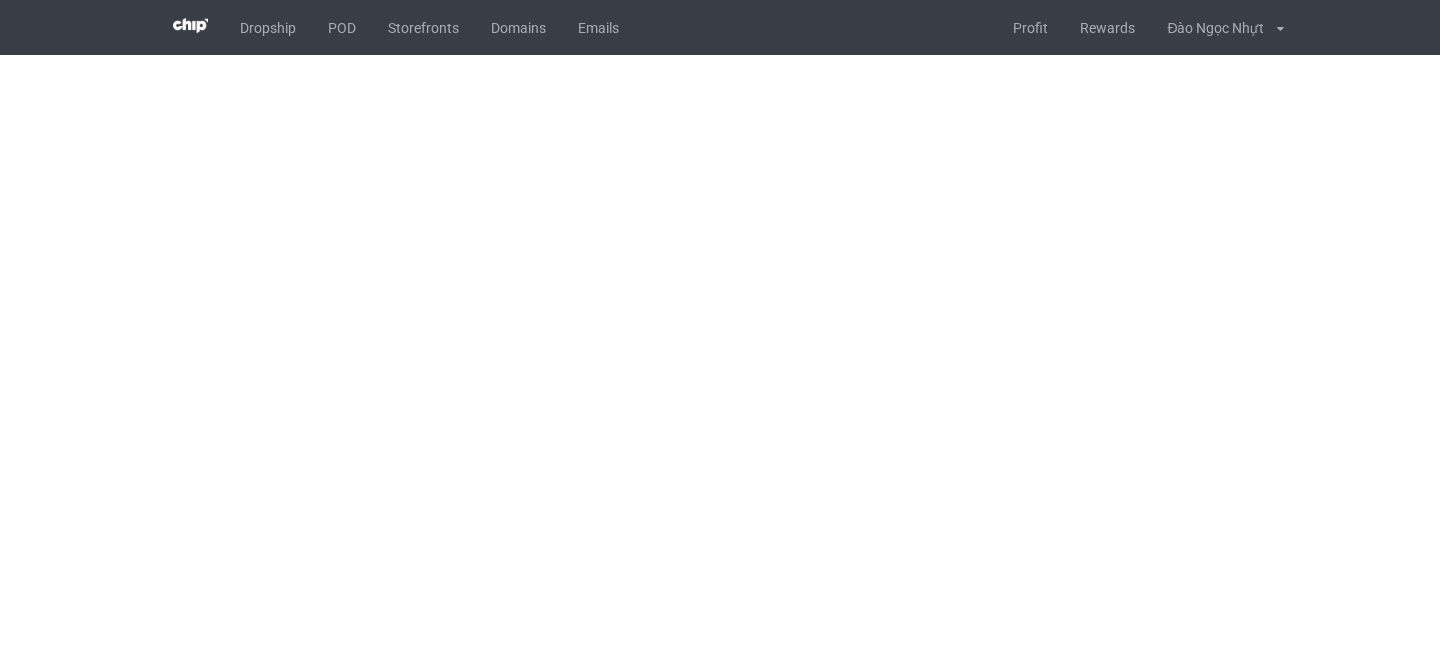 scroll, scrollTop: 0, scrollLeft: 0, axis: both 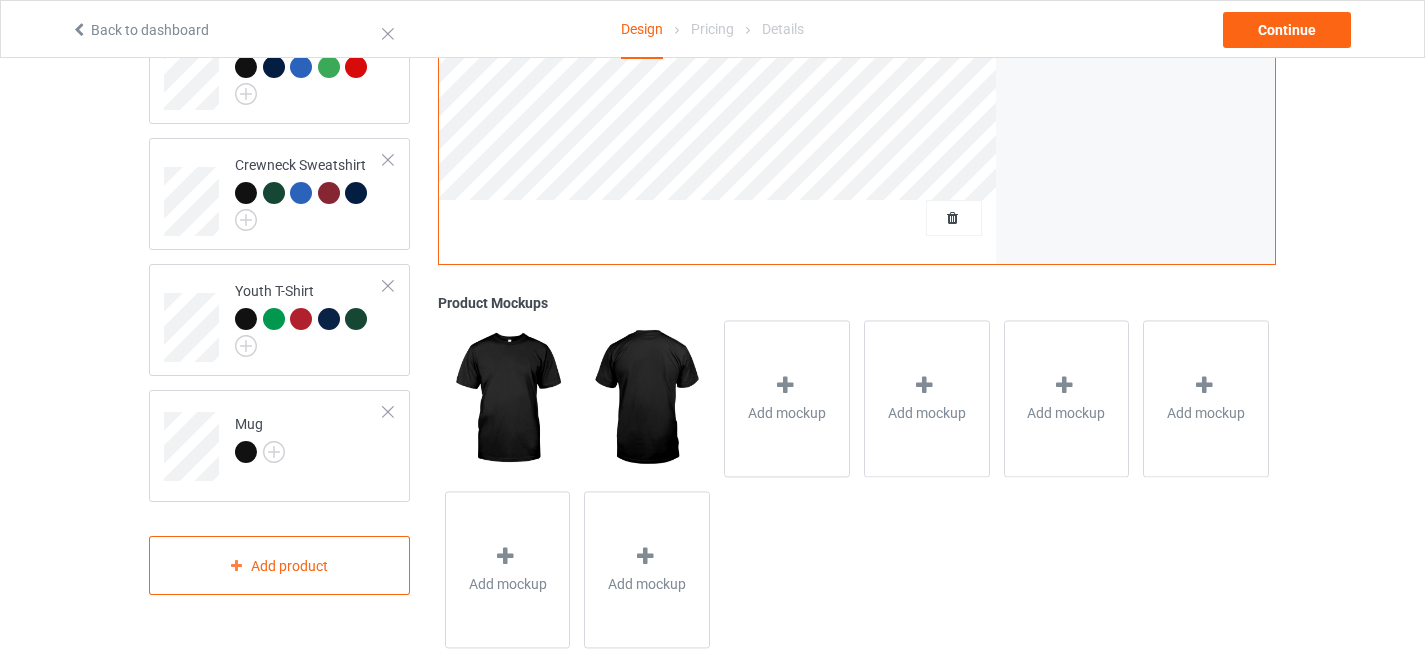 click at bounding box center [954, 218] 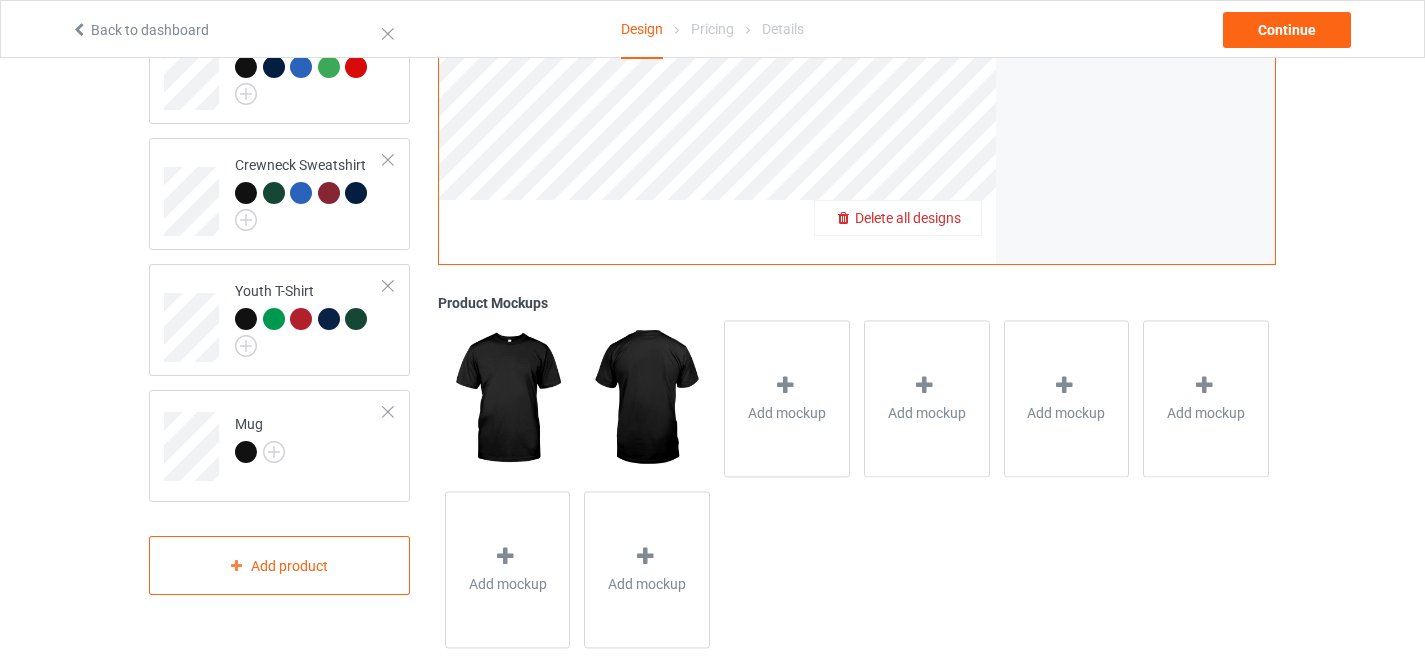 click on "Delete all designs" at bounding box center (908, 218) 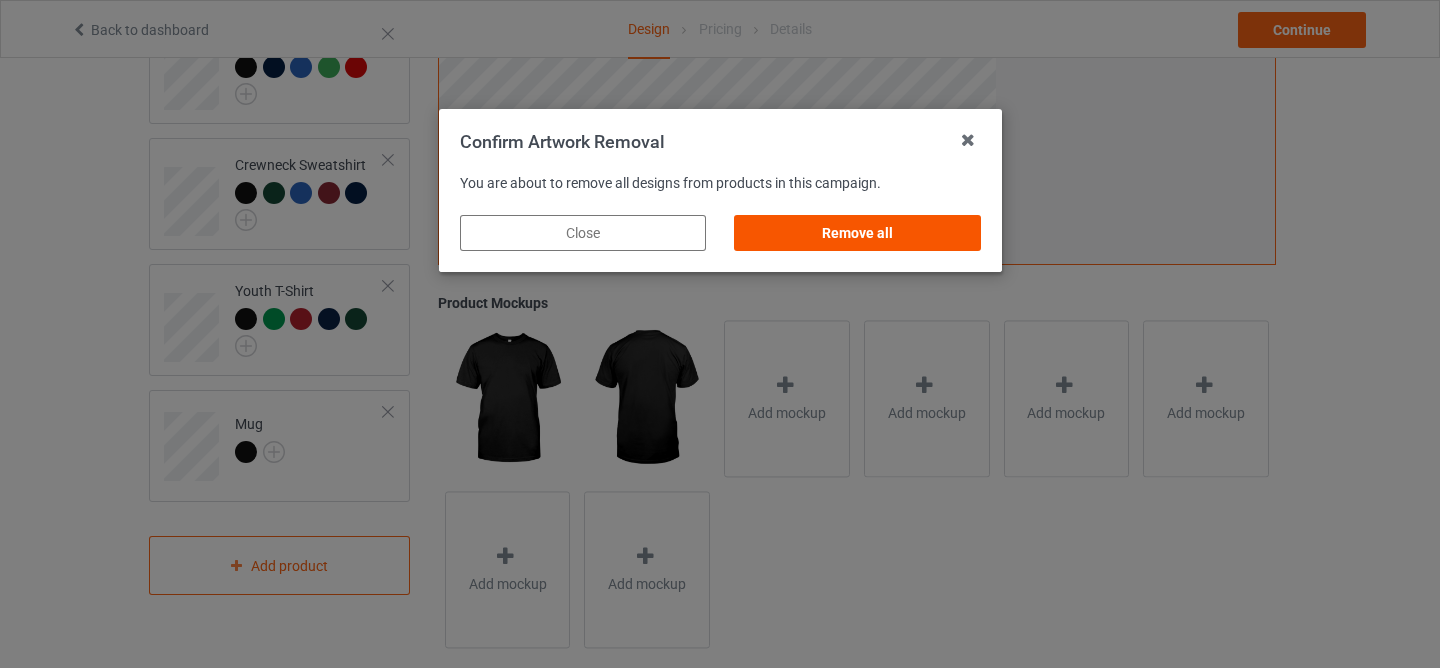 click on "Remove all" at bounding box center [857, 233] 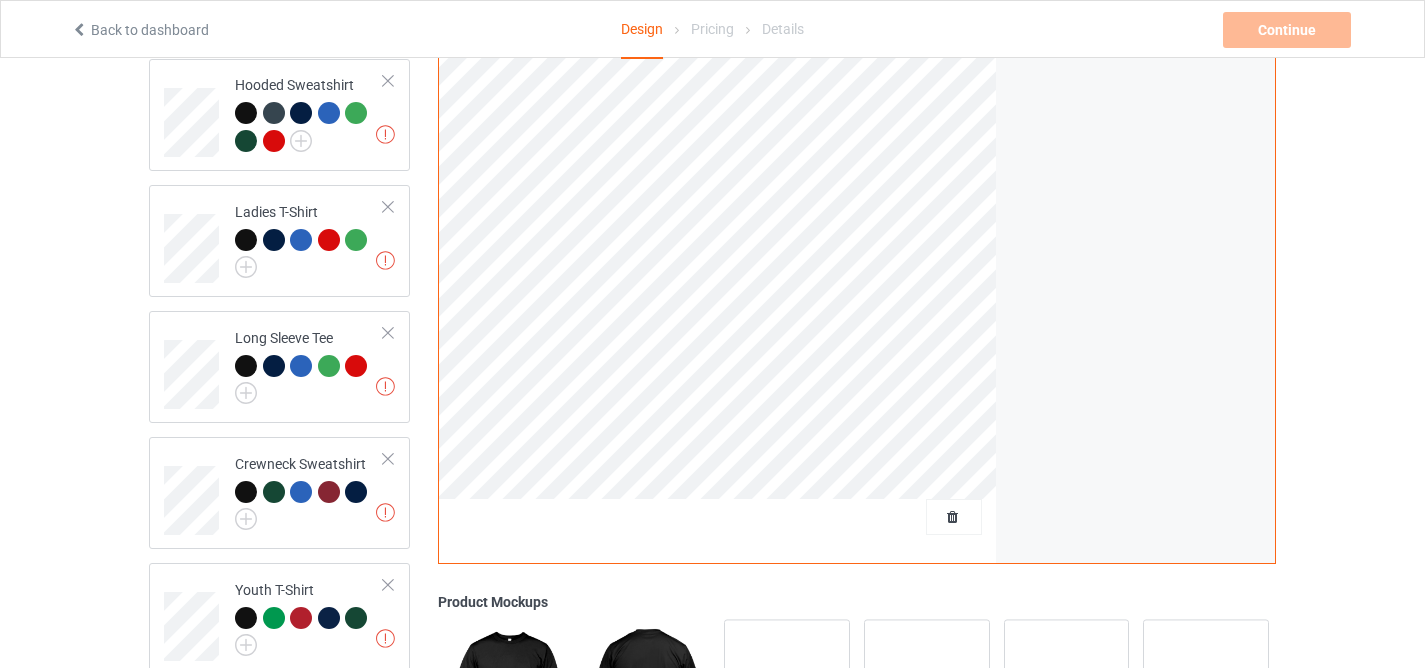 scroll, scrollTop: 0, scrollLeft: 0, axis: both 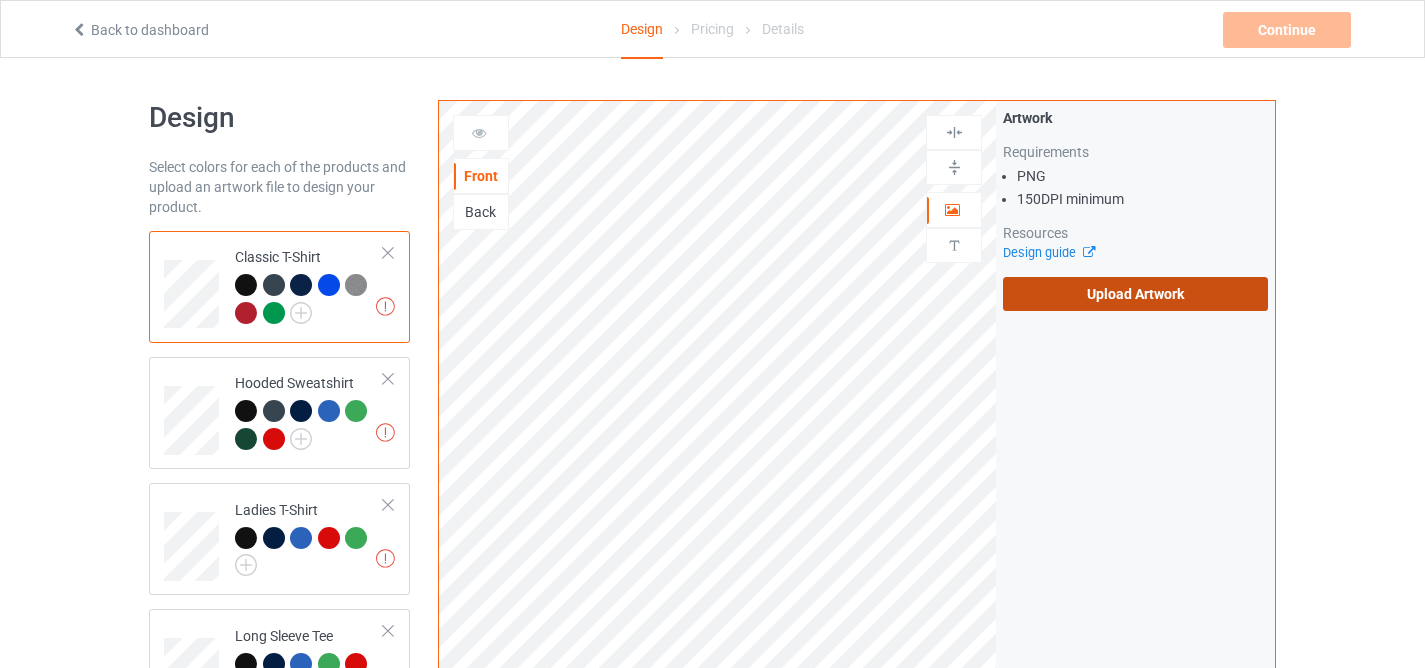 click on "Upload Artwork" at bounding box center [1135, 294] 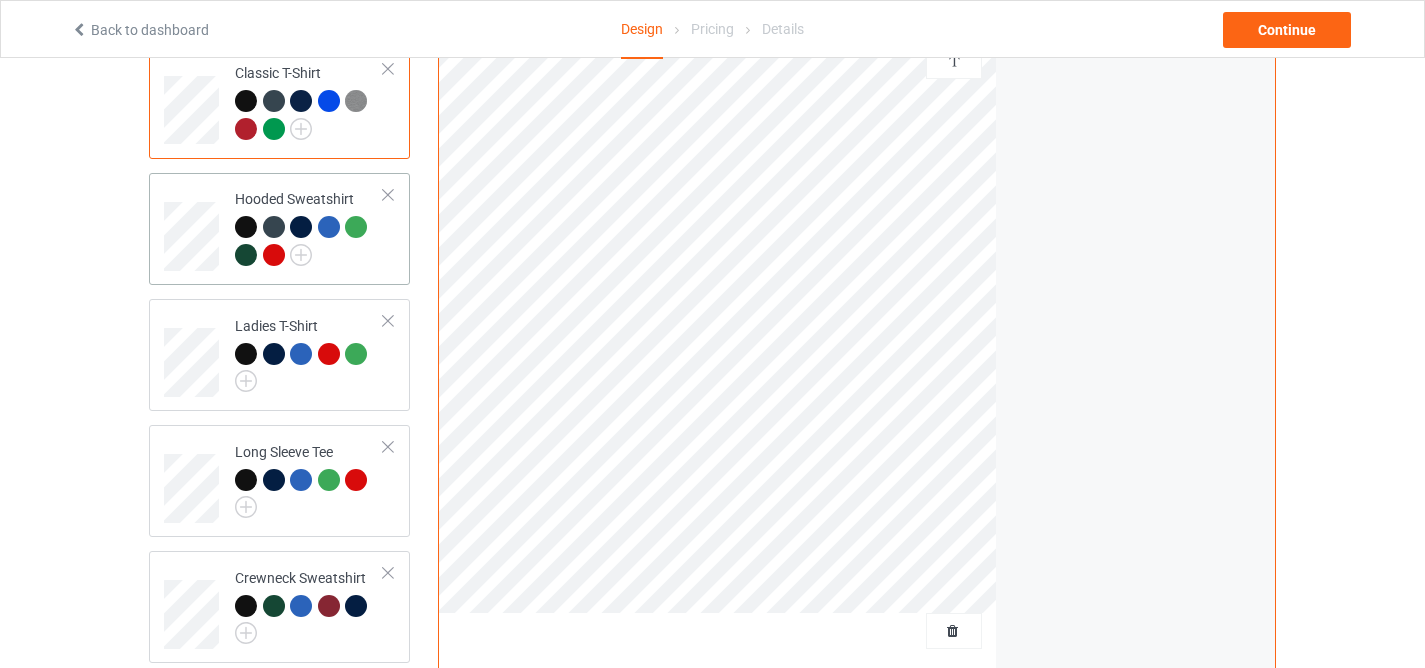 scroll, scrollTop: 627, scrollLeft: 0, axis: vertical 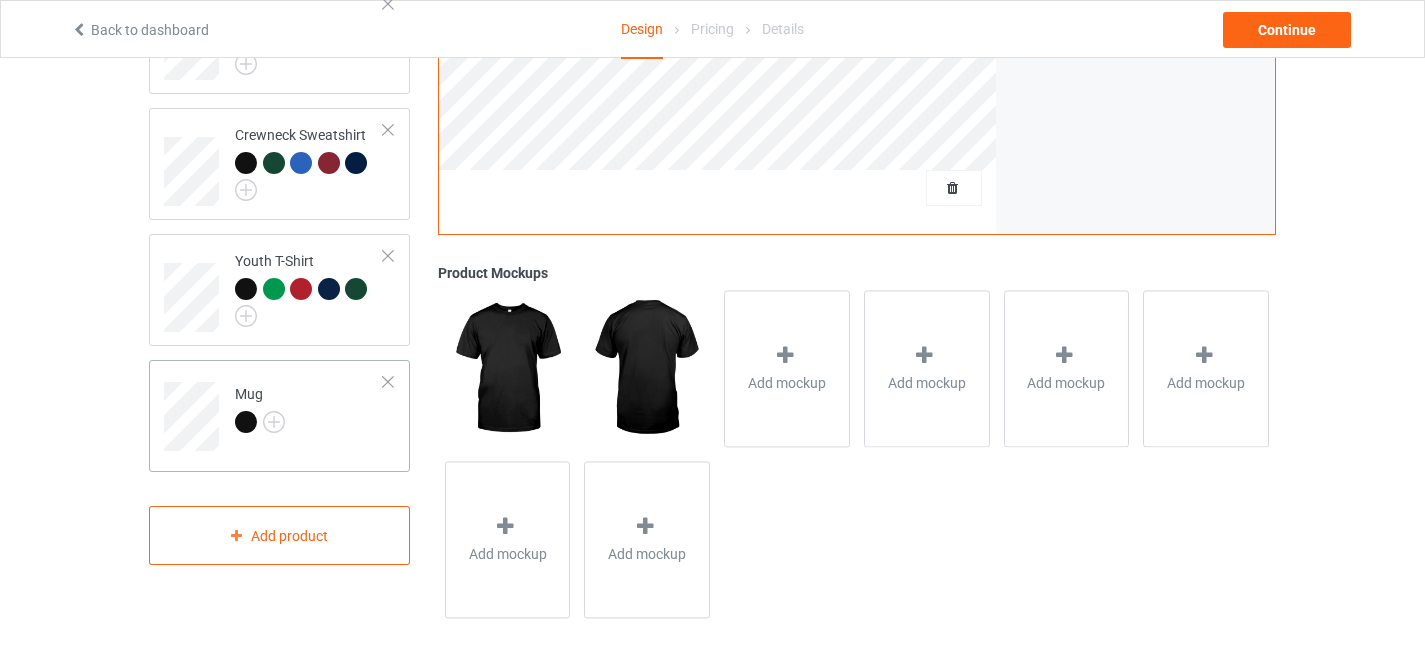 click at bounding box center (246, 422) 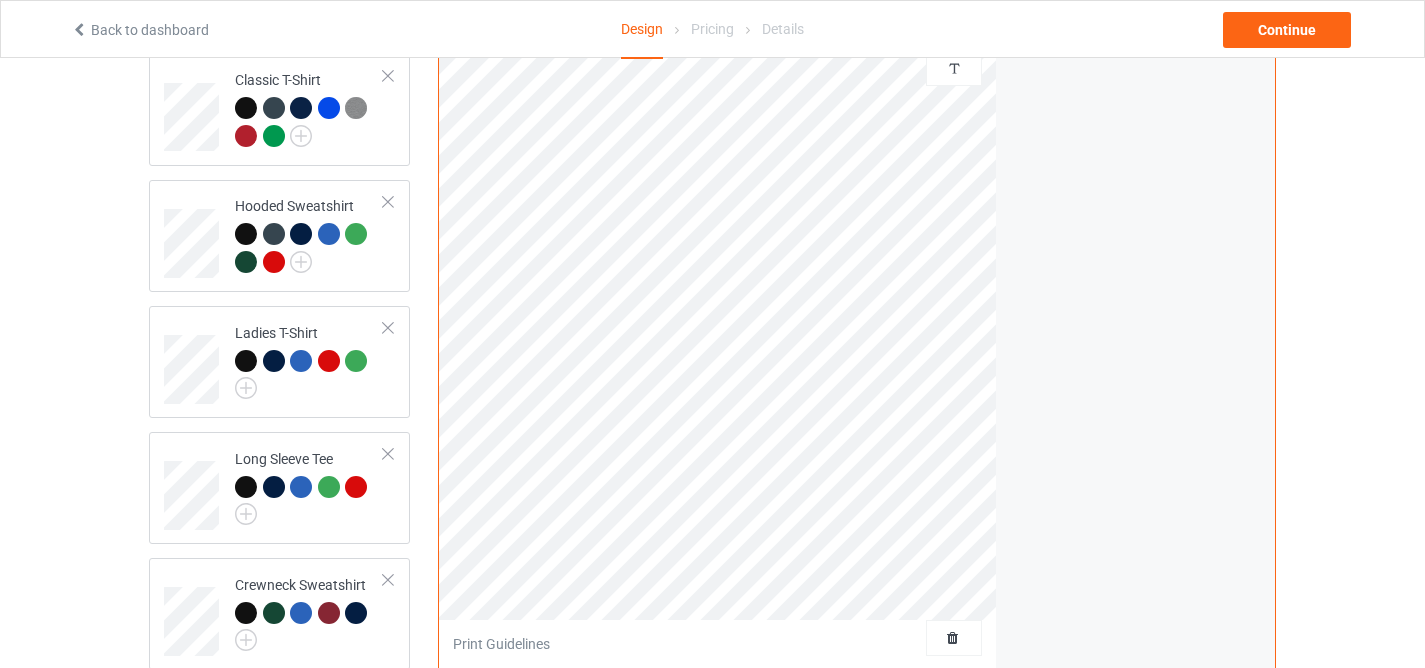 scroll, scrollTop: 0, scrollLeft: 0, axis: both 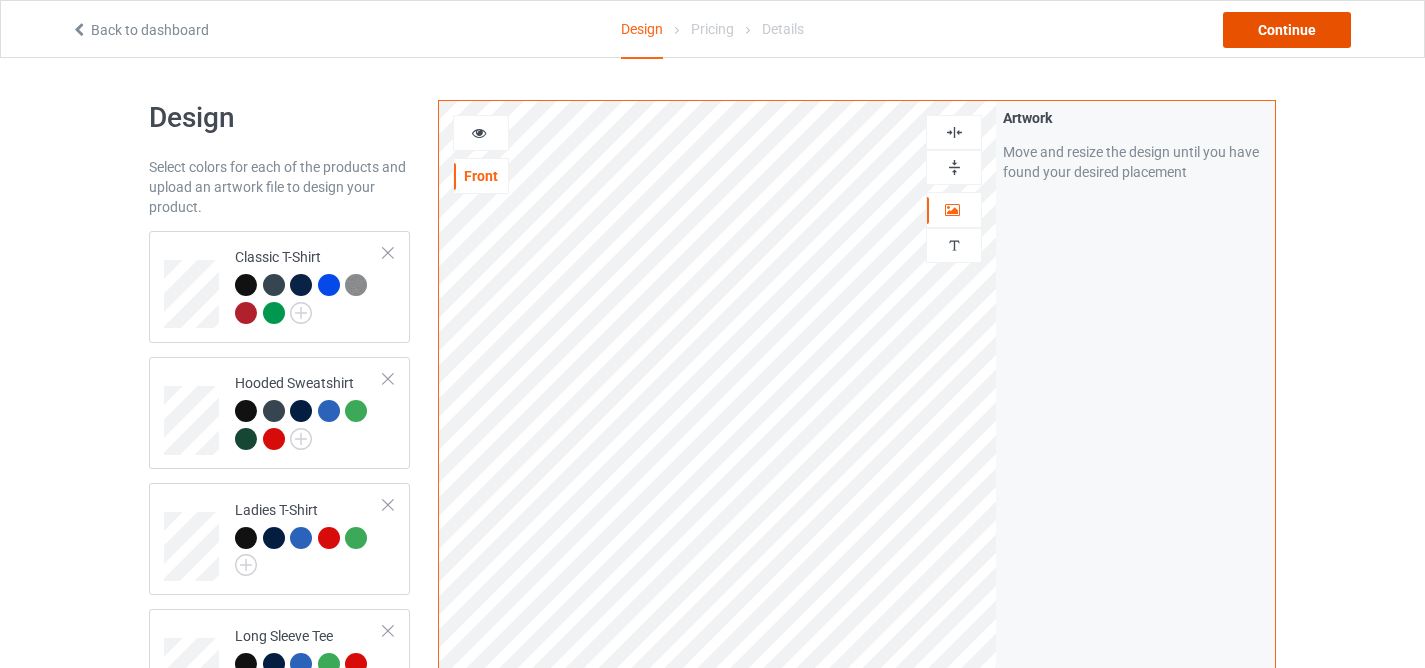 click on "Continue" at bounding box center [1287, 30] 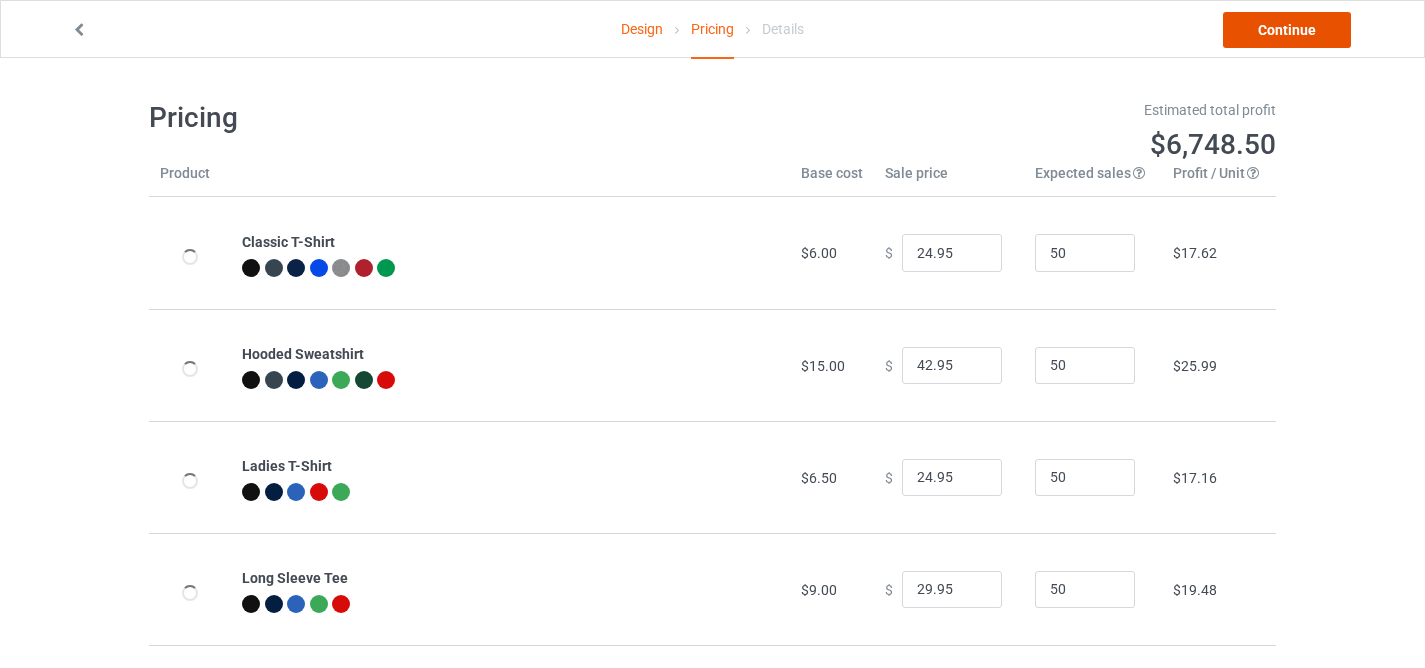 click on "Continue" at bounding box center (1287, 30) 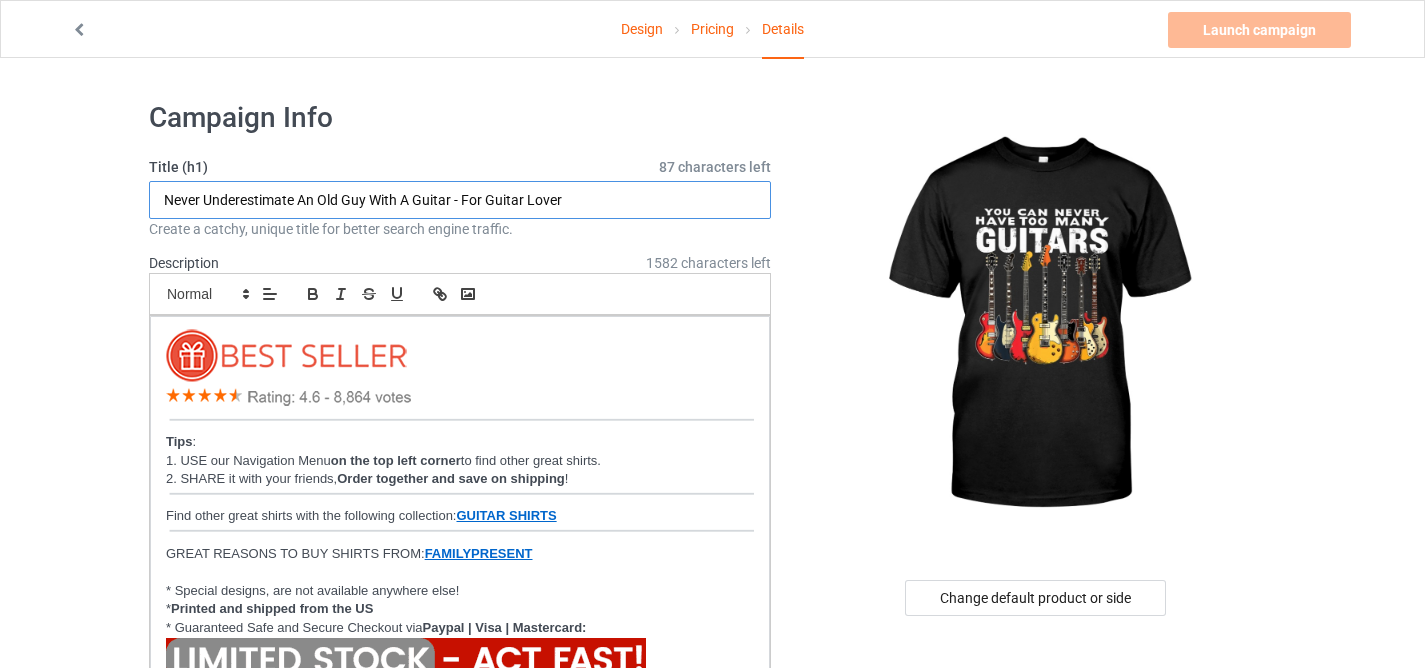click on "Never Underestimate An Old Guy With A Guitar - For Guitar Lover" at bounding box center (460, 200) 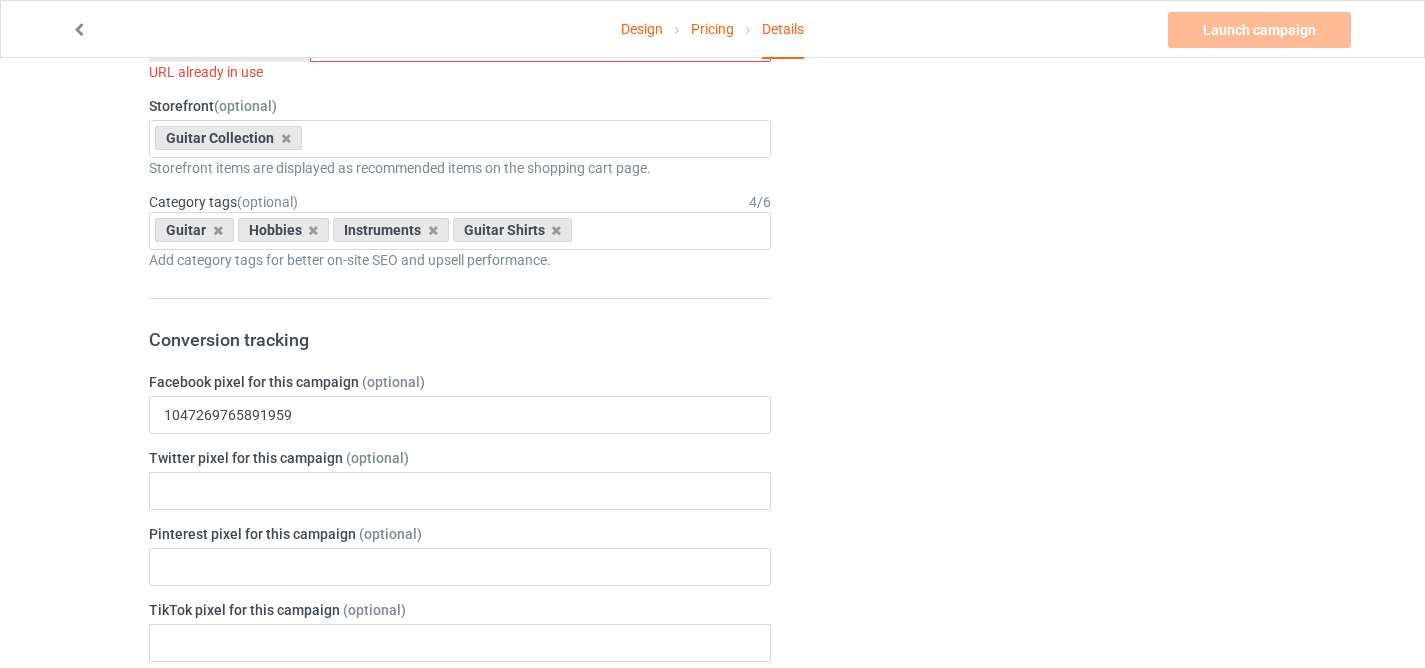 scroll, scrollTop: 648, scrollLeft: 0, axis: vertical 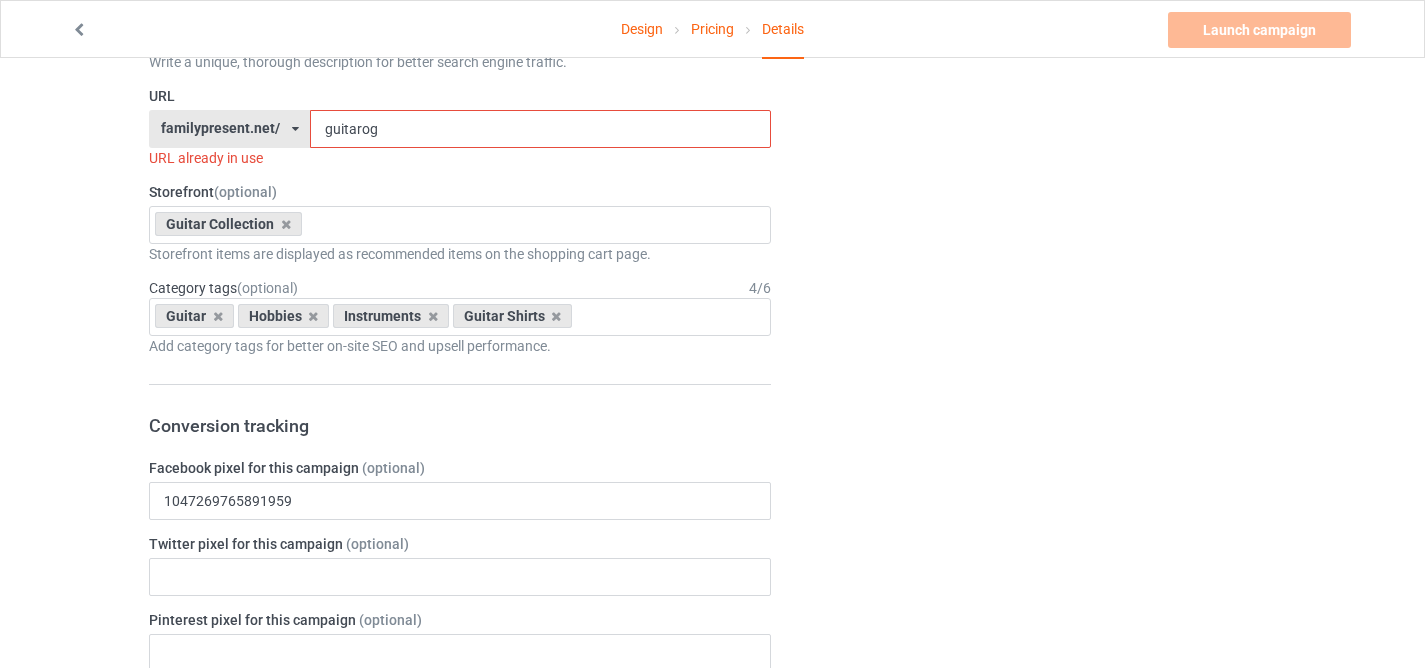 type on "You Can Never Have Too Many Guitars Music Guitar" 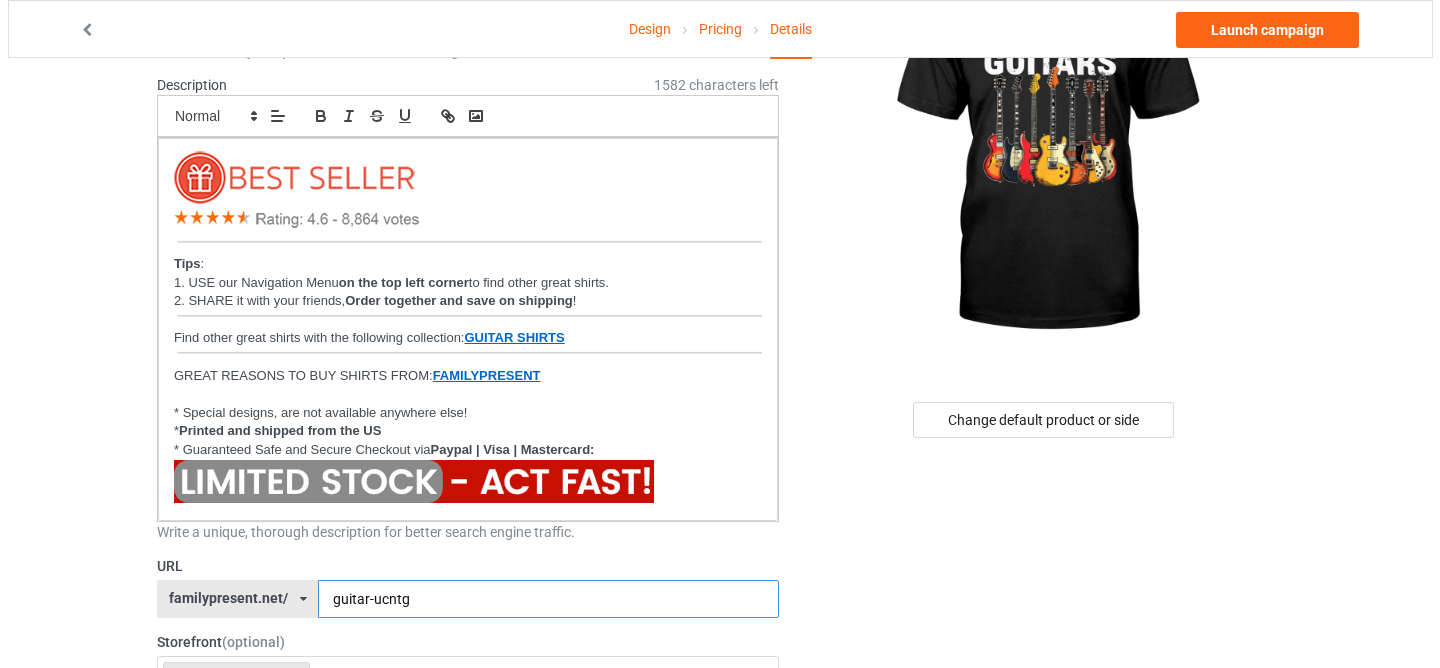 scroll, scrollTop: 0, scrollLeft: 0, axis: both 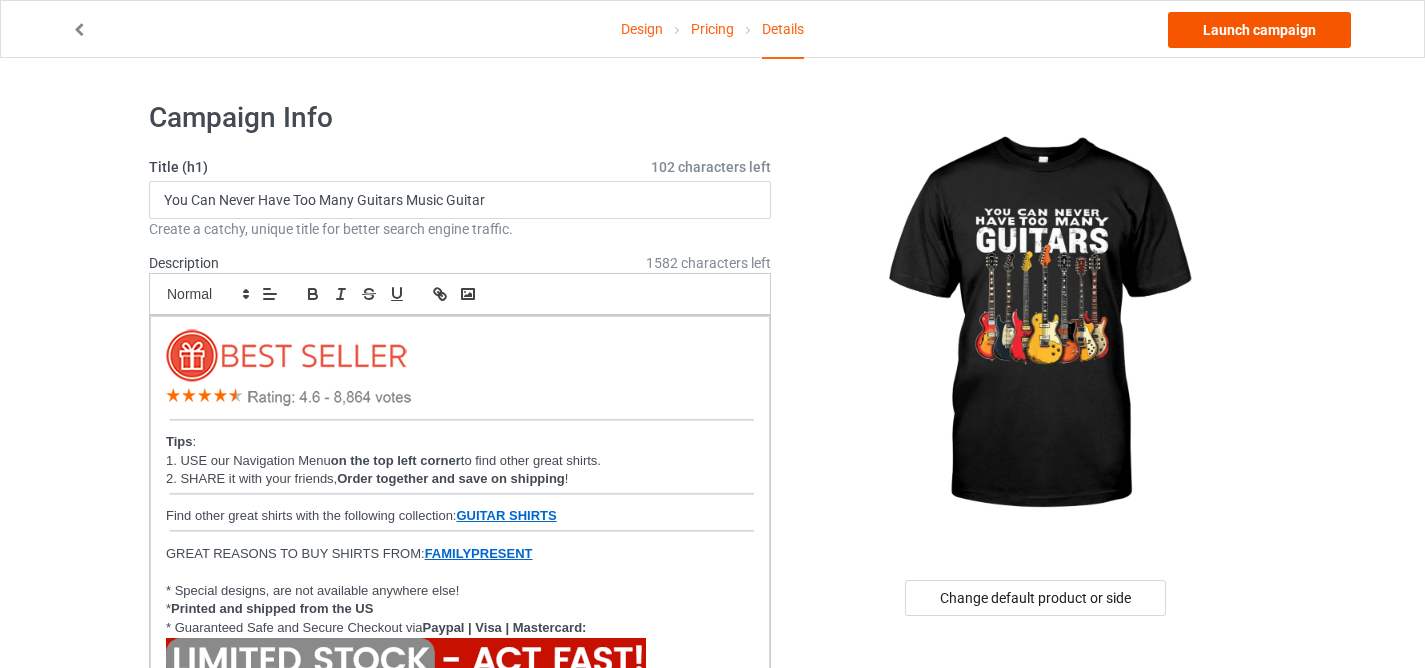 type on "guitar-ucntg" 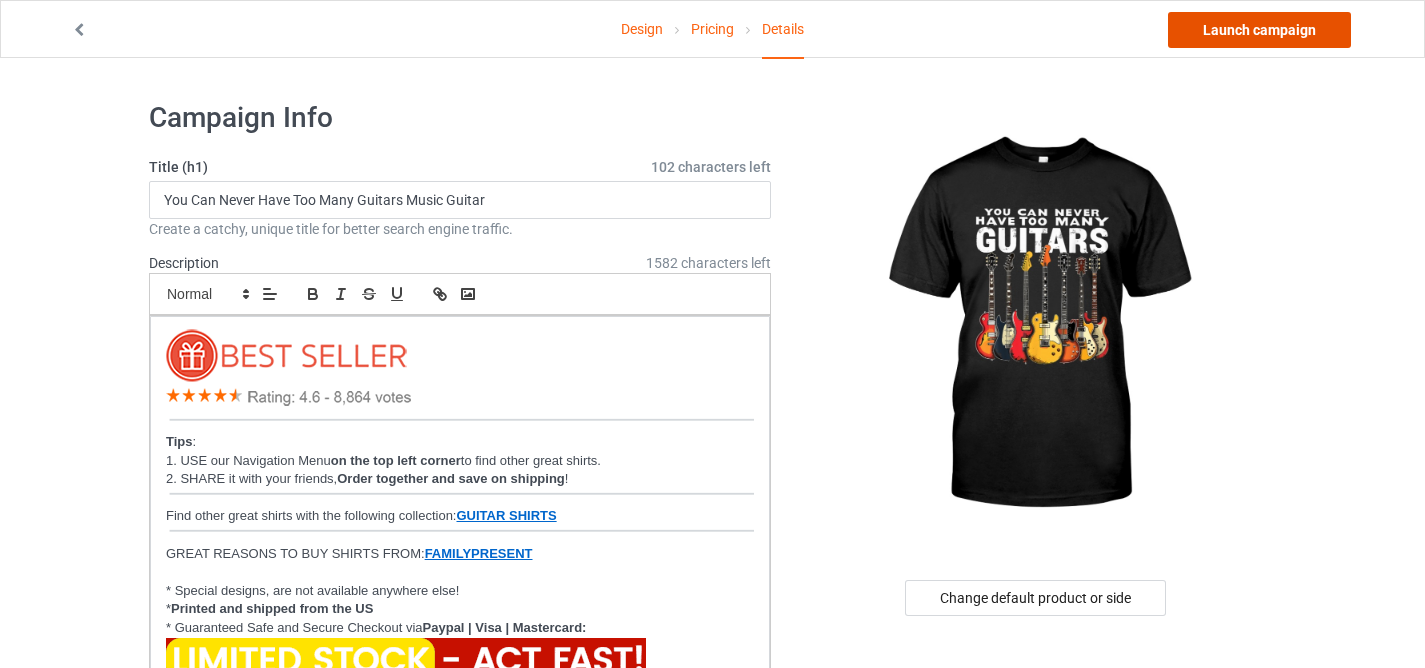 click on "Launch campaign" at bounding box center [1259, 30] 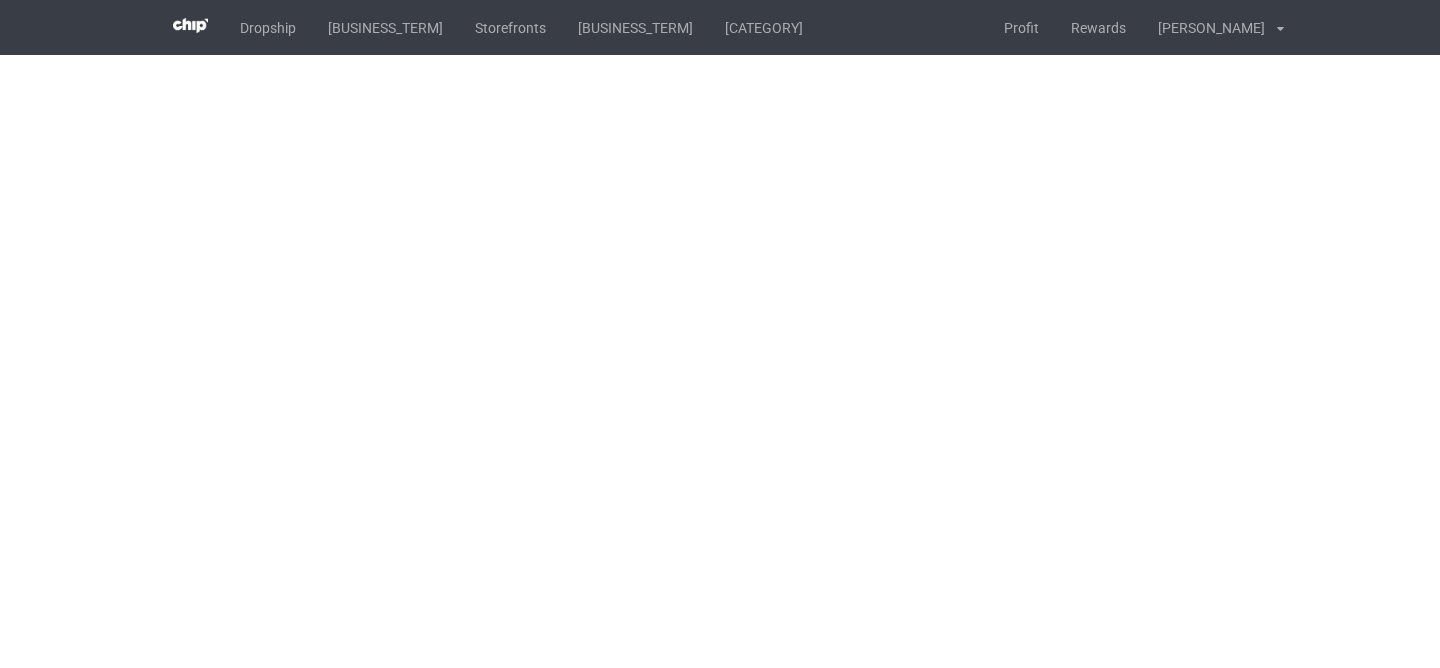 scroll, scrollTop: 0, scrollLeft: 0, axis: both 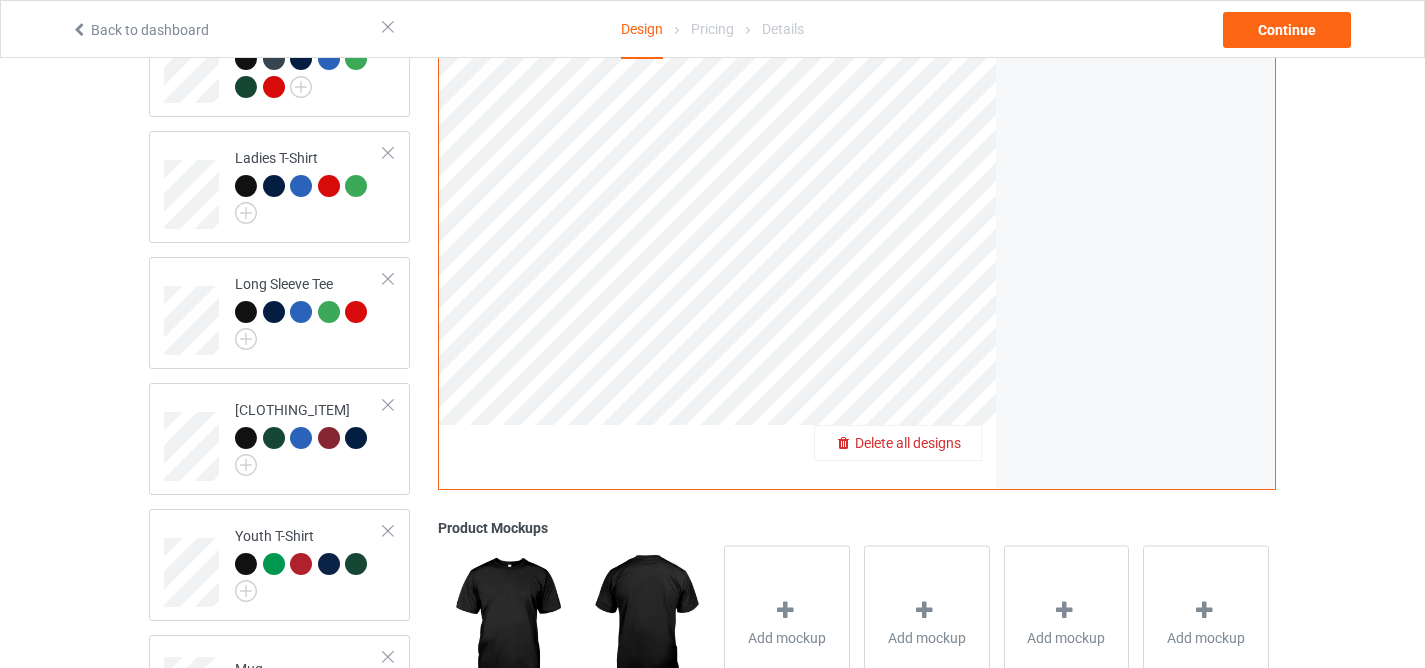 click on "Delete all designs" at bounding box center [908, 443] 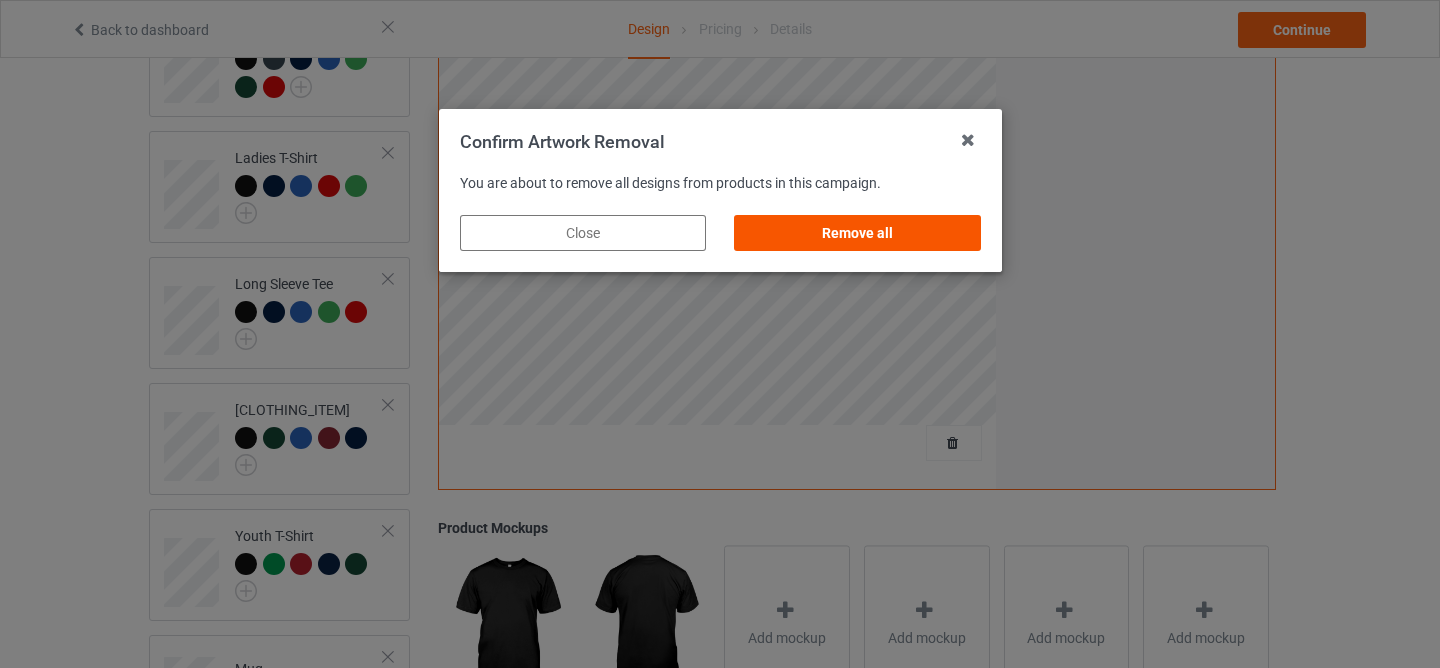 click on "Remove all" at bounding box center [857, 233] 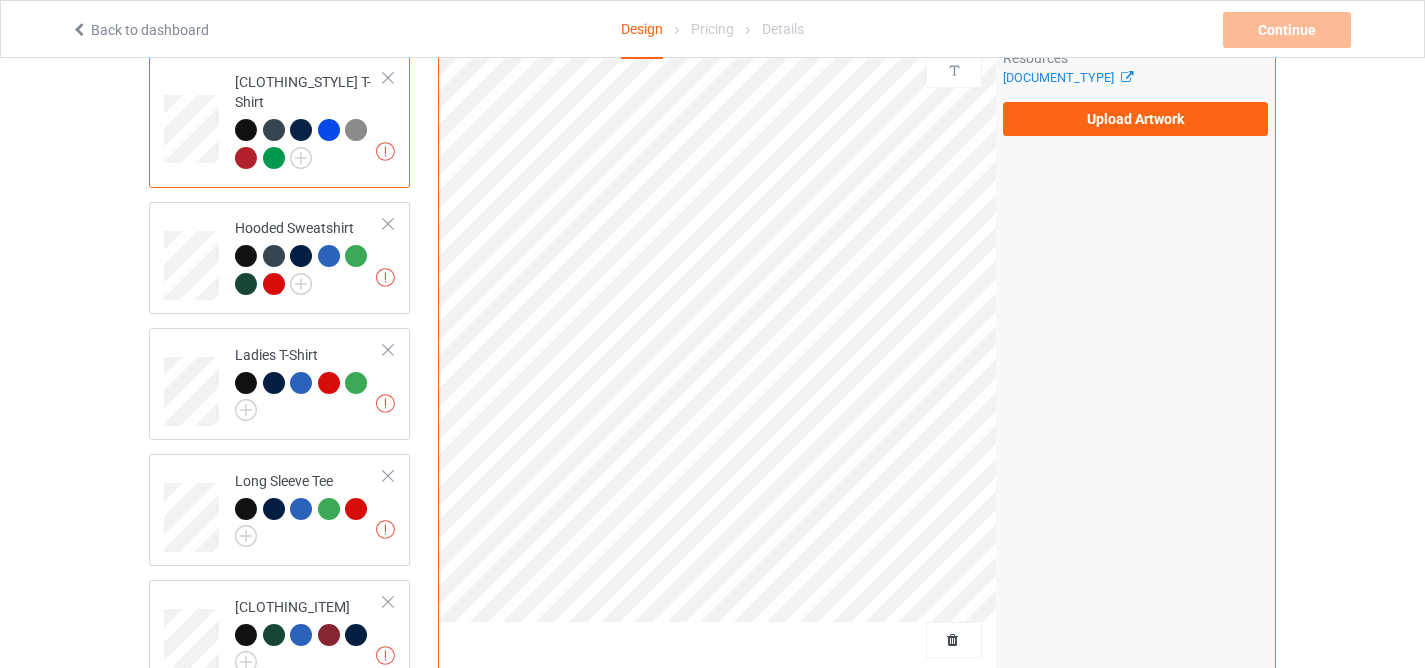 scroll, scrollTop: 0, scrollLeft: 0, axis: both 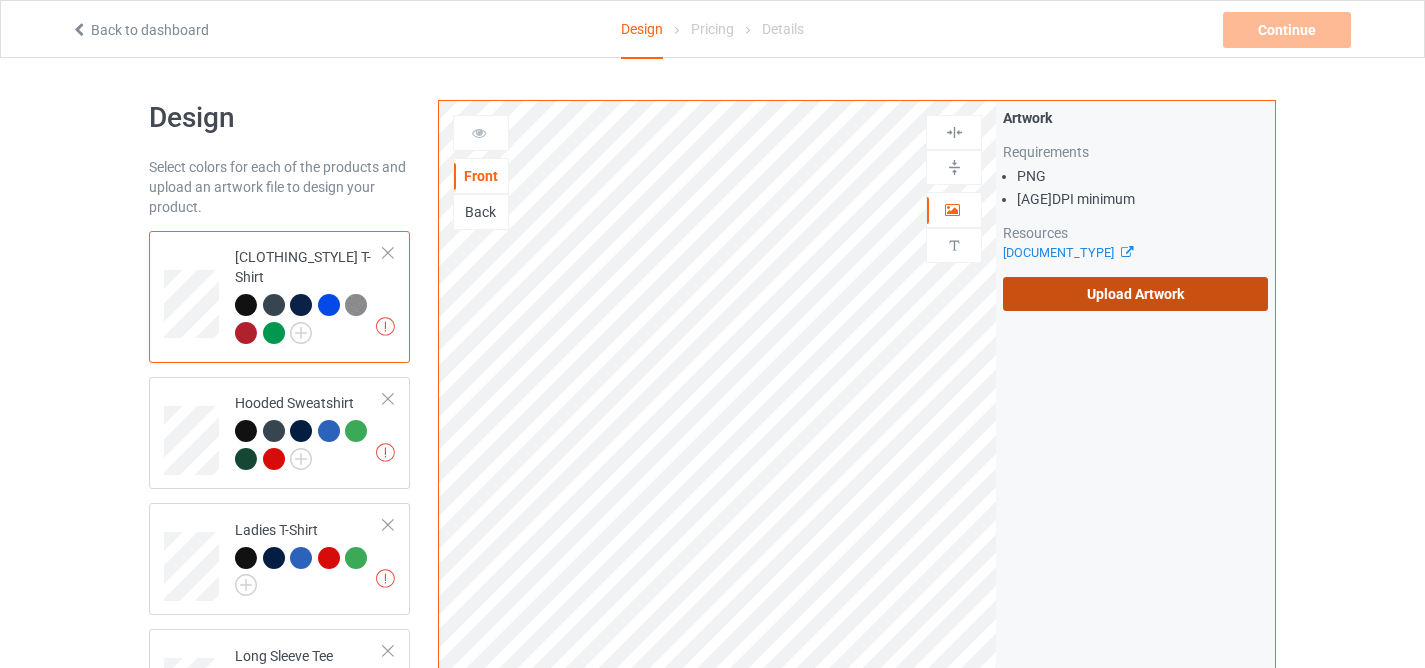 click on "Upload Artwork" at bounding box center (1135, 294) 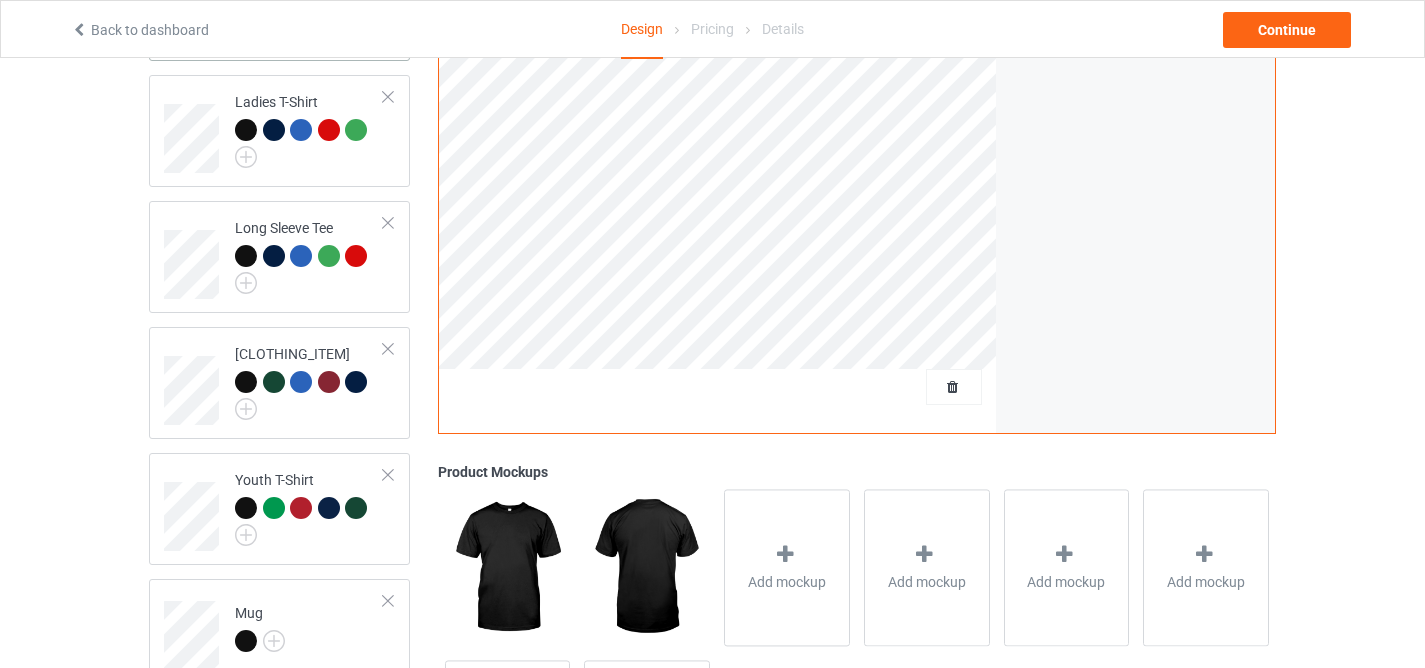 scroll, scrollTop: 512, scrollLeft: 0, axis: vertical 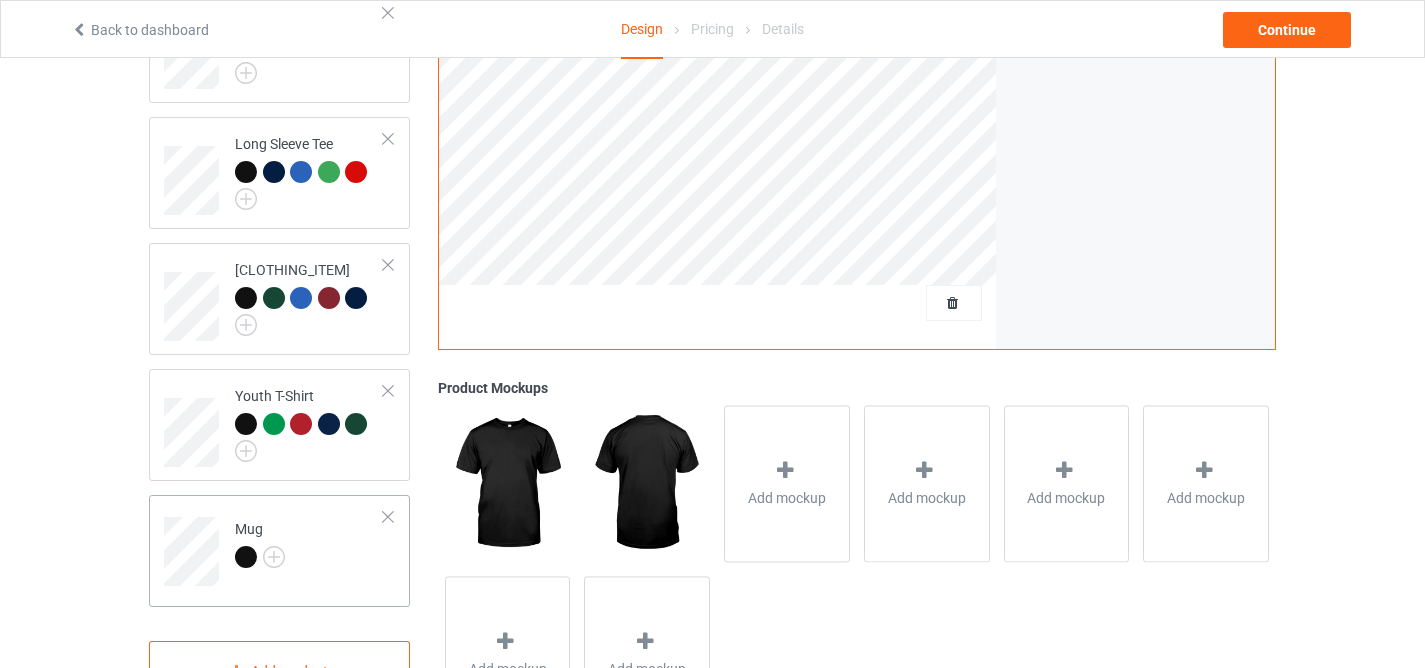 click at bounding box center [246, 557] 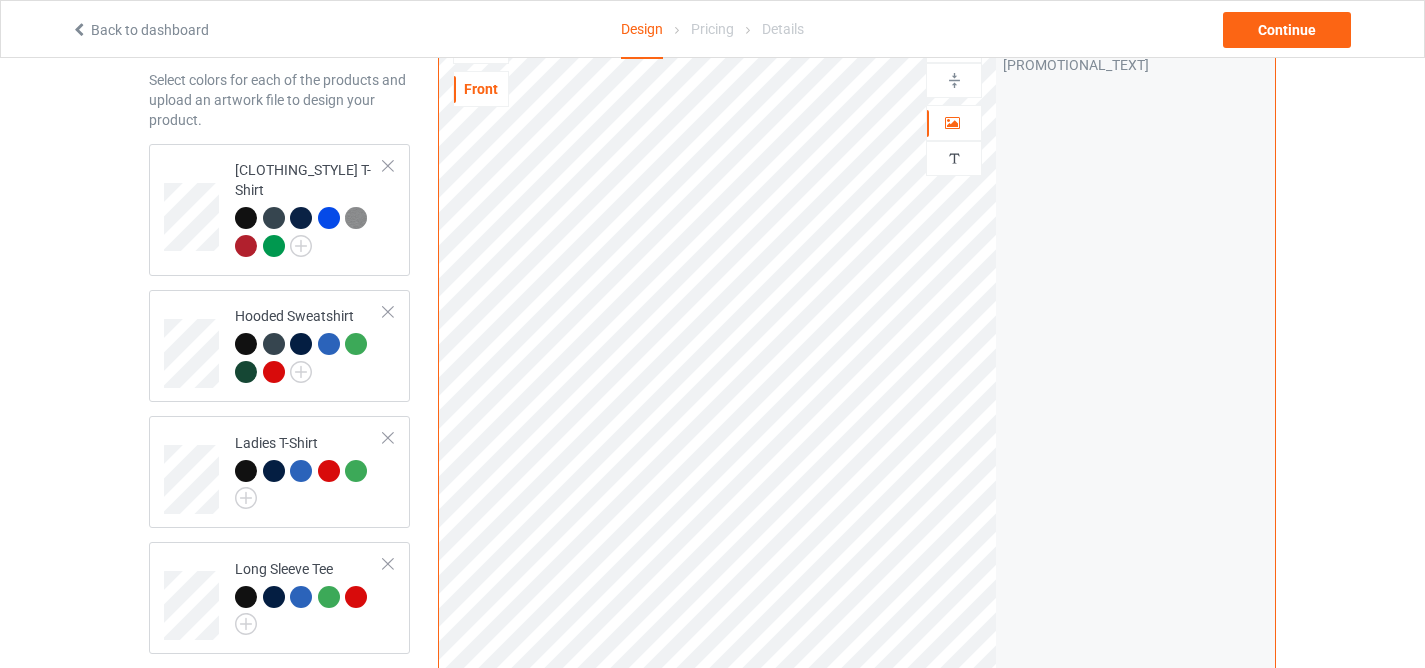 scroll, scrollTop: 0, scrollLeft: 0, axis: both 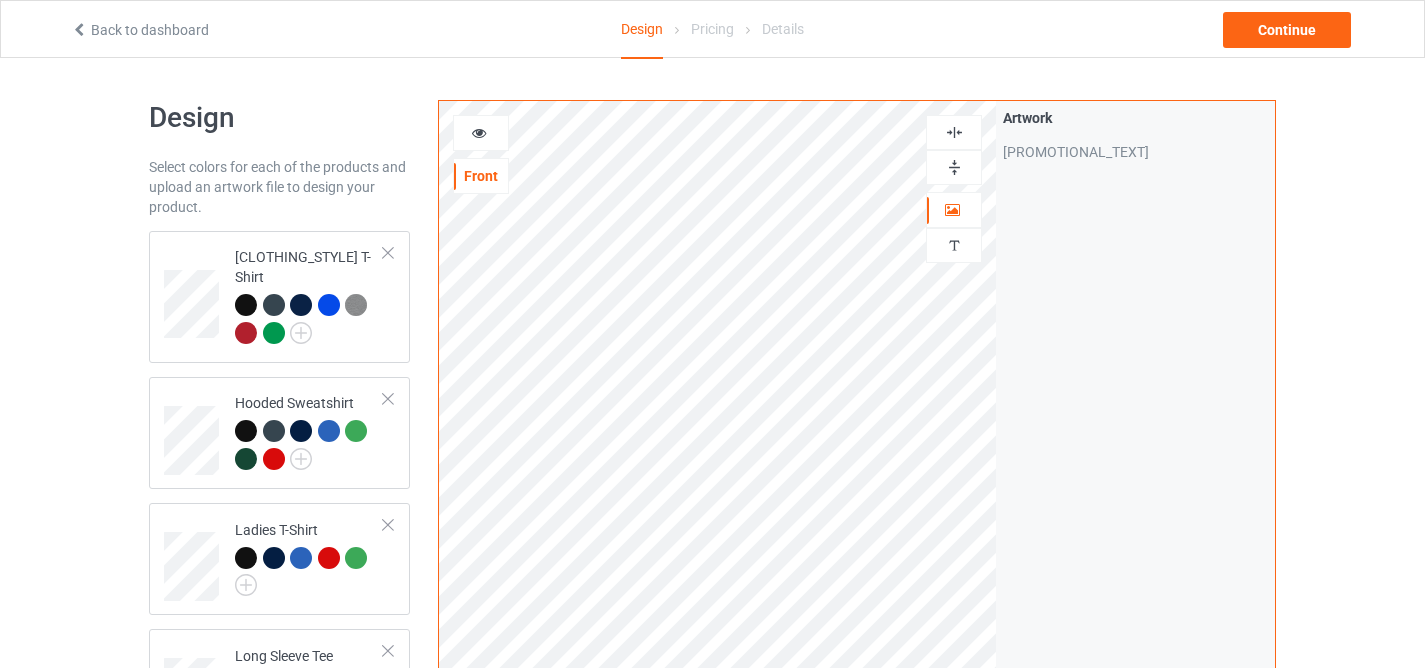 click at bounding box center (954, 167) 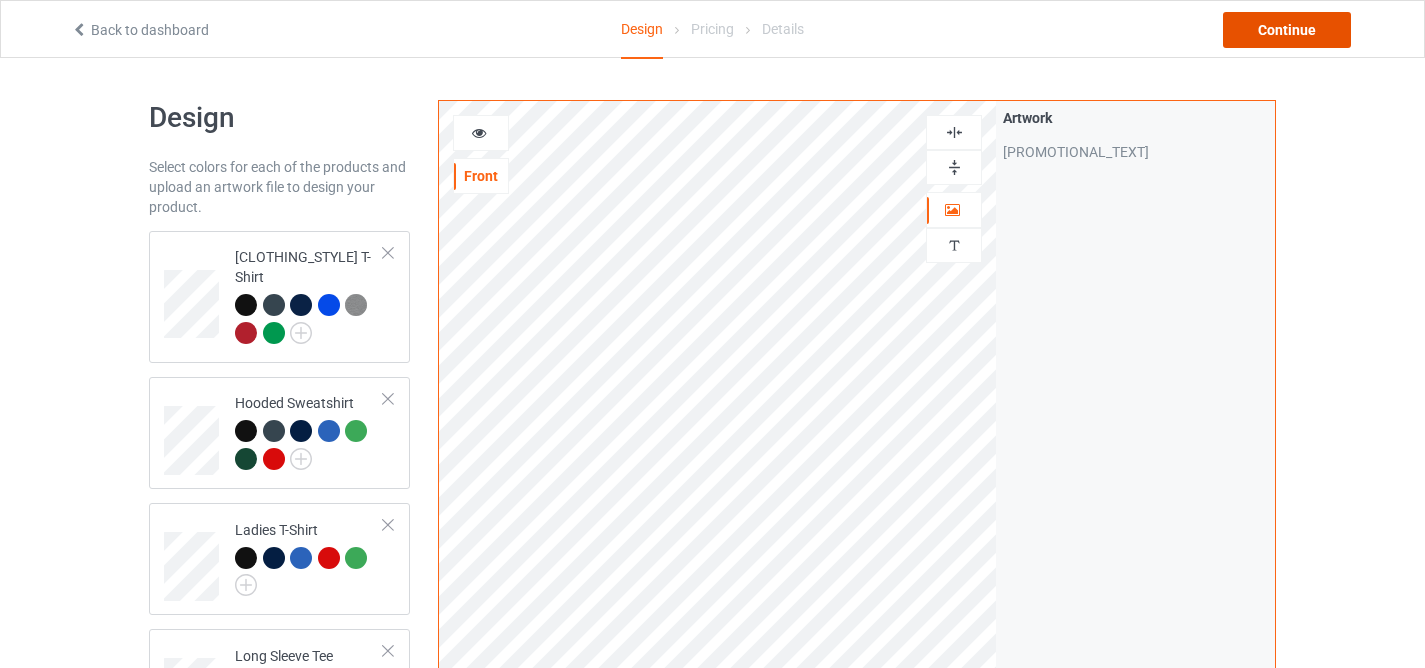 click on "Continue" at bounding box center [1287, 30] 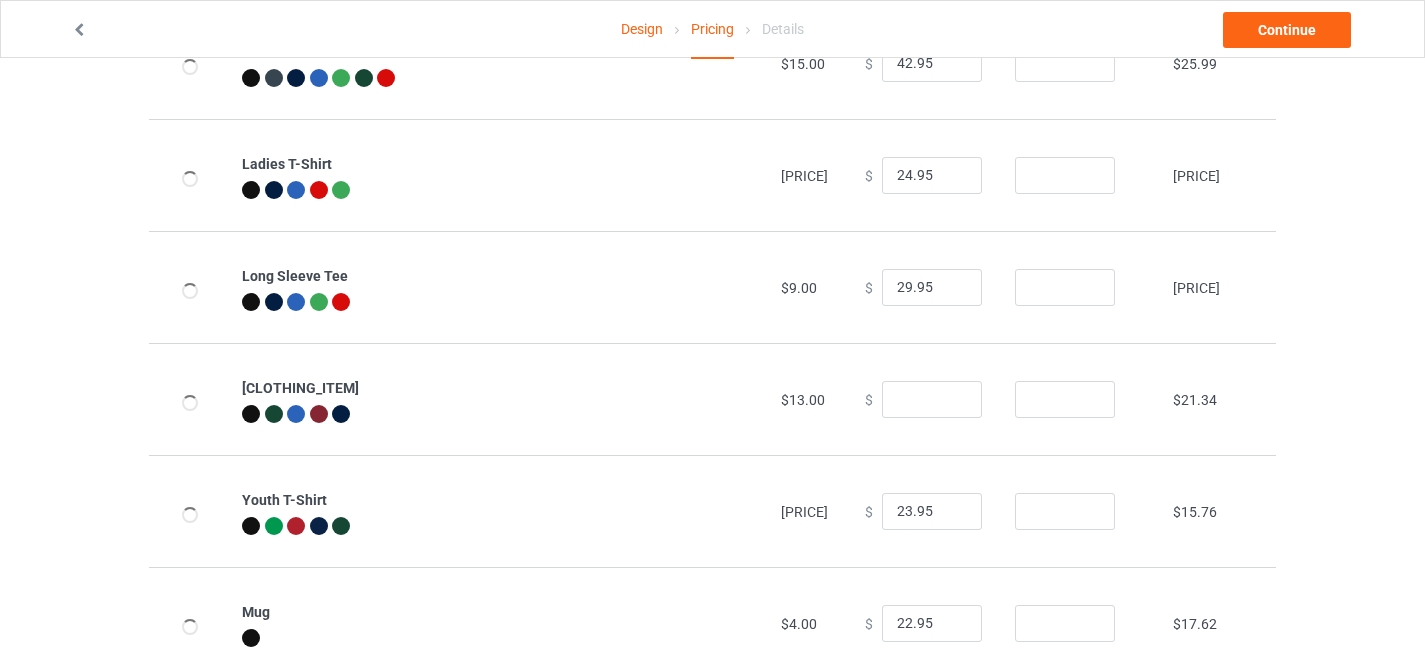 scroll, scrollTop: 355, scrollLeft: 0, axis: vertical 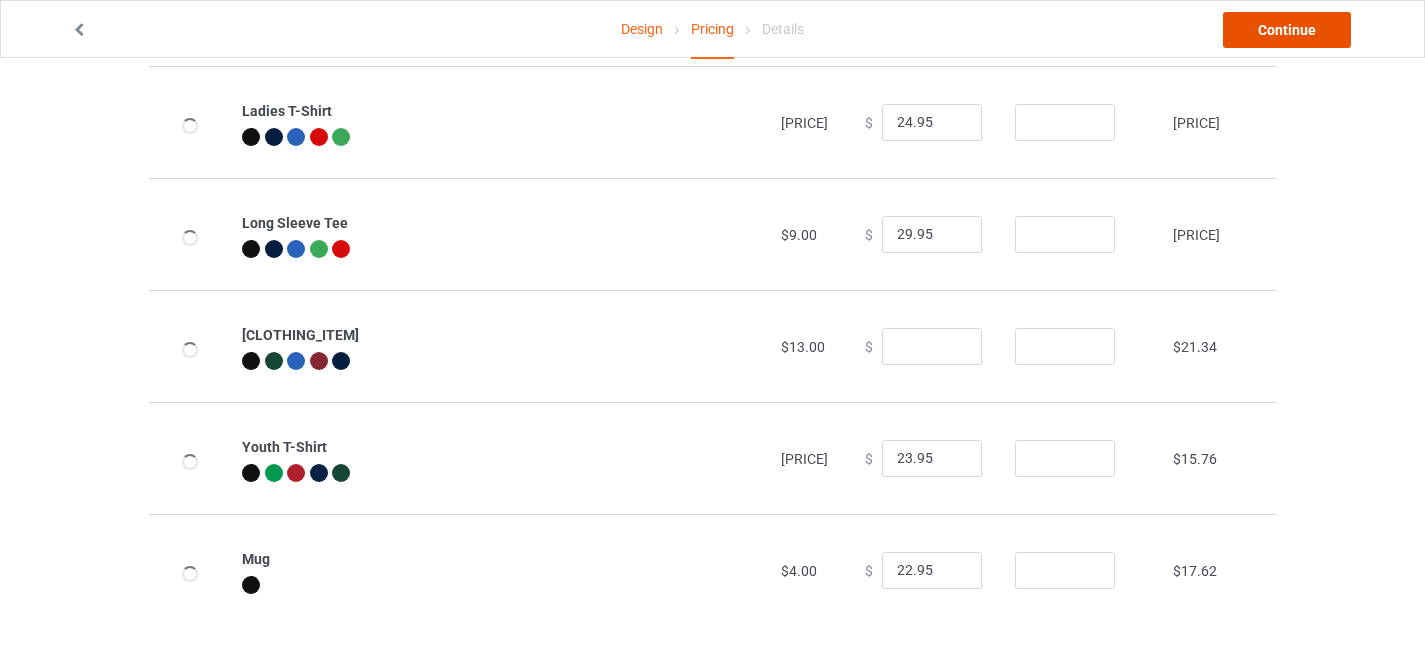 click on "Continue" at bounding box center (1287, 30) 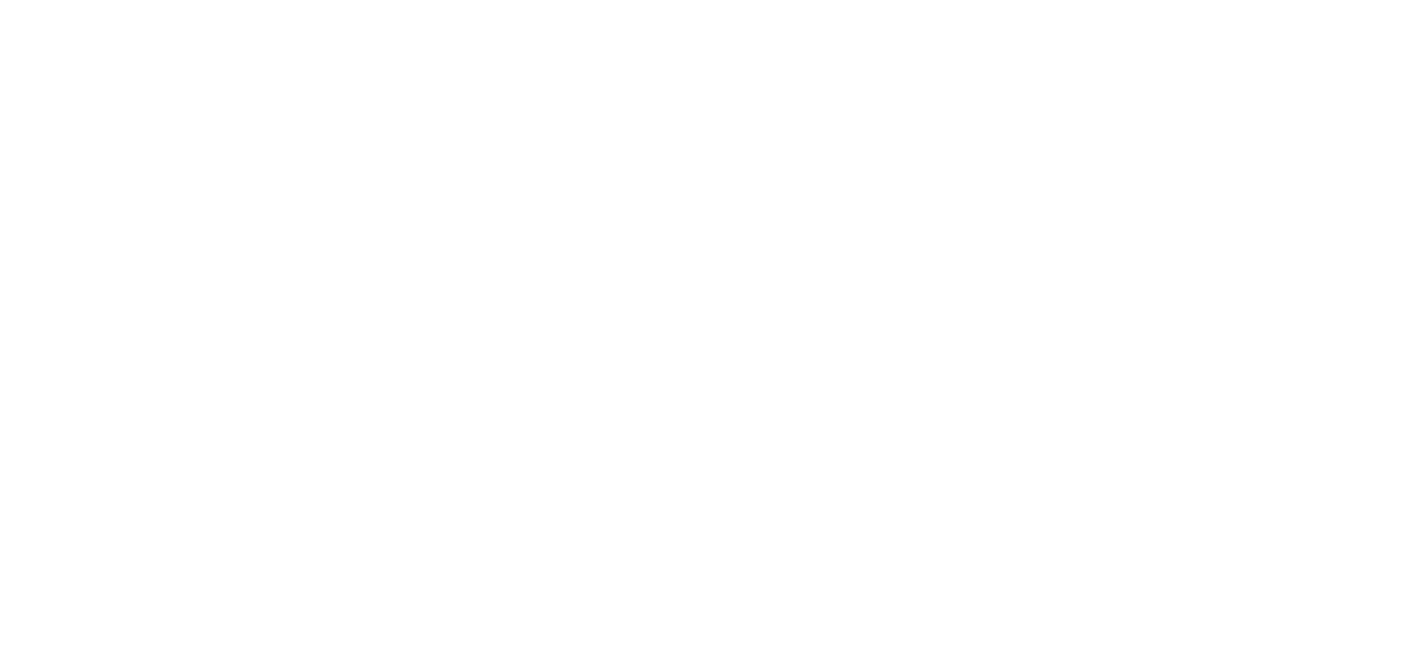 scroll, scrollTop: 0, scrollLeft: 0, axis: both 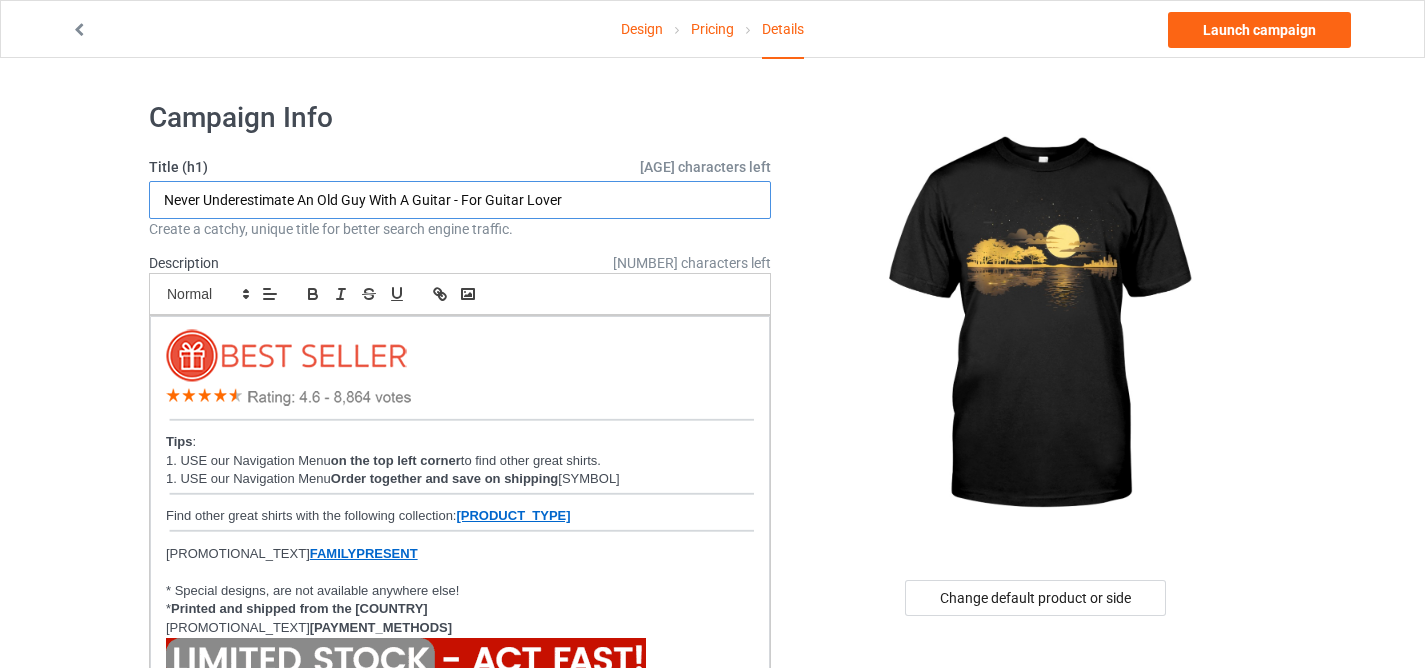 click on "Never Underestimate An Old Guy With A Guitar - For Guitar Lover" at bounding box center (460, 200) 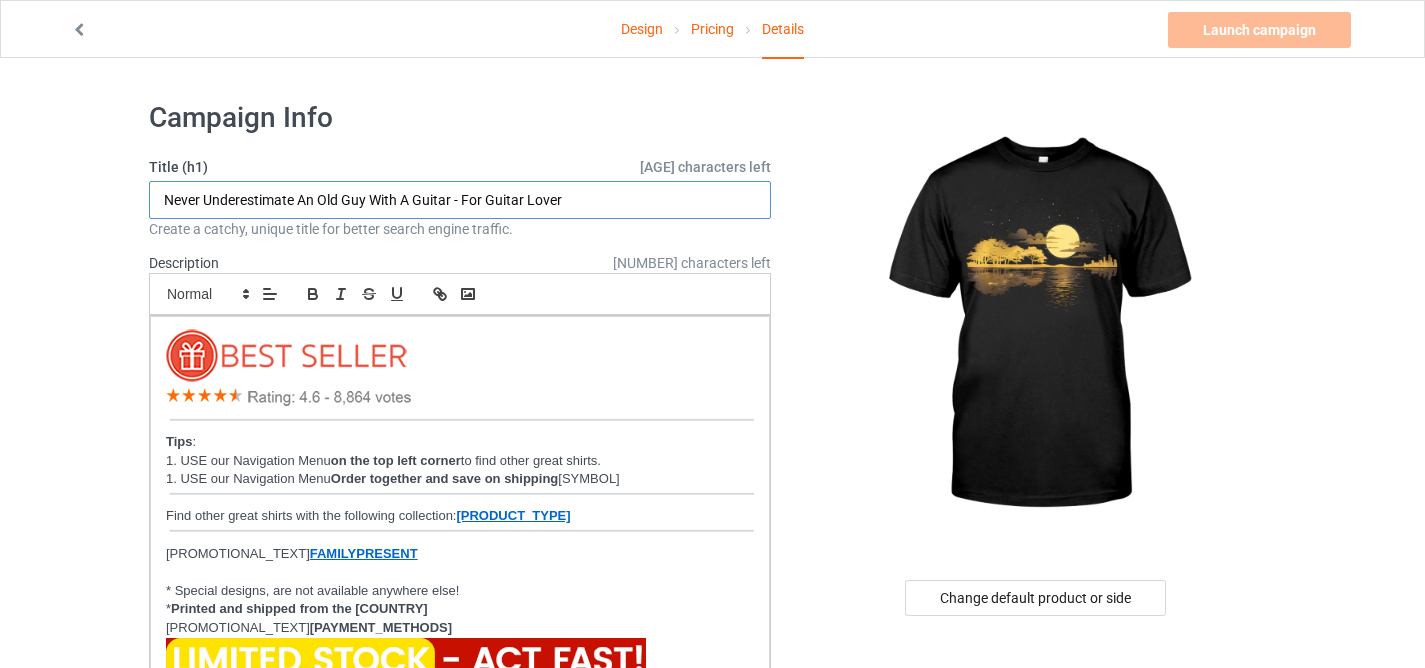 click on "Never Underestimate An Old Guy With A Guitar - For Guitar Lover" at bounding box center [460, 200] 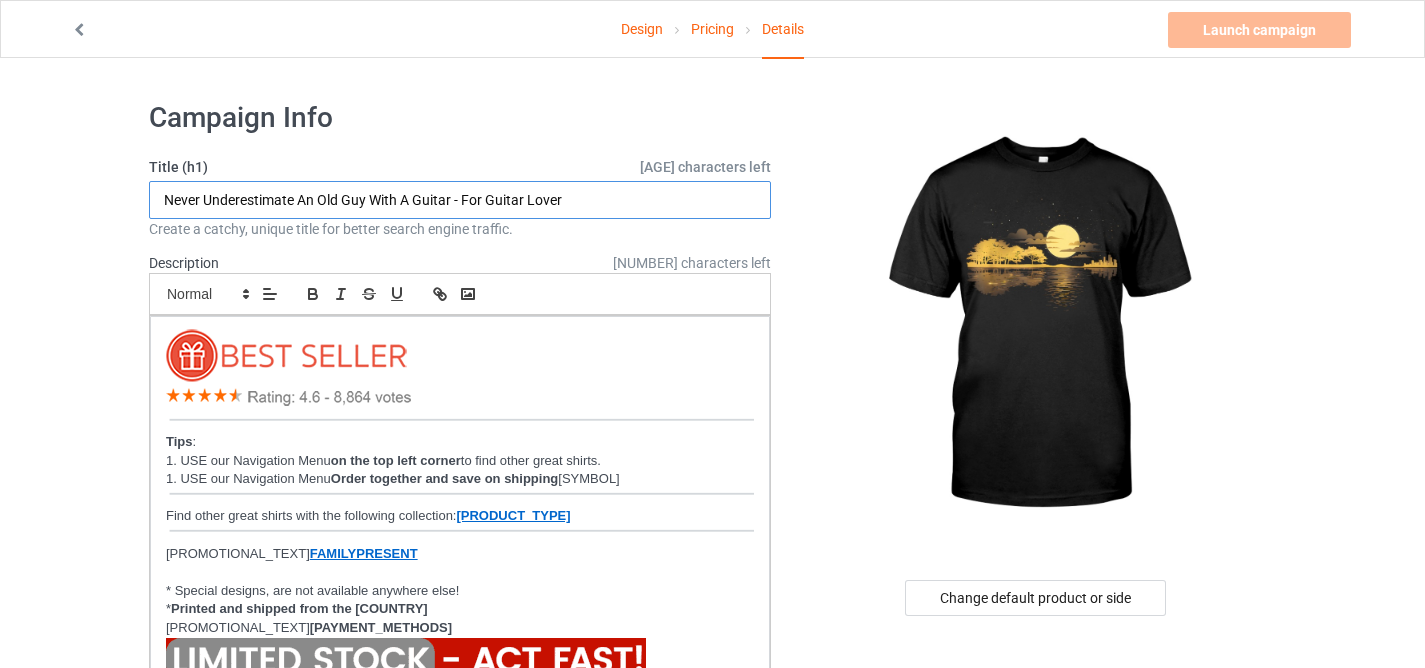paste on "Acoustic Guitar Lake Reflections Nature Moon Guitarist" 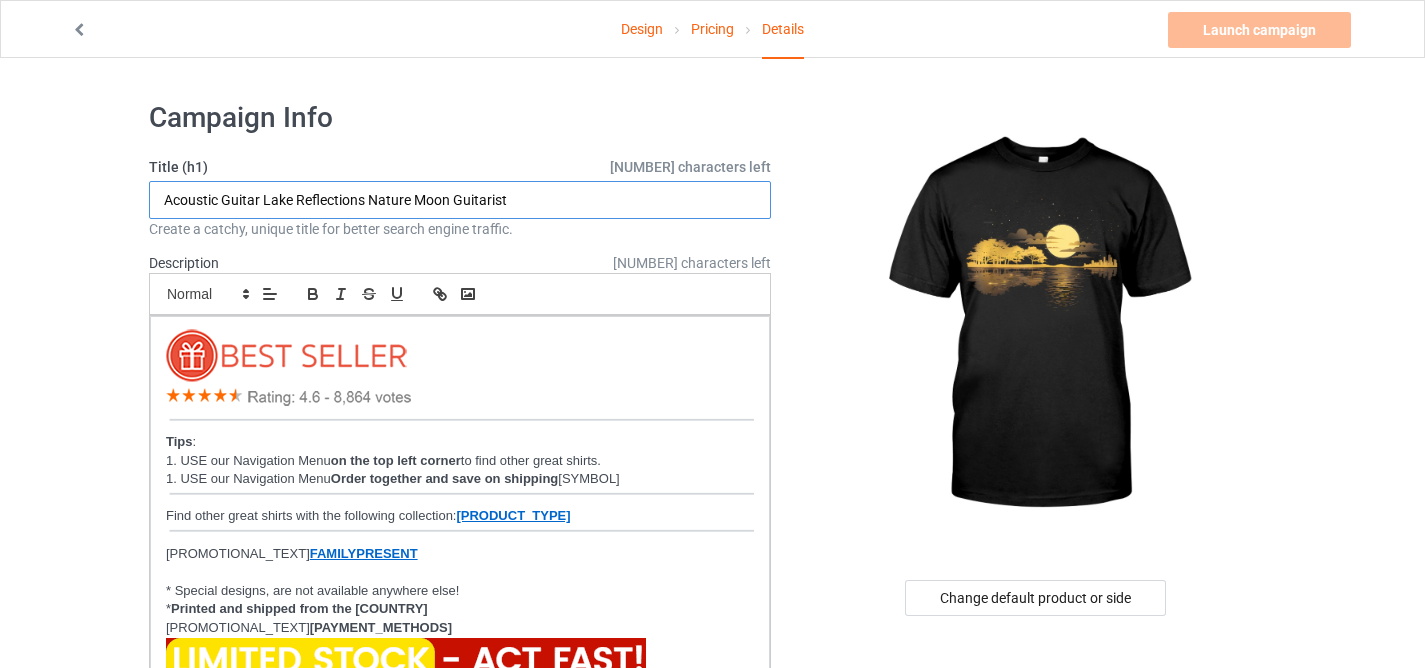 type on "Acoustic Guitar Lake Reflections Nature Moon Guitarist" 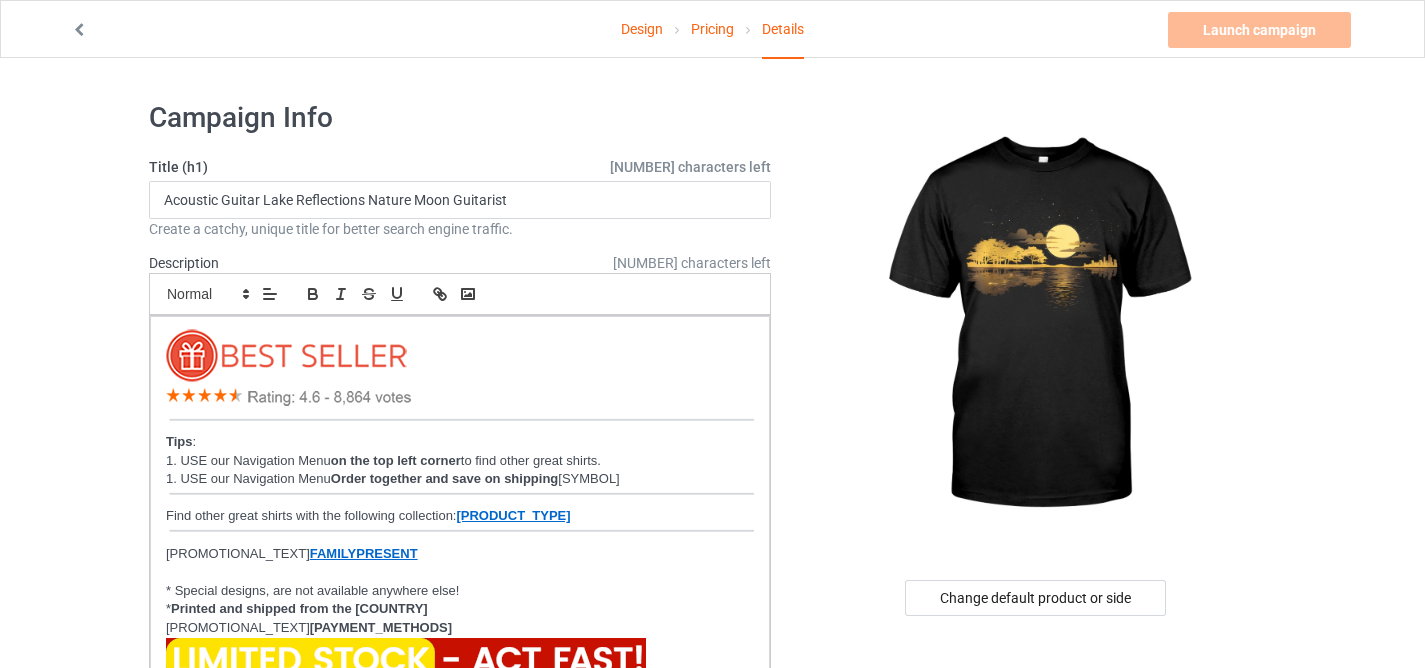 click on "Places > Country > [COUNTRY]" at bounding box center (712, 1244) 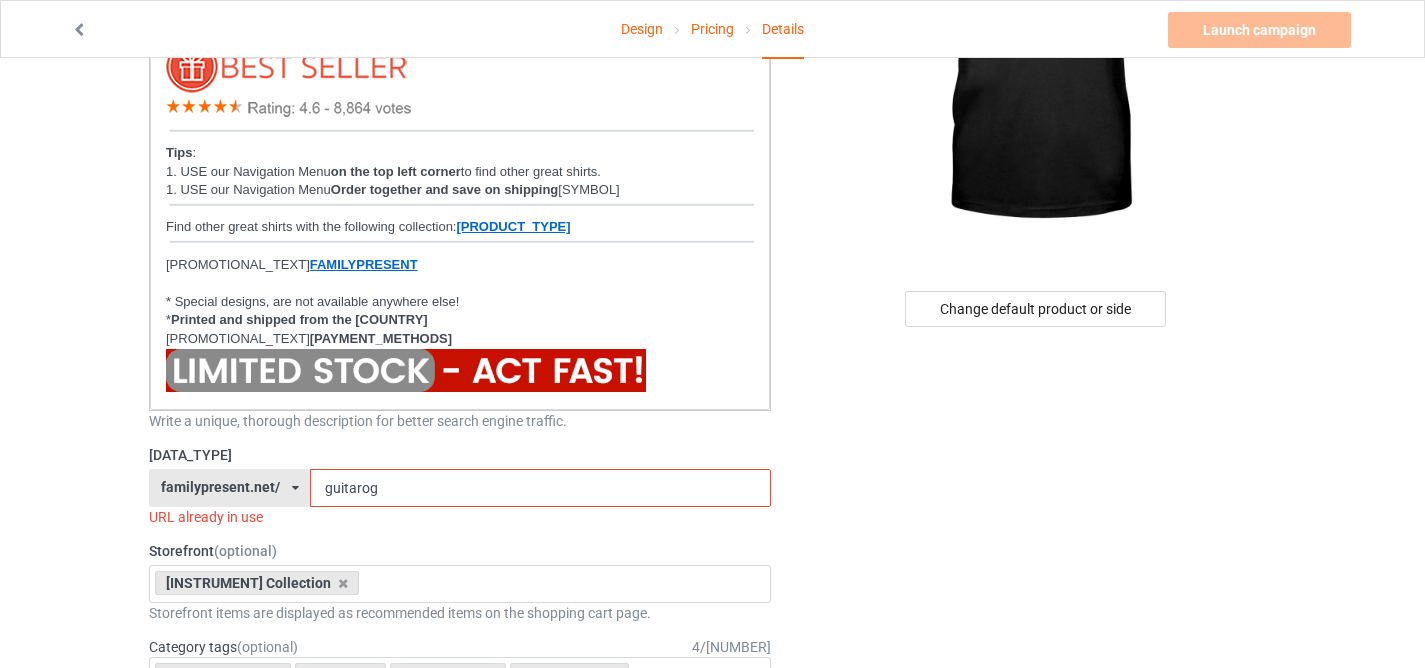 scroll, scrollTop: 407, scrollLeft: 0, axis: vertical 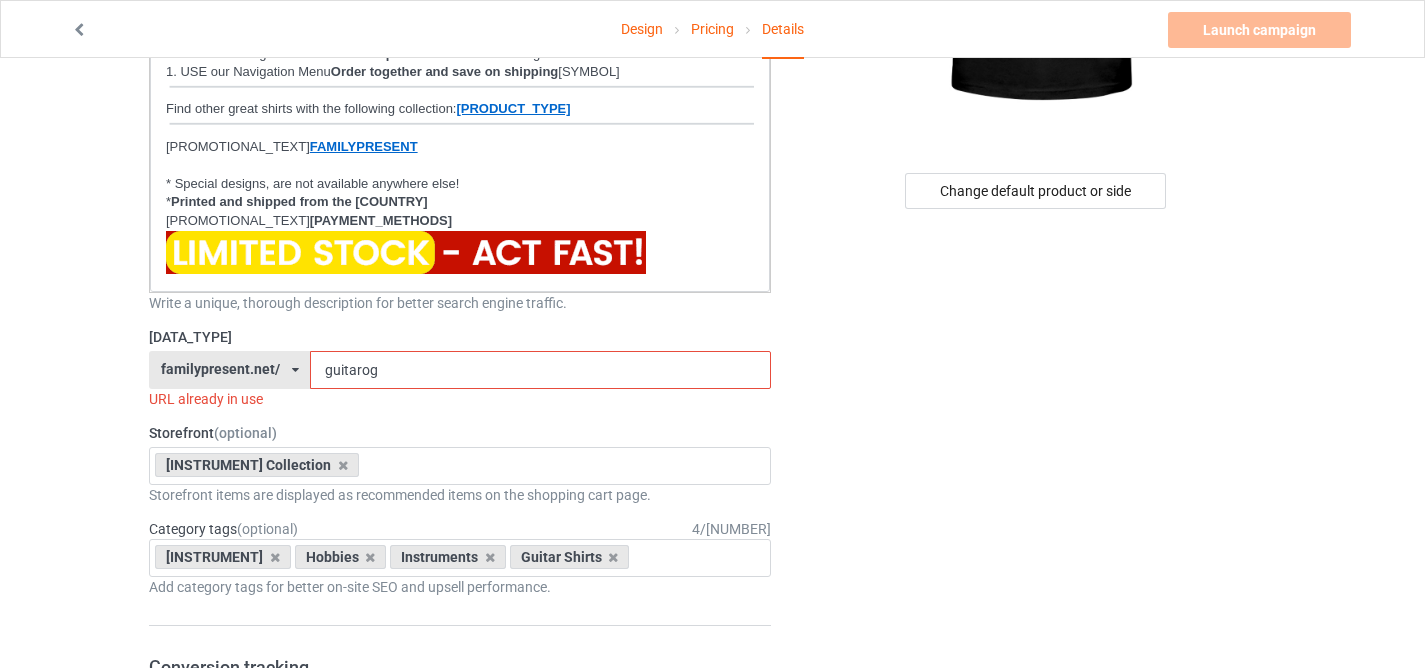 drag, startPoint x: 361, startPoint y: 370, endPoint x: 458, endPoint y: 378, distance: 97.32934 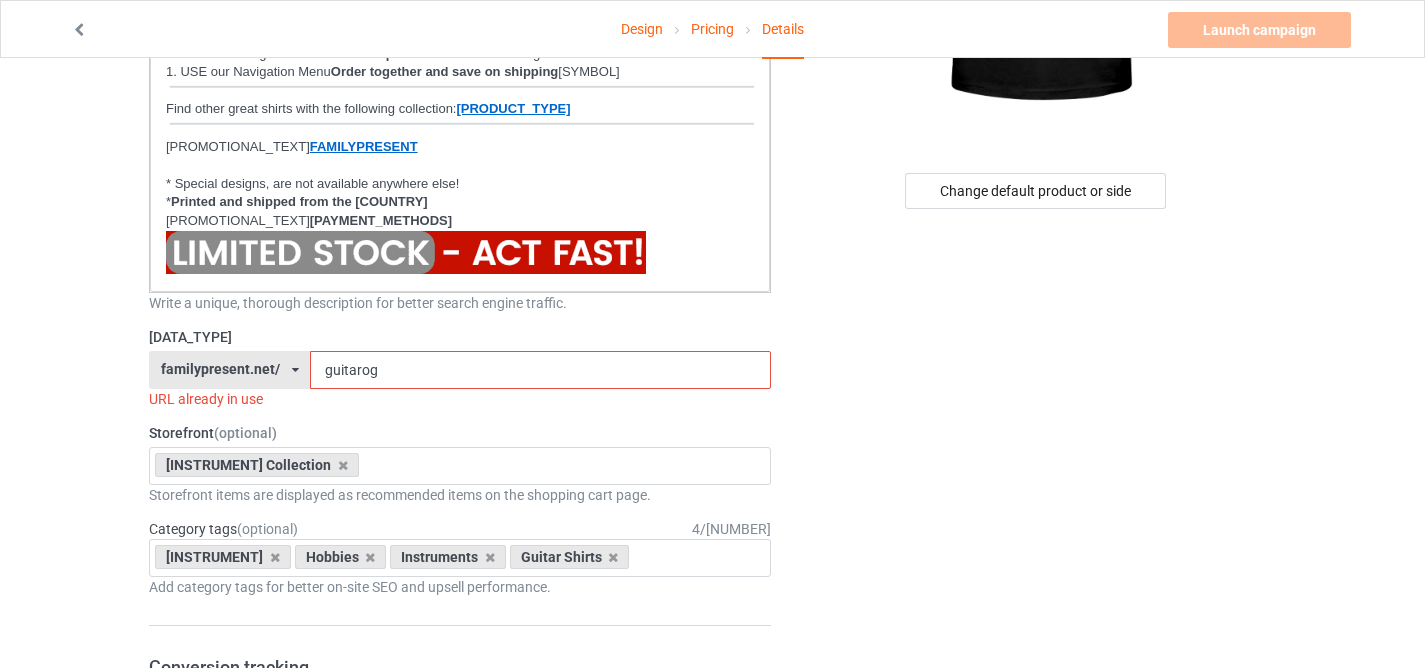 click on "guitarog" at bounding box center (540, 370) 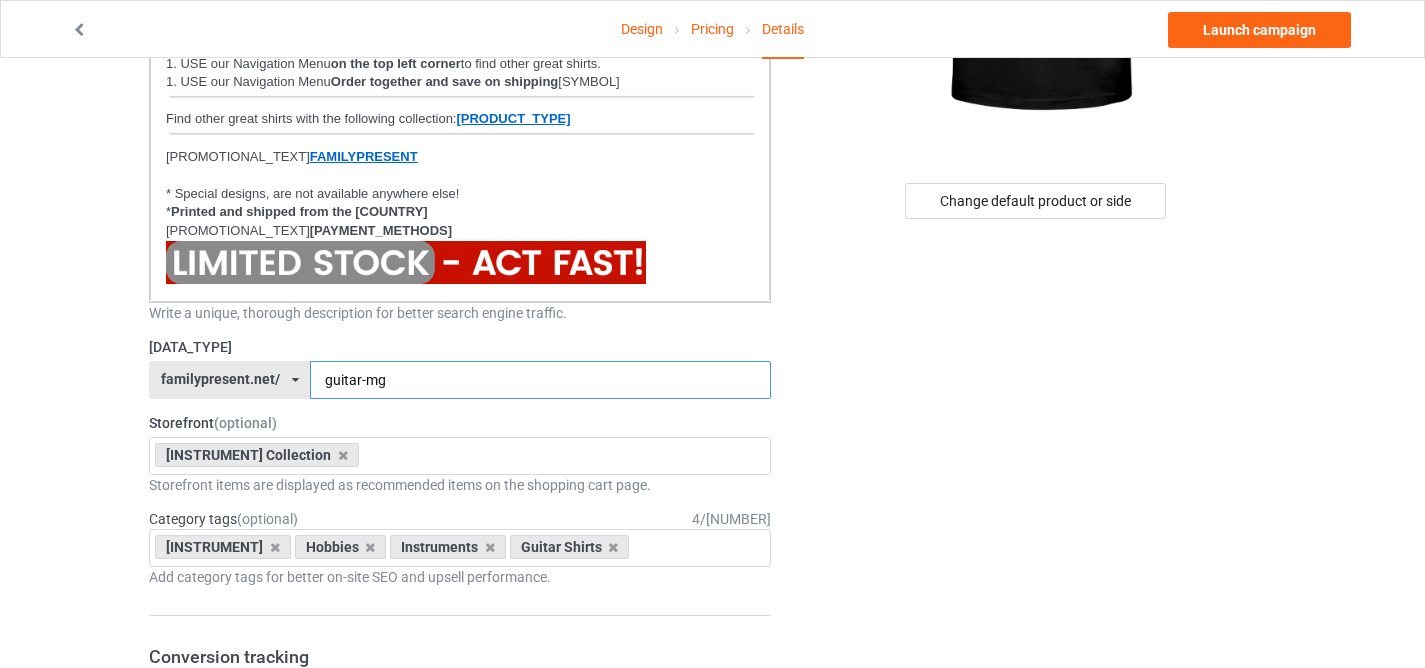 scroll, scrollTop: 244, scrollLeft: 0, axis: vertical 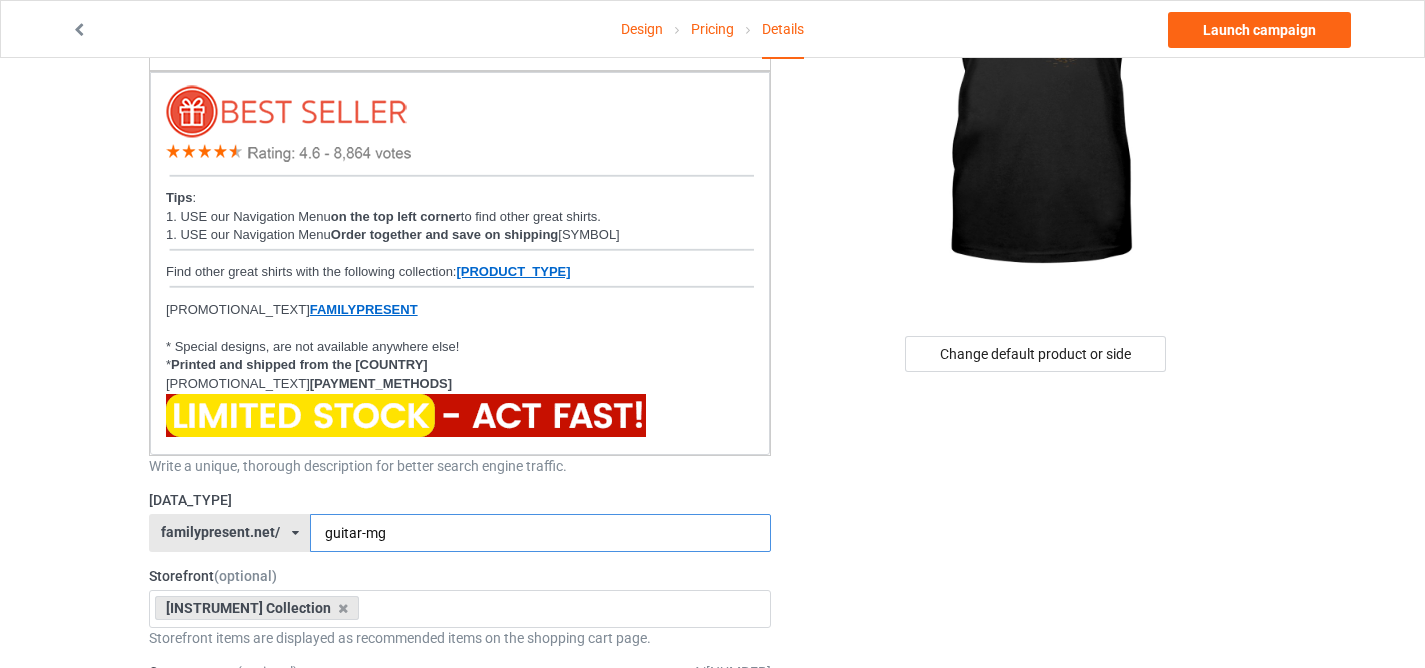 type on "guitar-mg" 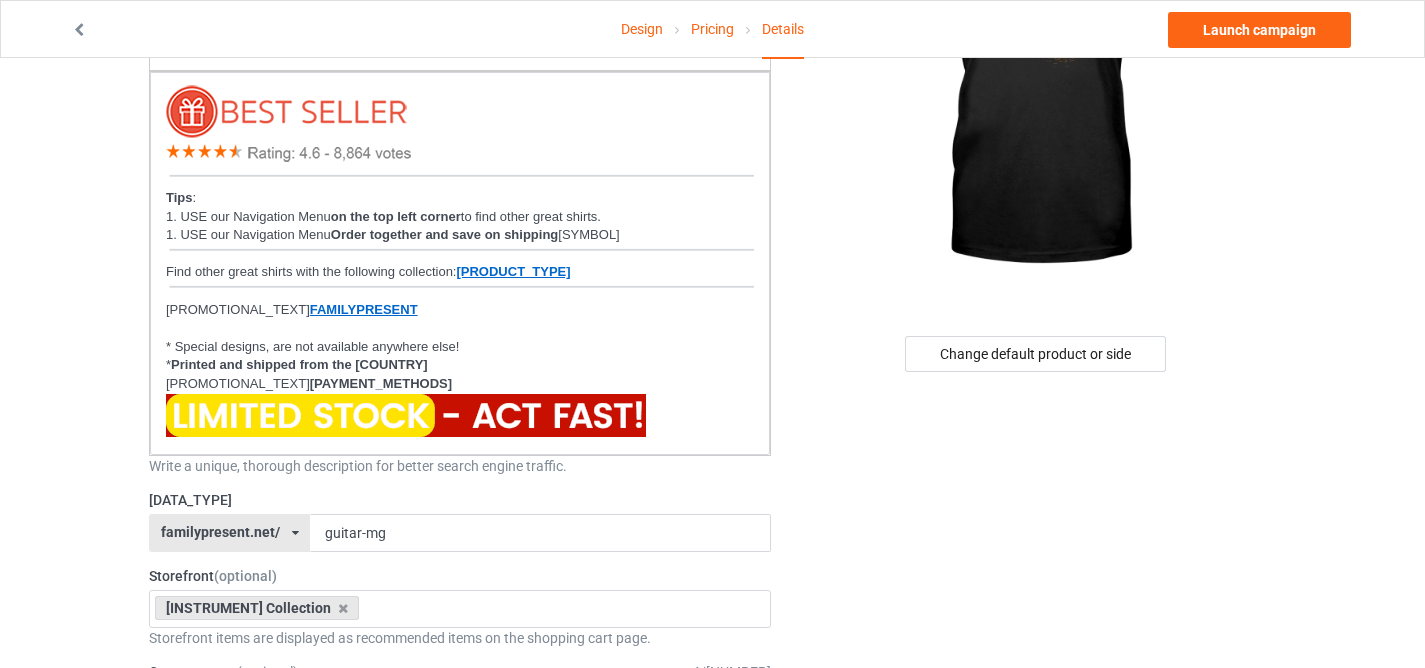 click at bounding box center (1037, 81) 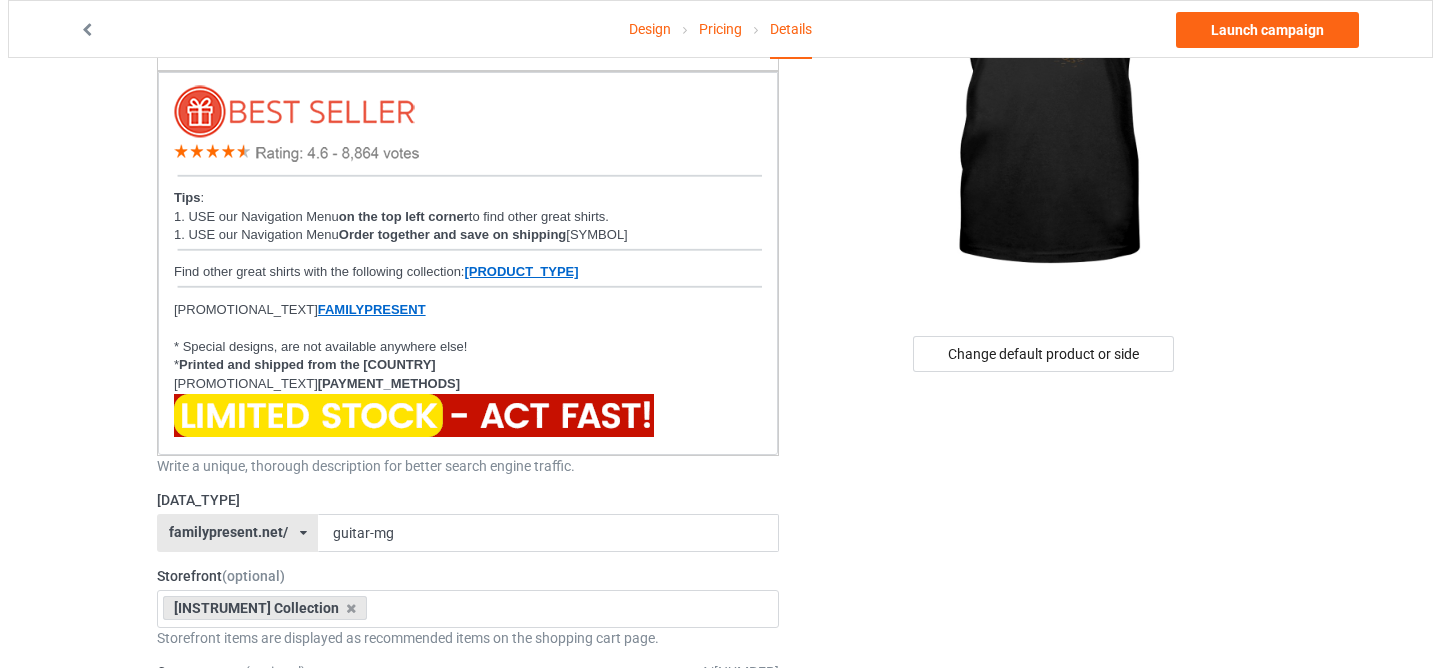 scroll, scrollTop: 0, scrollLeft: 0, axis: both 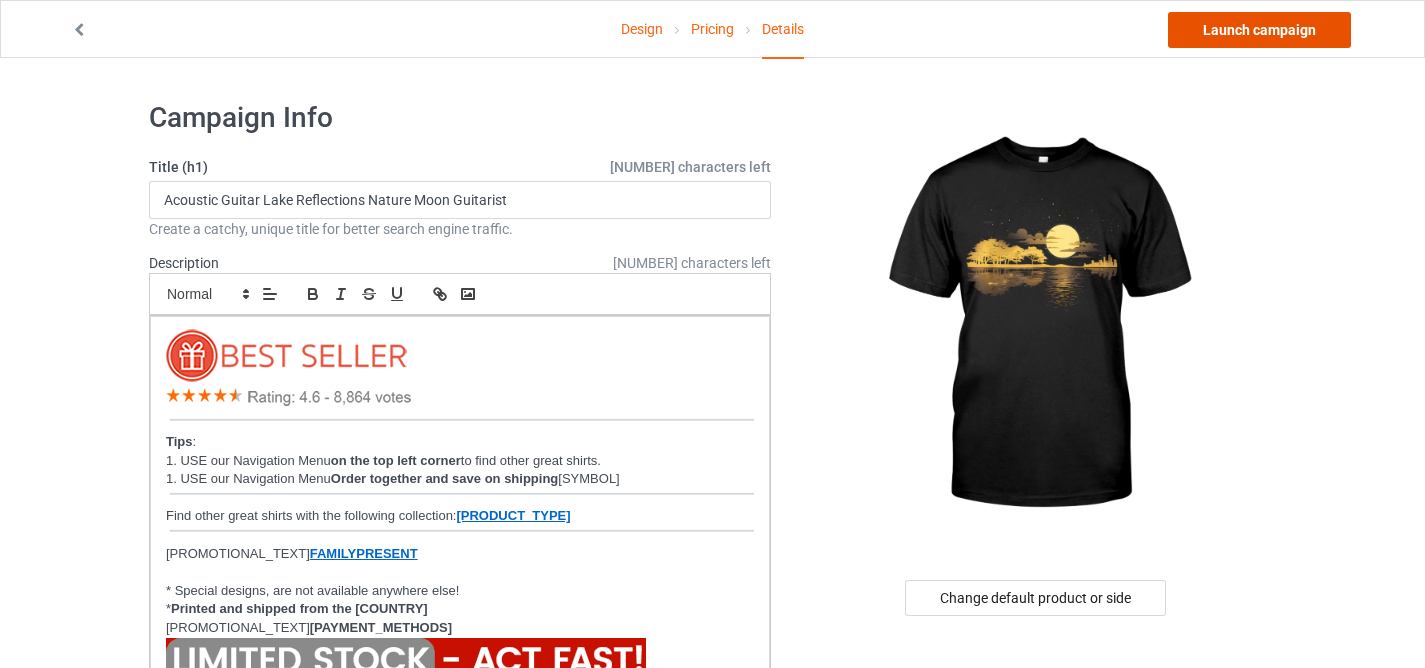 click on "Launch campaign" at bounding box center (1259, 30) 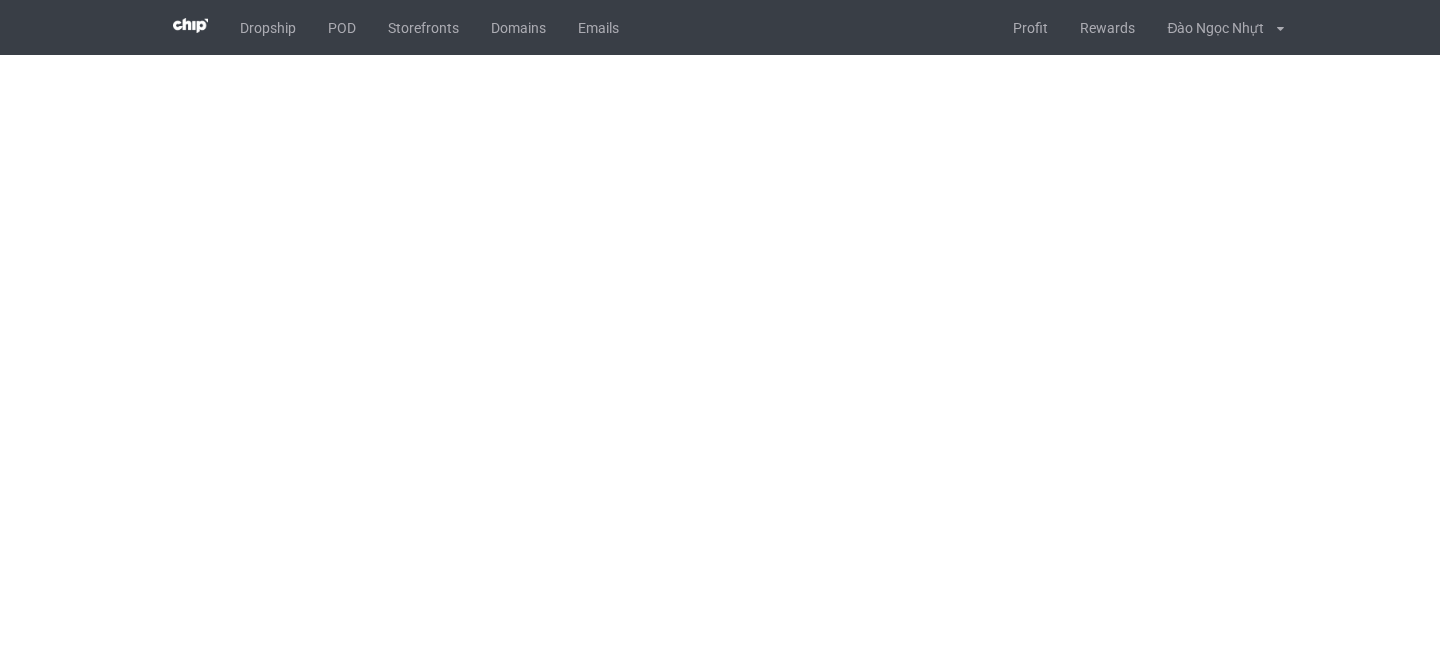 scroll, scrollTop: 0, scrollLeft: 0, axis: both 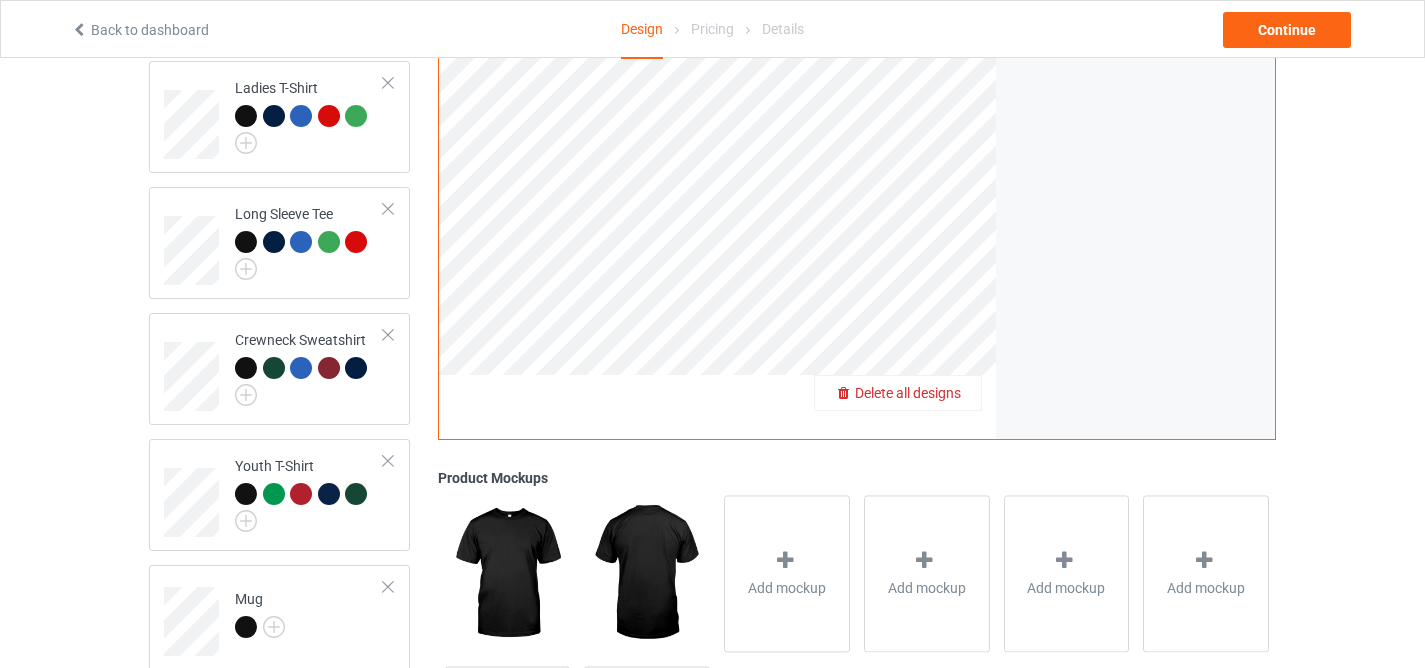 click on "Delete all designs" at bounding box center (908, 393) 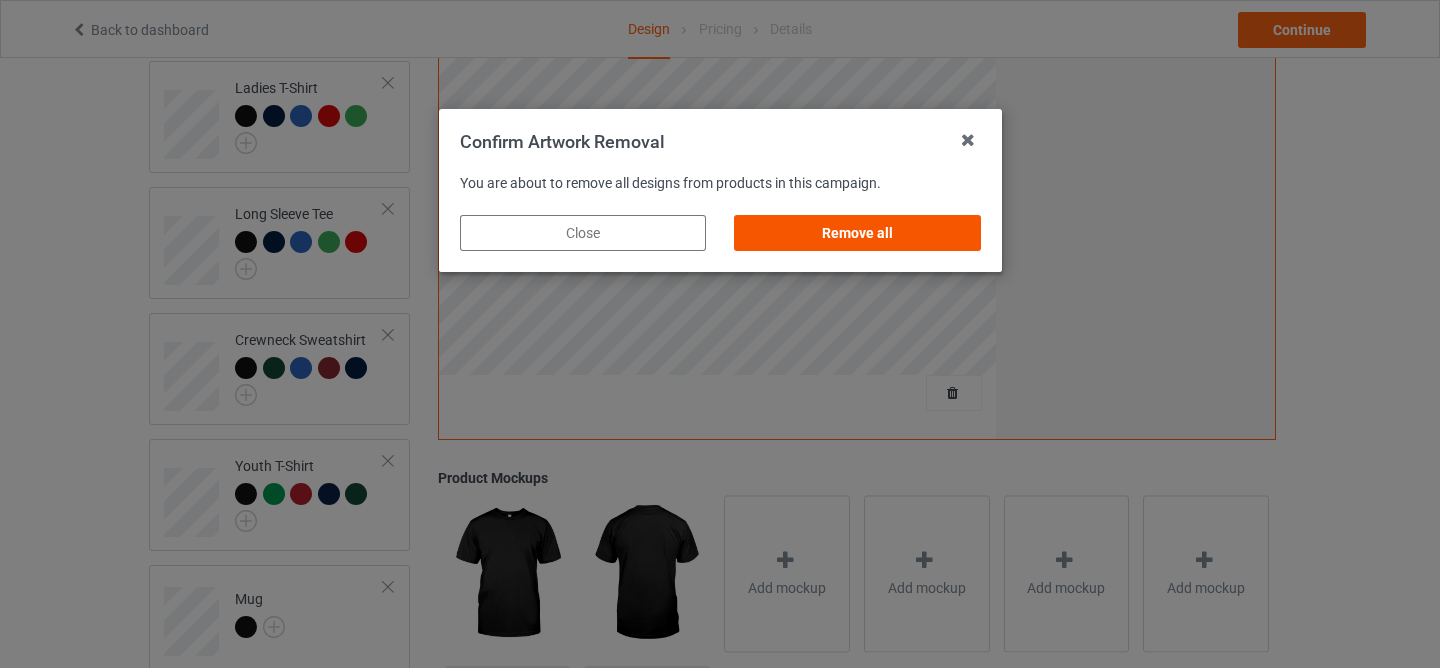 click on "Remove all" at bounding box center [857, 233] 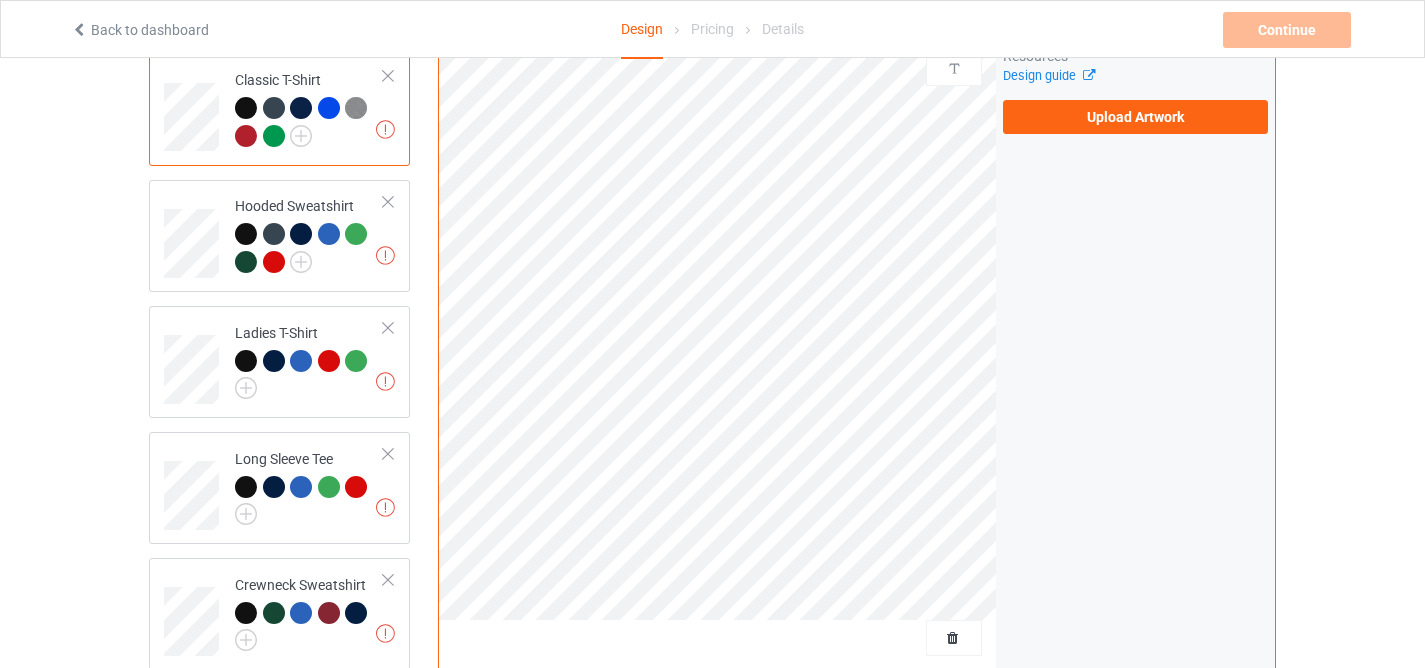 scroll, scrollTop: 0, scrollLeft: 0, axis: both 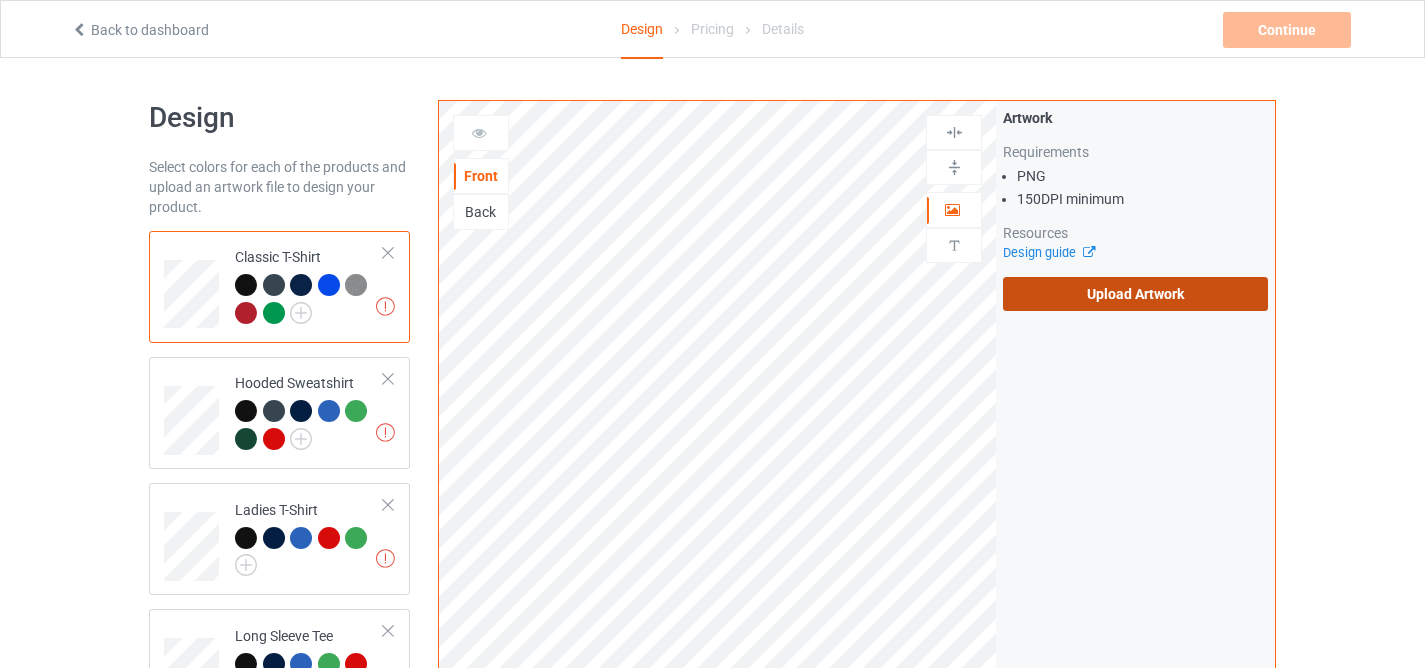 click on "Upload Artwork" at bounding box center [1135, 294] 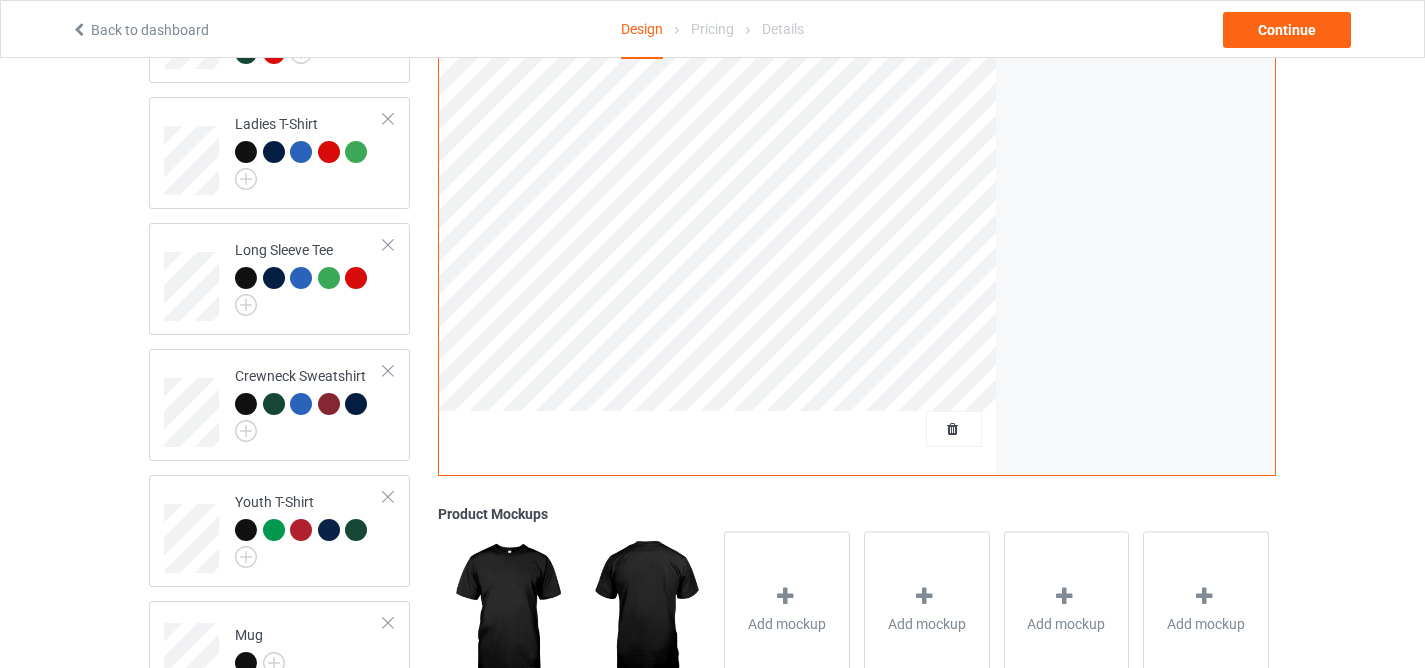 scroll, scrollTop: 627, scrollLeft: 0, axis: vertical 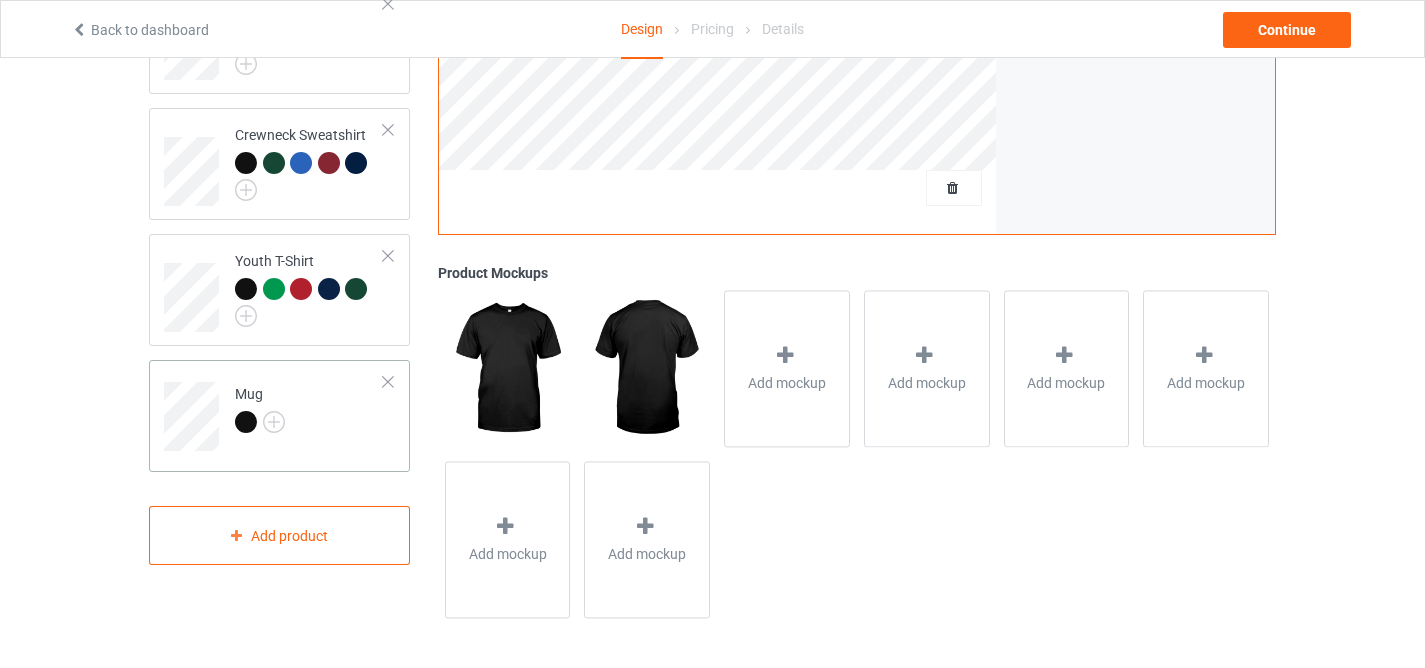 click at bounding box center [246, 422] 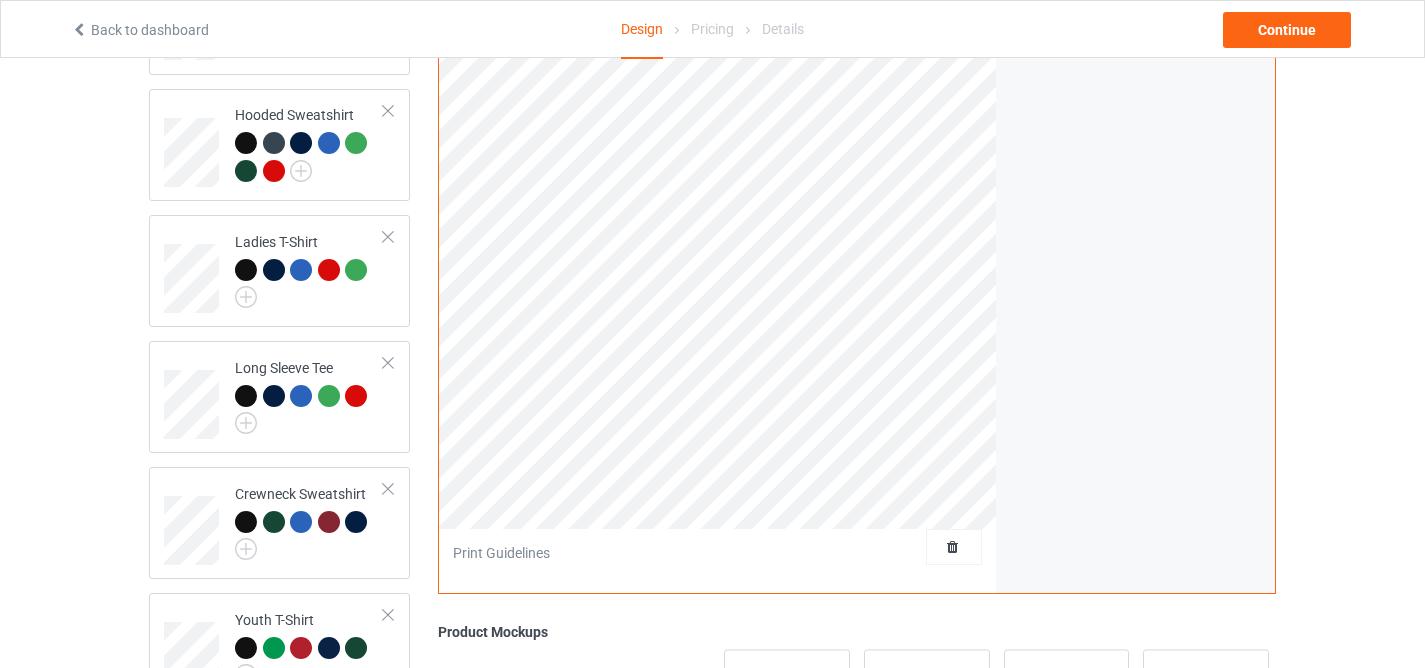 scroll, scrollTop: 225, scrollLeft: 0, axis: vertical 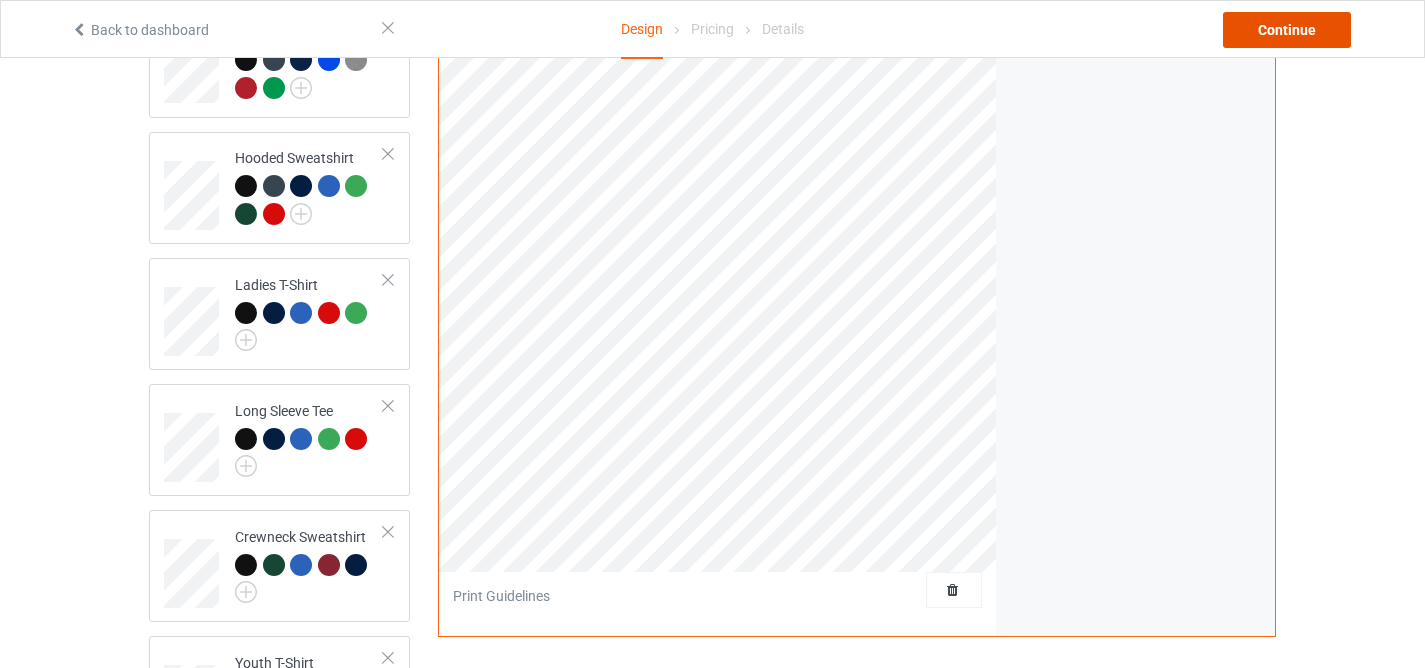 click on "Continue" at bounding box center (1287, 30) 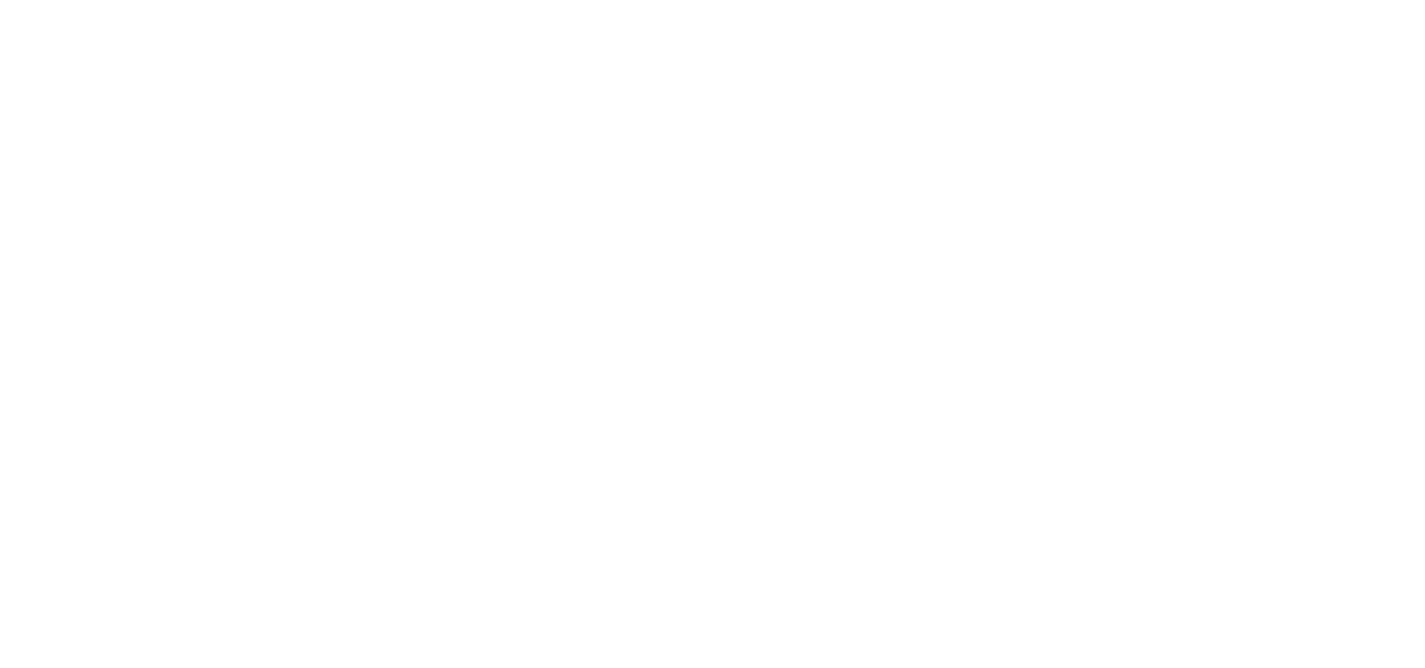 scroll, scrollTop: 0, scrollLeft: 0, axis: both 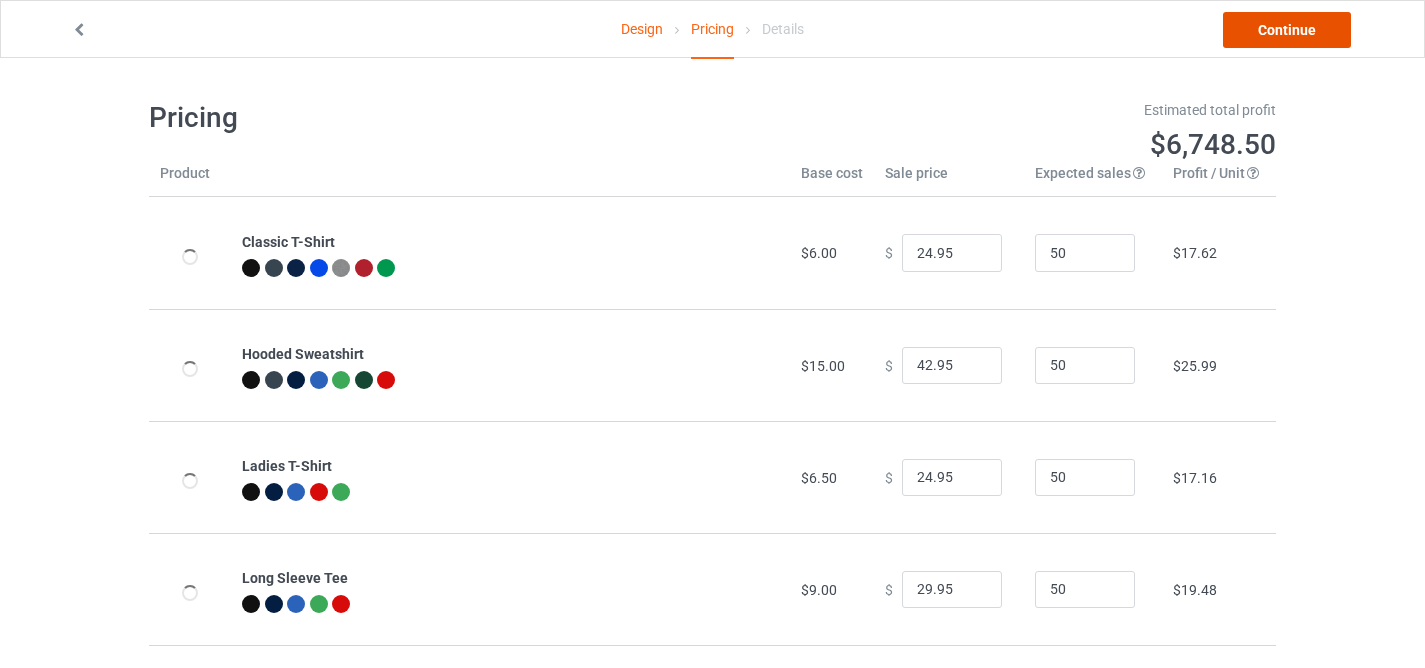 click on "Continue" at bounding box center (1287, 30) 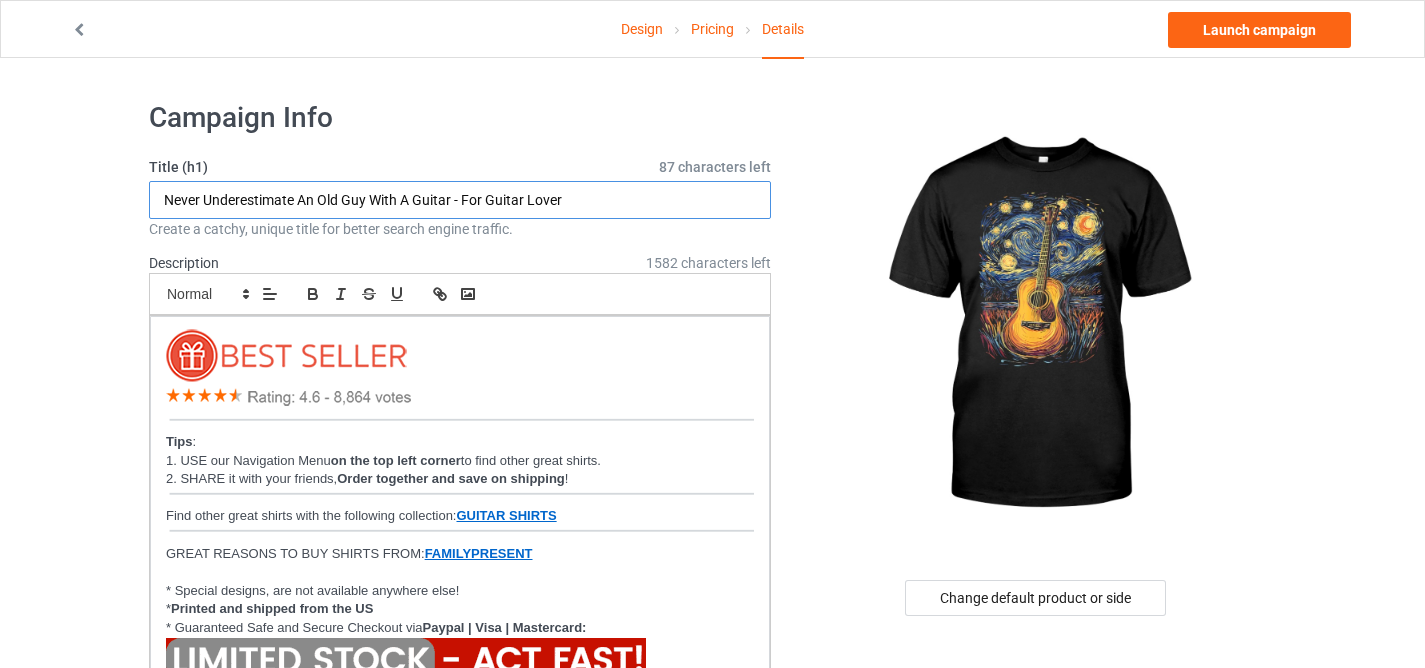 click on "Never Underestimate An Old Guy With A Guitar - For Guitar Lover" at bounding box center [460, 200] 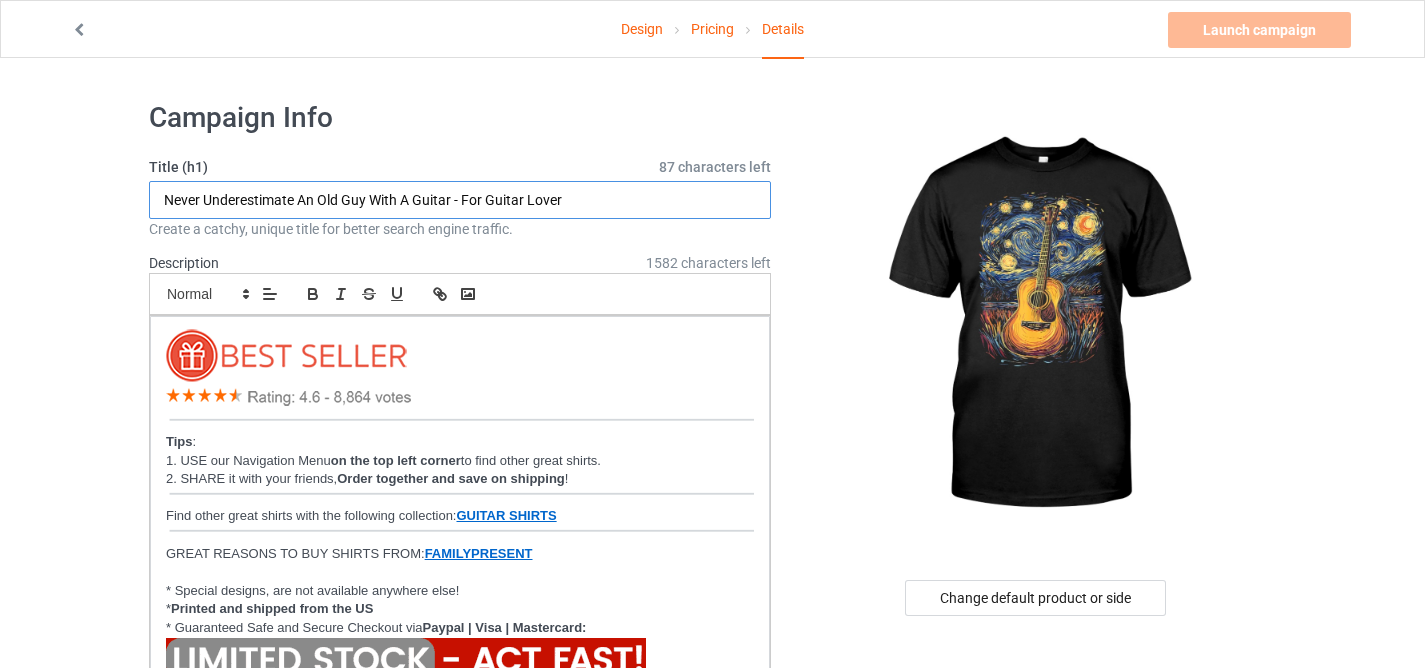 click on "Never Underestimate An Old Guy With A Guitar - For Guitar Lover" at bounding box center [460, 200] 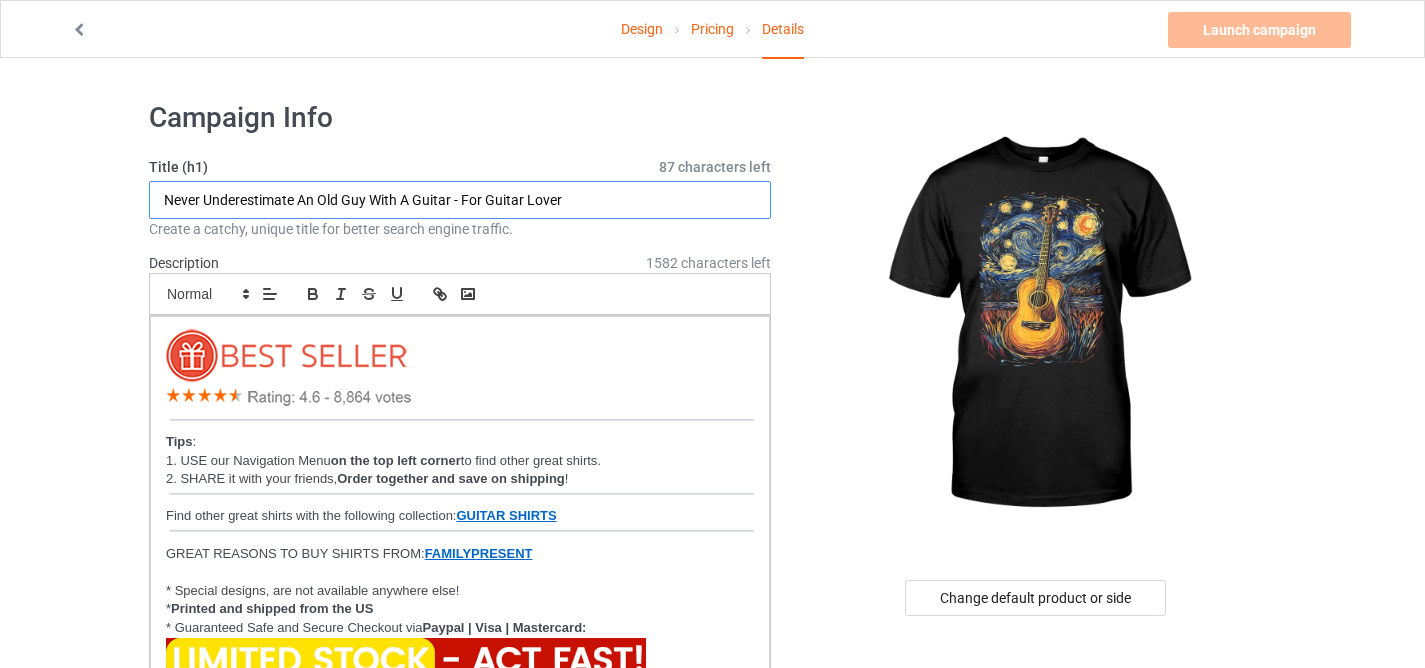 click on "Never Underestimate An Old Guy With A Guitar - For Guitar Lover" at bounding box center (460, 200) 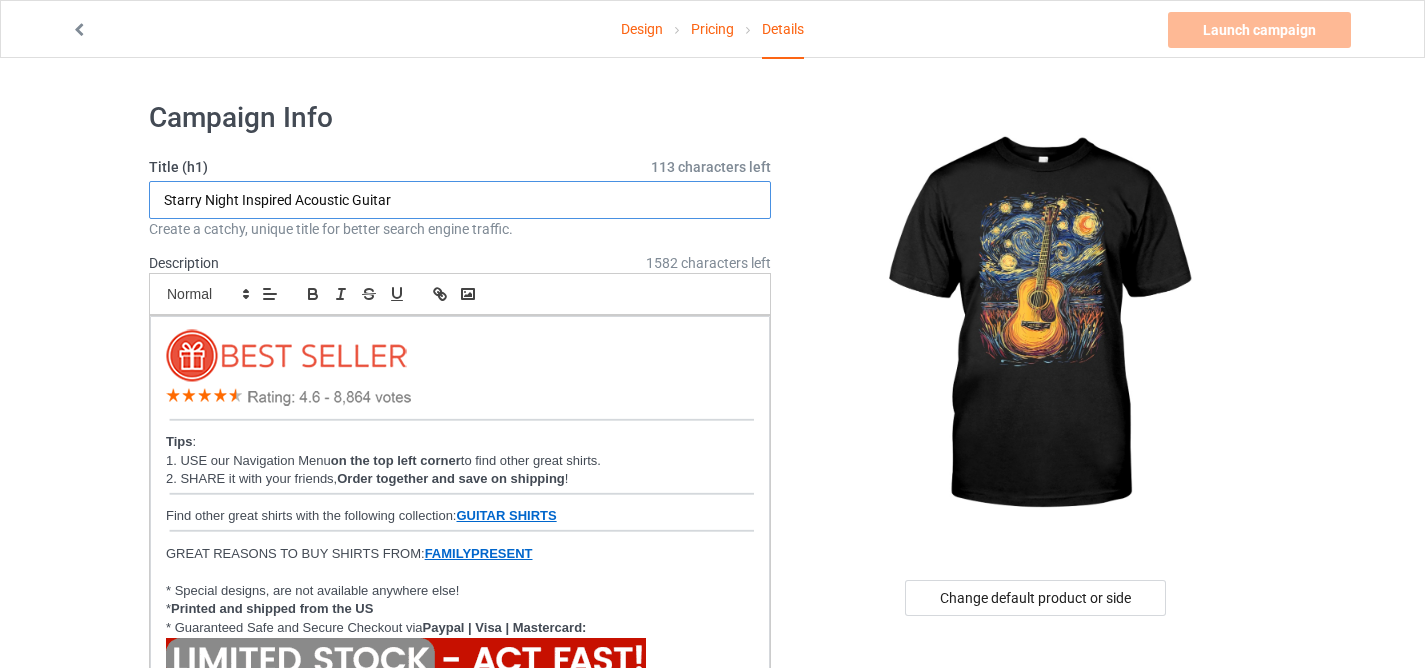 type on "Starry Night Inspired Acoustic Guitar" 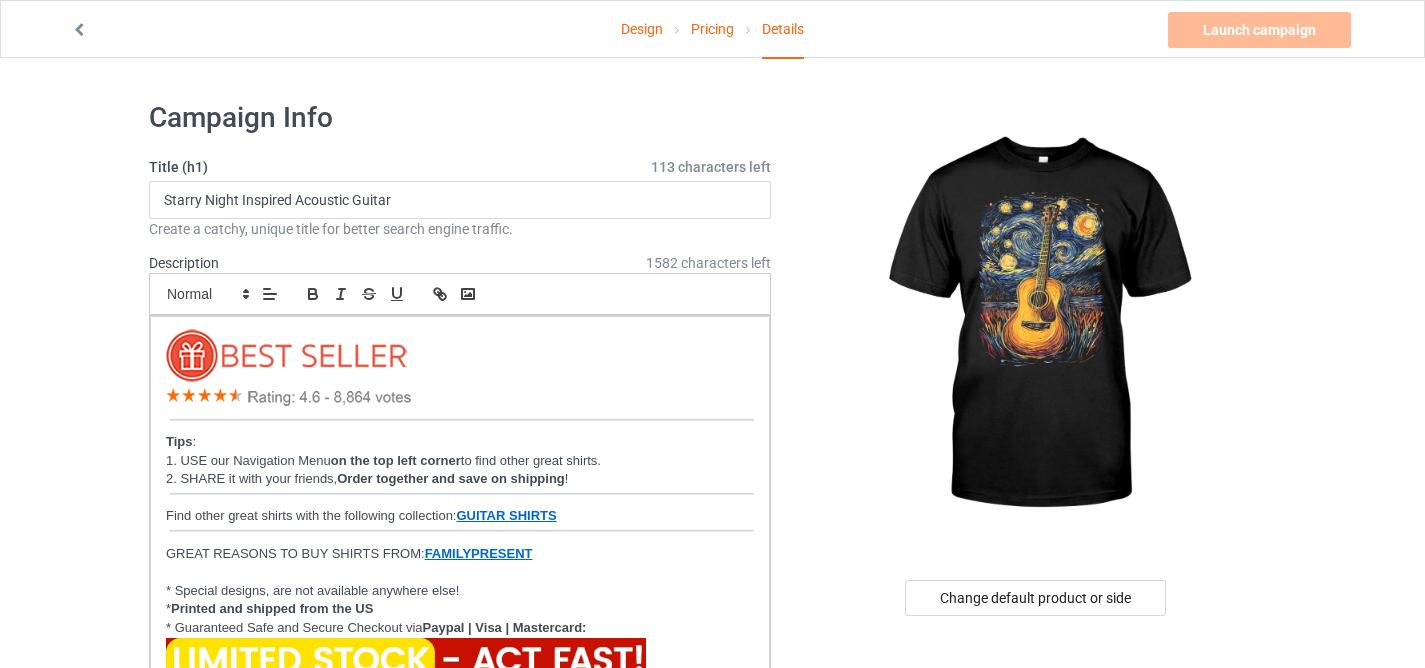 click on "Design Pricing Details Launch campaign Invalid campaign URL Campaign Info Title (h1) 113   characters left Starry Night Inspired Acoustic Guitar Create a catchy, unique title for better search engine traffic. Description 1582   characters left       Small Normal Large Big Huge                                                                                     Tips :  1. USE our Navigation Menu  on the top left corner  to find other great shirts. 2. SHARE it with your friends,  Order together and save on shipping ! Find other great shirts with the following collection:  GUITAR SHIRTS GREAT REASONS TO BUY SHIRTS FROM:  FAMILYPRESENT * Special designs, are not available anywhere else! *  Printed and shipped from the US * Guaranteed Safe and Secure Checkout via  Paypal | Visa | Mastercard: Write a unique, thorough description for better search engine traffic. URL familypresent.net/ epicprints.co/ familypresent.net/ giftprints.co/ golfpodstore.com/ izgears.com/ teechip.com/ 680113b65f99e2002f5a477c guitarog" at bounding box center [712, 1254] 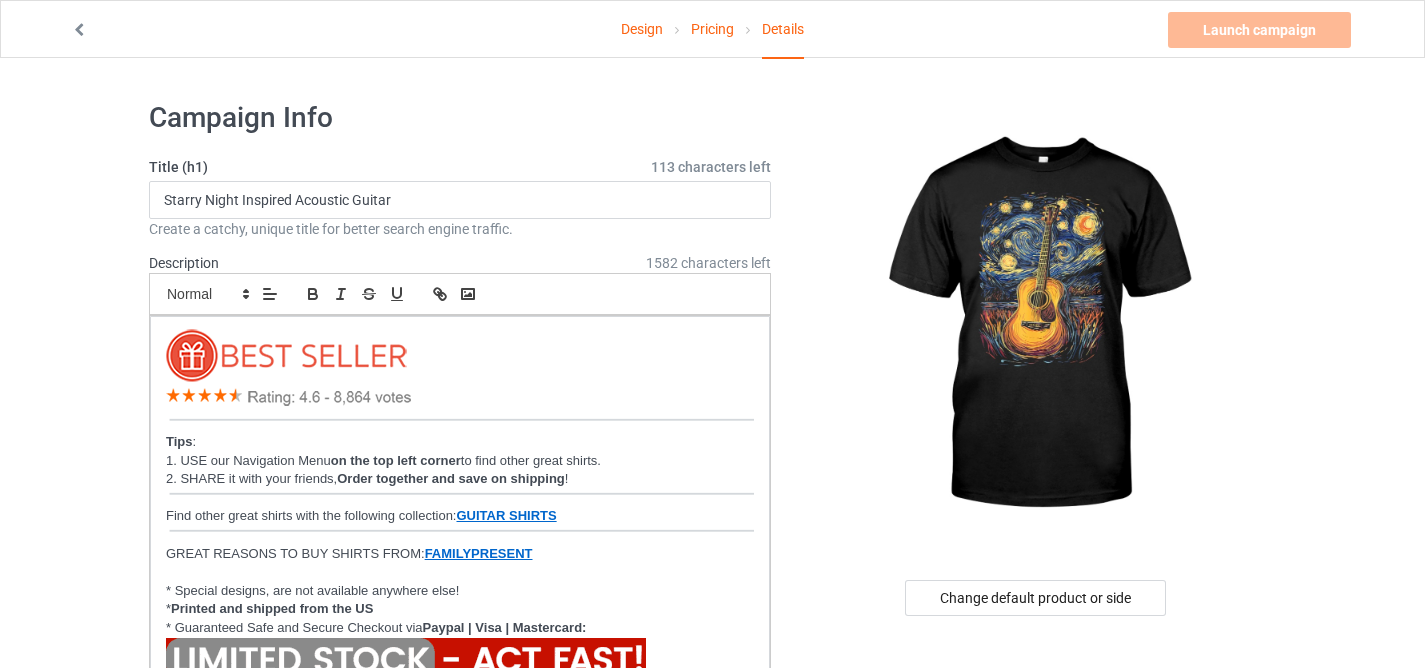 scroll, scrollTop: 562, scrollLeft: 0, axis: vertical 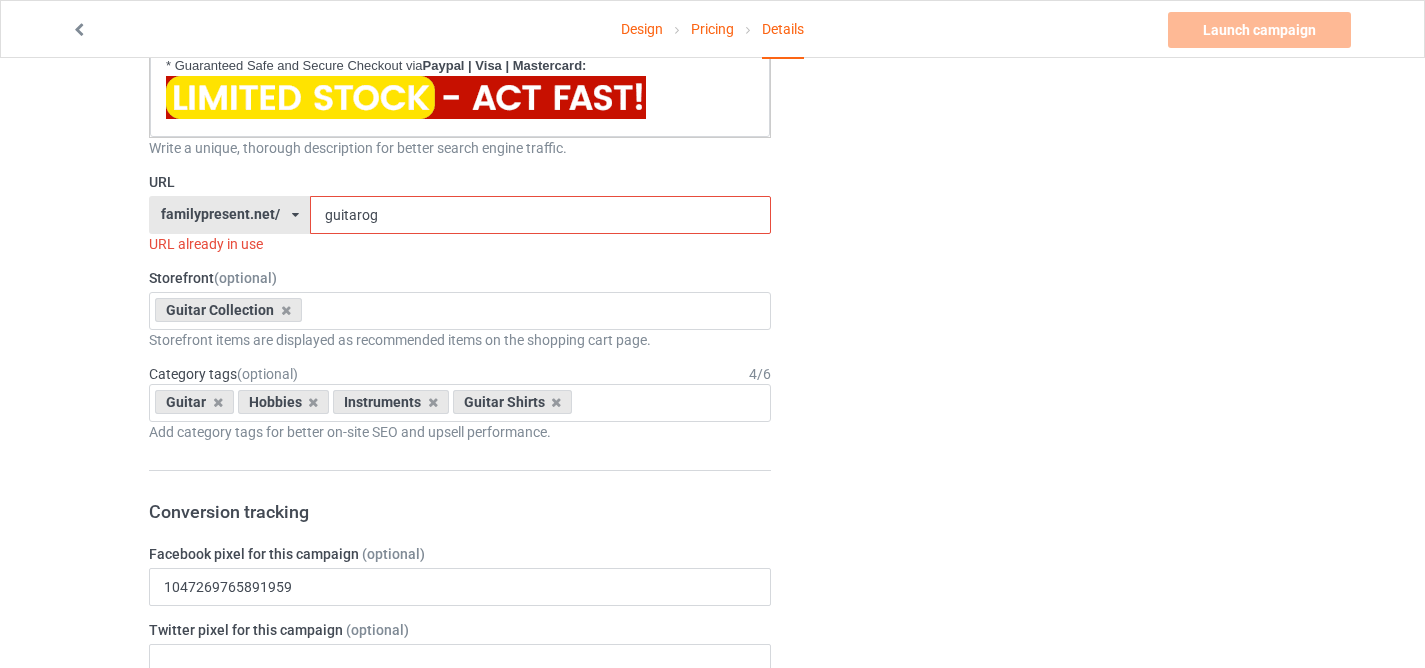 drag, startPoint x: 356, startPoint y: 216, endPoint x: 484, endPoint y: 241, distance: 130.41856 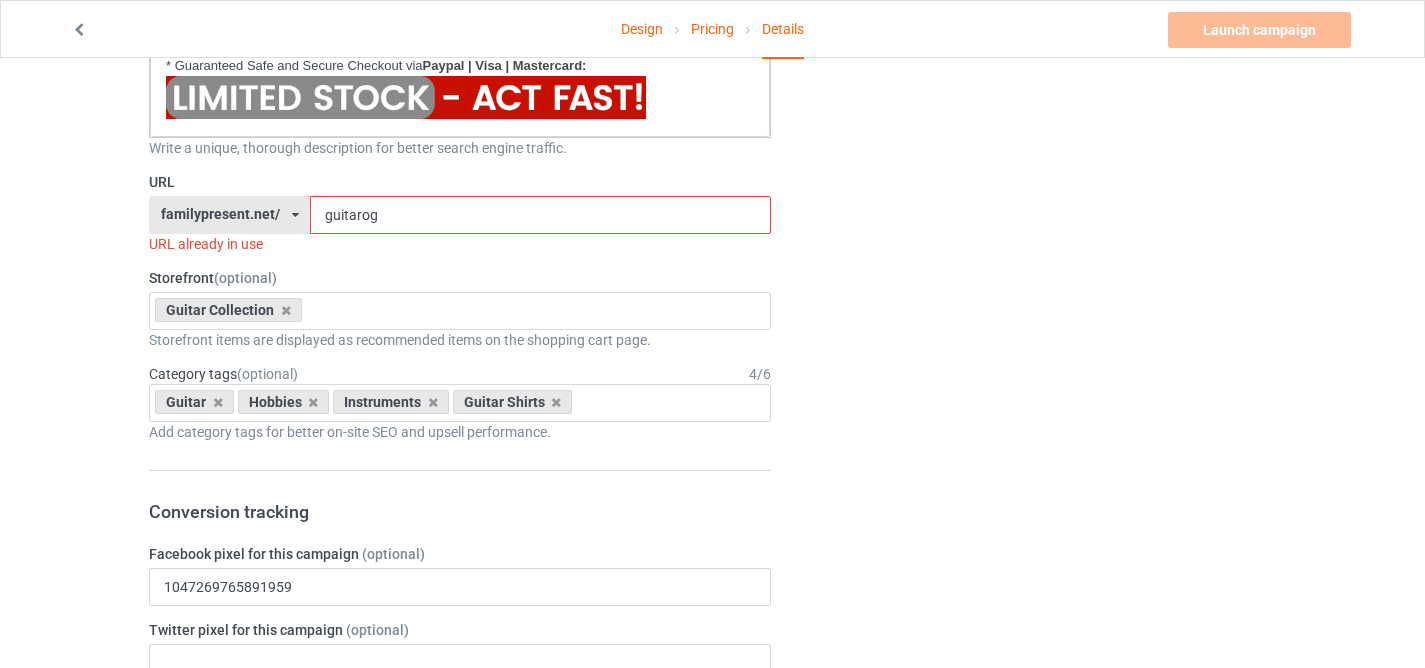 click on "URL familypresent.net/ epicprints.co/ familypresent.net/ giftprints.co/ golfpodstore.com/ izgears.com/ teechip.com/ 680113b65f99e2002f5a477c 5fb505ab207a910e130998fe 680756f173a07400312b9210 61728a4fc394c000356691d9 5bef01f0d75e4970cbe0c898 587d0d41cee36fd012c64a69 guitarog URL already in use" at bounding box center [460, 213] 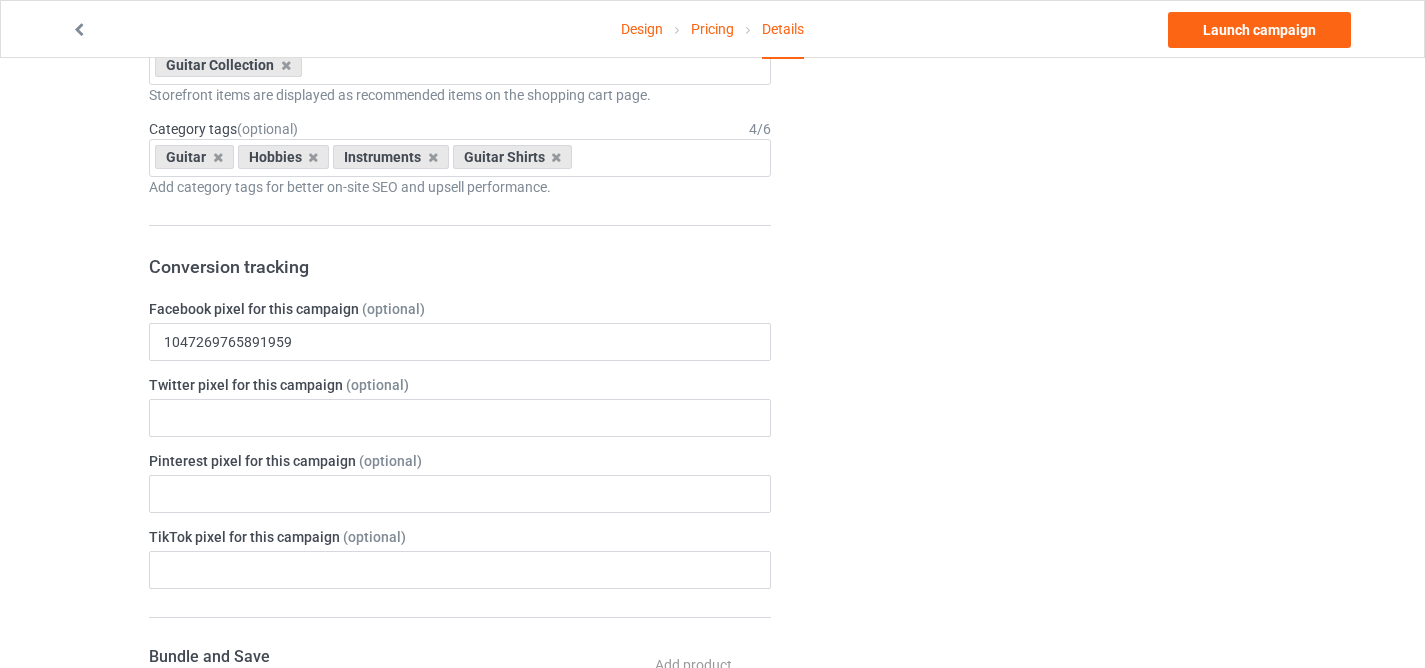 scroll, scrollTop: 275, scrollLeft: 0, axis: vertical 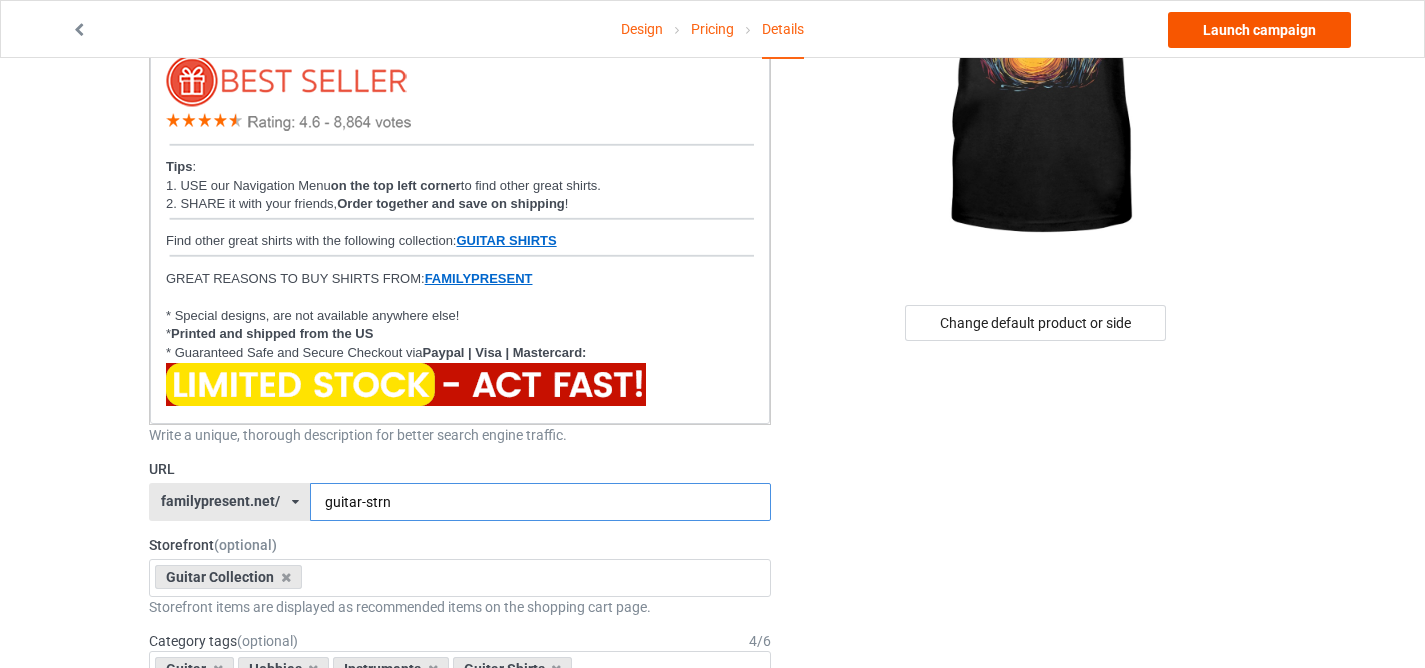 type on "guitar-strn" 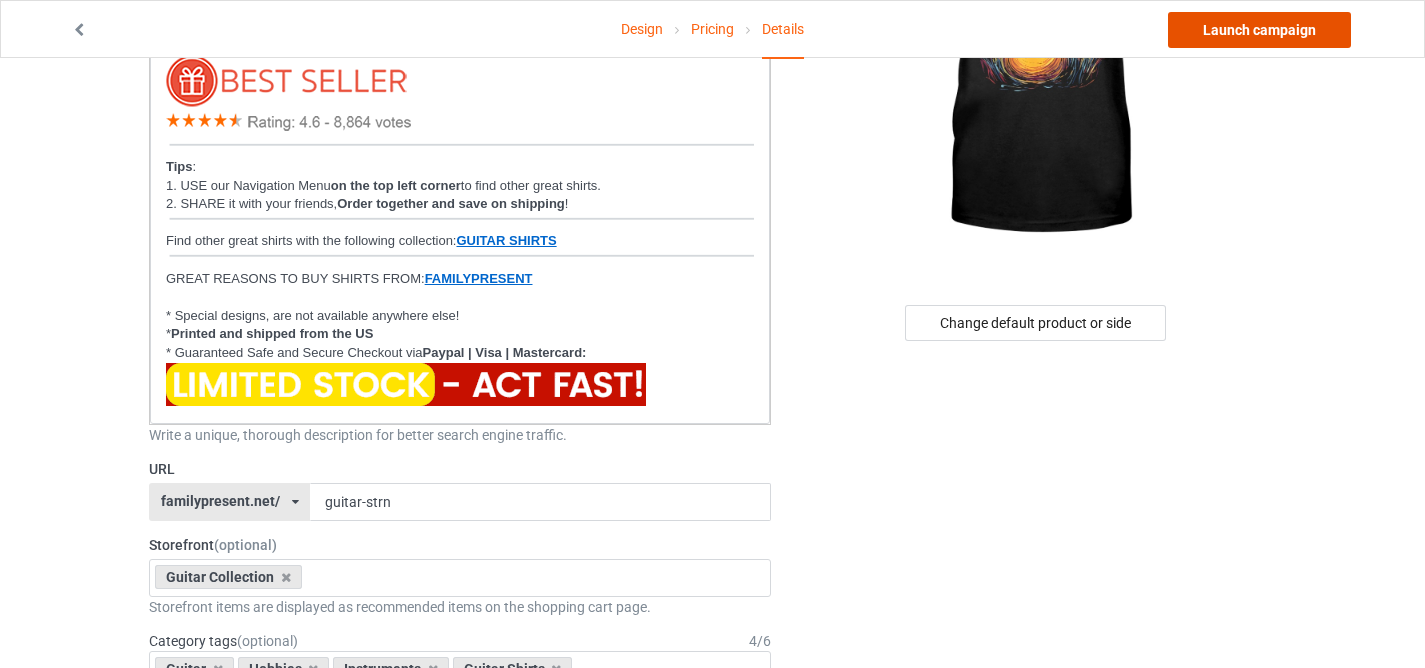 click on "Launch campaign" at bounding box center (1259, 30) 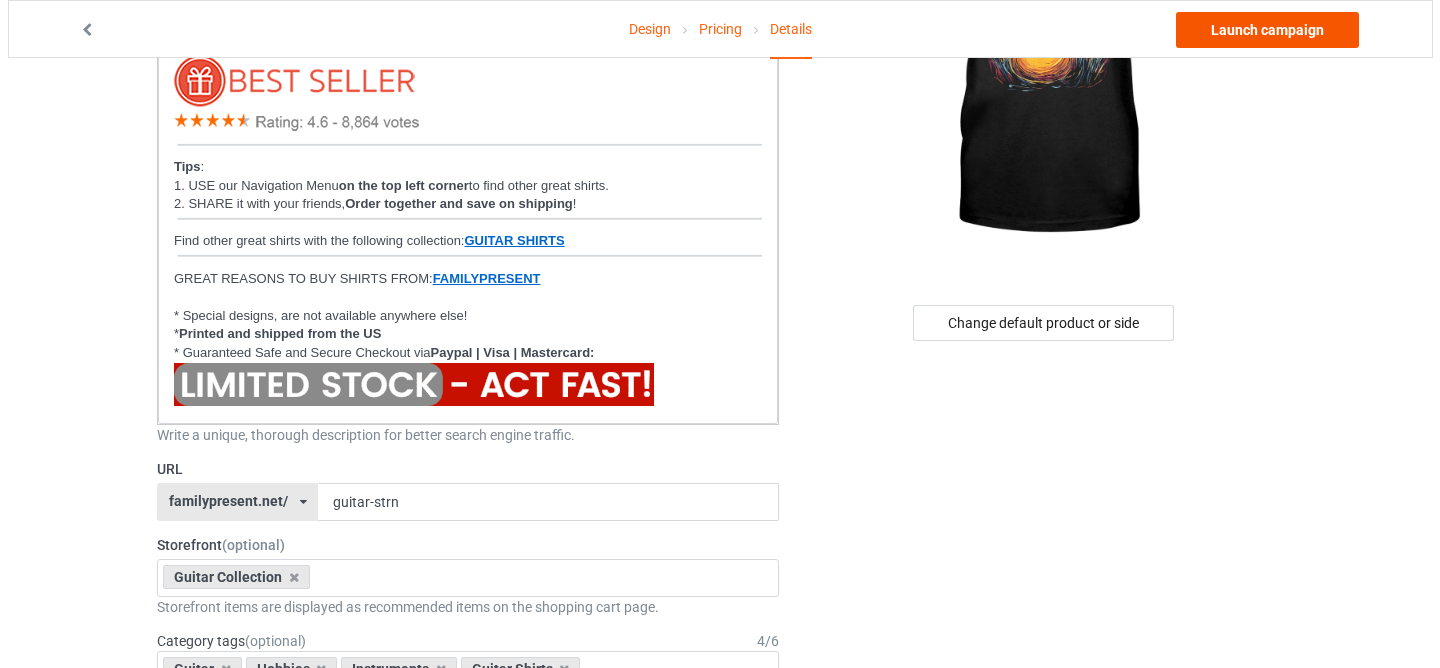 scroll, scrollTop: 0, scrollLeft: 0, axis: both 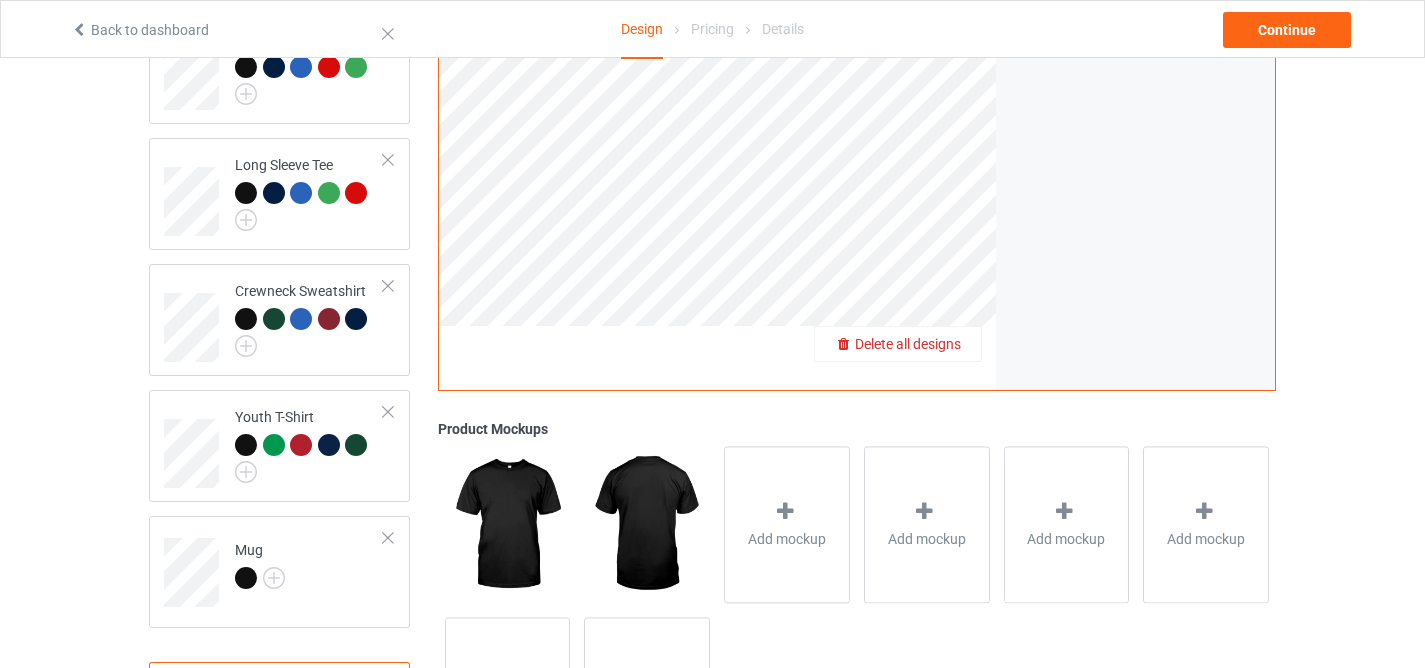 click on "Delete all designs" at bounding box center [908, 344] 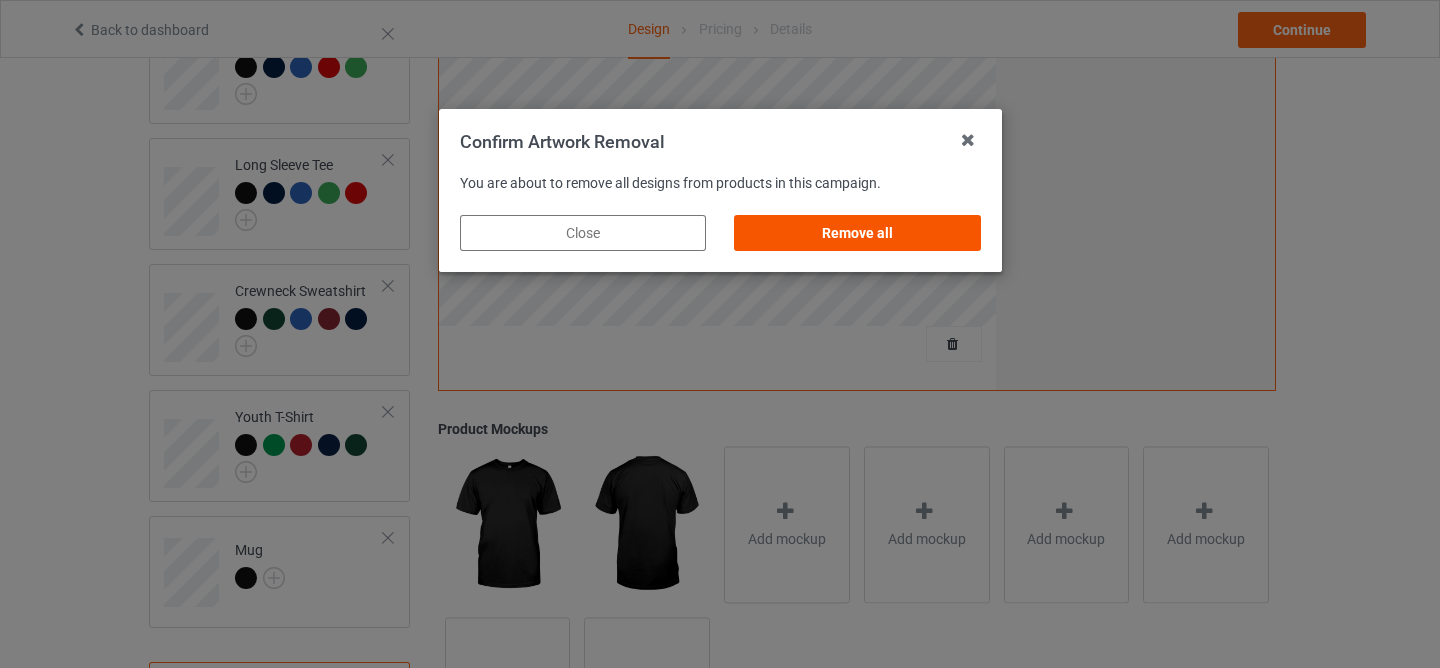 click on "Remove all" at bounding box center [857, 233] 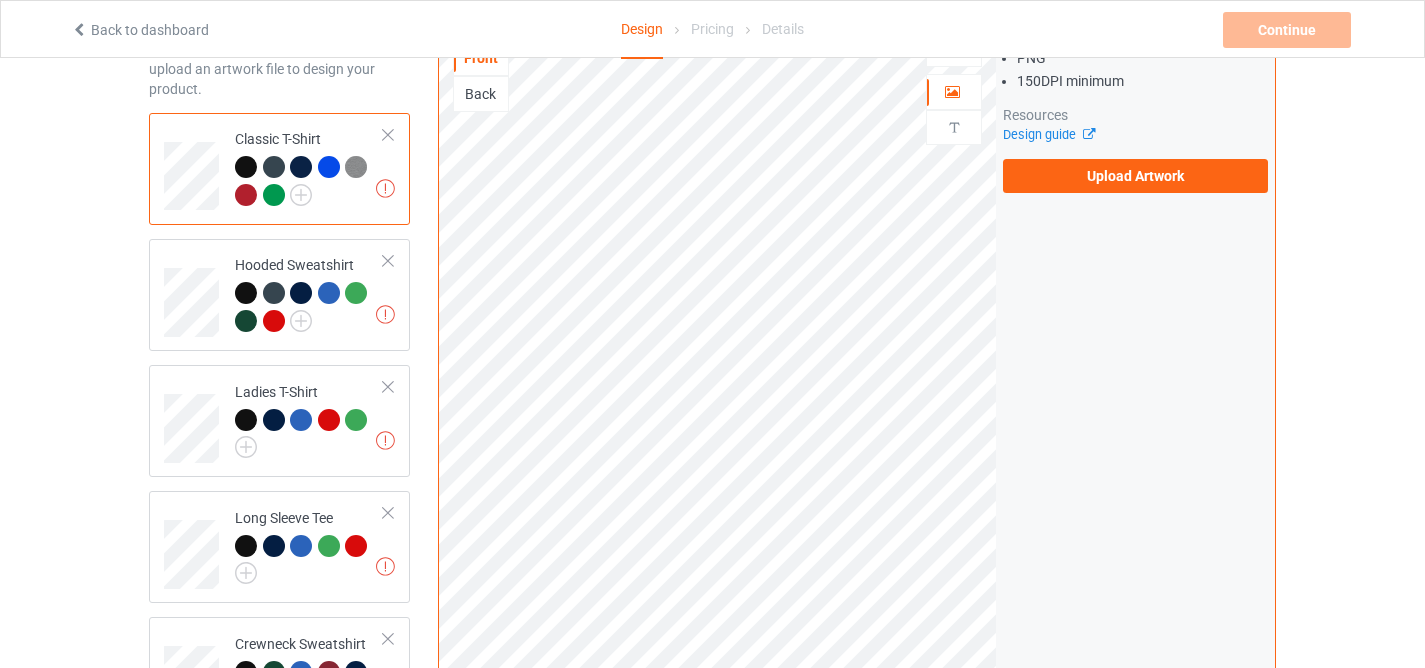 scroll, scrollTop: 0, scrollLeft: 0, axis: both 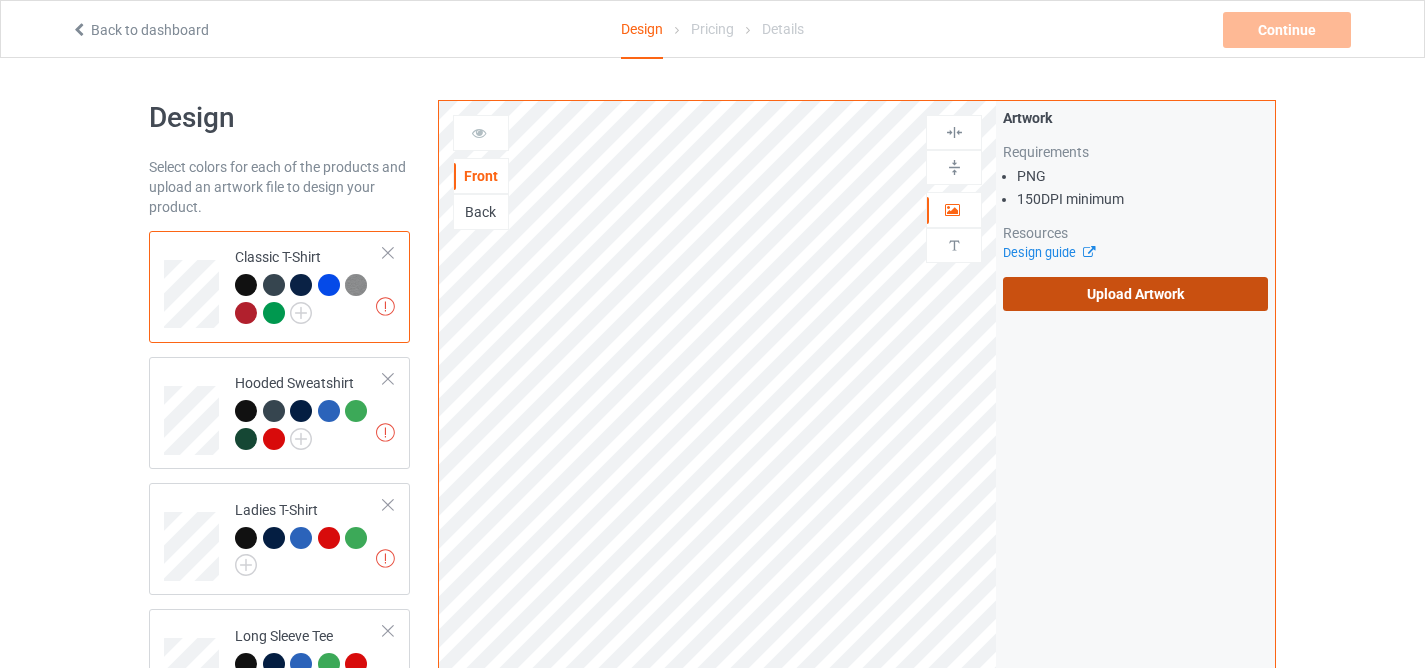 click on "Upload Artwork" at bounding box center (1135, 294) 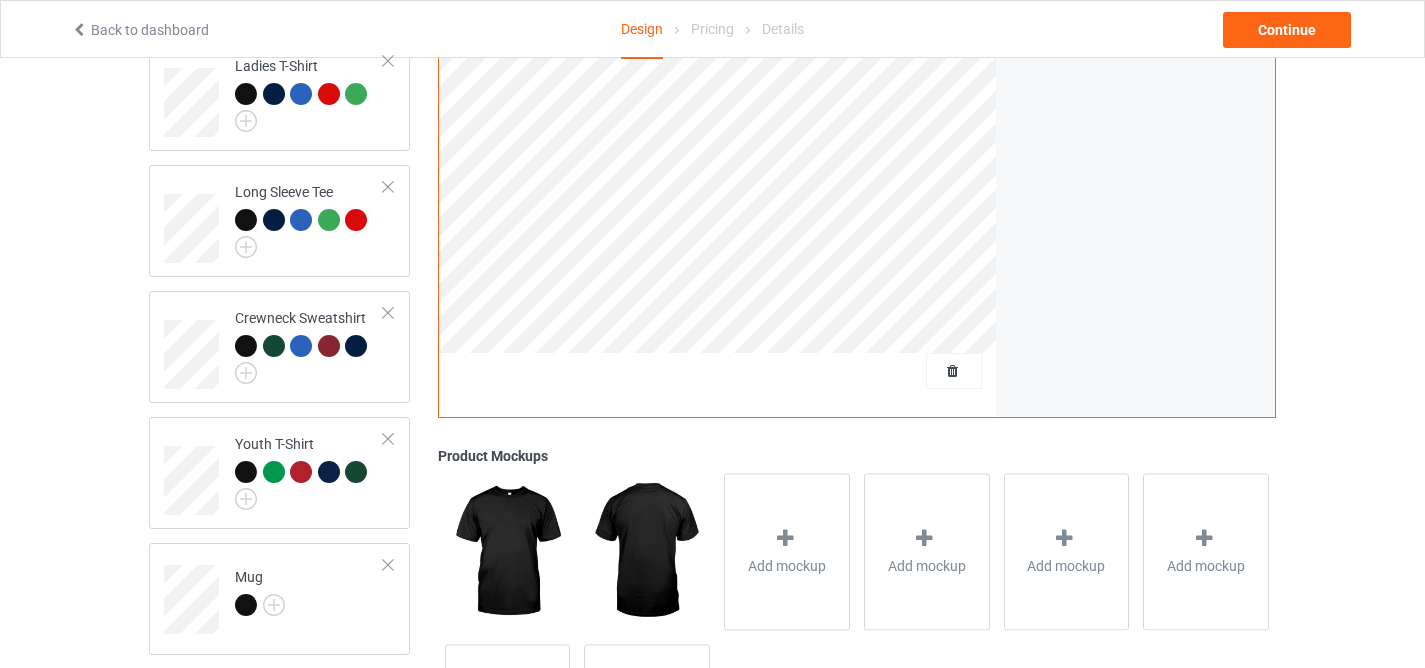 scroll, scrollTop: 627, scrollLeft: 0, axis: vertical 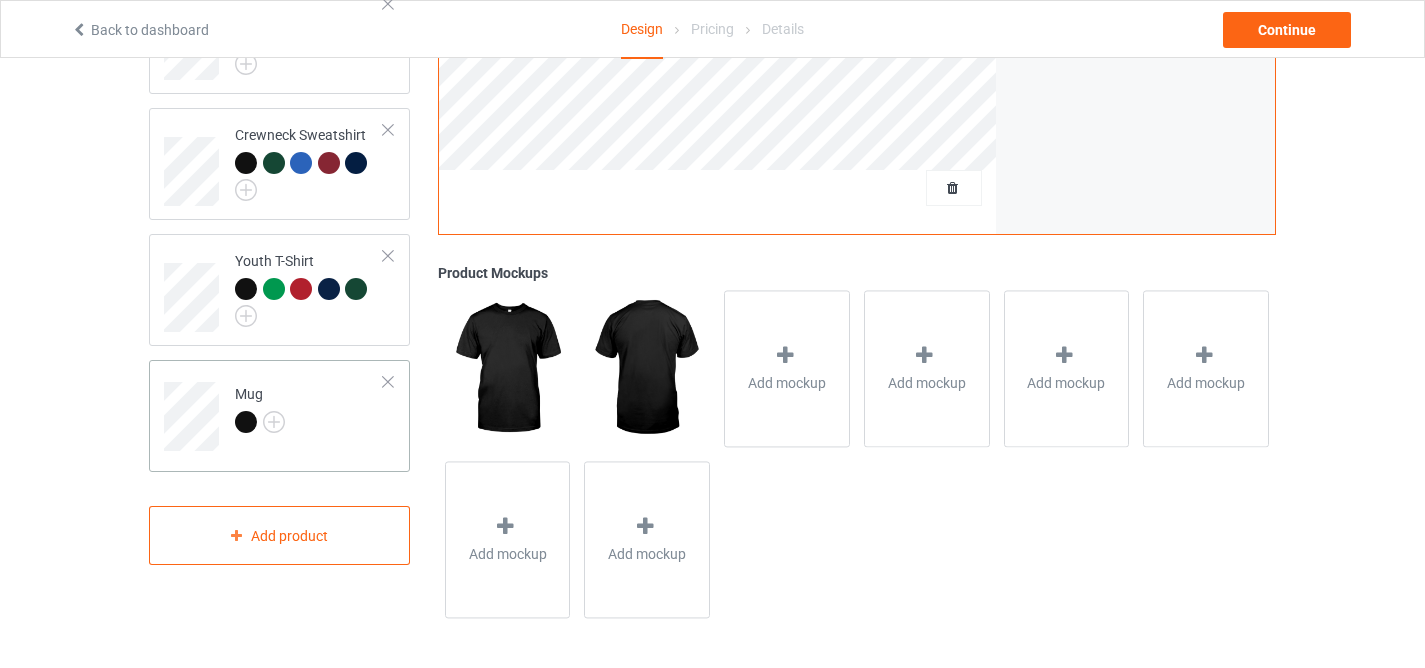 click at bounding box center [246, 422] 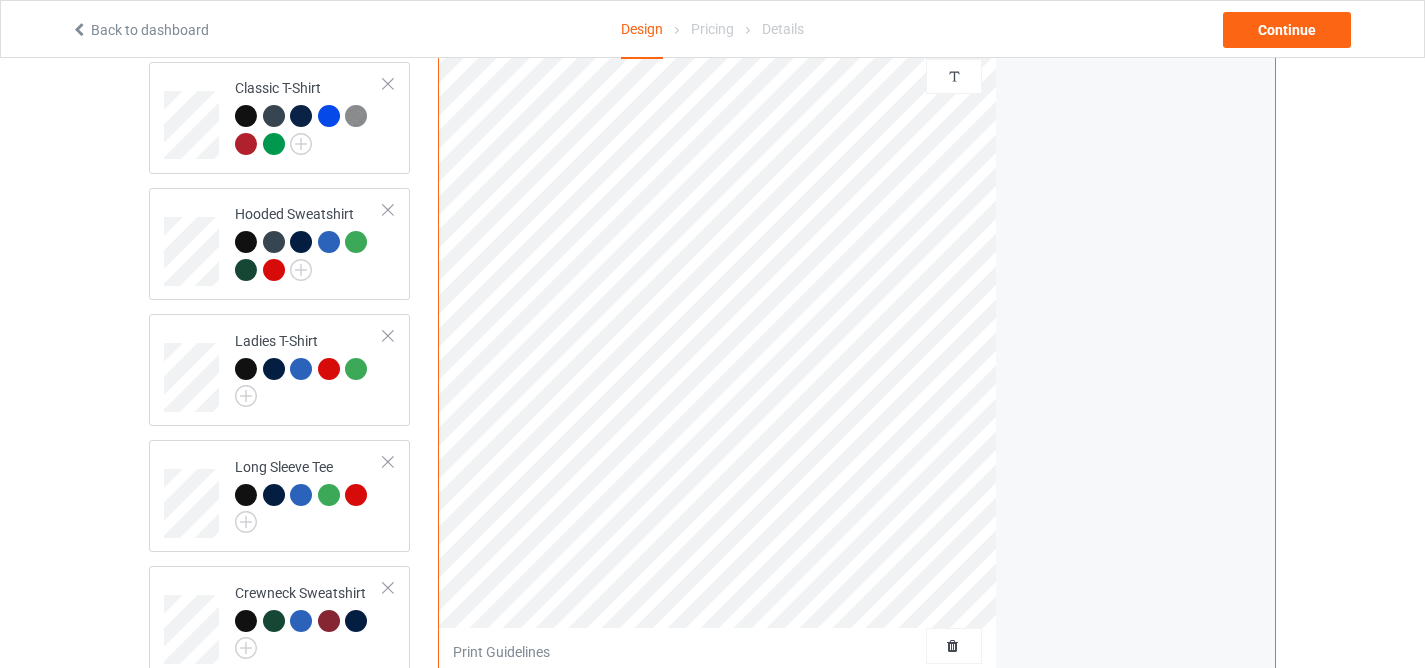 scroll, scrollTop: 0, scrollLeft: 0, axis: both 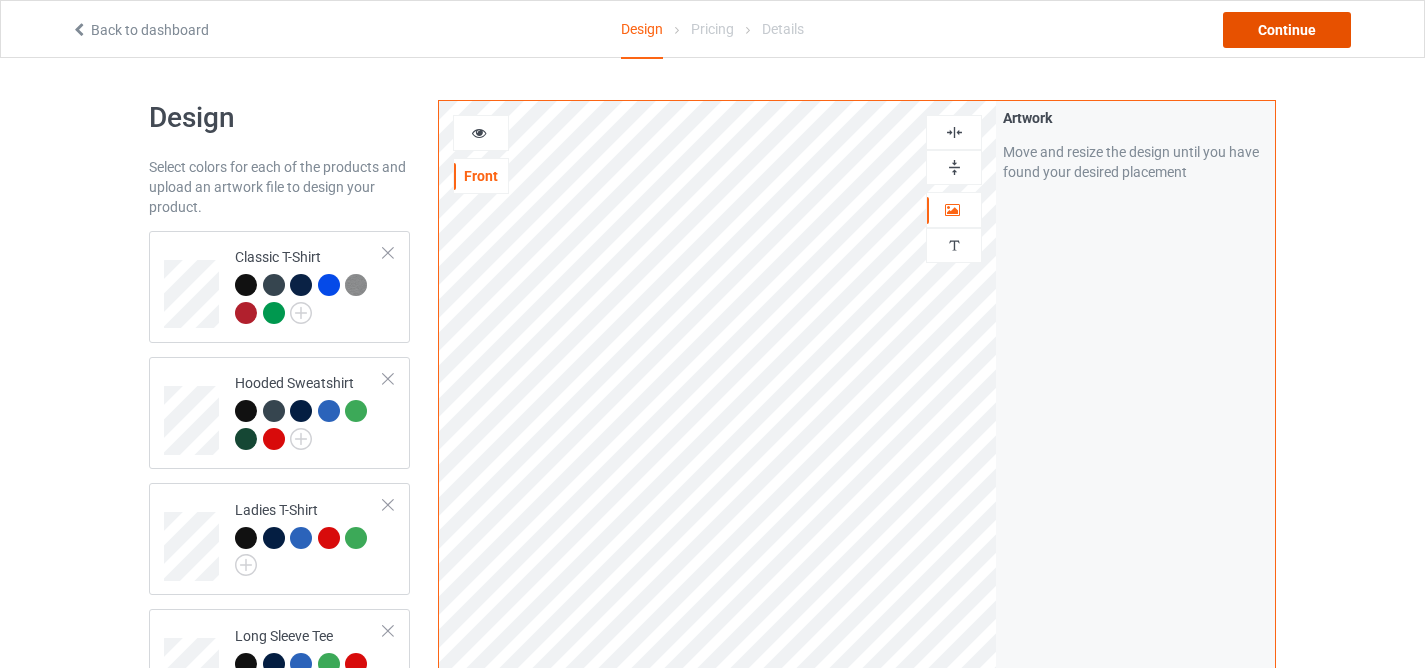 click on "Continue" at bounding box center (1287, 30) 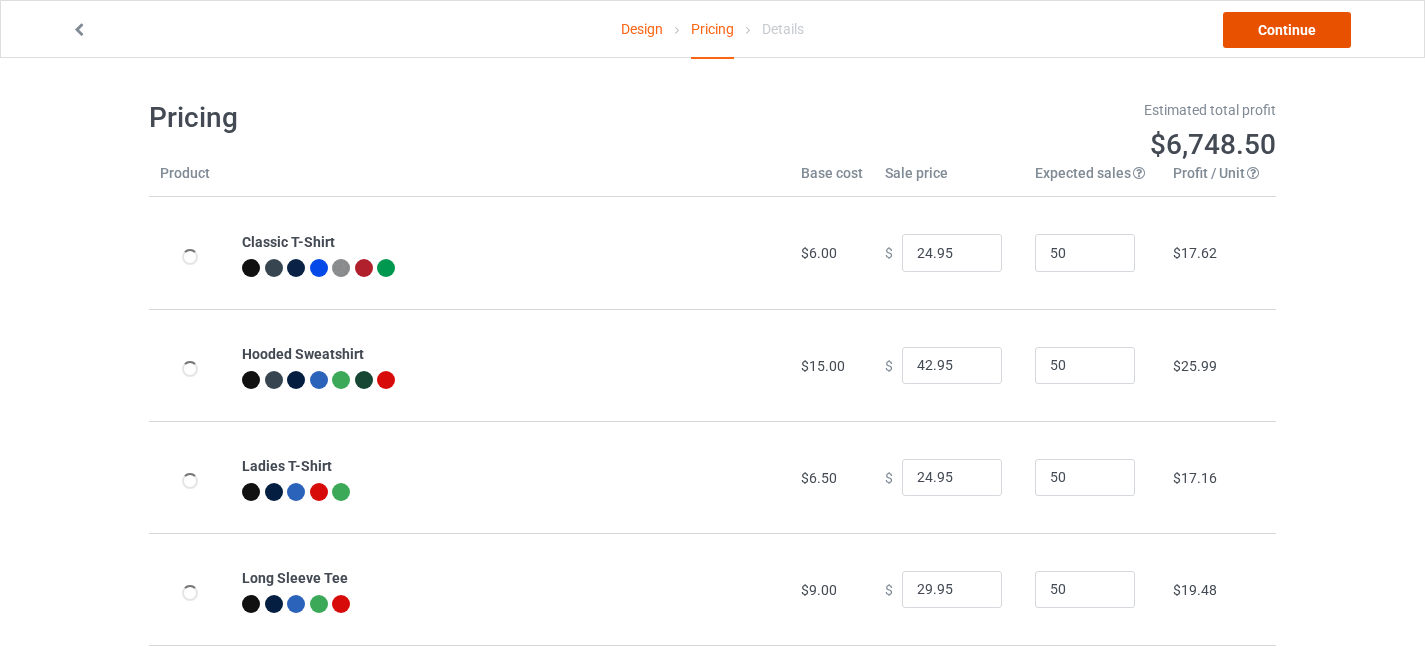click on "Continue" at bounding box center [1287, 30] 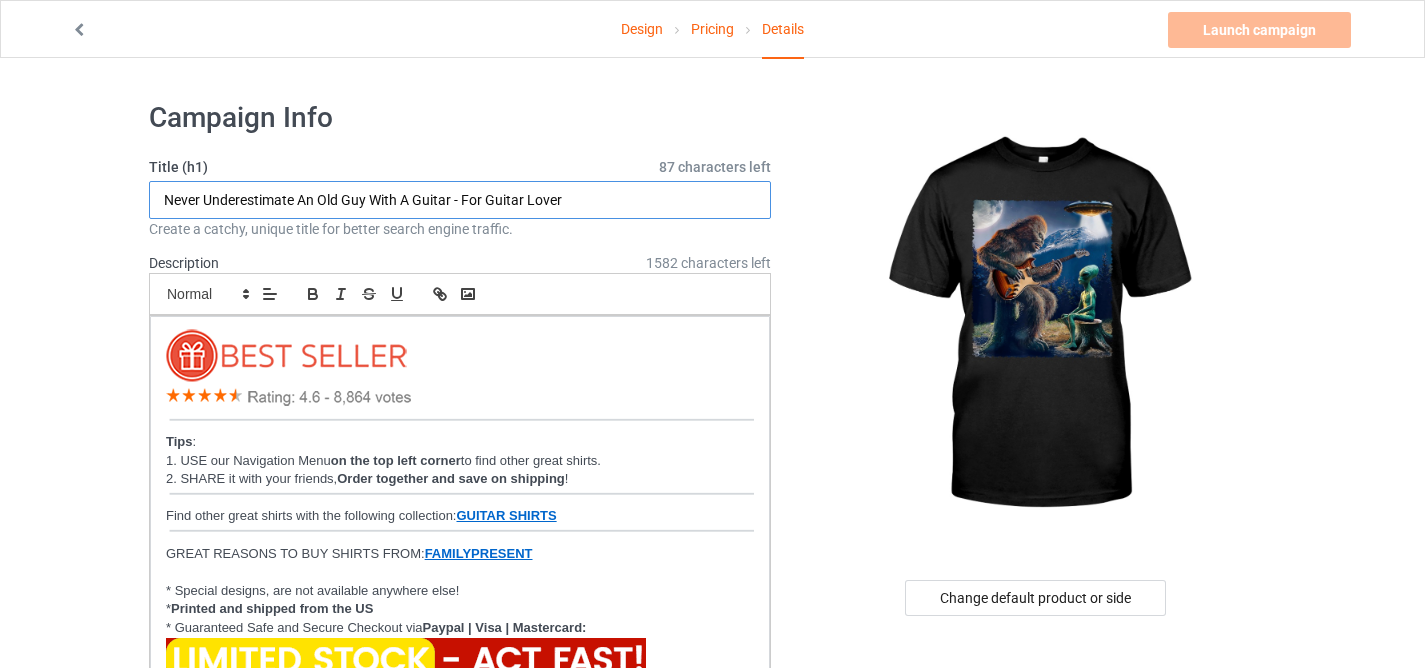 click on "Never Underestimate An Old Guy With A Guitar - For Guitar Lover" at bounding box center (460, 200) 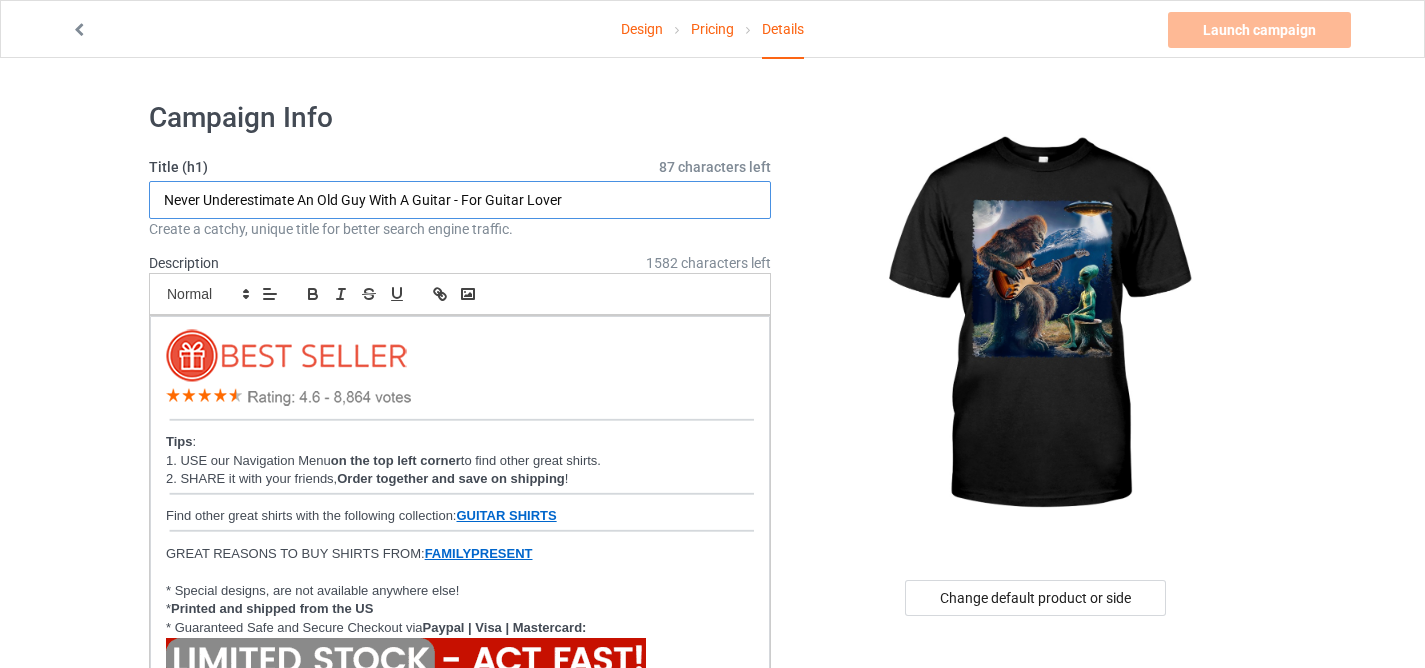 click on "Never Underestimate An Old Guy With A Guitar - For Guitar Lover" at bounding box center (460, 200) 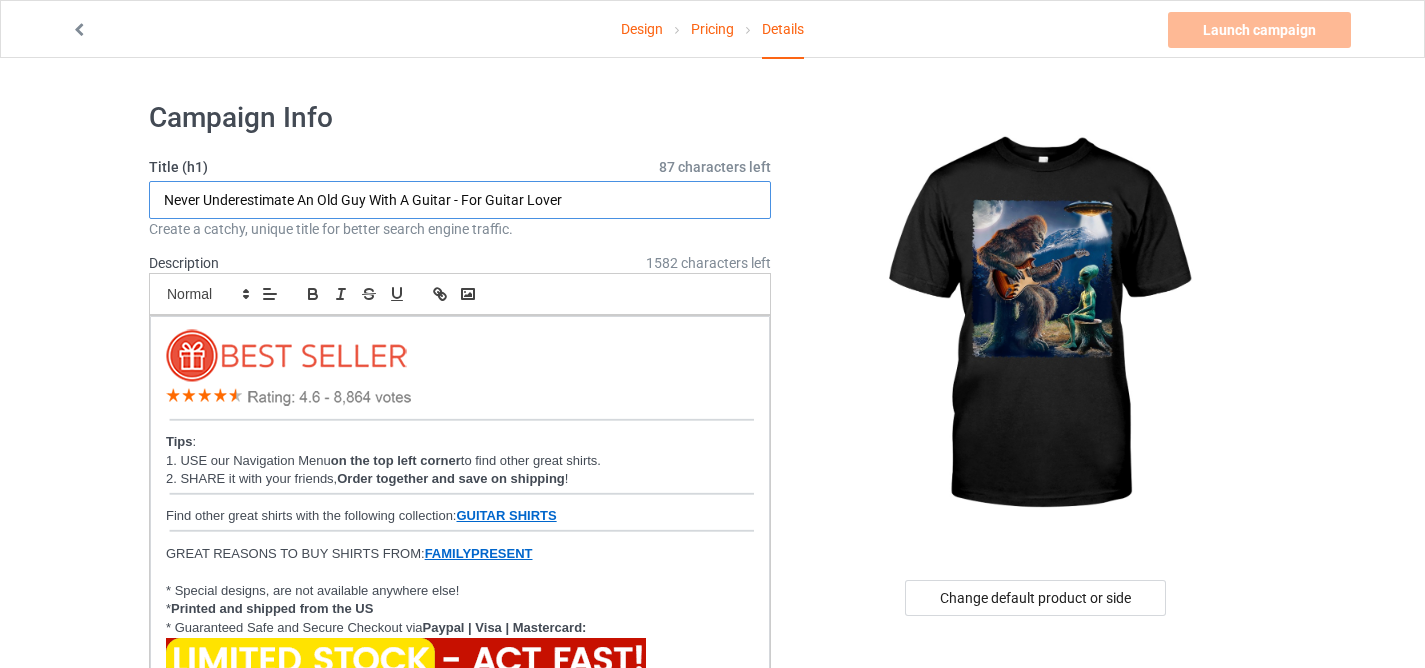 click on "Never Underestimate An Old Guy With A Guitar - For Guitar Lover" at bounding box center [460, 200] 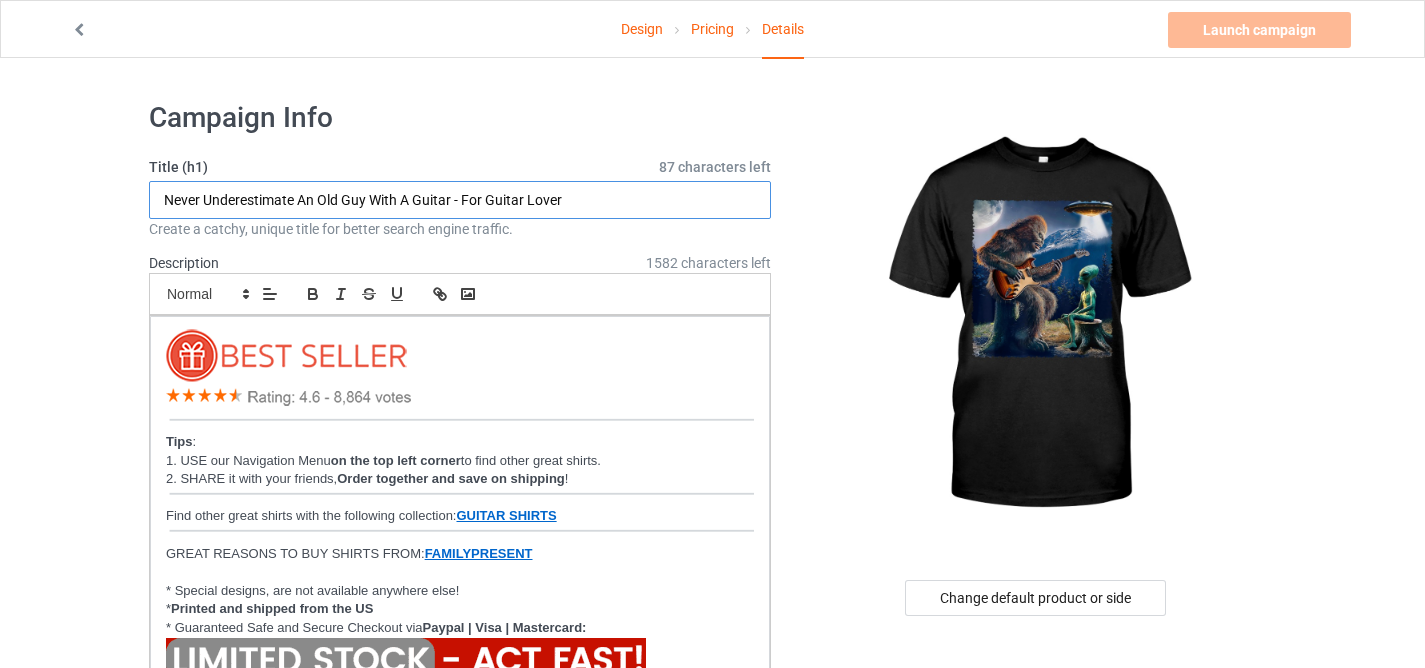 paste on "Alien Bigfoot Guitar Sasquatch UFO Men Women Kids Gift" 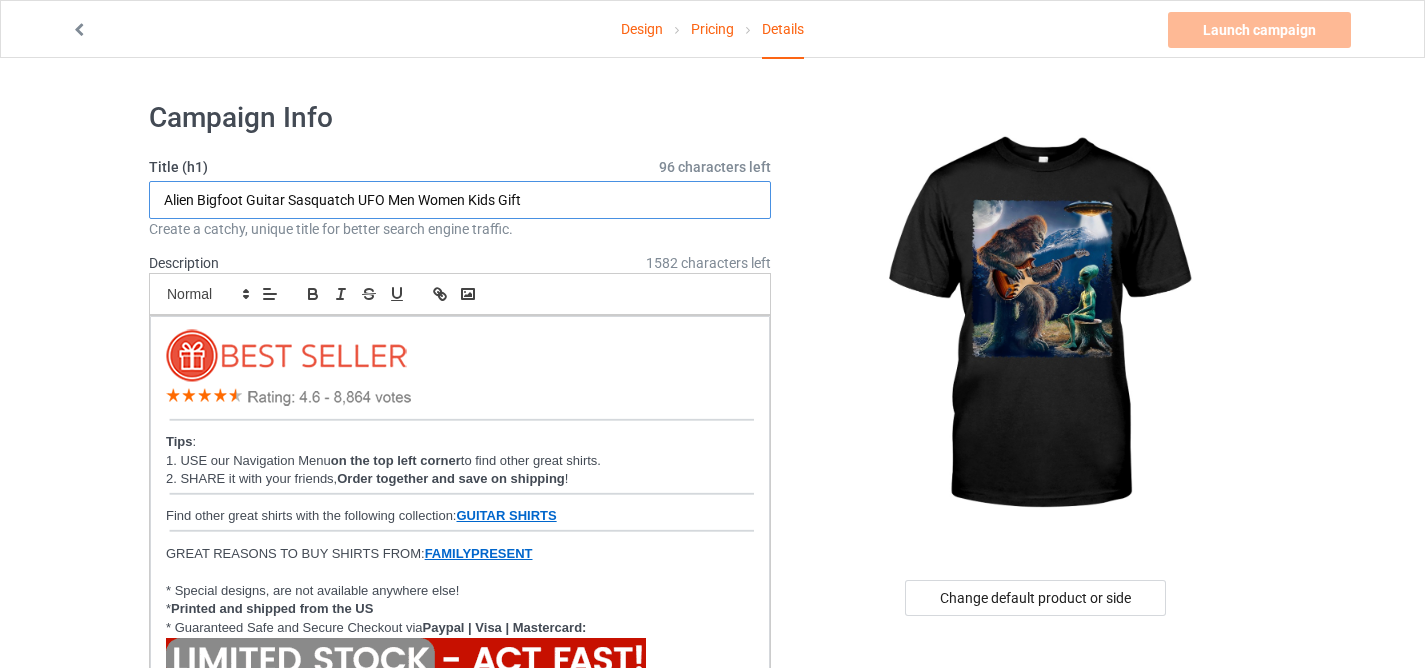 type on "Alien Bigfoot Guitar Sasquatch UFO Men Women Kids Gift" 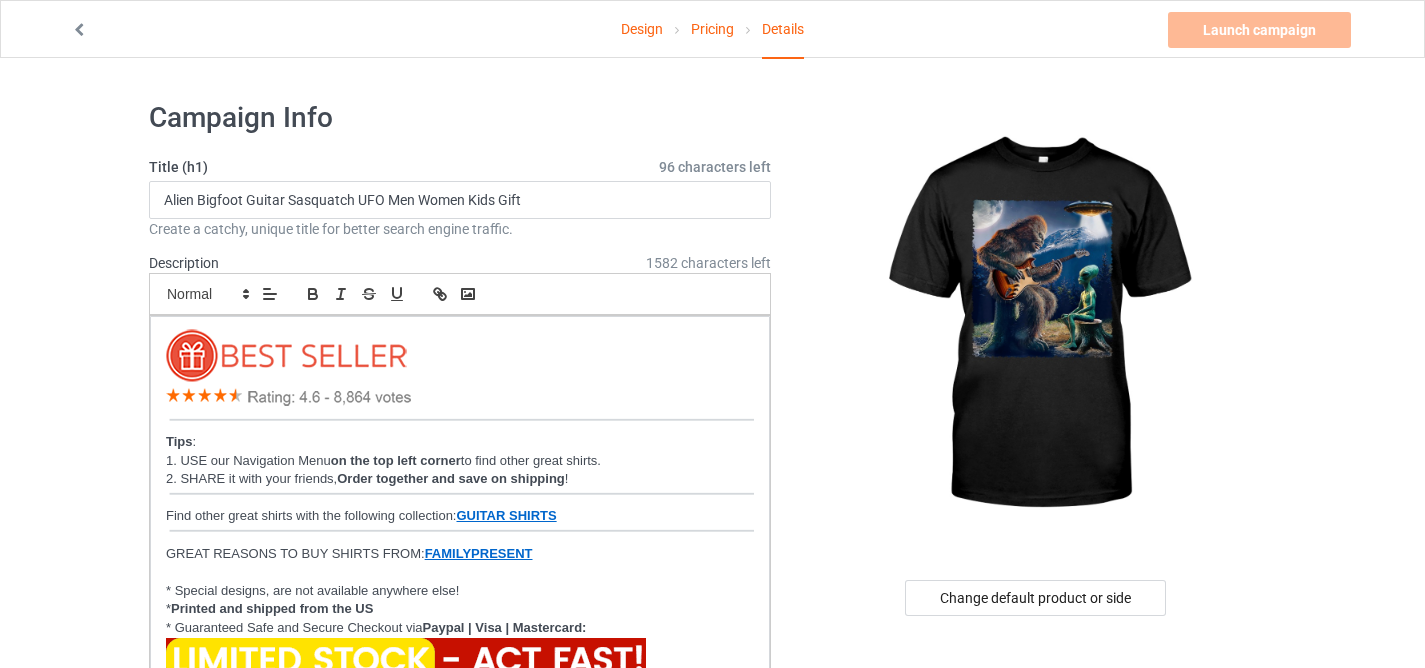 click on "Small Normal Large Big Huge" at bounding box center [460, 294] 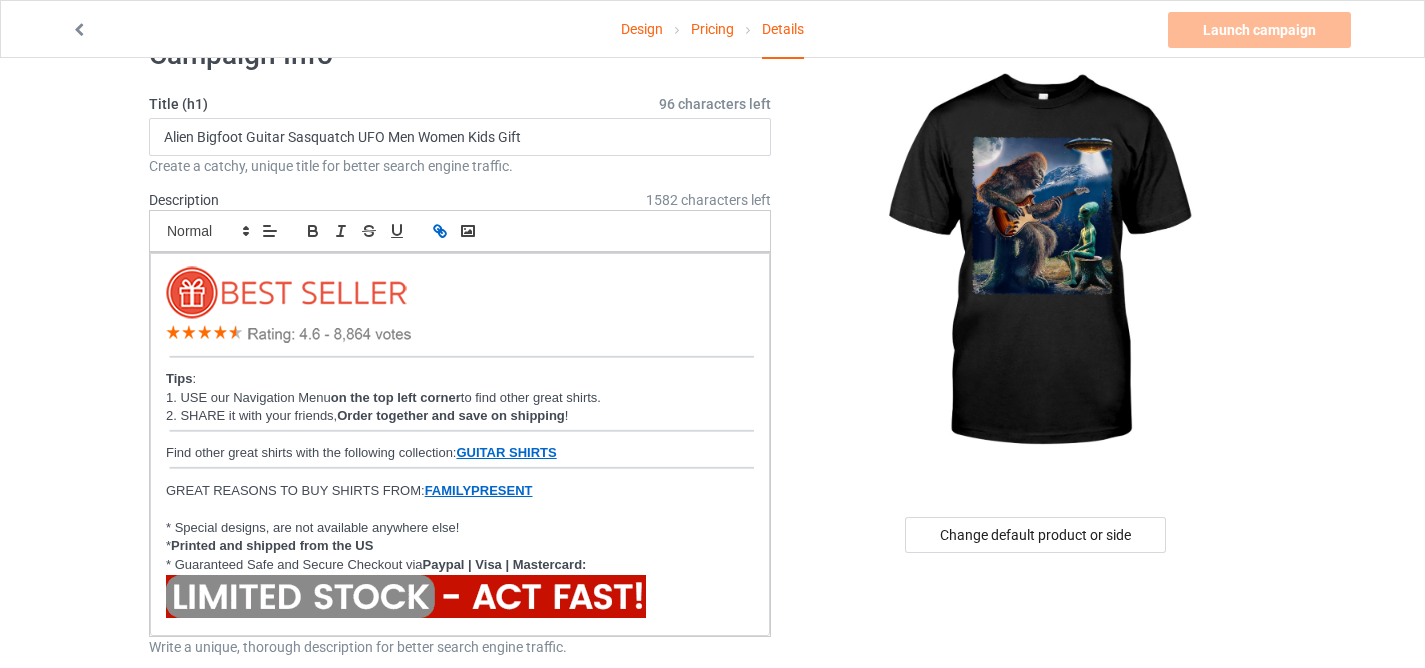 scroll, scrollTop: 360, scrollLeft: 0, axis: vertical 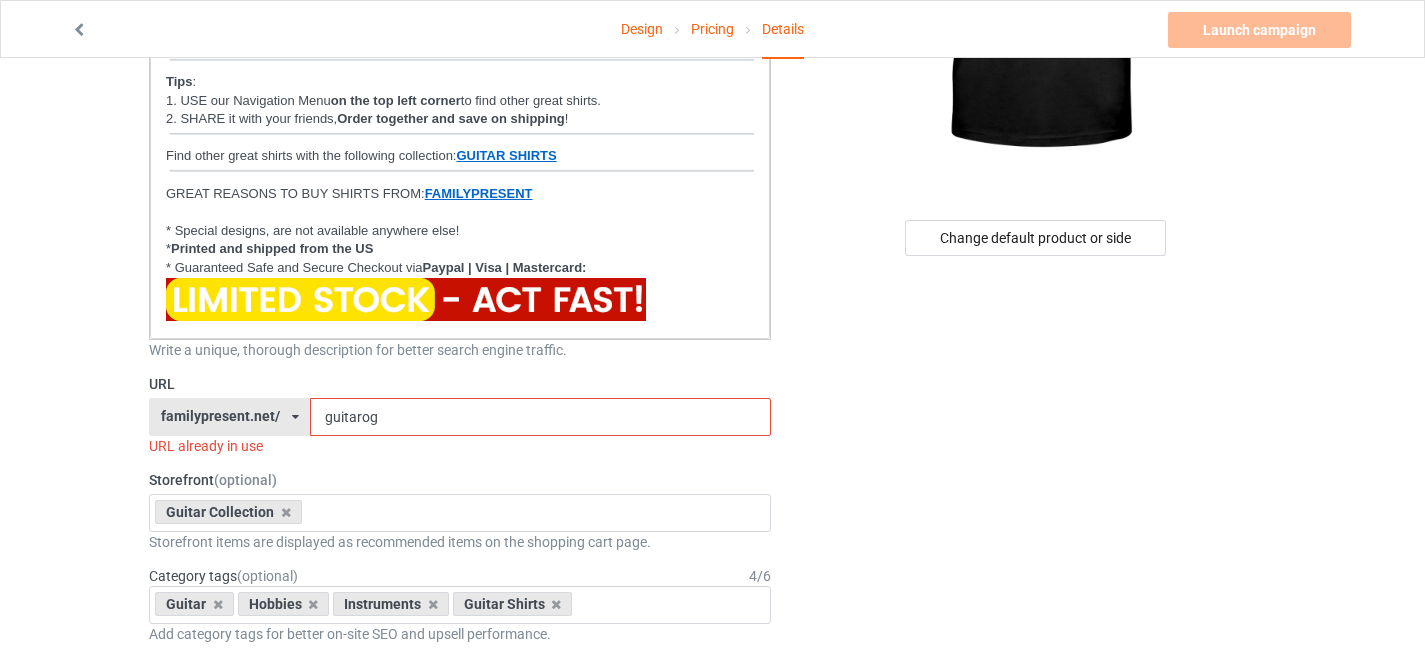 drag, startPoint x: 360, startPoint y: 413, endPoint x: 563, endPoint y: 478, distance: 213.15253 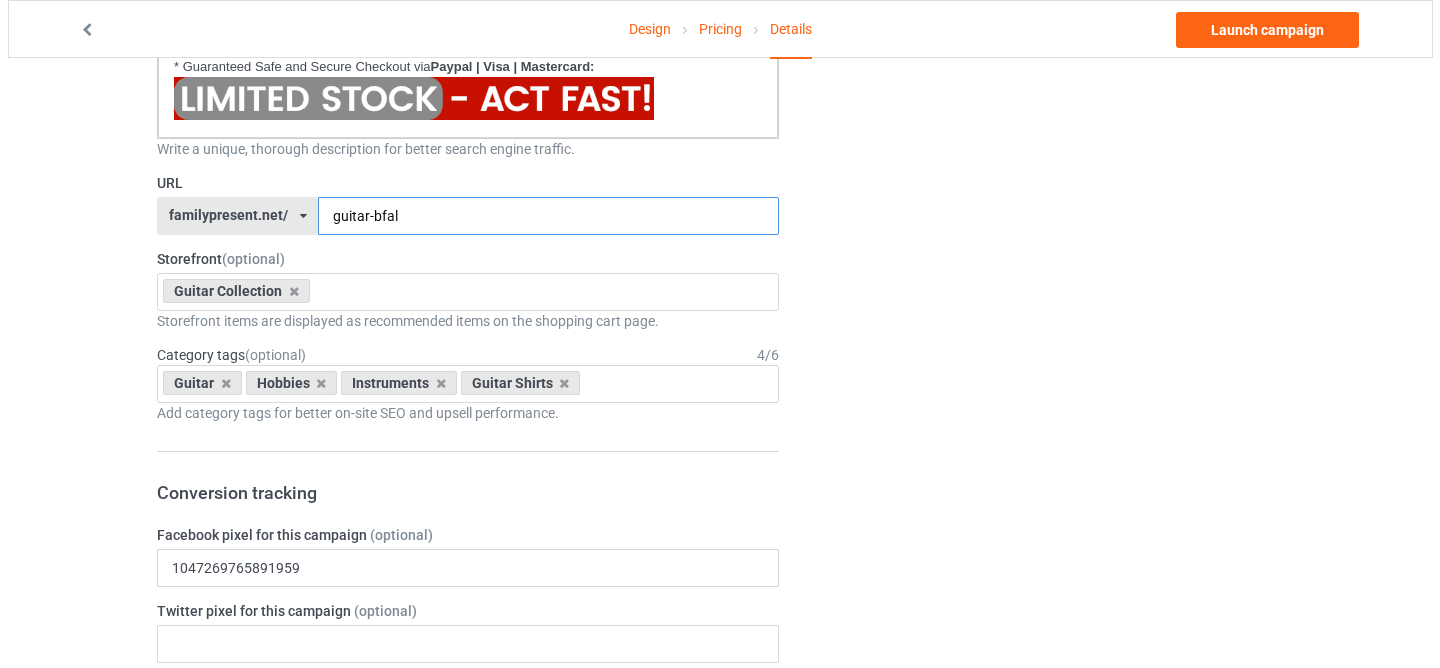 scroll, scrollTop: 0, scrollLeft: 0, axis: both 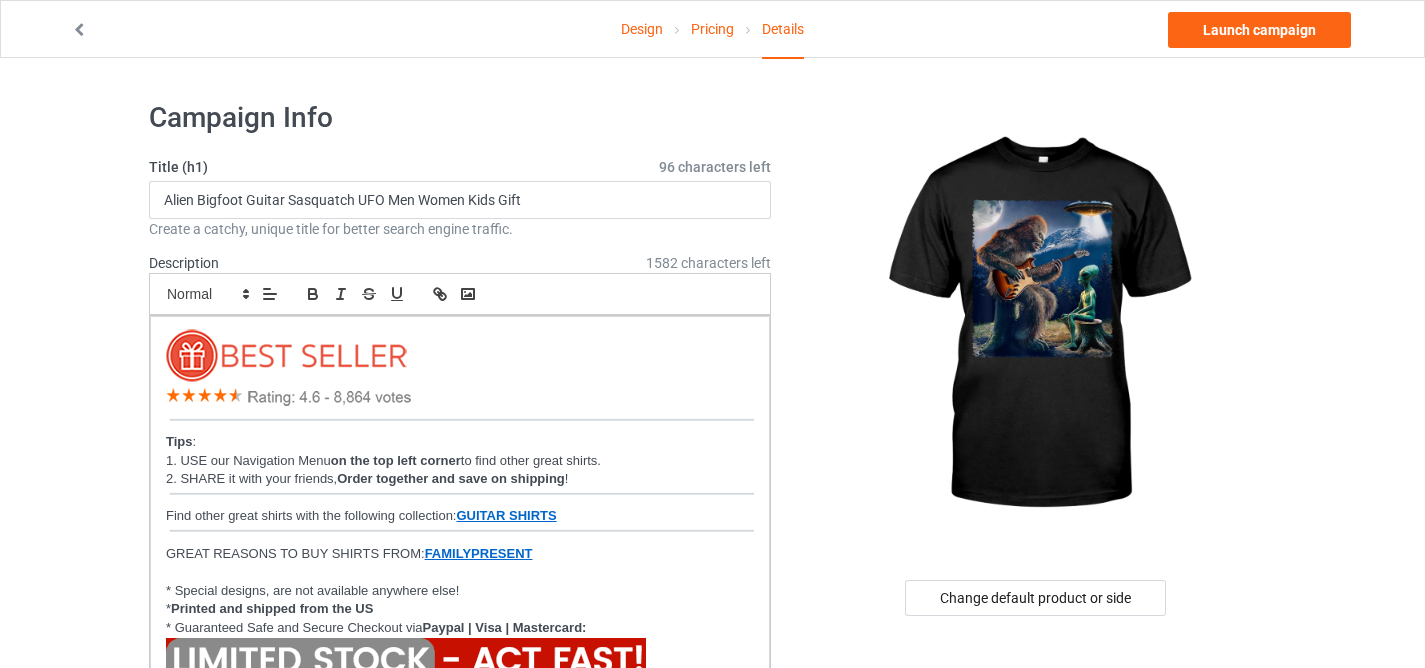 type on "guitar-bfal" 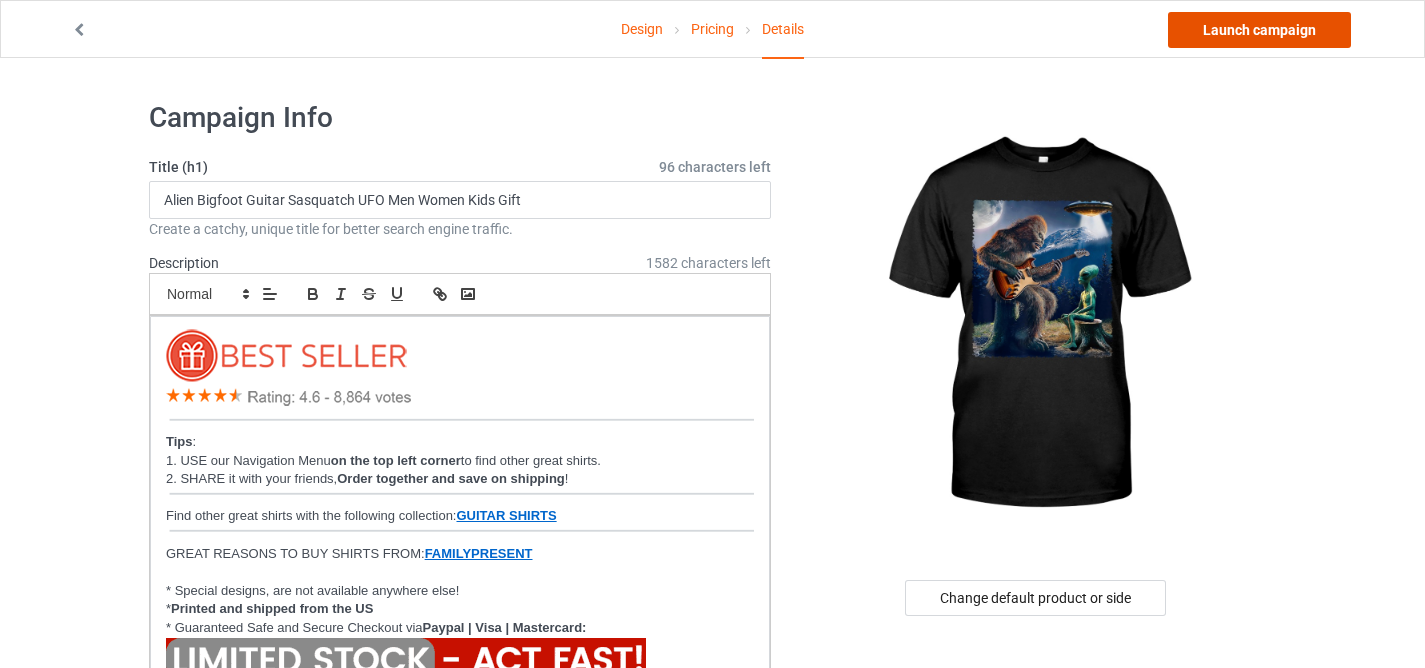 click on "Launch campaign" at bounding box center [1259, 30] 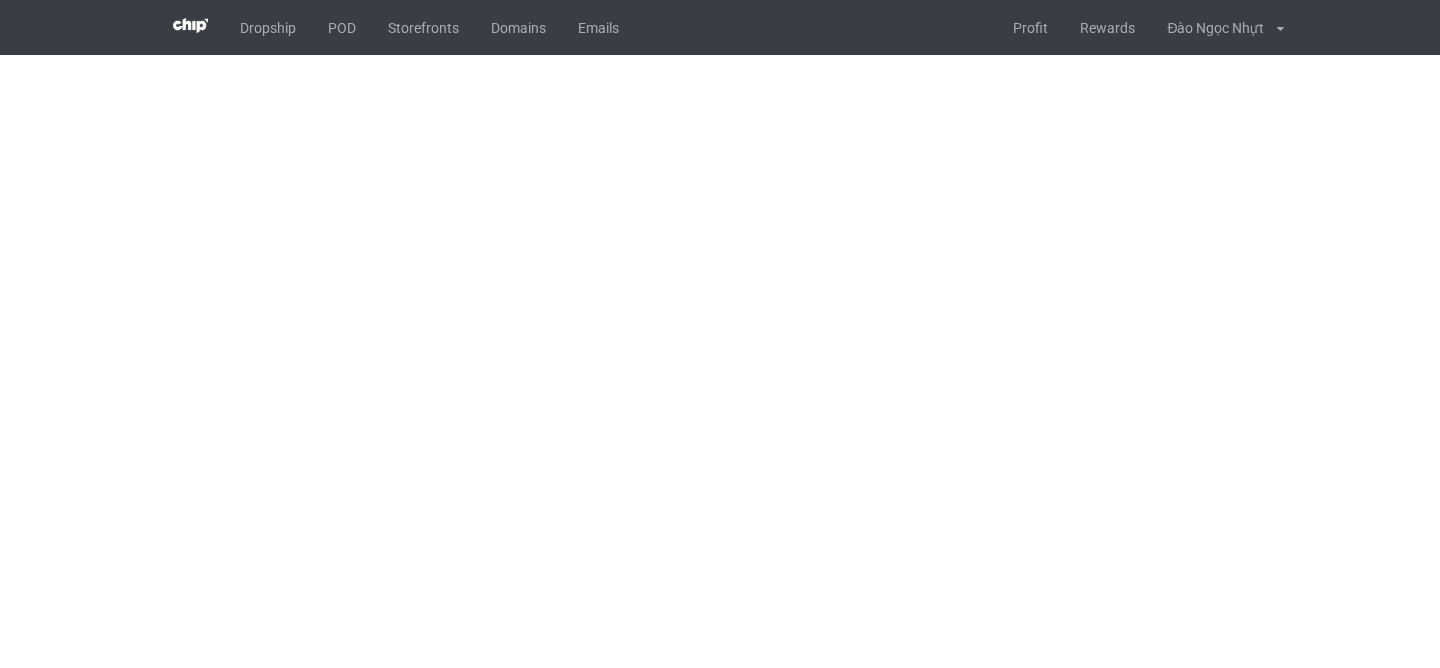 scroll, scrollTop: 0, scrollLeft: 0, axis: both 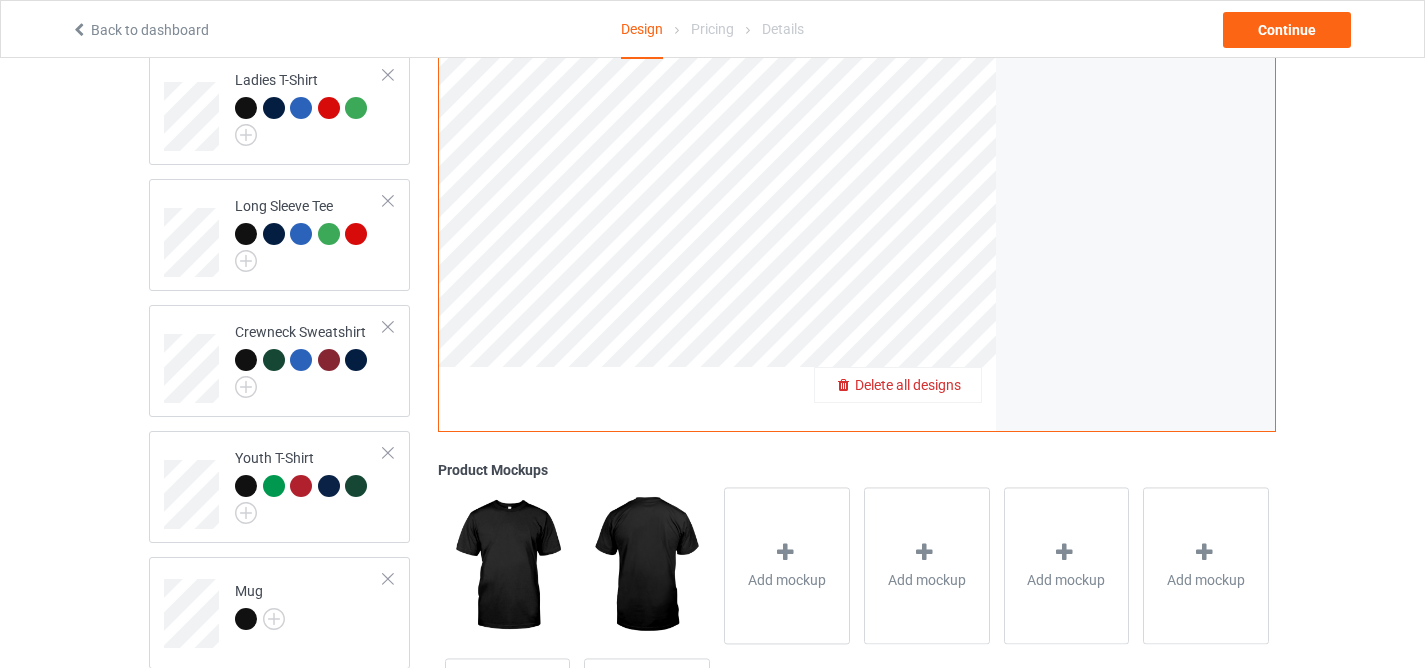 click on "Delete all designs" at bounding box center [908, 385] 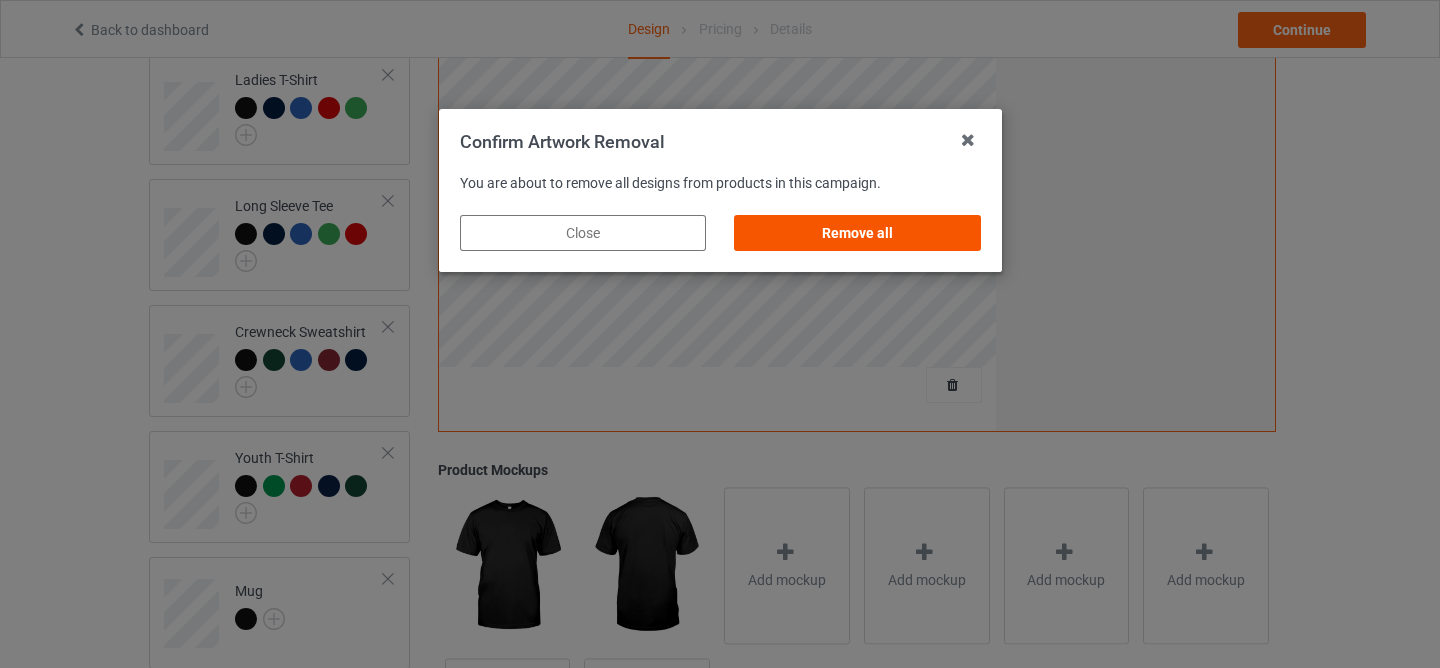 click on "Remove all" at bounding box center (857, 233) 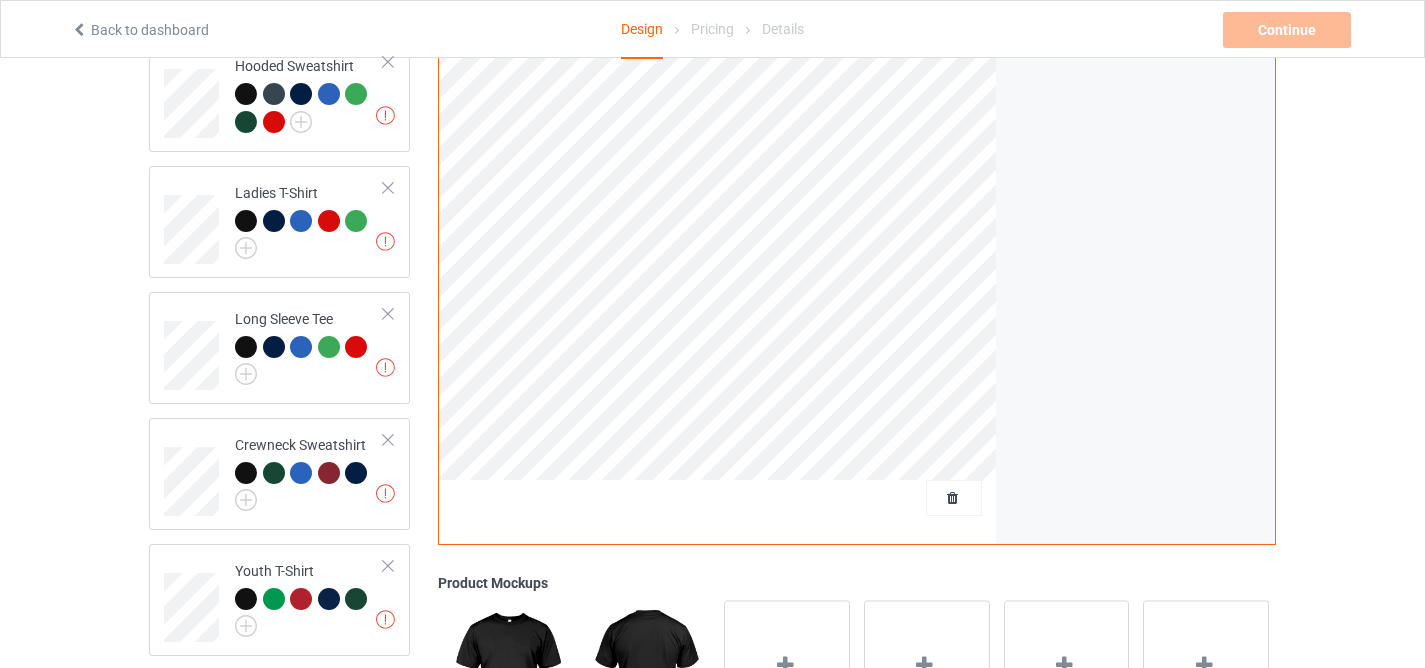 scroll, scrollTop: 0, scrollLeft: 0, axis: both 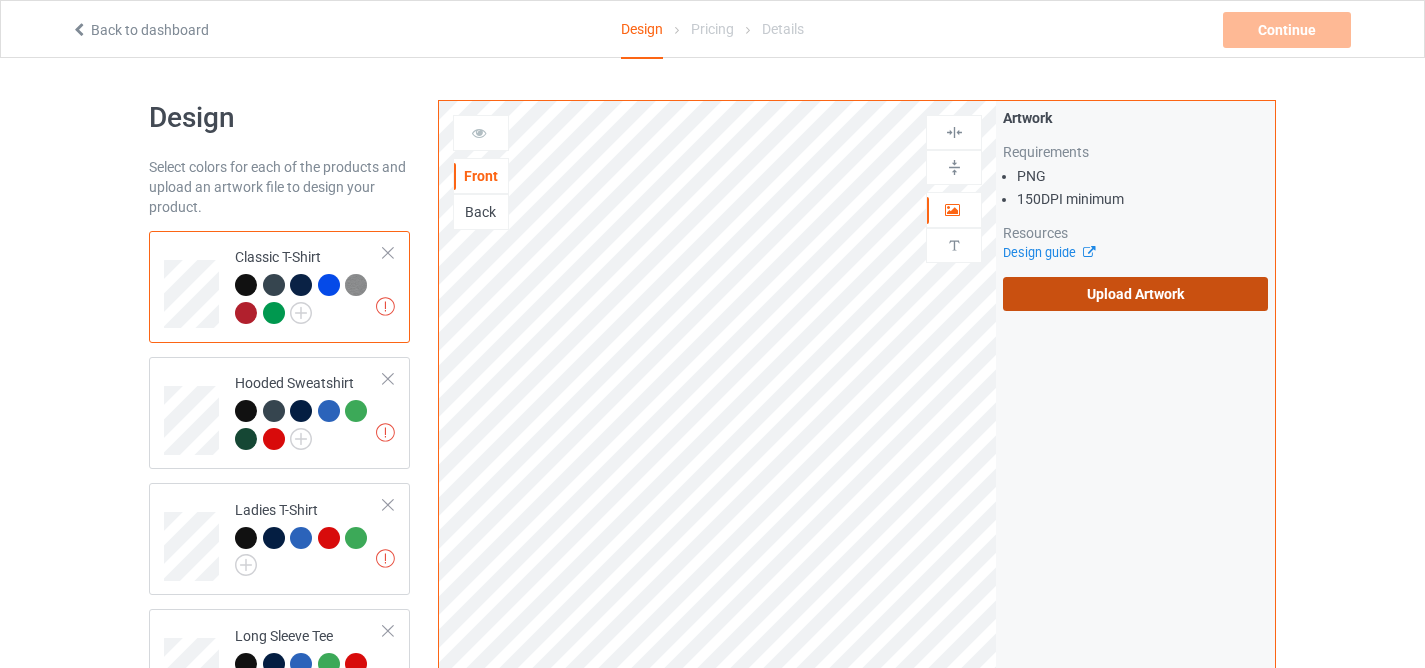 click on "Artwork Requirements PNG 150  DPI minimum Resources Design guide Upload Artwork" at bounding box center [1135, 209] 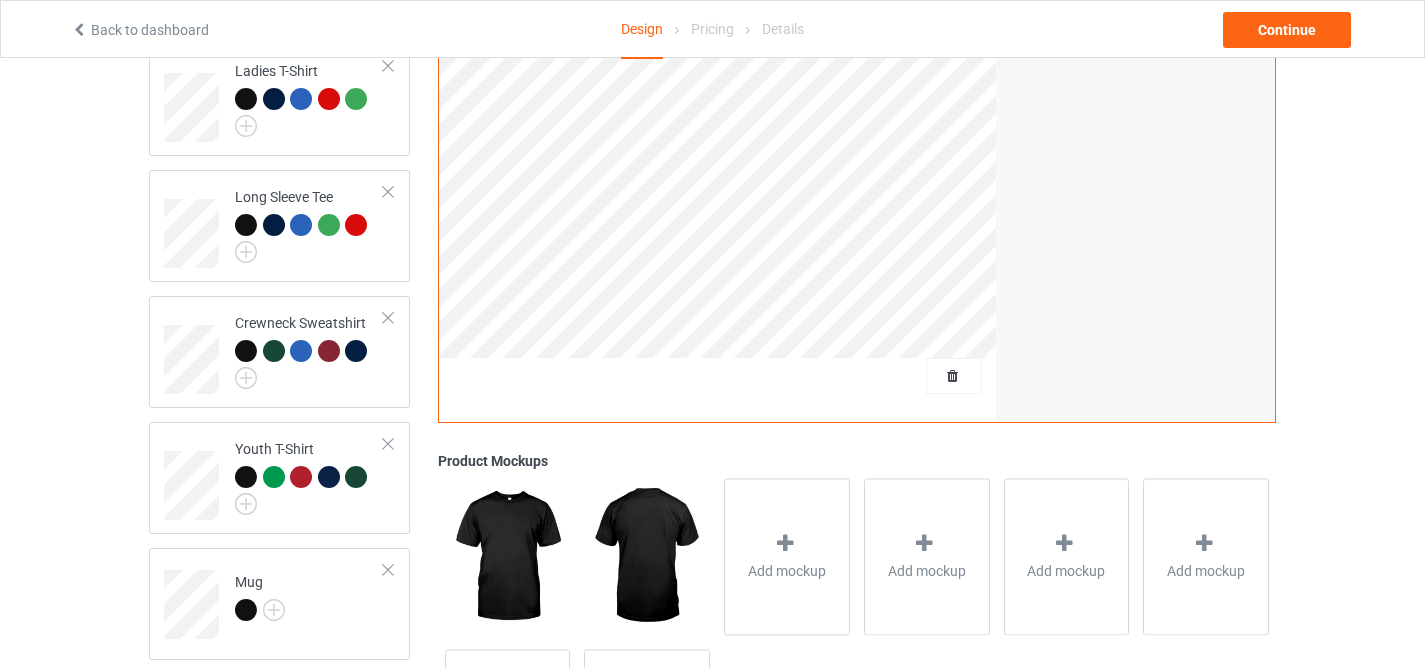 scroll, scrollTop: 490, scrollLeft: 0, axis: vertical 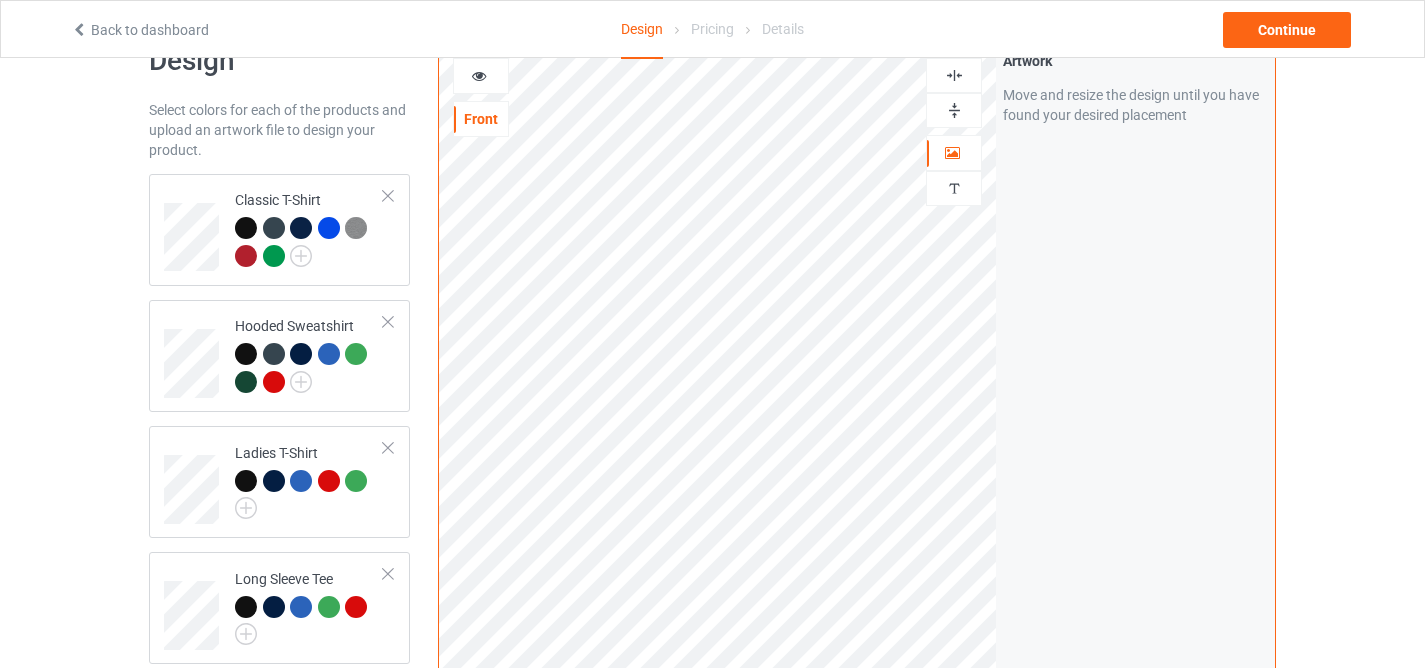 click at bounding box center [954, 110] 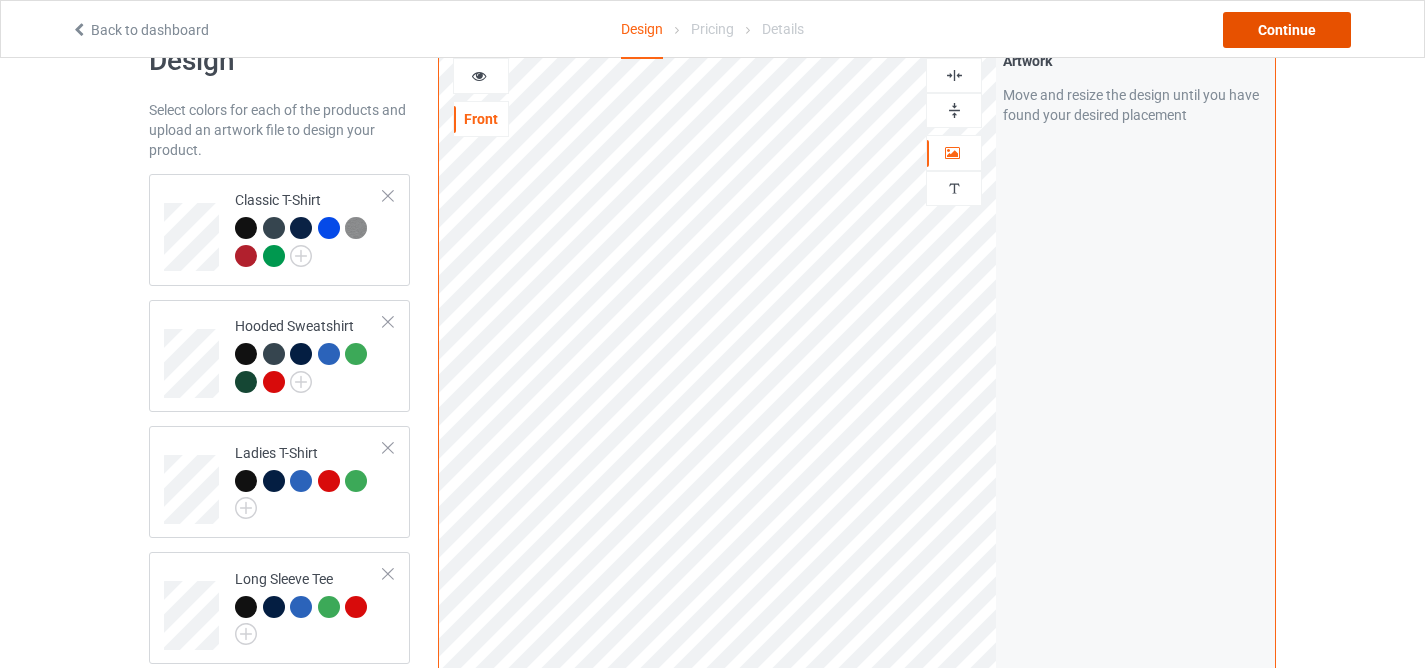 click on "Continue" at bounding box center (1287, 30) 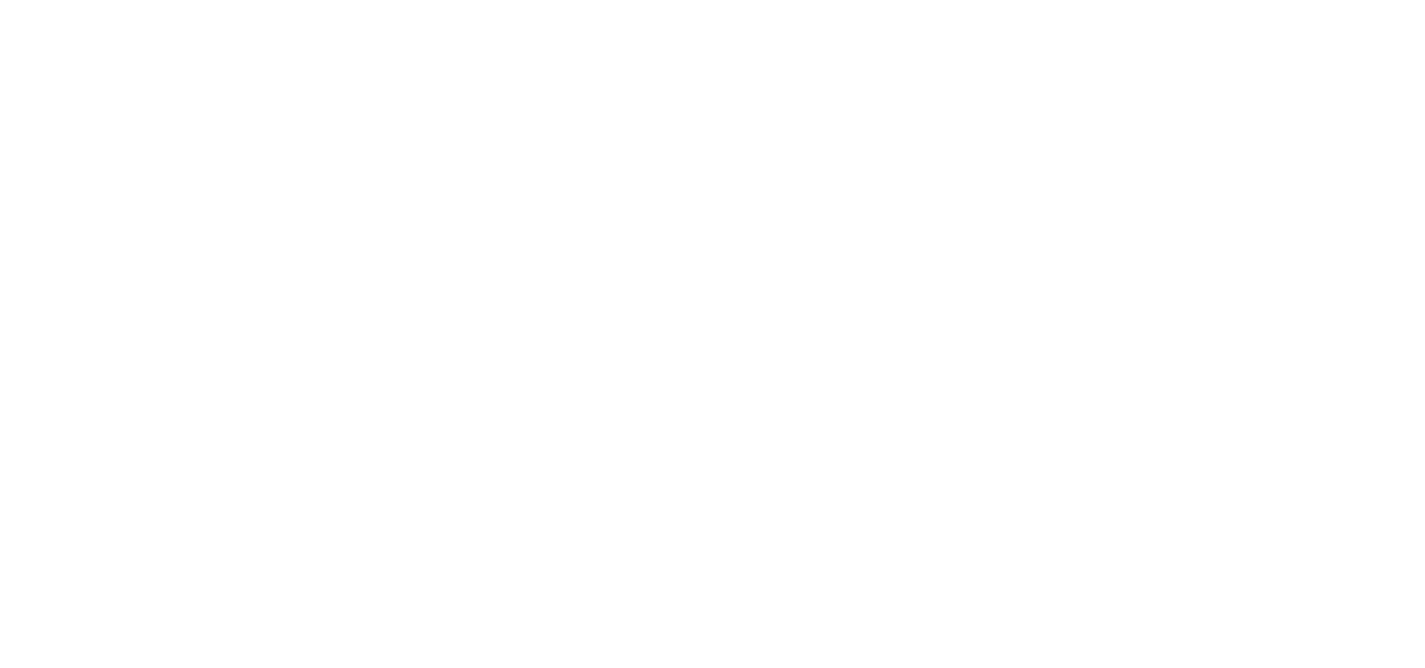 scroll, scrollTop: 0, scrollLeft: 0, axis: both 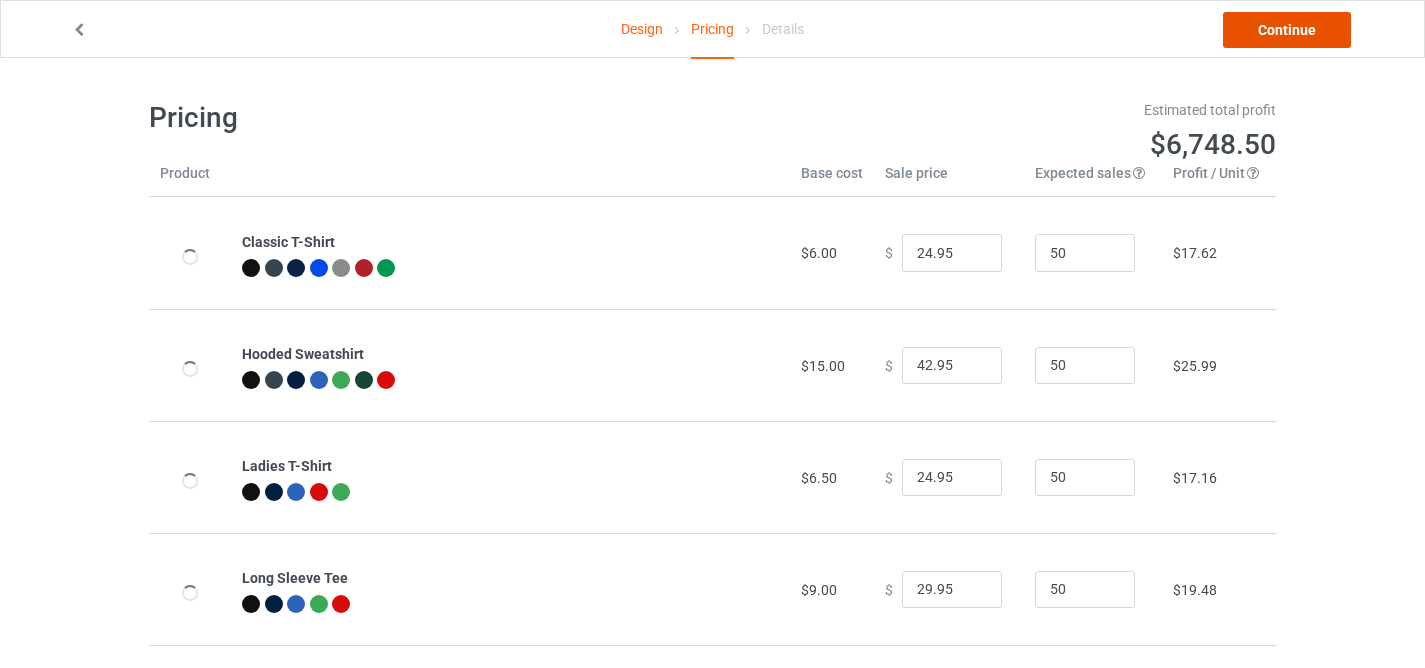 click on "Continue" at bounding box center [1287, 30] 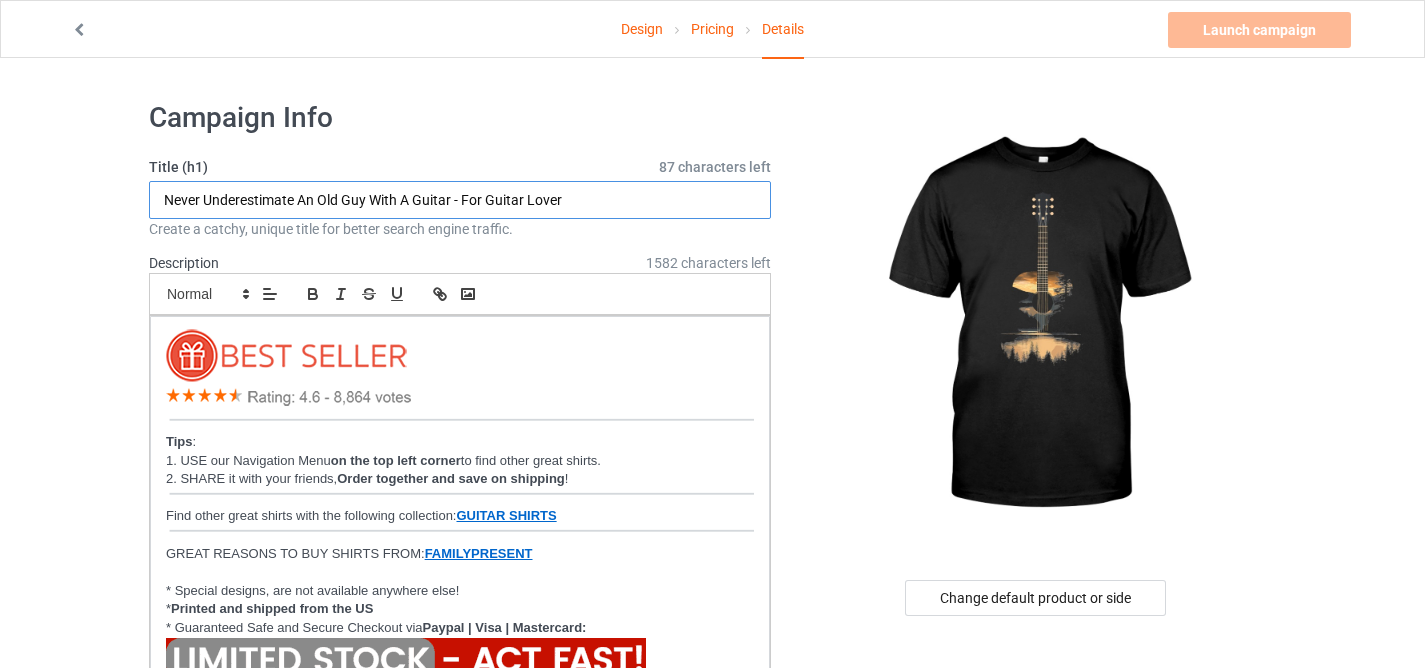click on "Never Underestimate An Old Guy With A Guitar - For Guitar Lover" at bounding box center [460, 200] 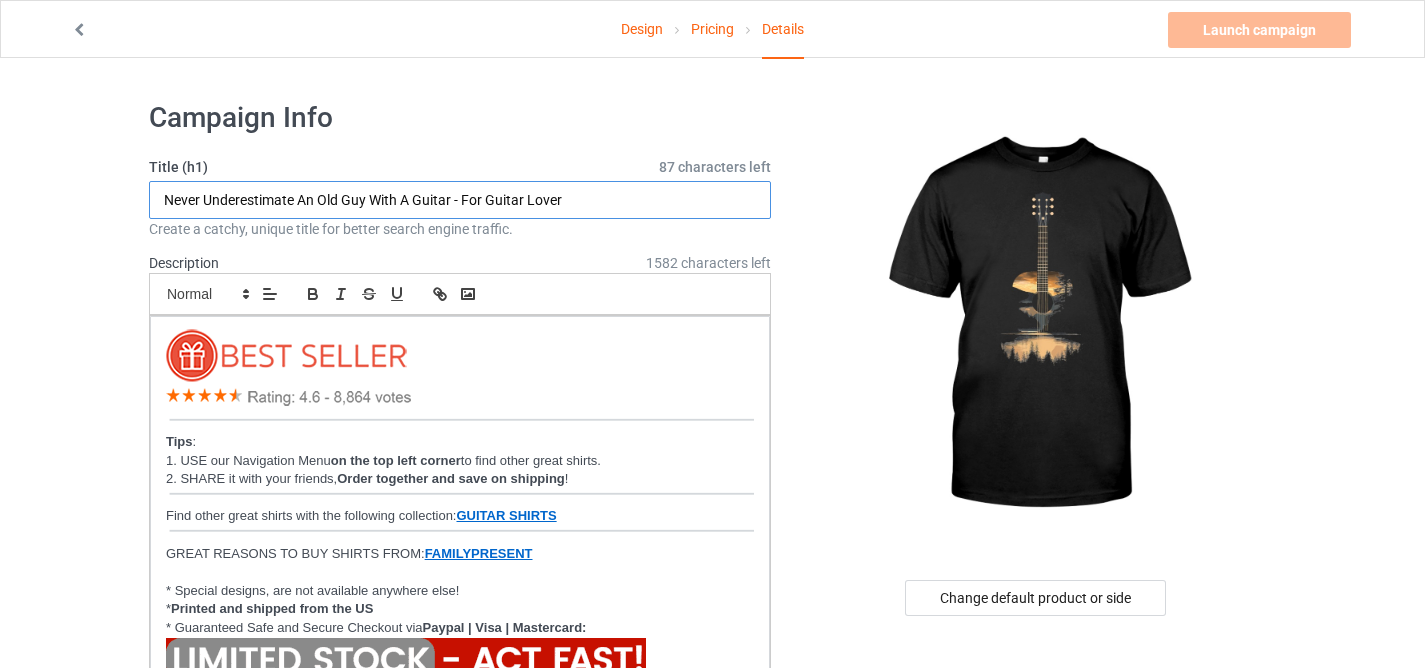 paste on "Sunset Acoustic Guitar Scenic Nature Art" 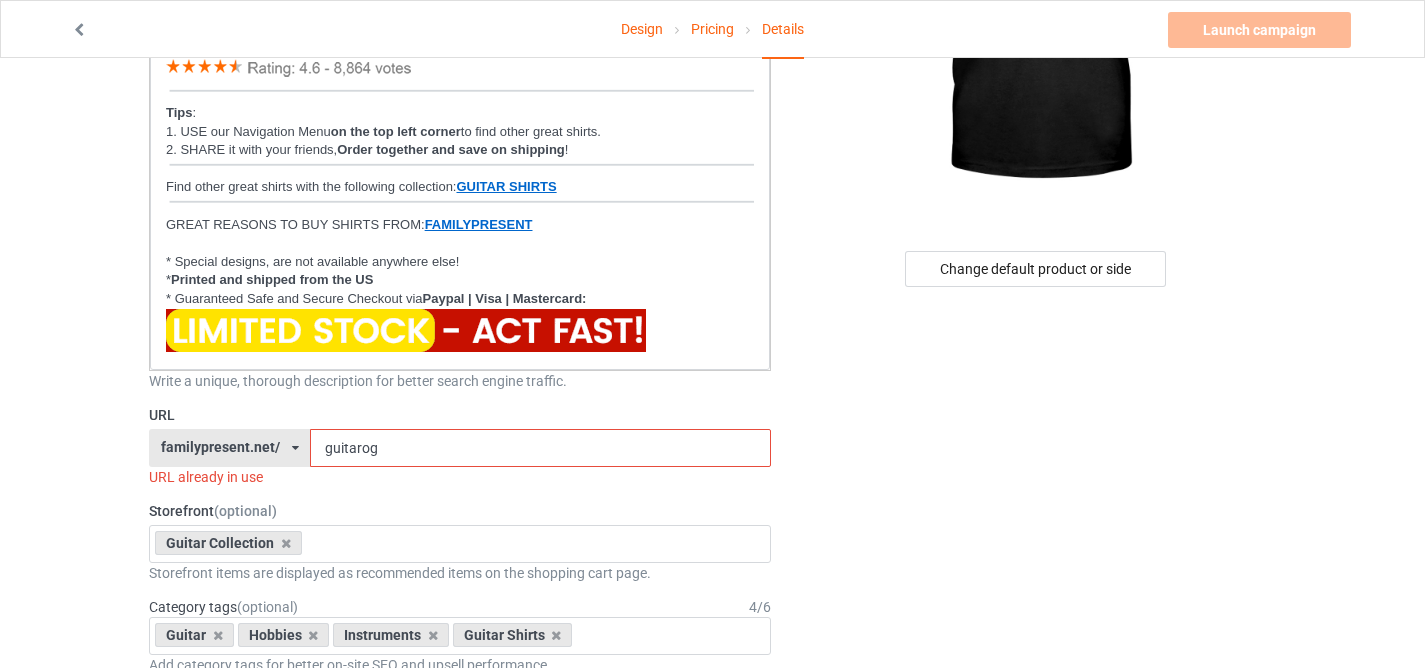 scroll, scrollTop: 440, scrollLeft: 0, axis: vertical 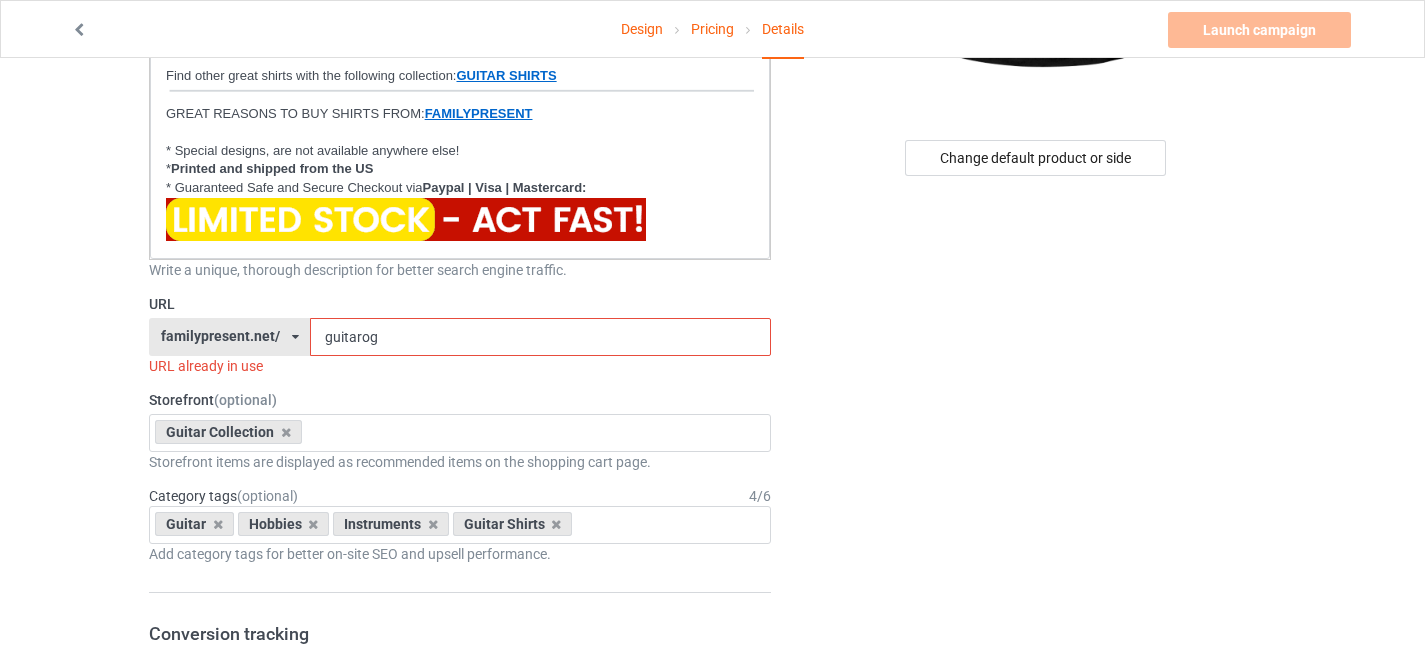 type on "Sunset Acoustic Guitar Scenic Nature Art" 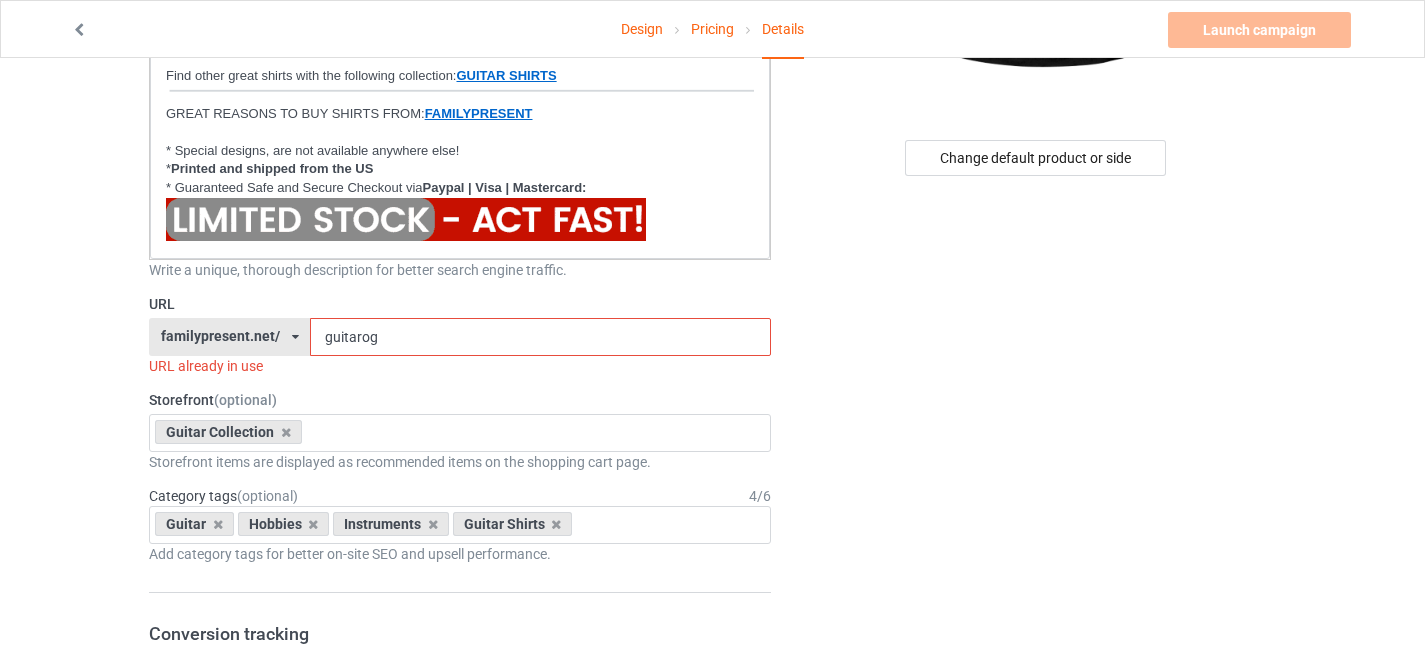 drag, startPoint x: 361, startPoint y: 336, endPoint x: 487, endPoint y: 342, distance: 126.14278 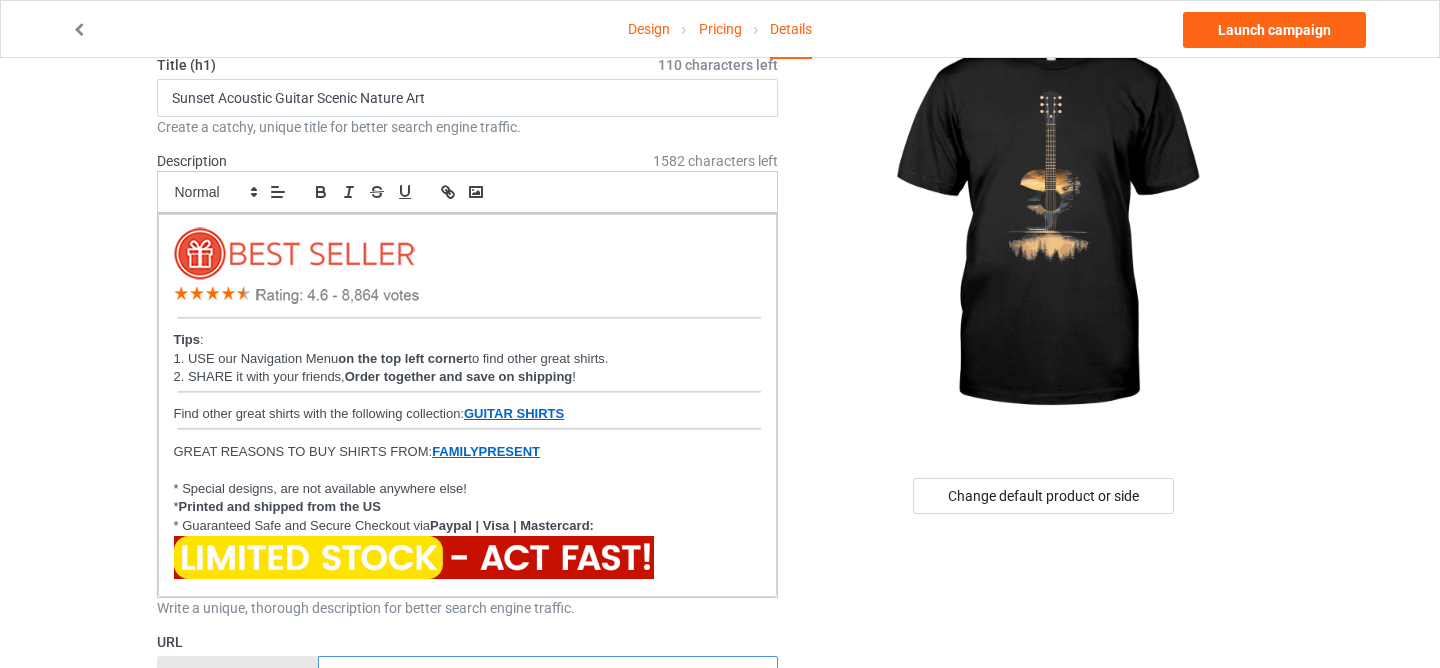 scroll, scrollTop: 0, scrollLeft: 0, axis: both 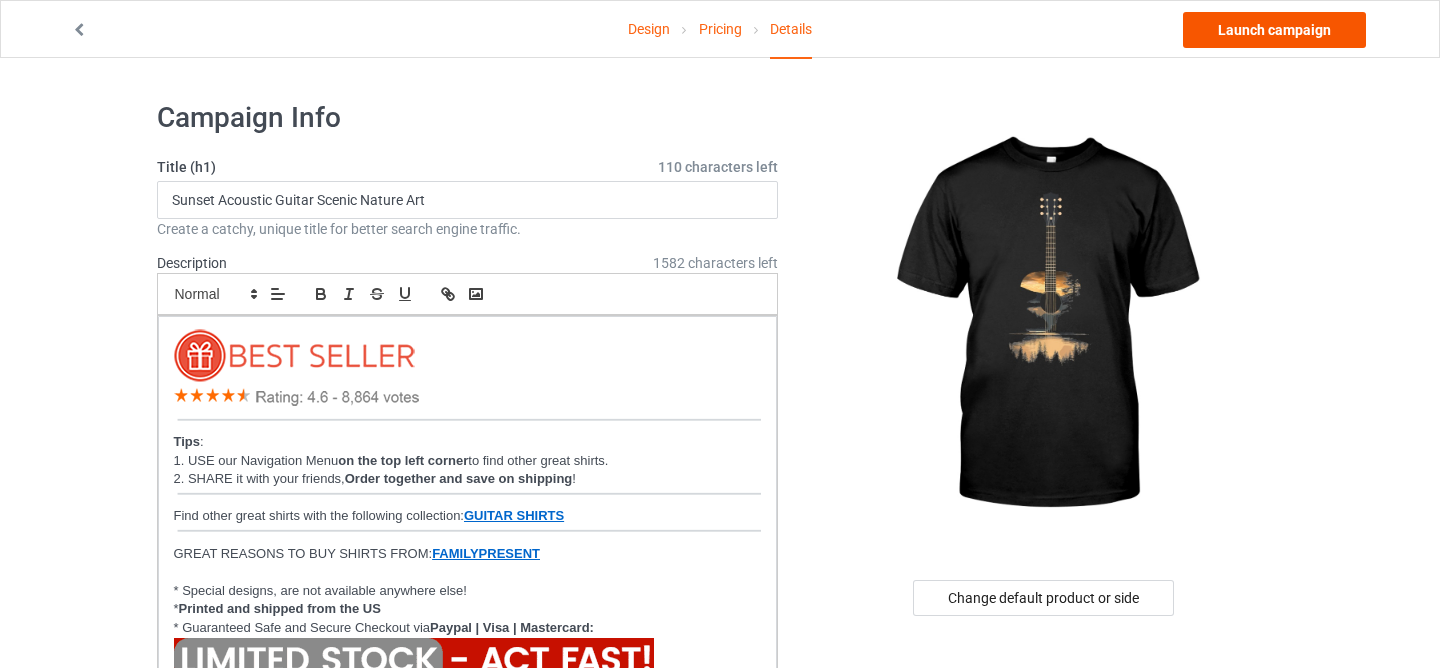 type on "guitar-ssgt" 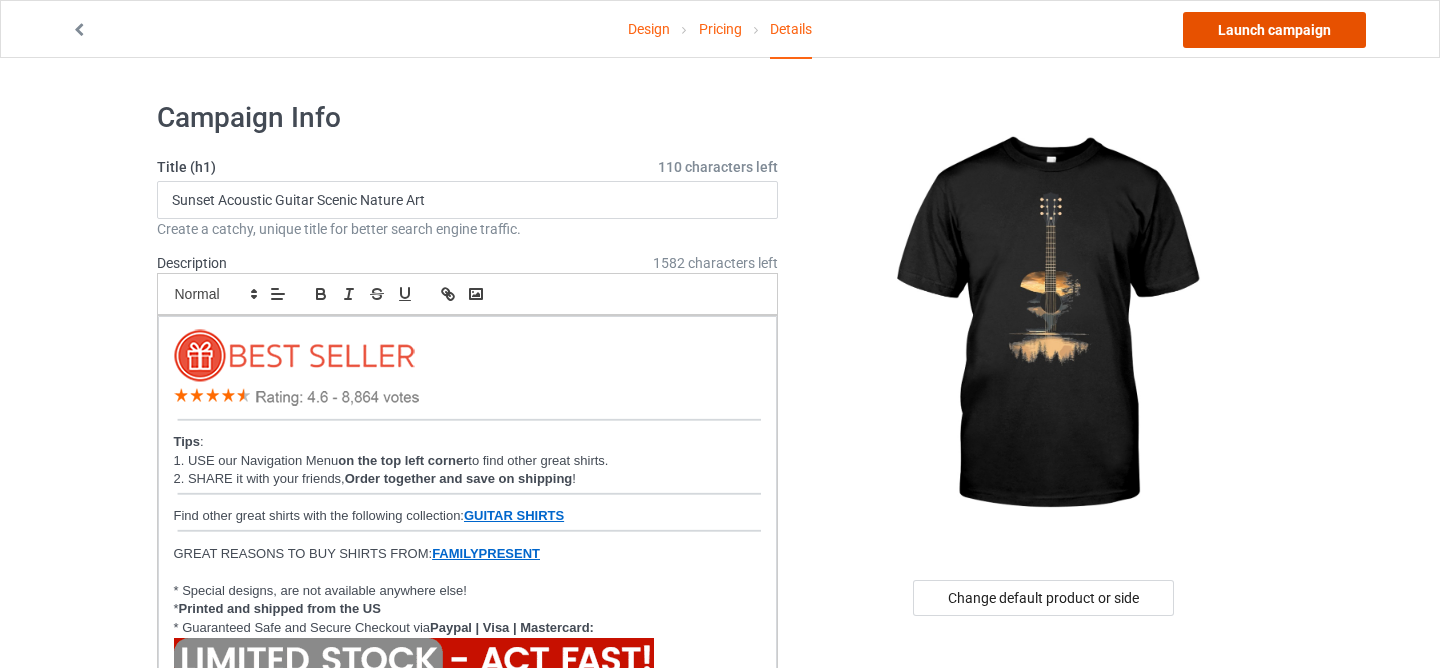 click on "Launch campaign" at bounding box center [1274, 30] 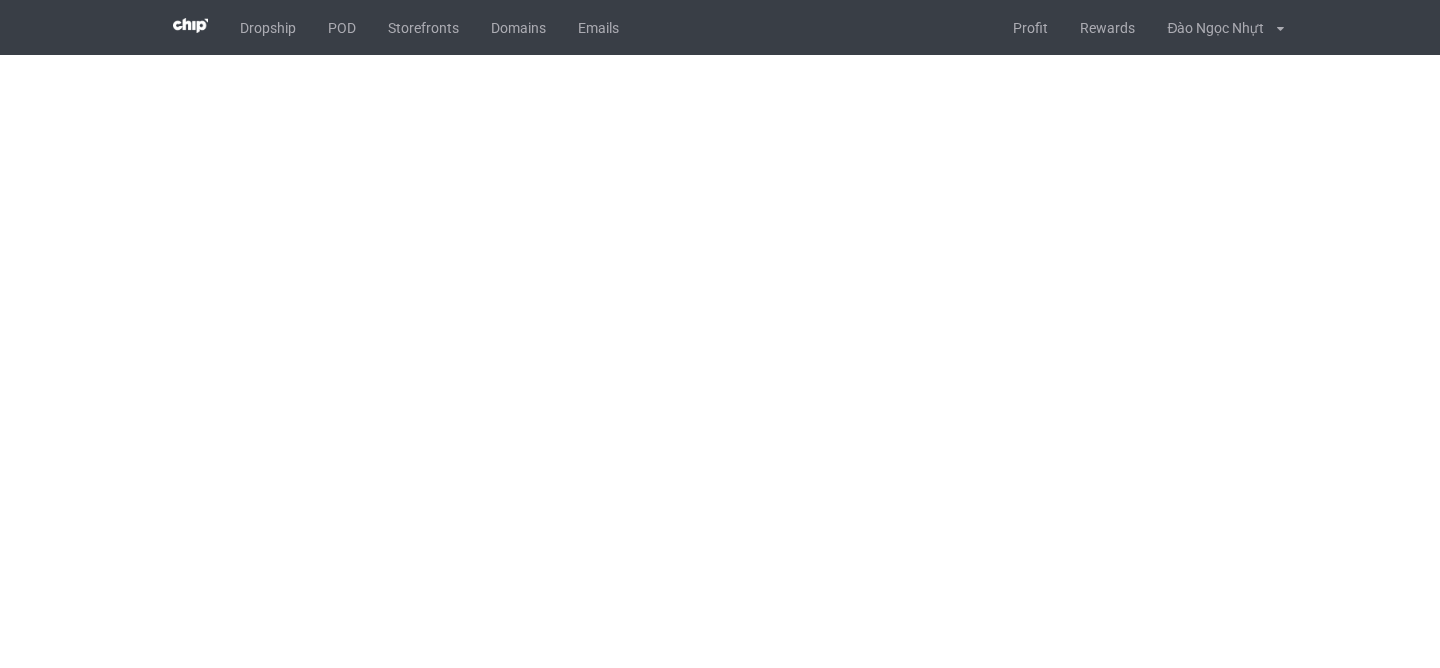 scroll, scrollTop: 0, scrollLeft: 0, axis: both 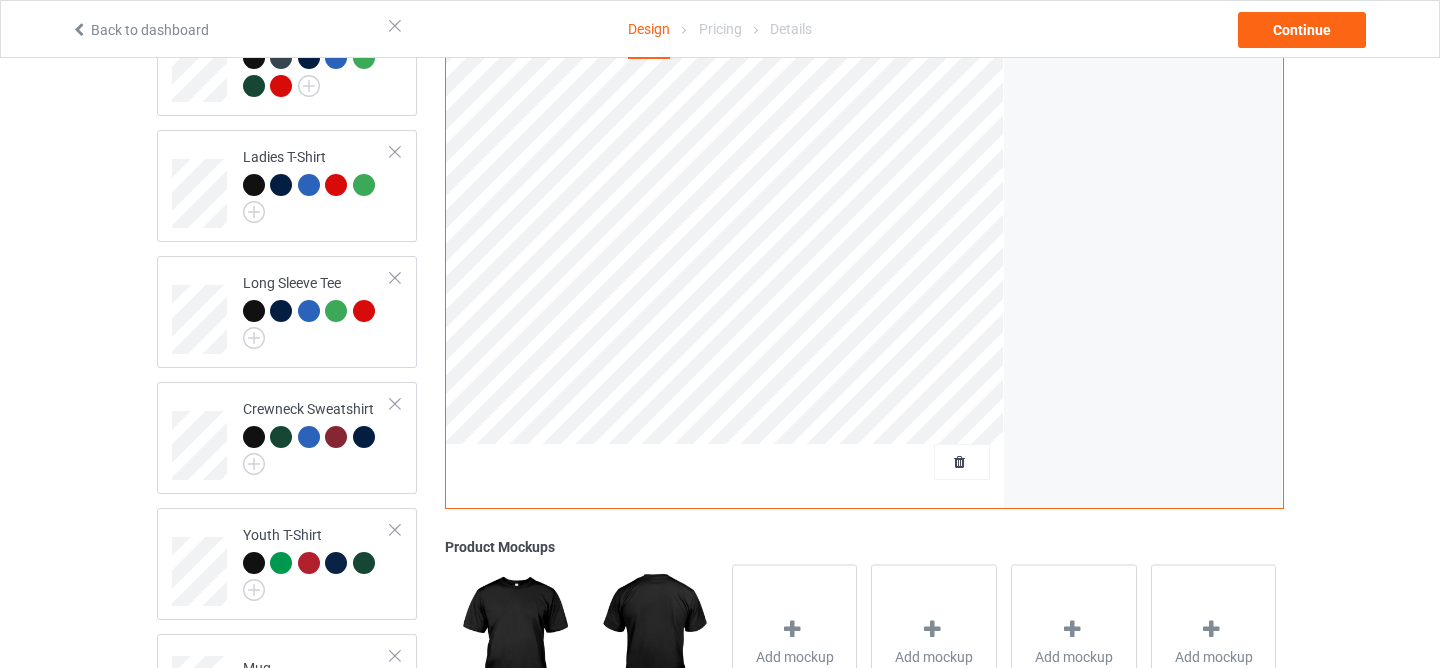 click at bounding box center (962, 462) 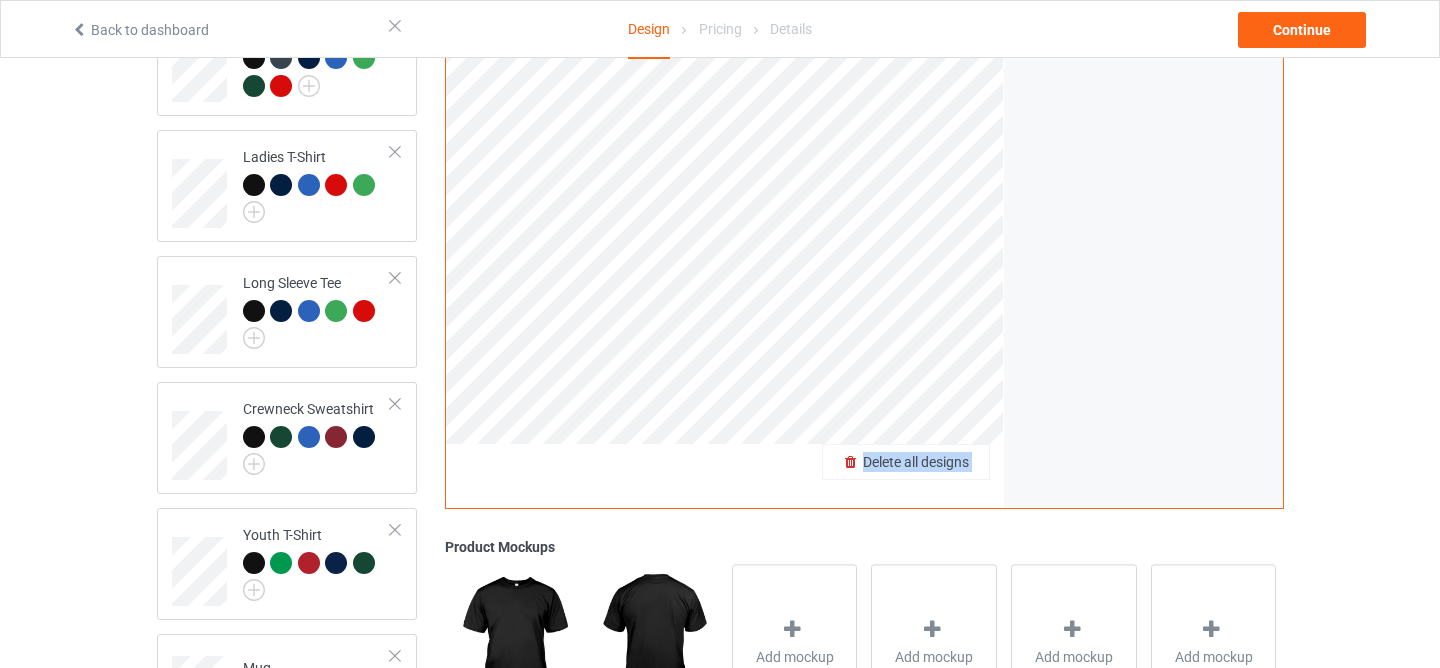 click on "Delete all designs" at bounding box center (916, 462) 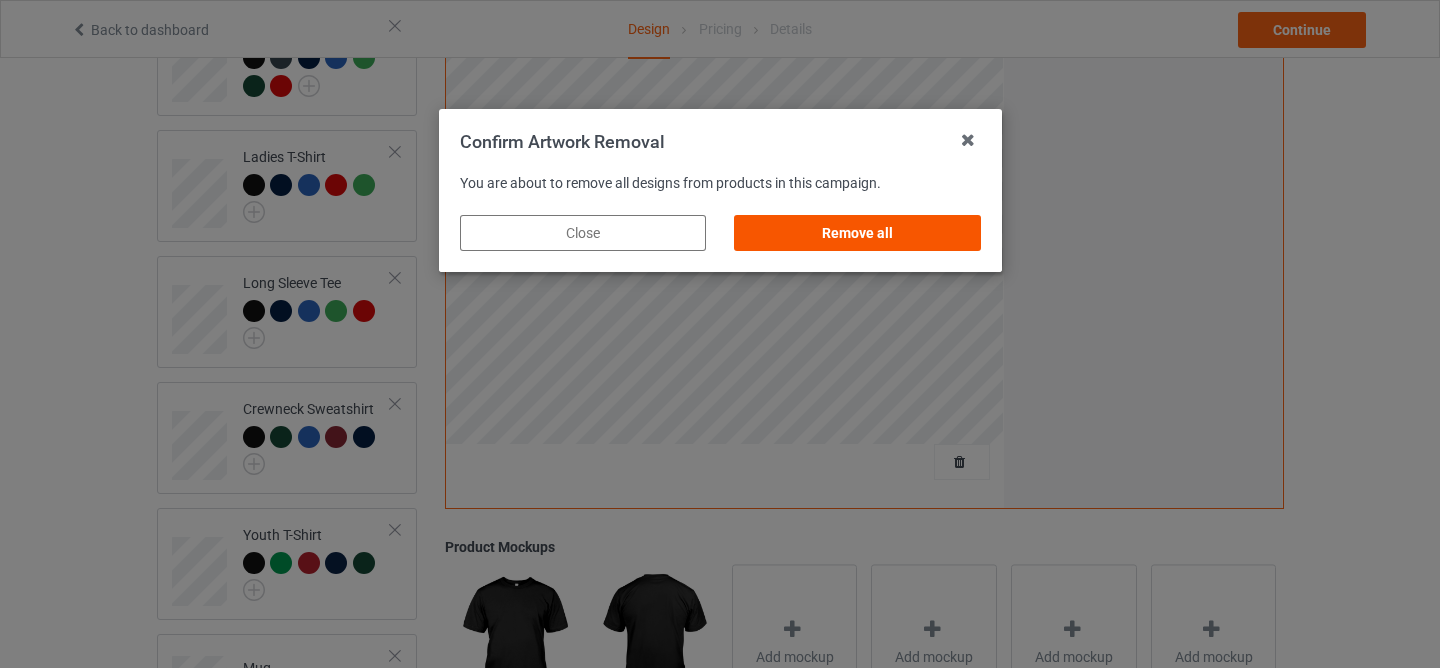 click on "Remove all" at bounding box center (857, 233) 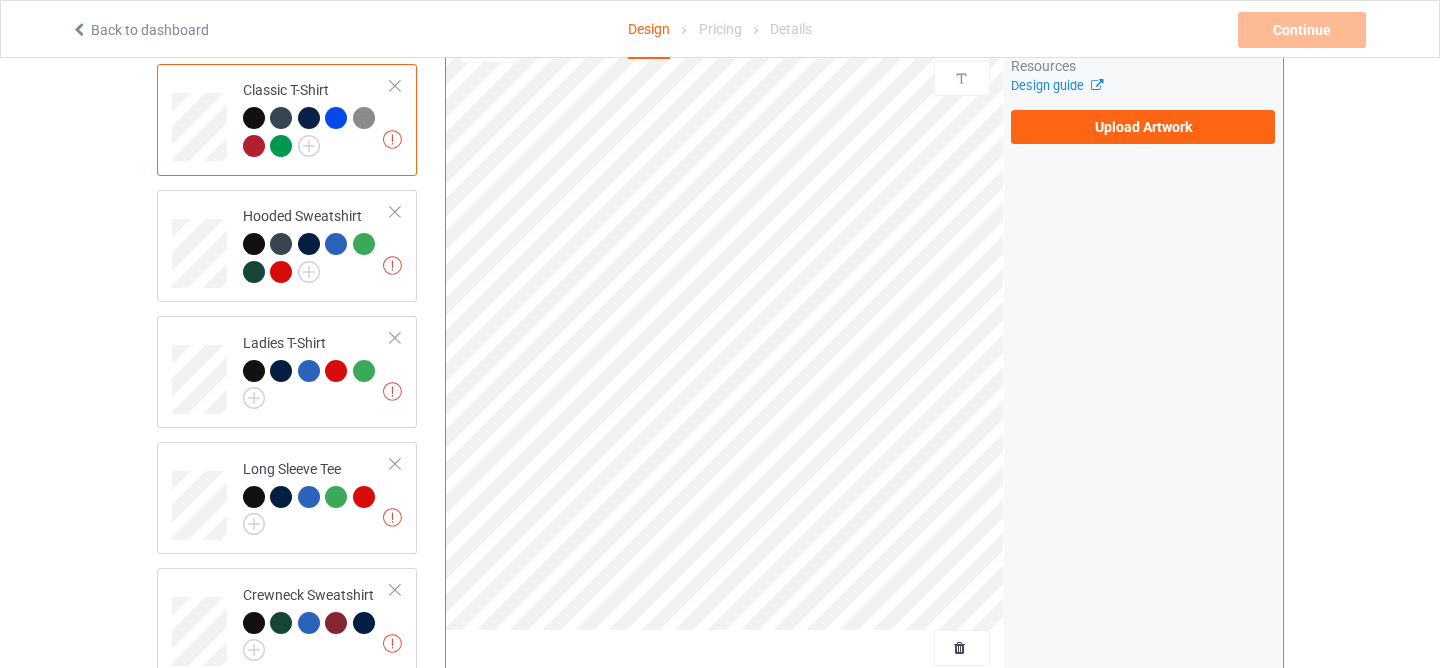 scroll, scrollTop: 0, scrollLeft: 0, axis: both 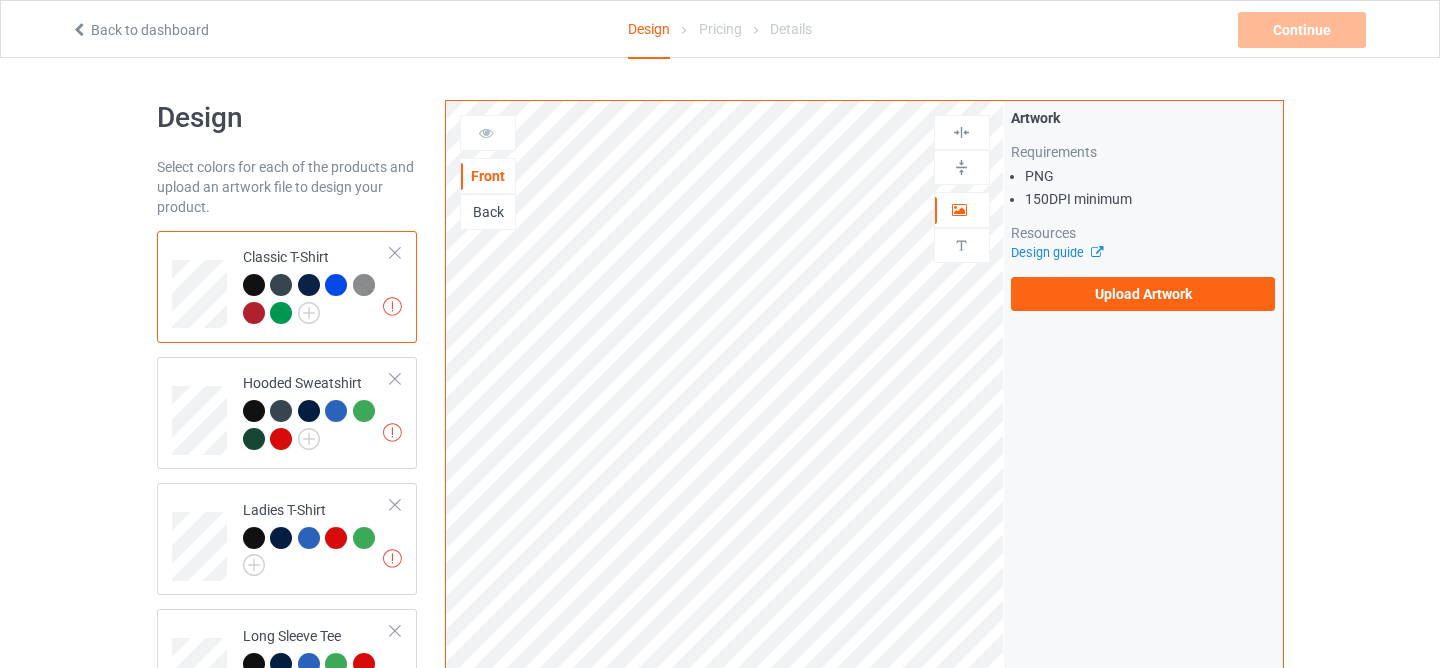 click on "Artwork Requirements PNG 150  DPI minimum Resources Design guide Upload Artwork" at bounding box center [1143, 209] 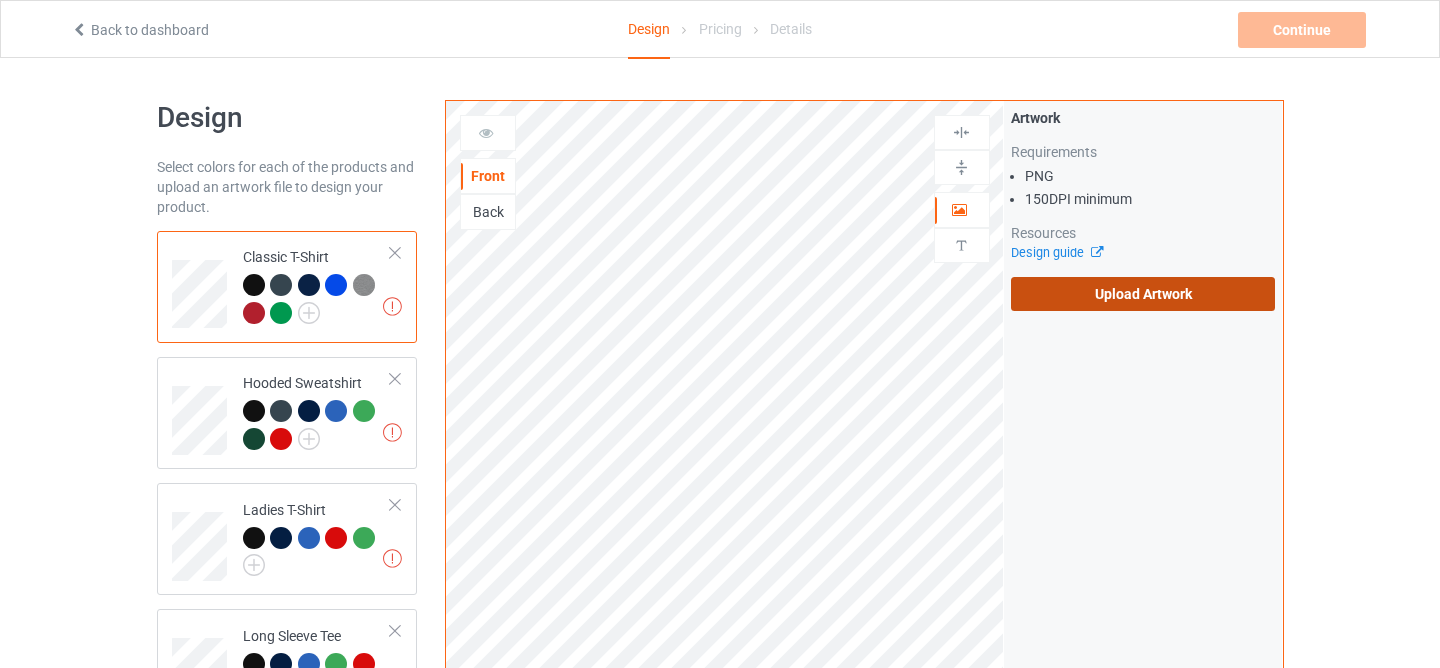 click on "Upload Artwork" at bounding box center [1143, 294] 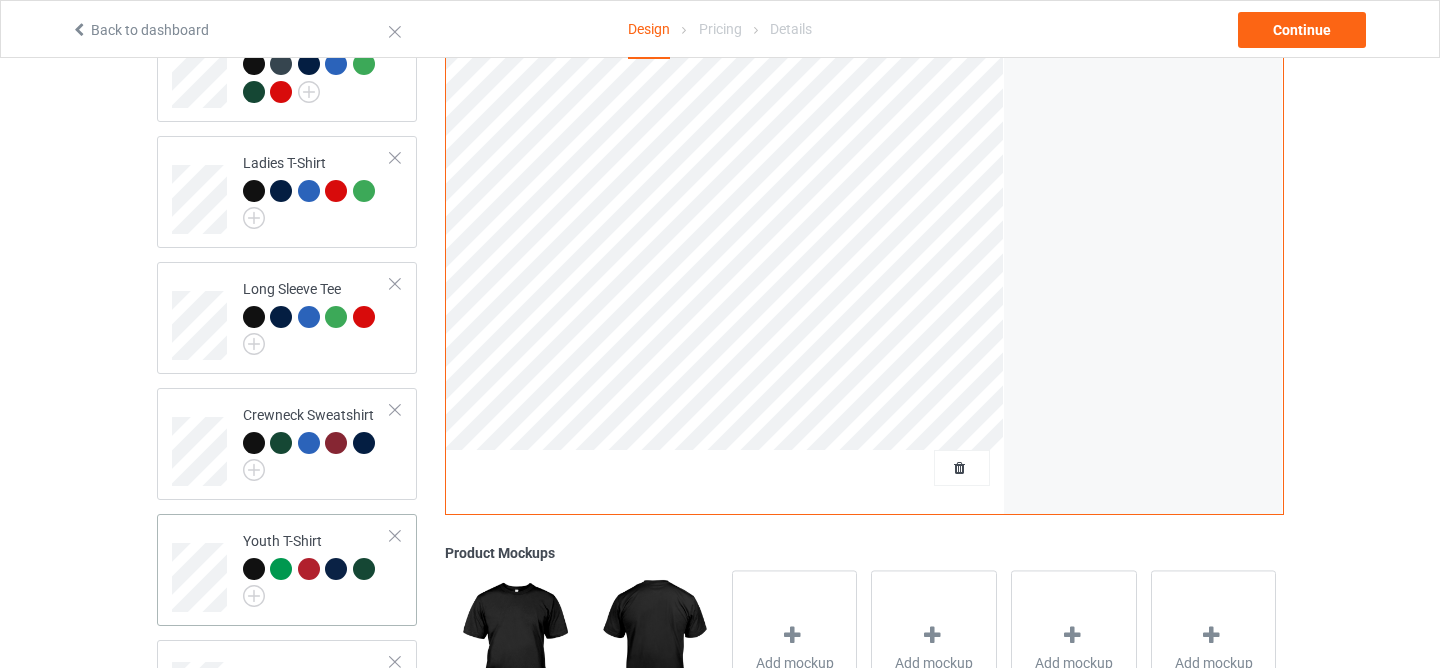scroll, scrollTop: 582, scrollLeft: 0, axis: vertical 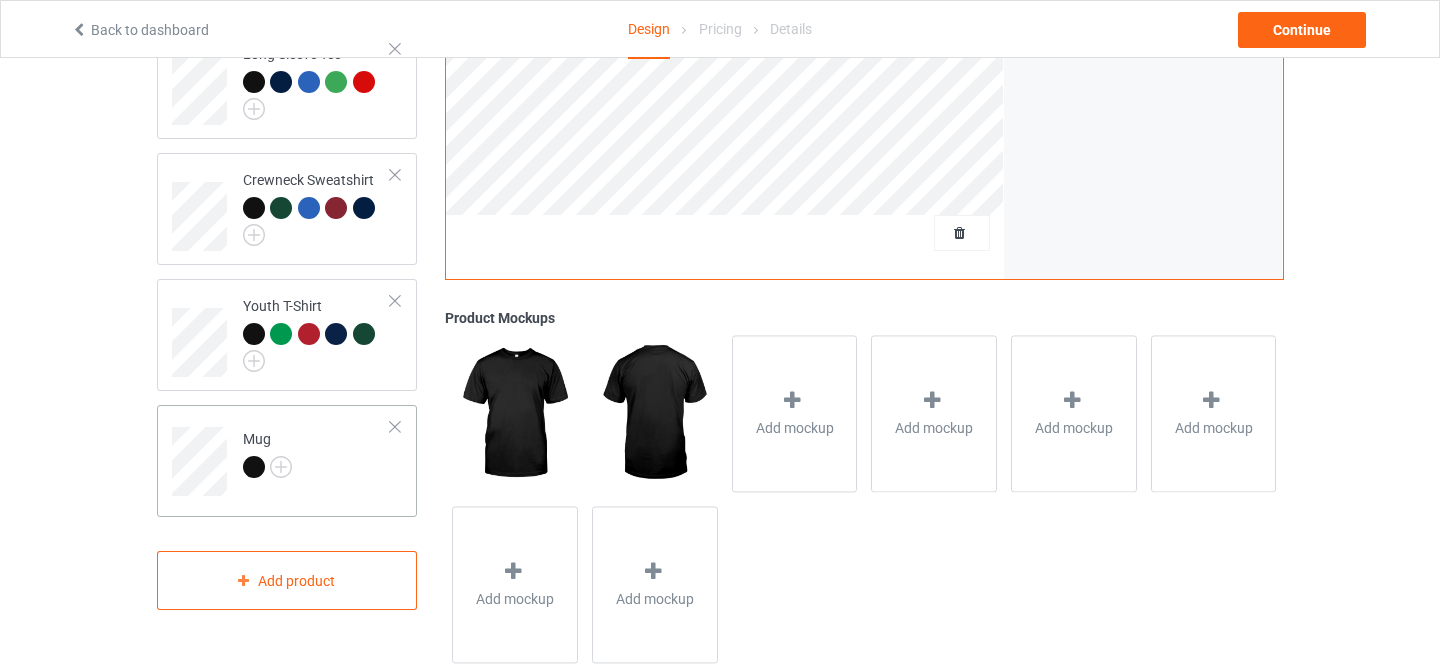click at bounding box center [254, 467] 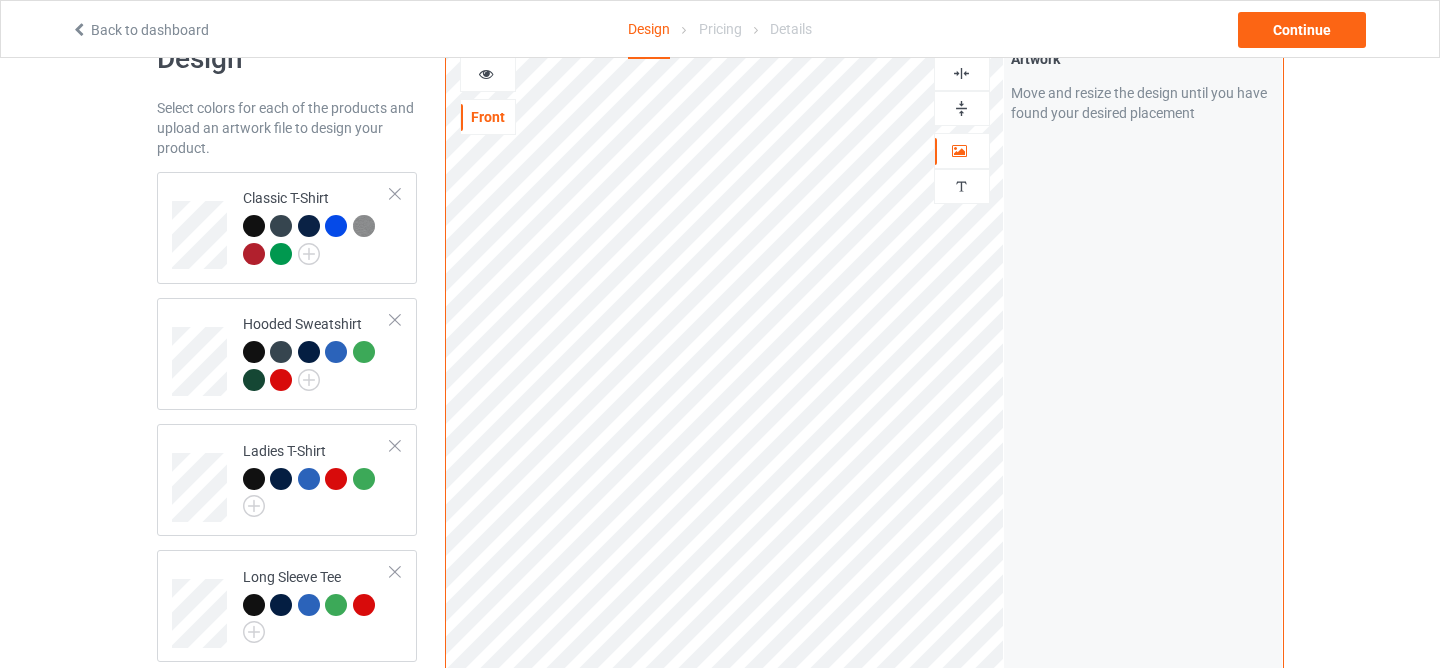 scroll, scrollTop: 0, scrollLeft: 0, axis: both 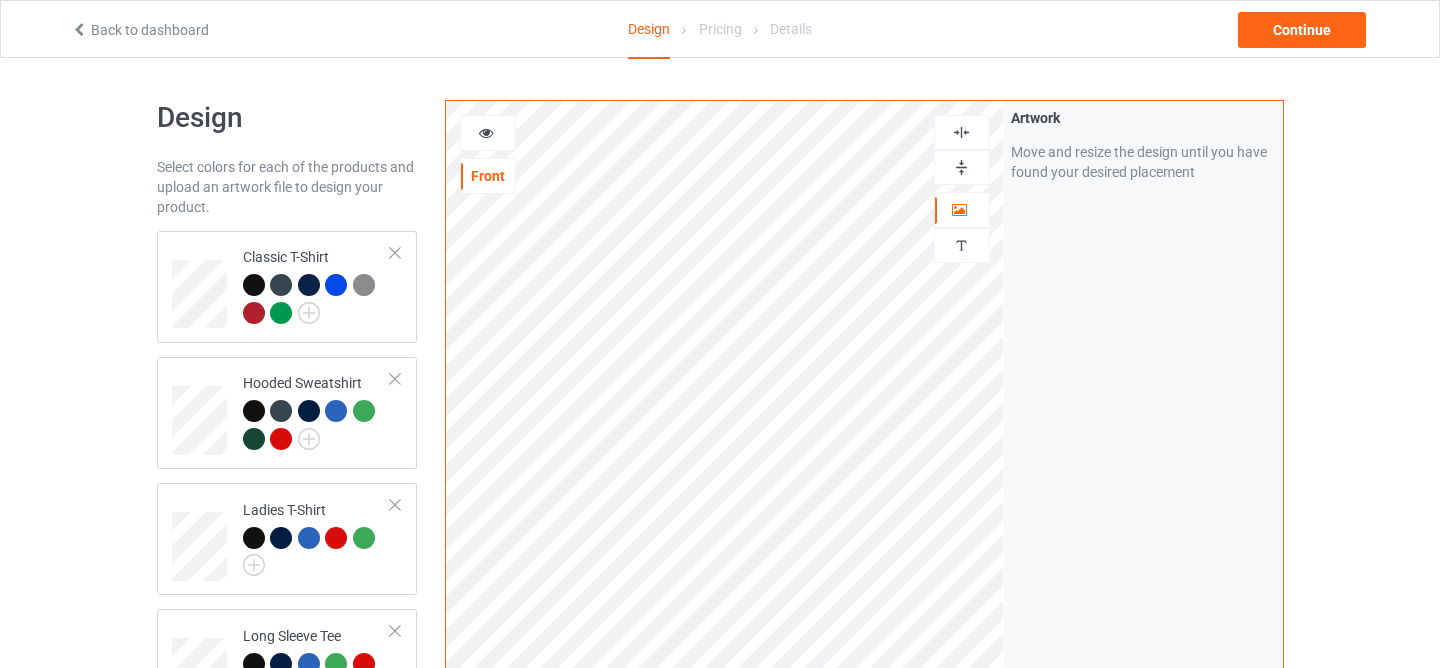 click at bounding box center (961, 167) 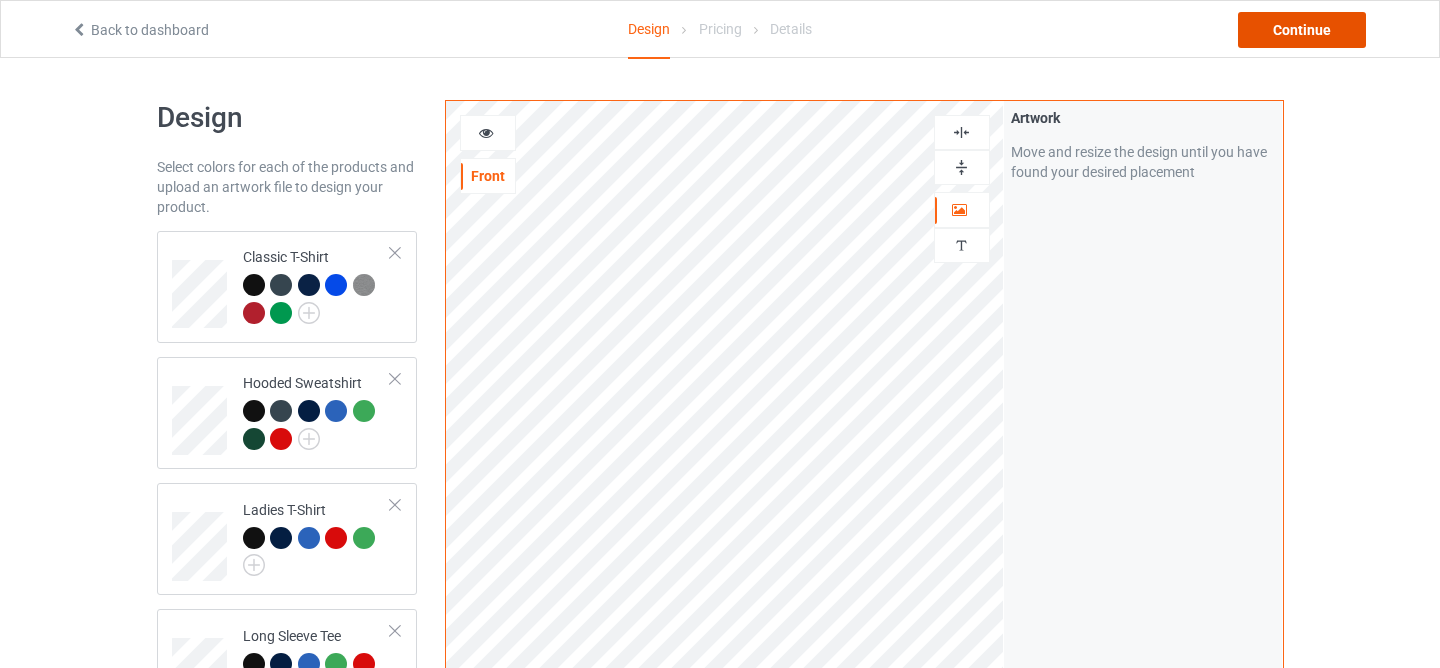 click on "Continue" at bounding box center (1302, 30) 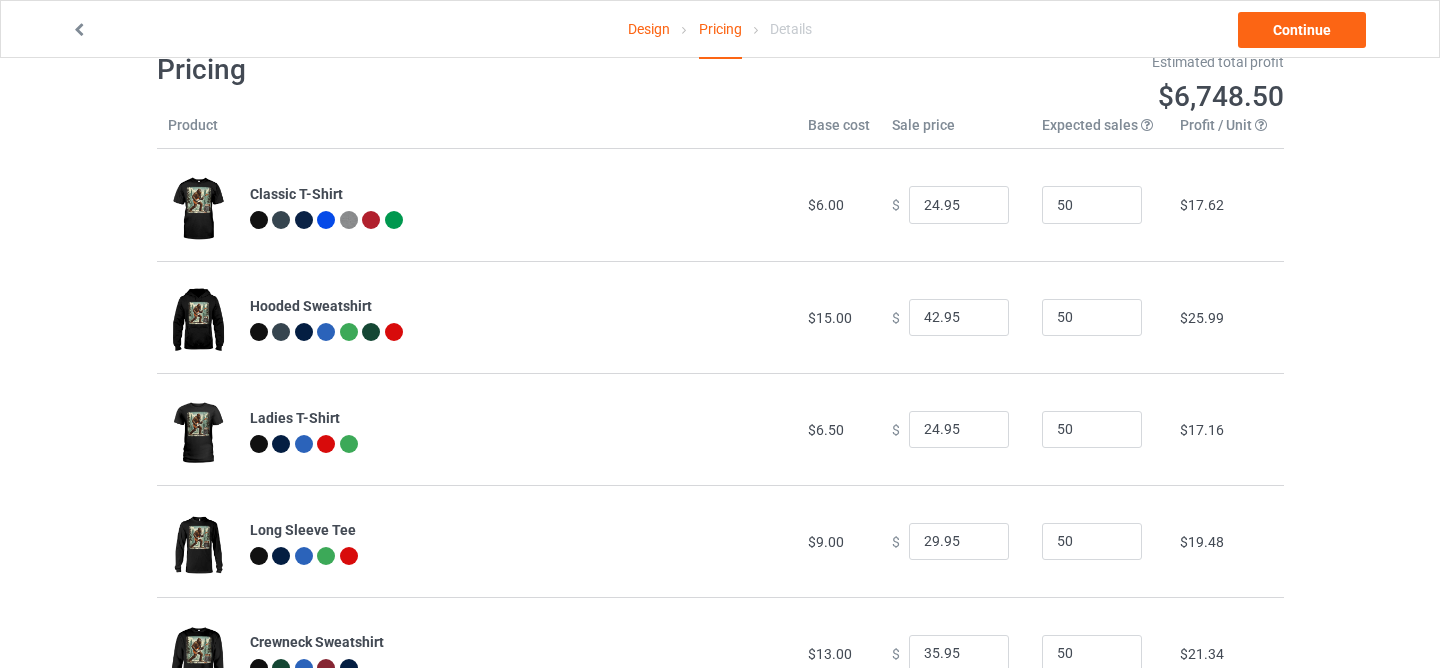 scroll, scrollTop: 0, scrollLeft: 0, axis: both 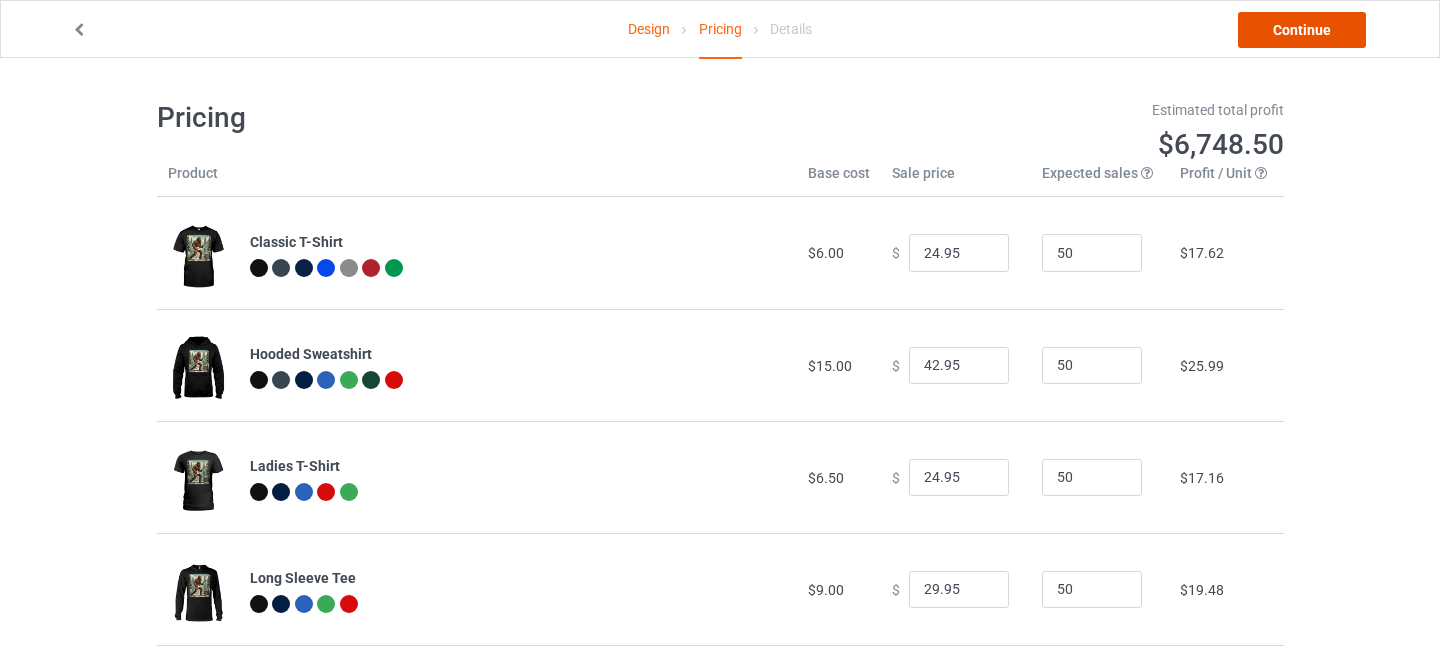 click on "Continue" at bounding box center (1302, 30) 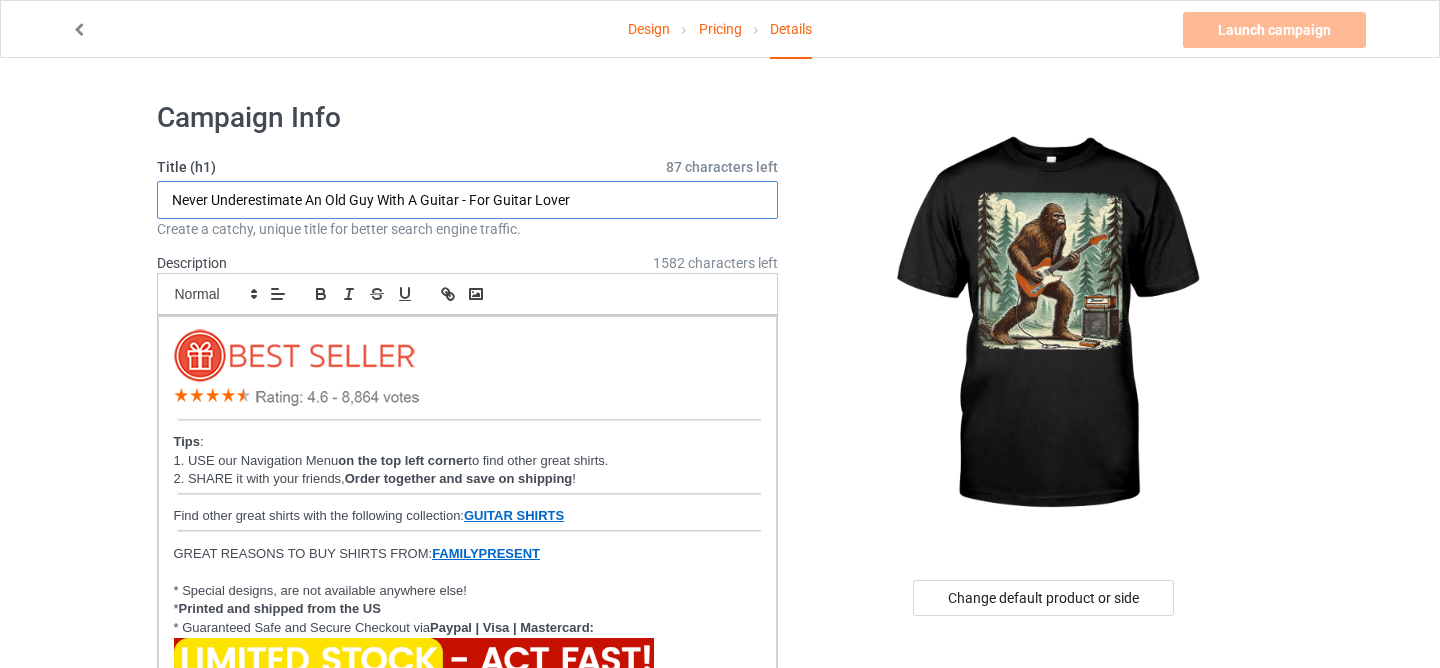 click on "Never Underestimate An Old Guy With A Guitar - For Guitar Lover" at bounding box center [468, 200] 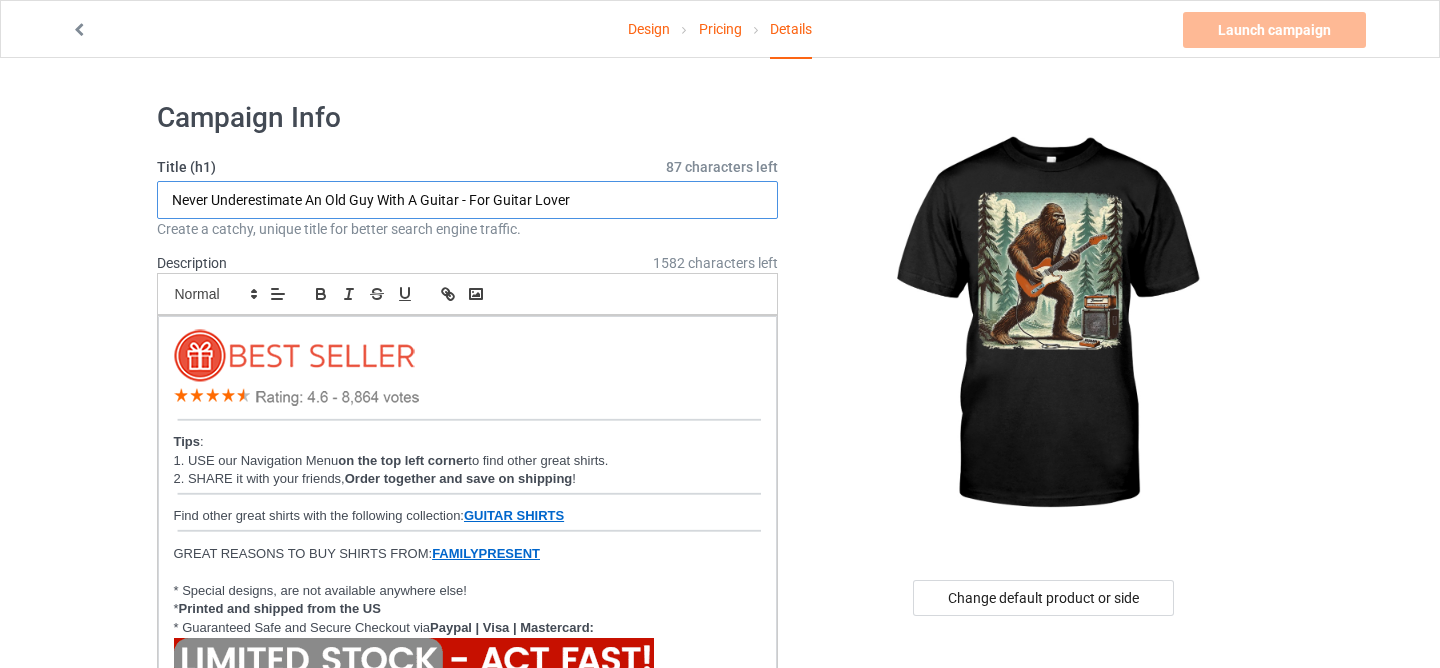 click on "Never Underestimate An Old Guy With A Guitar - For Guitar Lover" at bounding box center (468, 200) 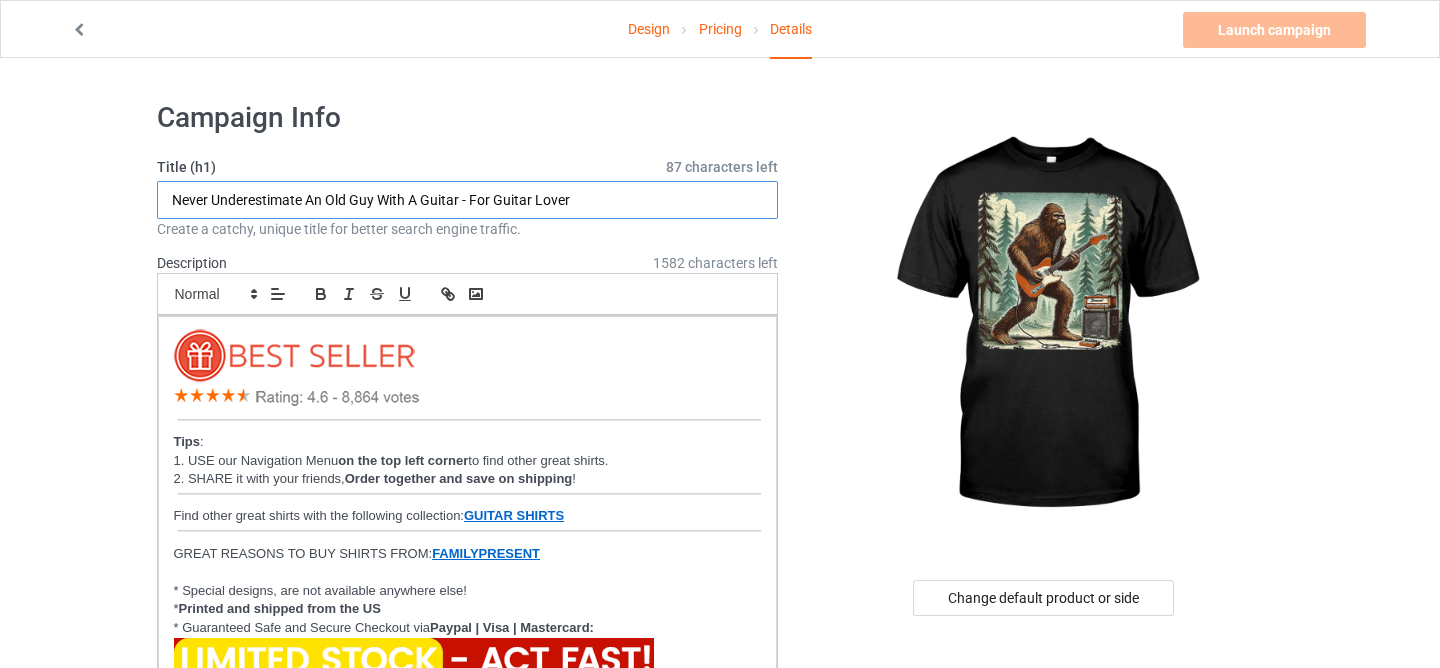 click on "Never Underestimate An Old Guy With A Guitar - For Guitar Lover" at bounding box center [468, 200] 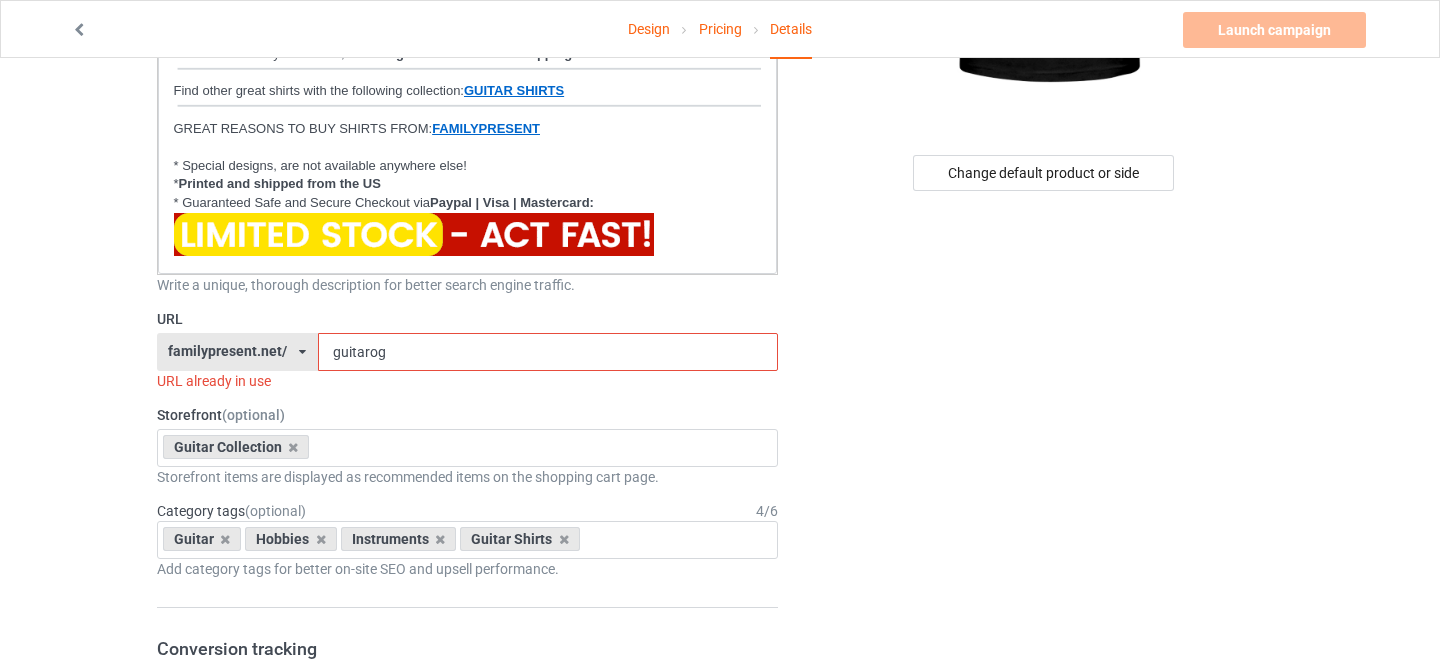 scroll, scrollTop: 422, scrollLeft: 0, axis: vertical 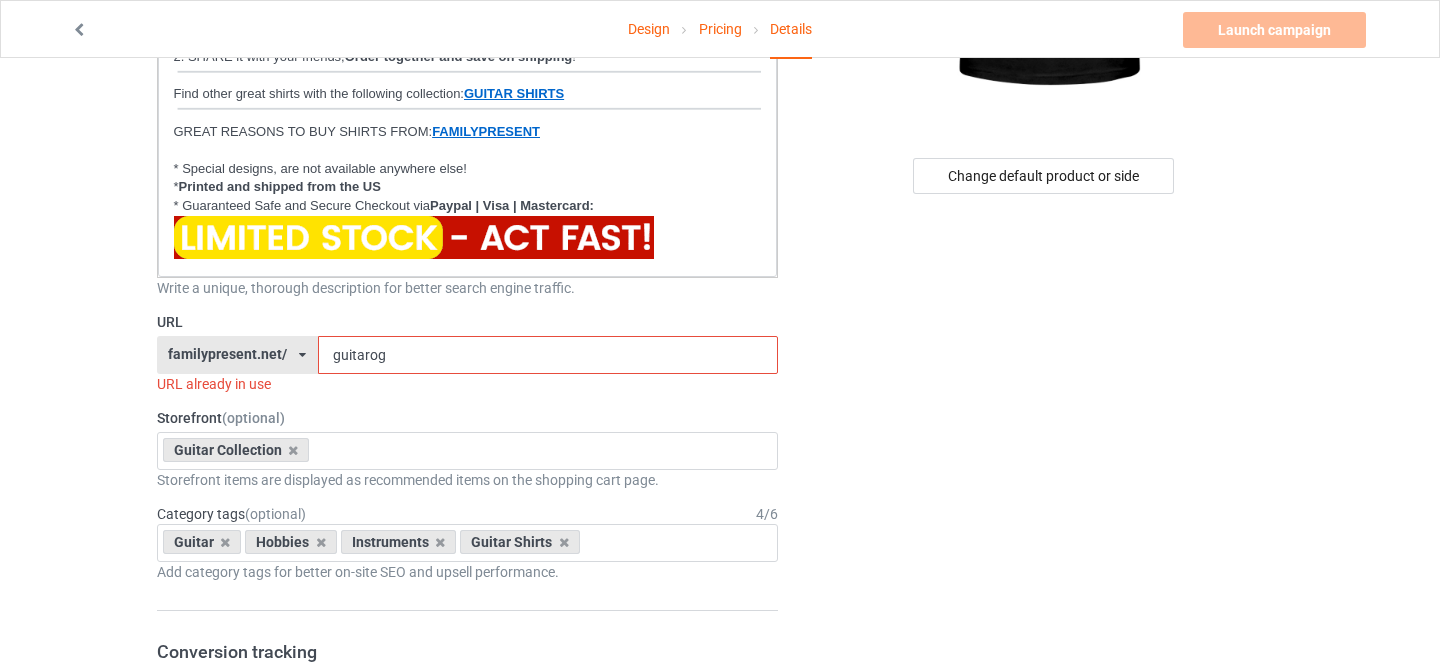 type on "Bigfoot Playing Guitar Sasquatch Men Boys Women Distressed" 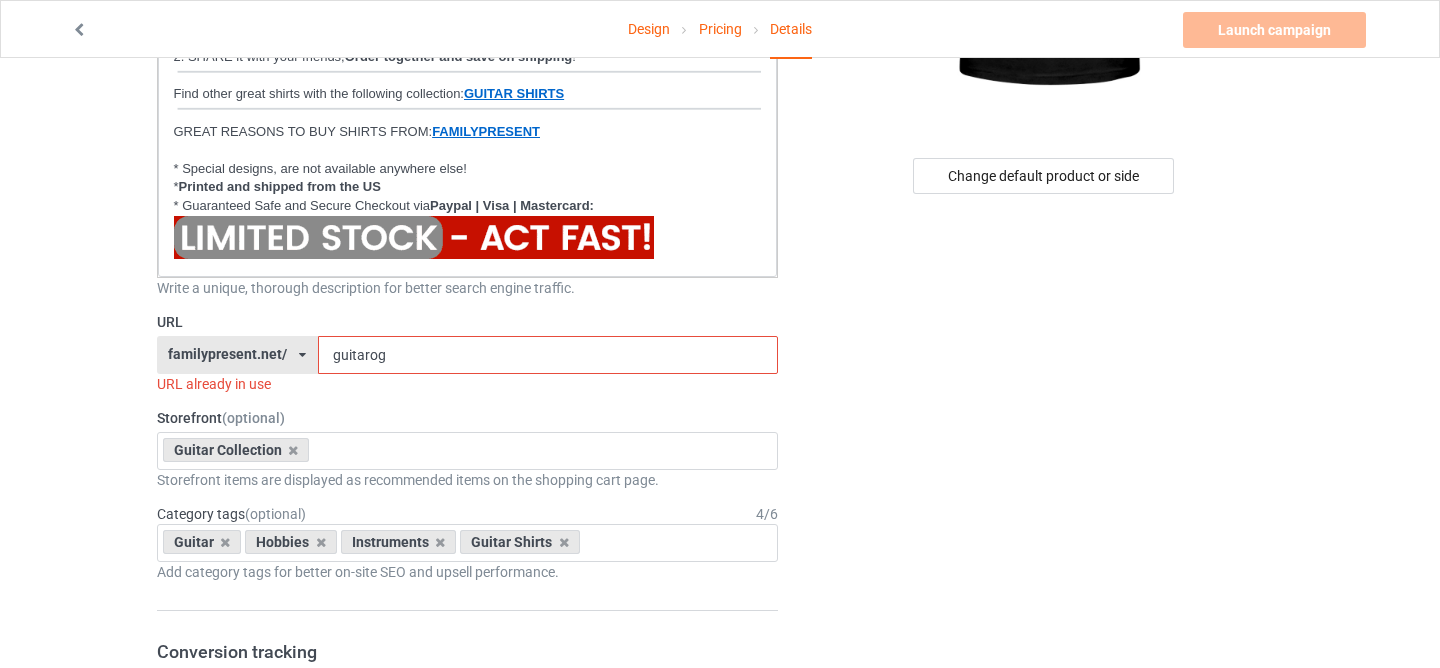 drag, startPoint x: 364, startPoint y: 355, endPoint x: 545, endPoint y: 360, distance: 181.06905 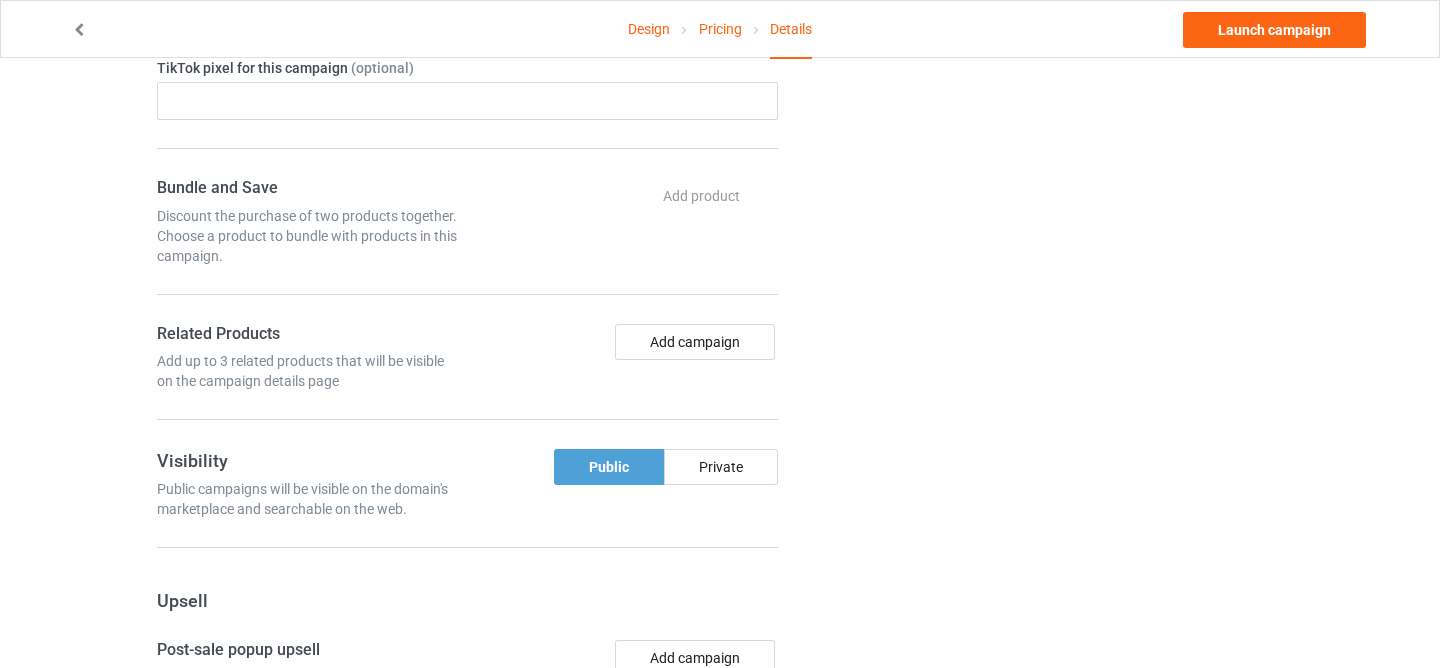 scroll, scrollTop: 0, scrollLeft: 0, axis: both 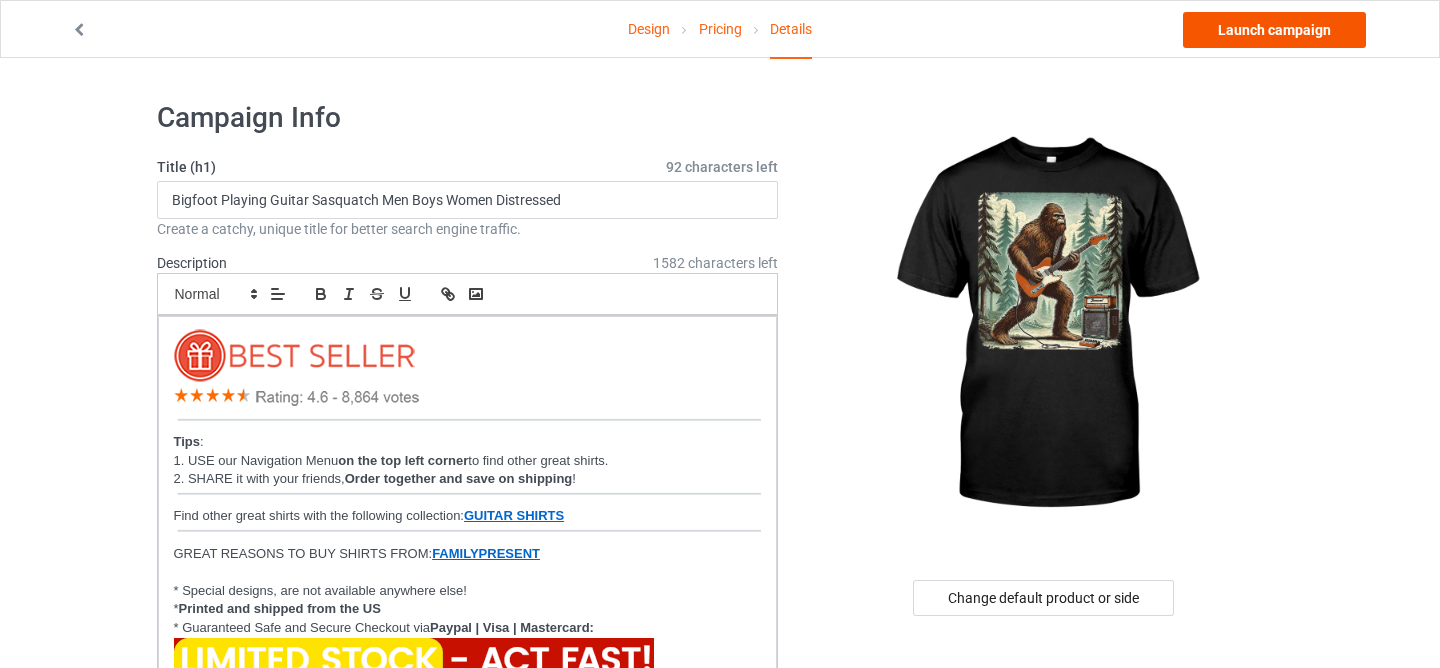 type on "guitar-bfpg" 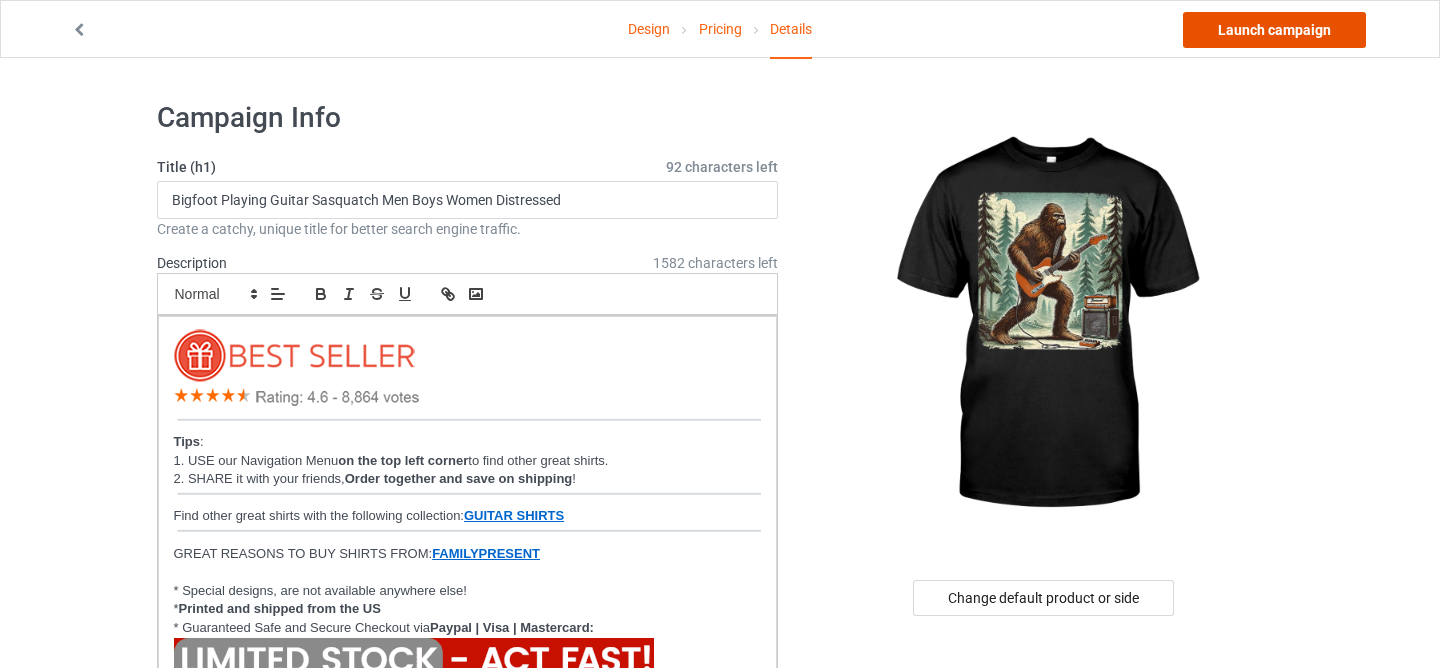click on "Launch campaign" at bounding box center (1274, 30) 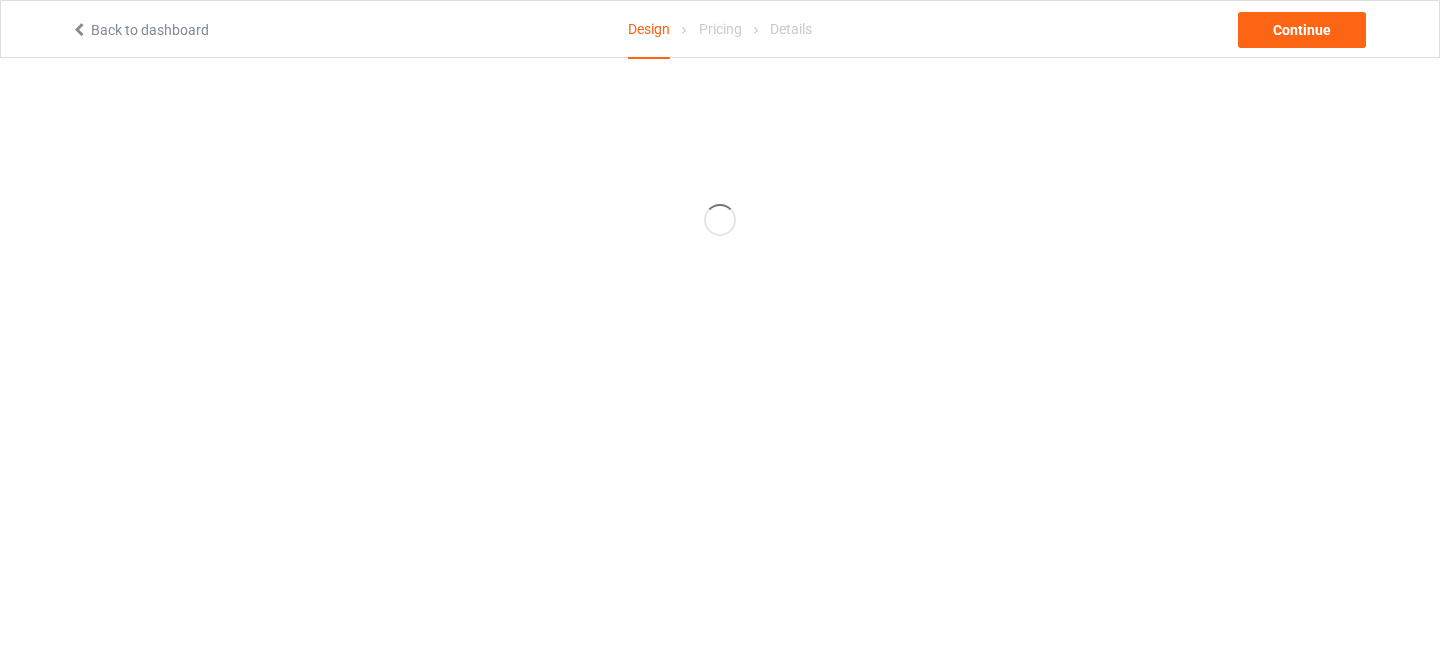 scroll, scrollTop: 0, scrollLeft: 0, axis: both 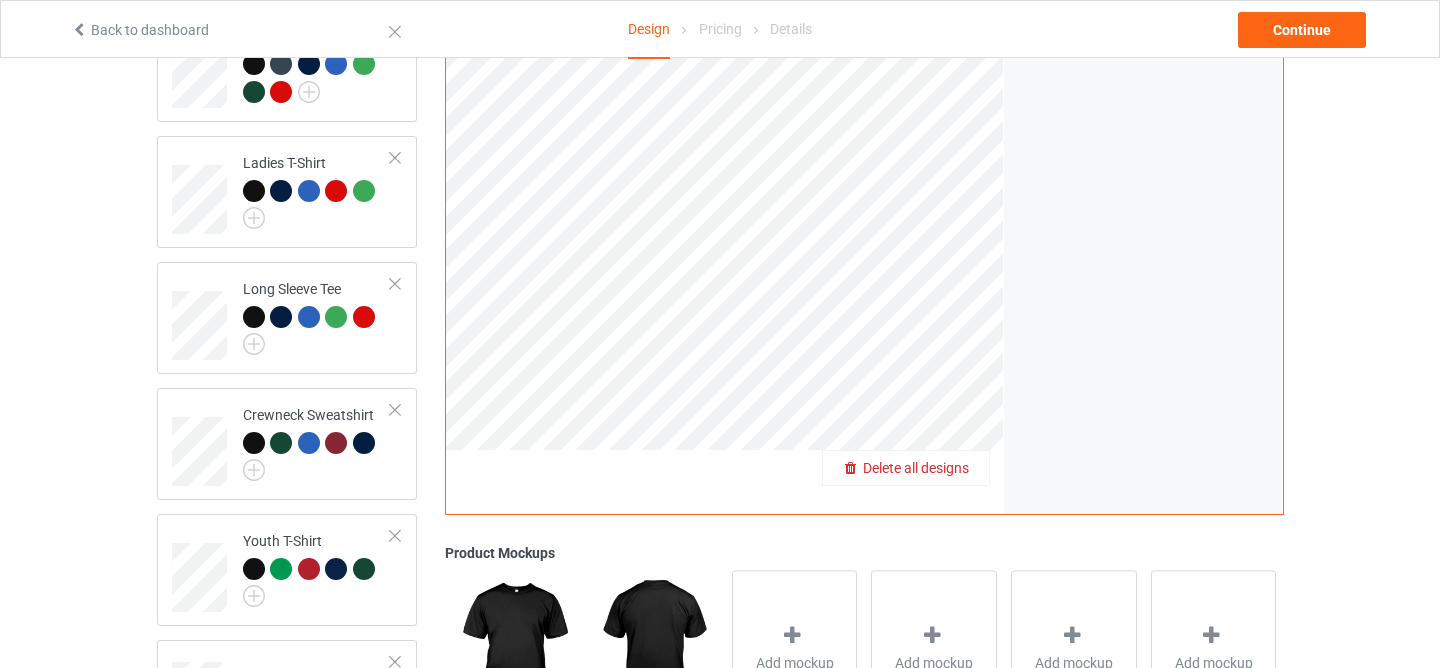 click on "Delete all designs" at bounding box center (916, 468) 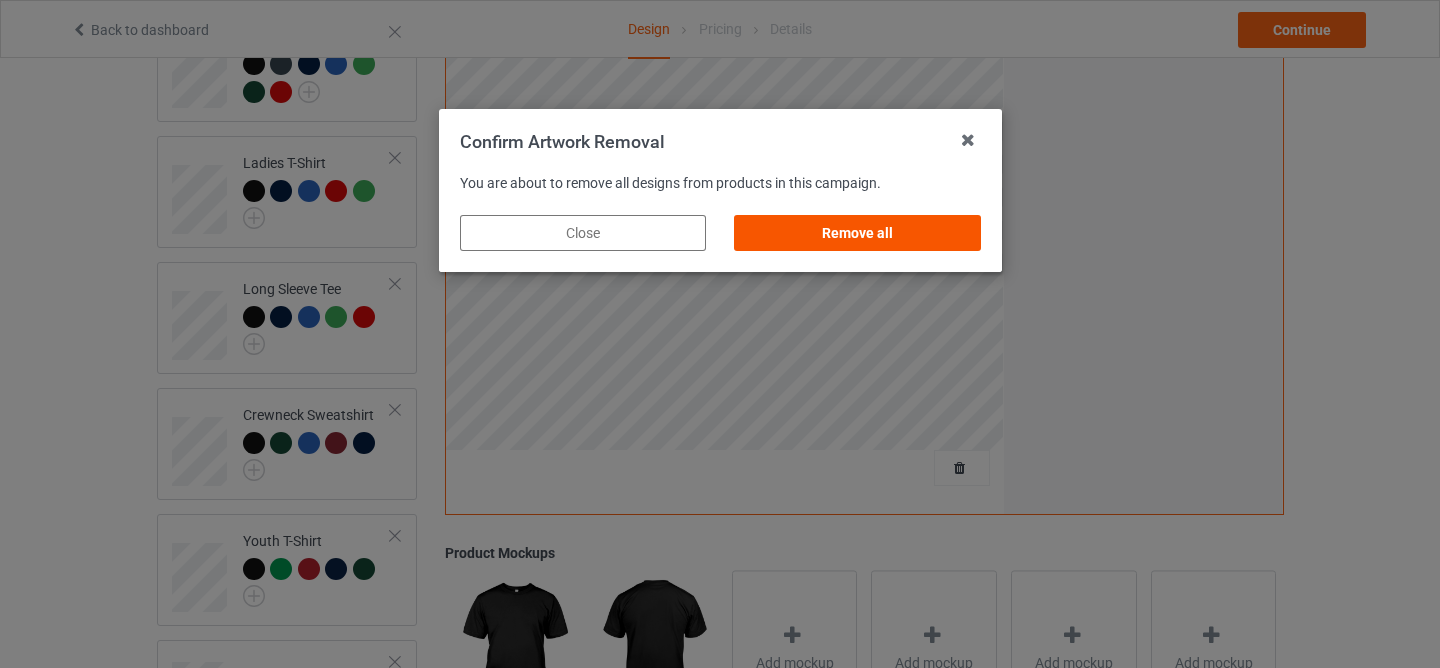 click on "Remove all" at bounding box center (857, 233) 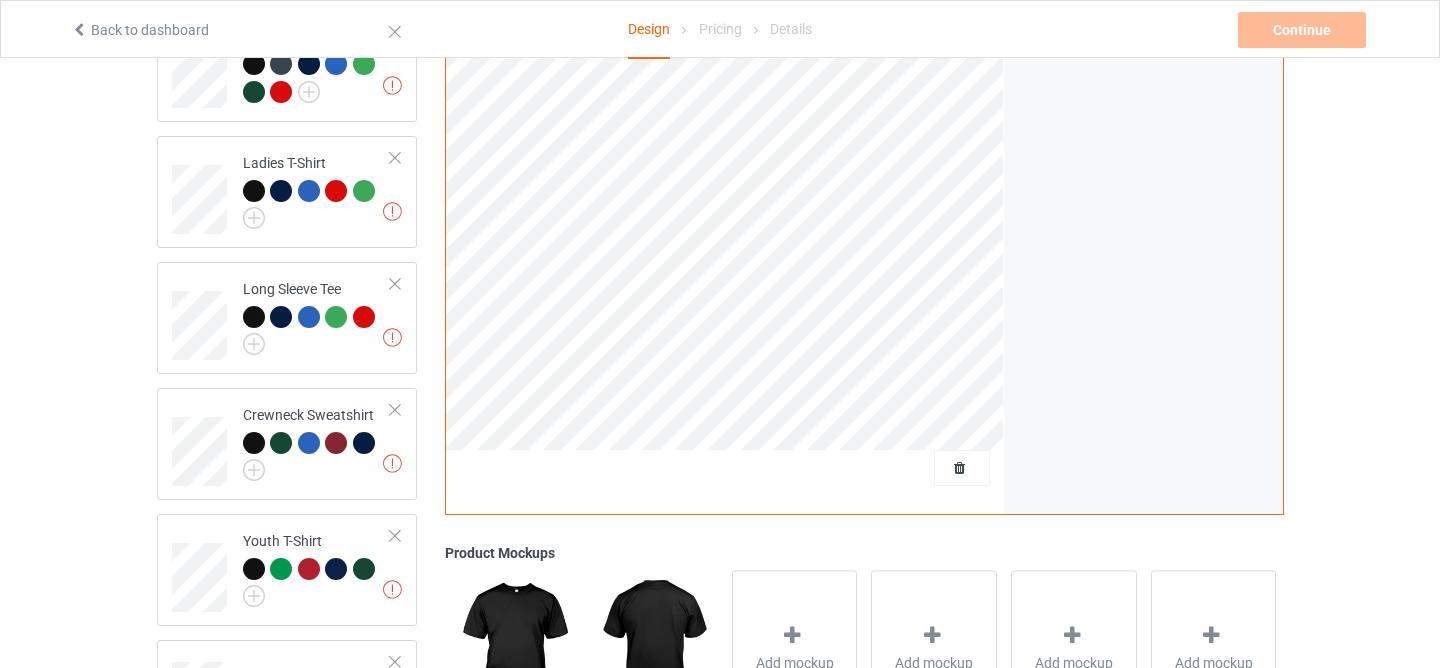 scroll, scrollTop: 0, scrollLeft: 0, axis: both 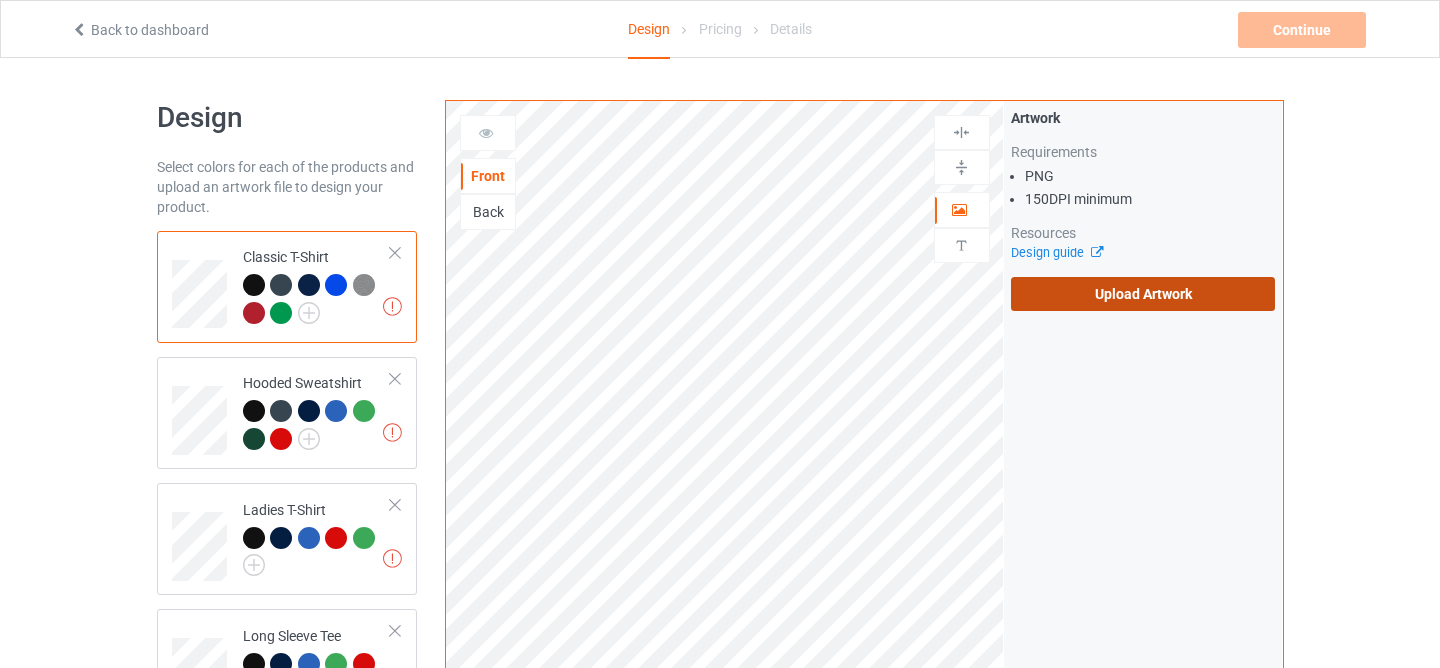 click on "Upload Artwork" at bounding box center (1143, 294) 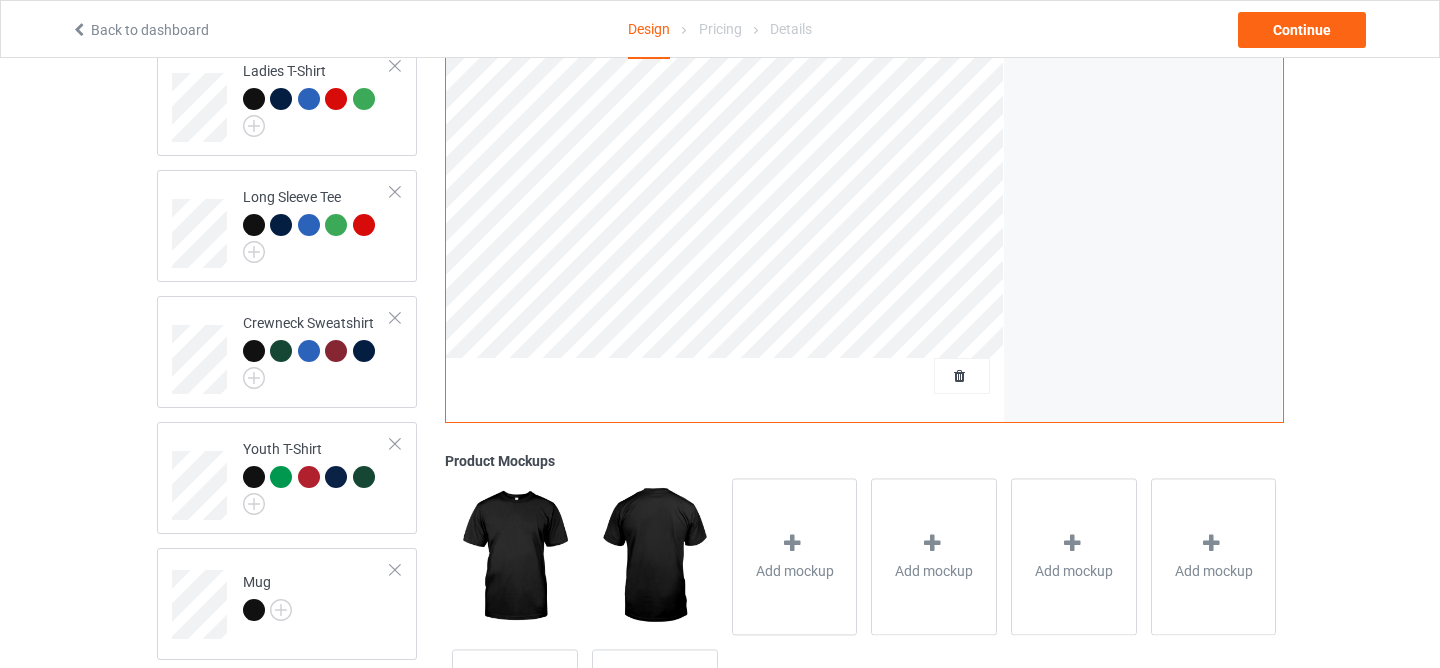 scroll, scrollTop: 606, scrollLeft: 0, axis: vertical 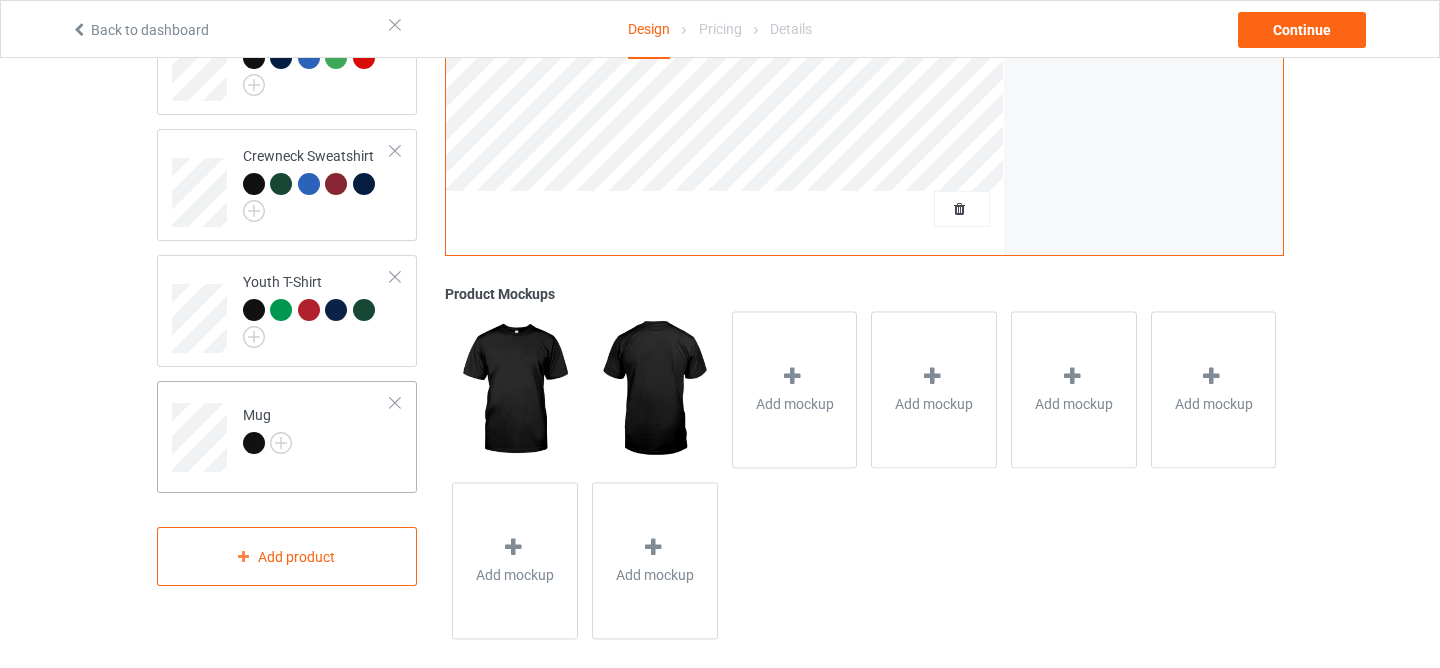 click at bounding box center [254, 443] 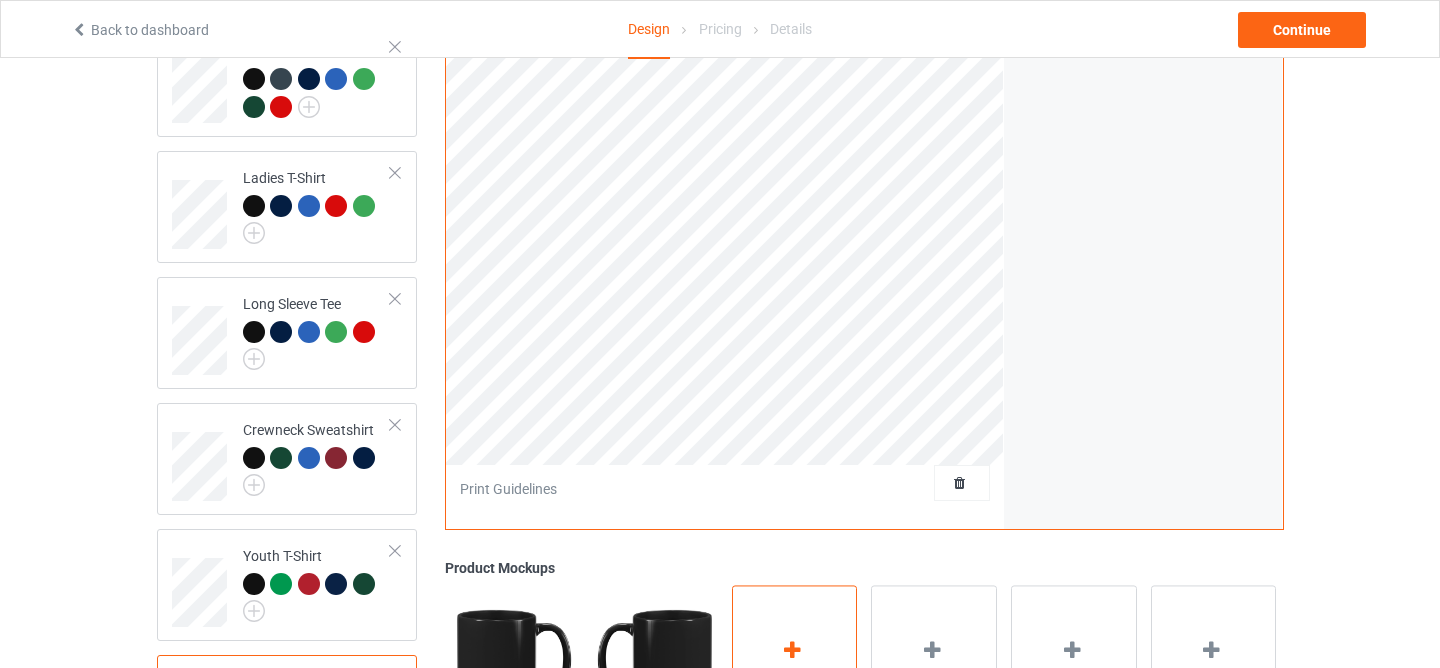 scroll, scrollTop: 185, scrollLeft: 0, axis: vertical 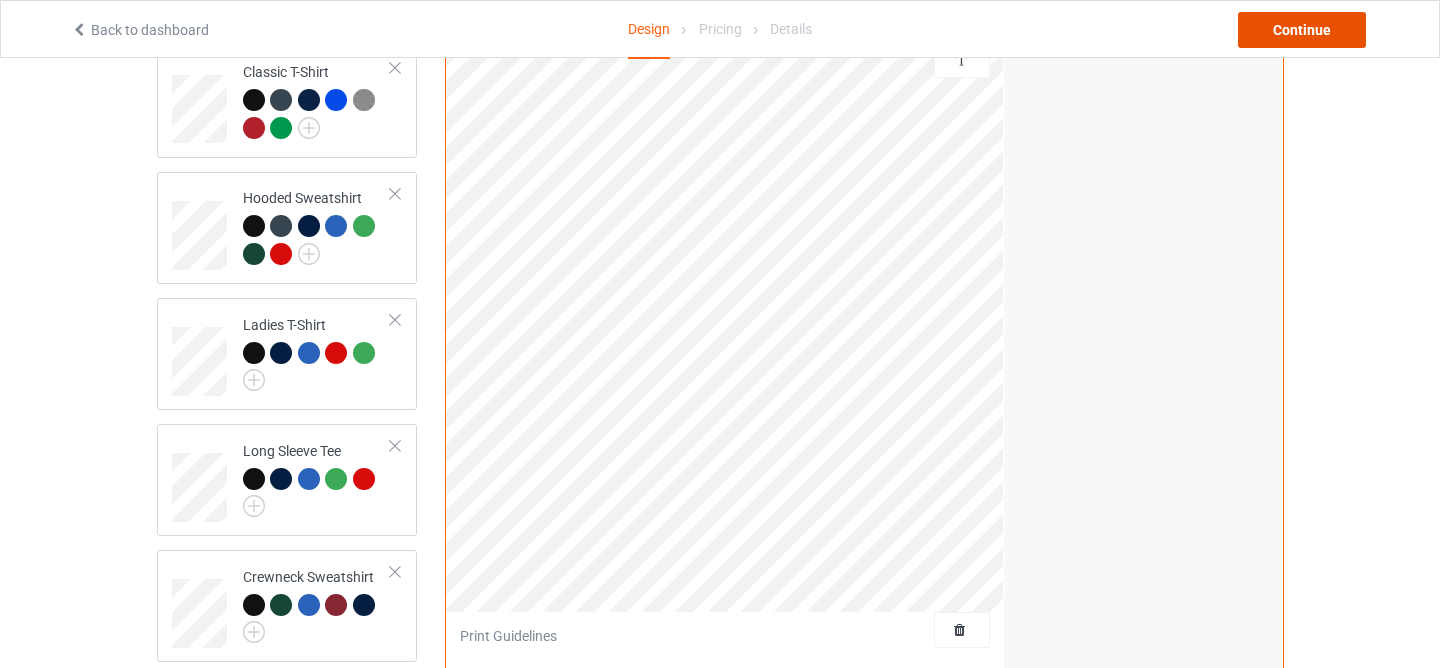 click on "Continue" at bounding box center (1302, 30) 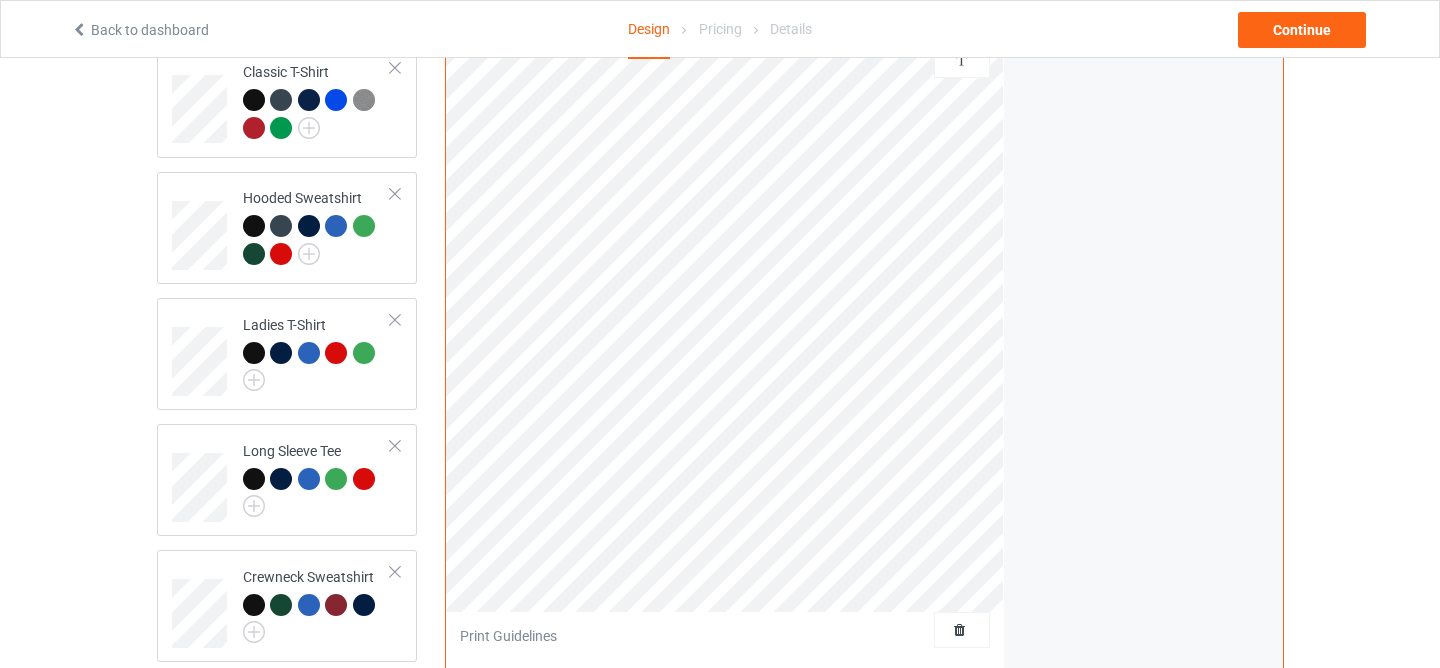 scroll, scrollTop: 0, scrollLeft: 0, axis: both 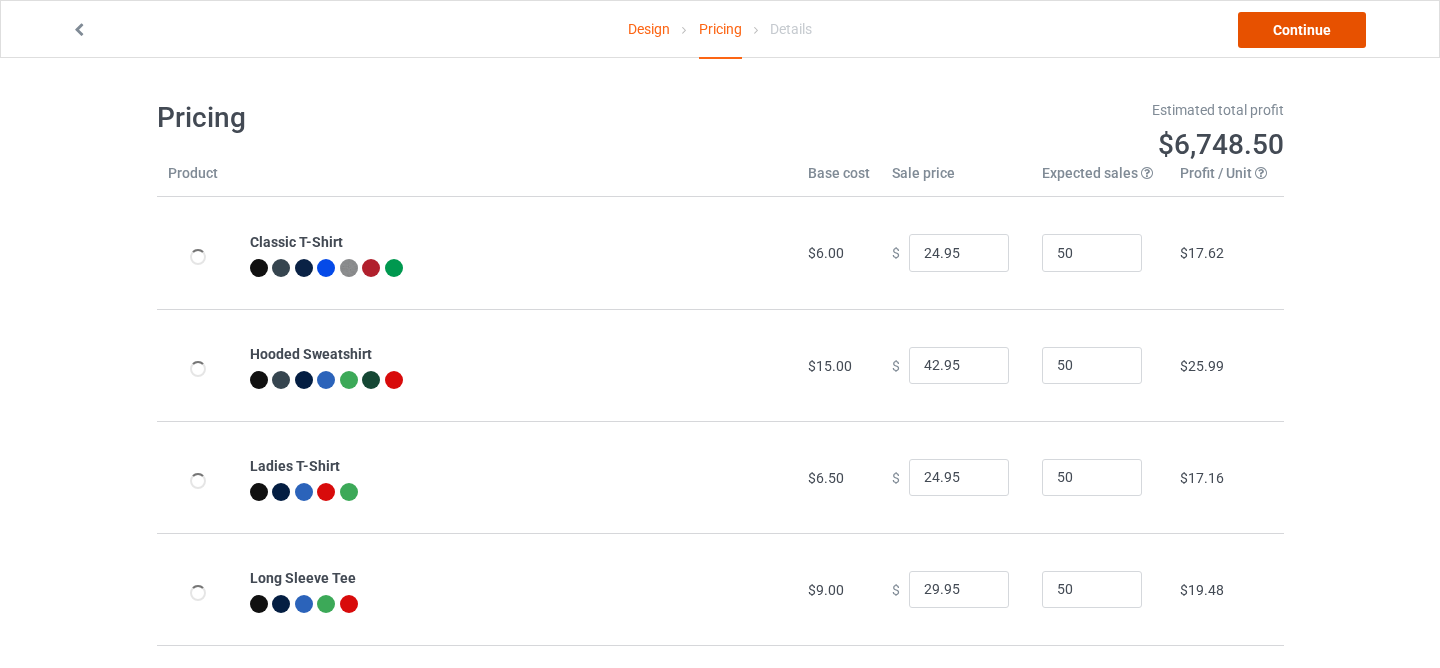 click on "Continue" at bounding box center (1302, 30) 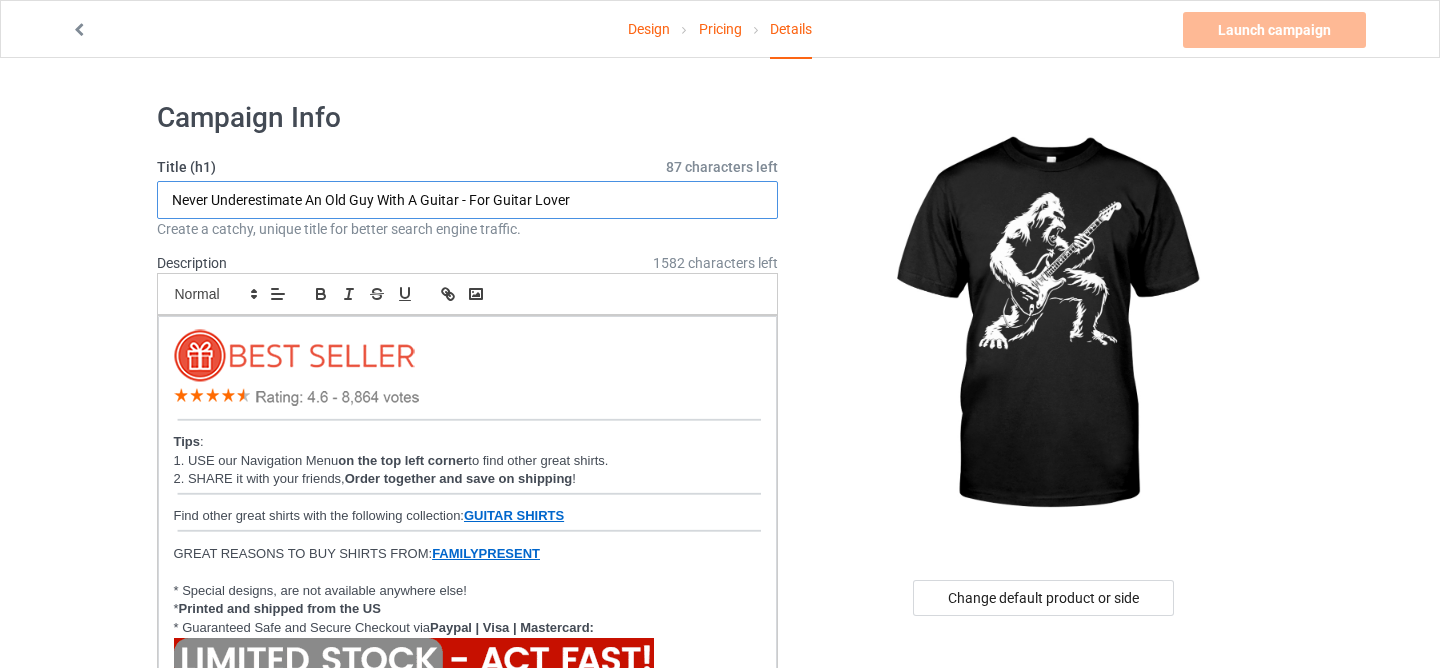 click on "Never Underestimate An Old Guy With A Guitar - For Guitar Lover" at bounding box center [468, 200] 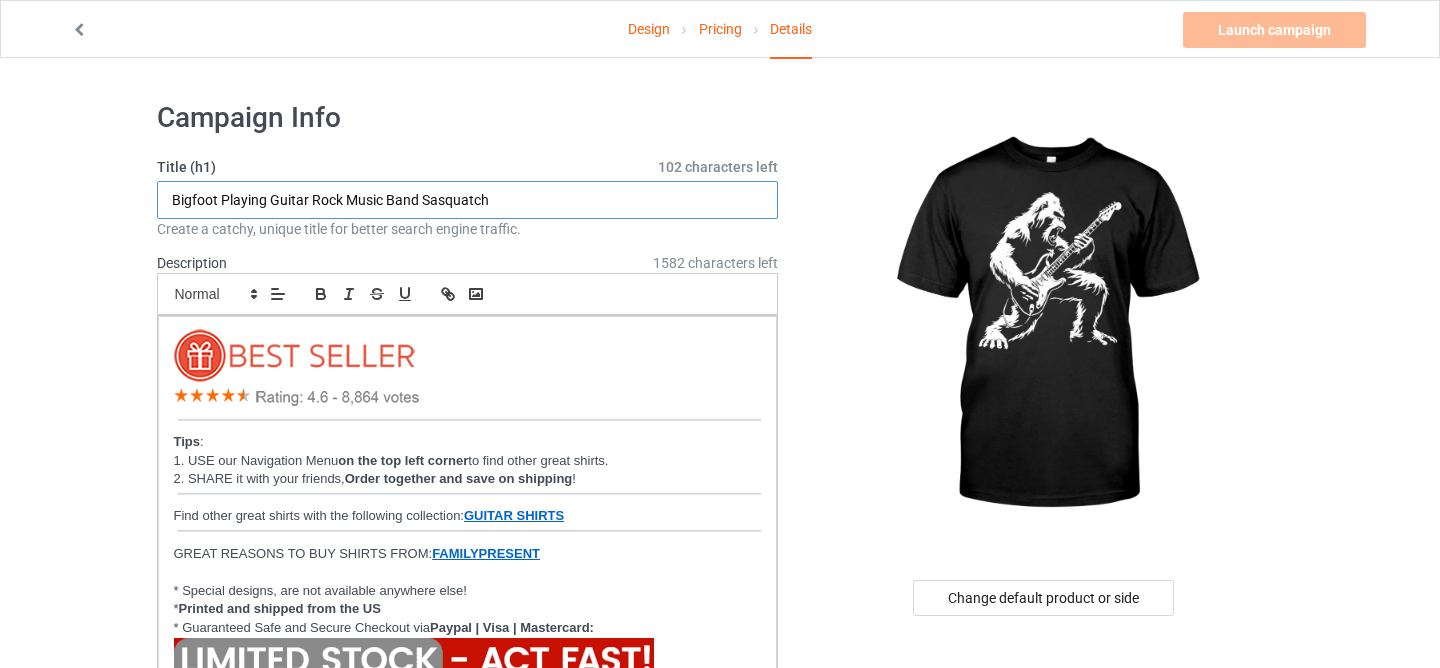type on "Bigfoot Playing Guitar Rock Music Band Sasquatch" 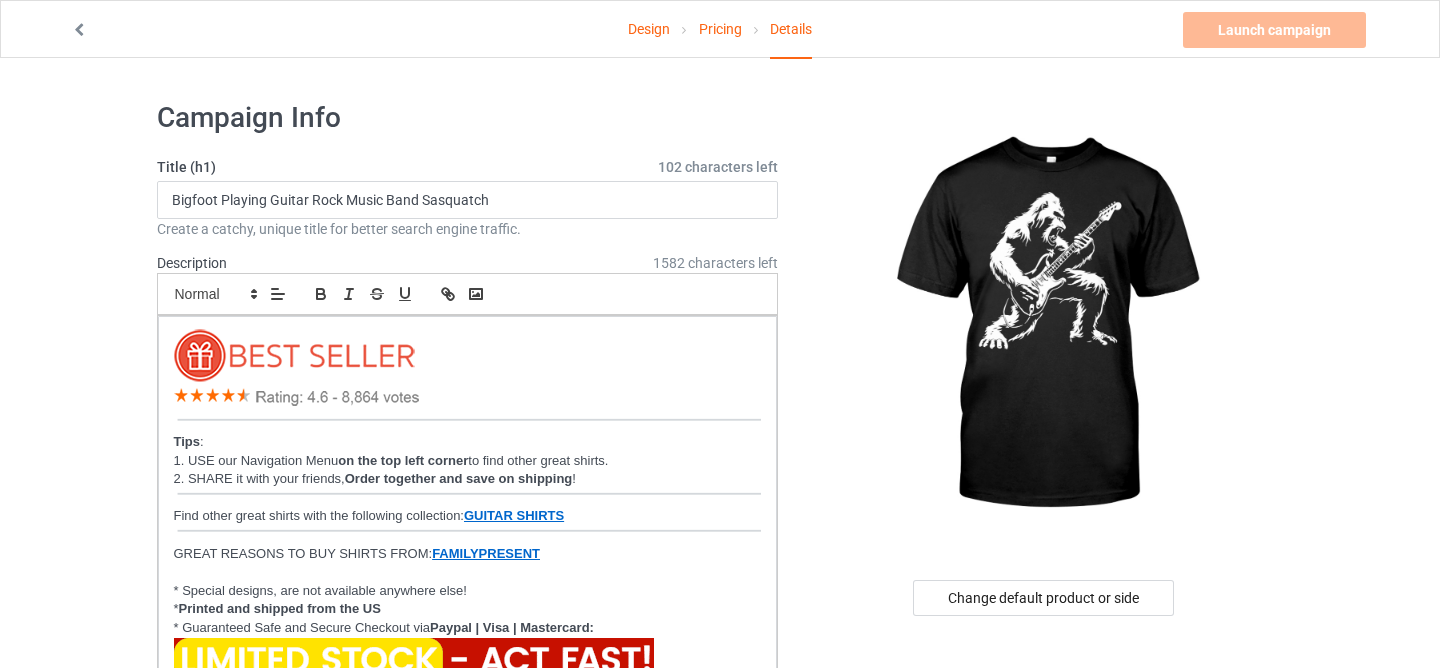 click on "Design Pricing Details Launch campaign Invalid campaign URL Campaign Info Title (h1) 102   characters left Bigfoot Playing Guitar Rock Music Band Sasquatch Create a catchy, unique title for better search engine traffic. Description 1582   characters left       Small Normal Large Big Huge                                                                                     Tips :  1. USE our Navigation Menu  on the top left corner  to find other great shirts. 2. SHARE it with your friends,  Order together and save on shipping ! Find other great shirts with the following collection:  GUITAR SHIRTS GREAT REASONS TO BUY SHIRTS FROM:  FAMILYPRESENT * Special designs, are not available anywhere else! *  Printed and shipped from the US * Guaranteed Safe and Secure Checkout via  Paypal | Visa | Mastercard: Write a unique, thorough description for better search engine traffic. URL familypresent.net/ epicprints.co/ familypresent.net/ giftprints.co/ golfpodstore.com/ izgears.com/ teechip.com/ guitarog Storefront 4 /" at bounding box center (720, 1254) 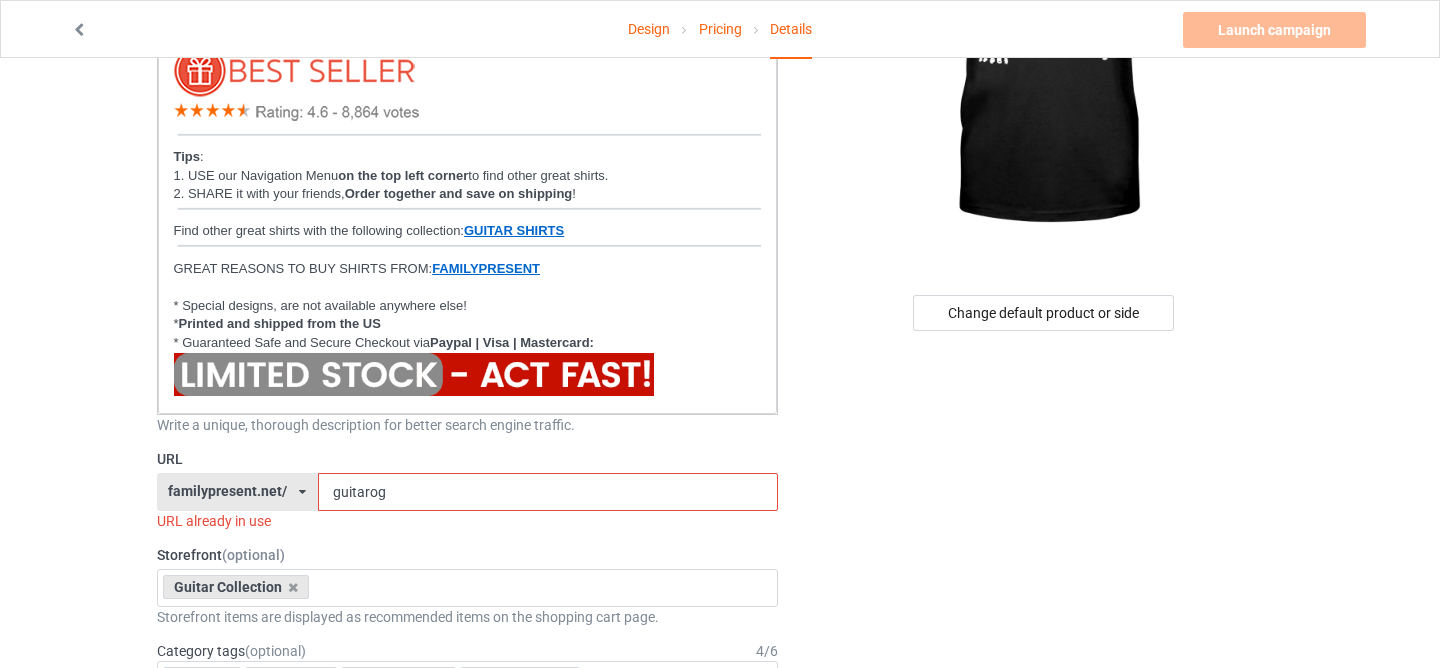 scroll, scrollTop: 291, scrollLeft: 0, axis: vertical 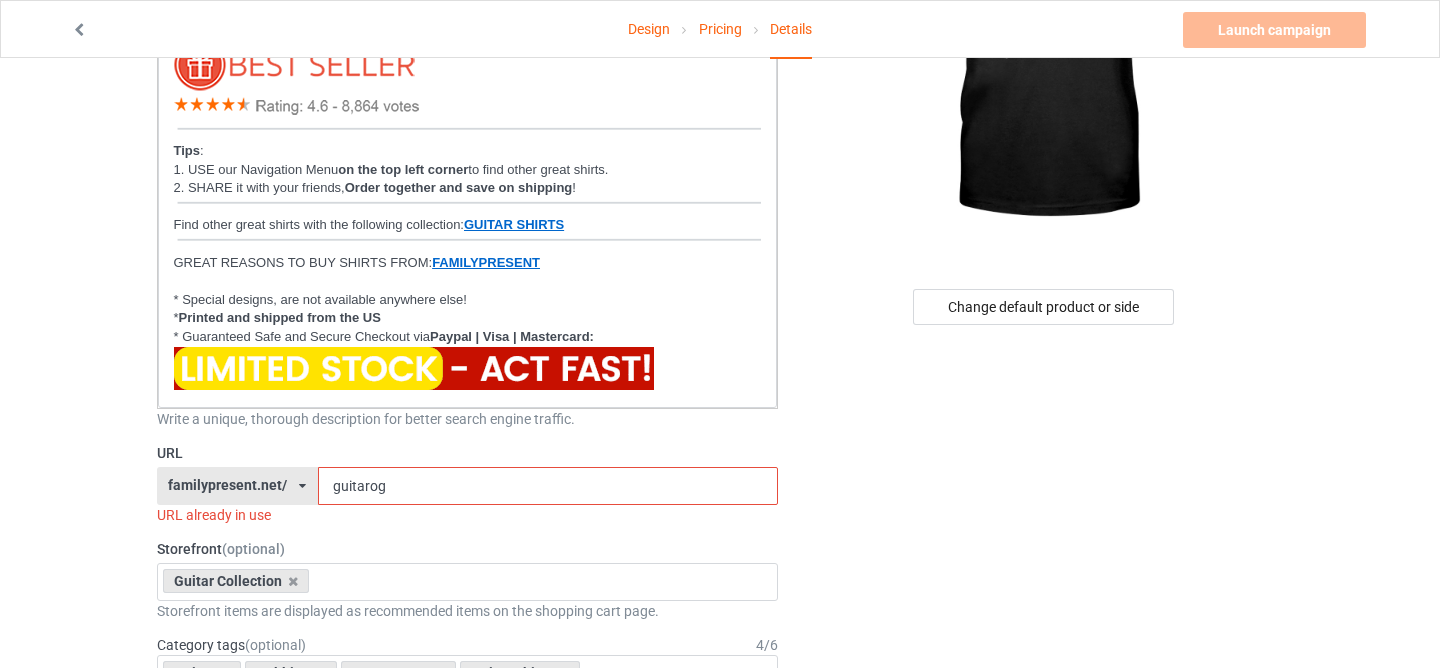 drag, startPoint x: 368, startPoint y: 482, endPoint x: 414, endPoint y: 482, distance: 46 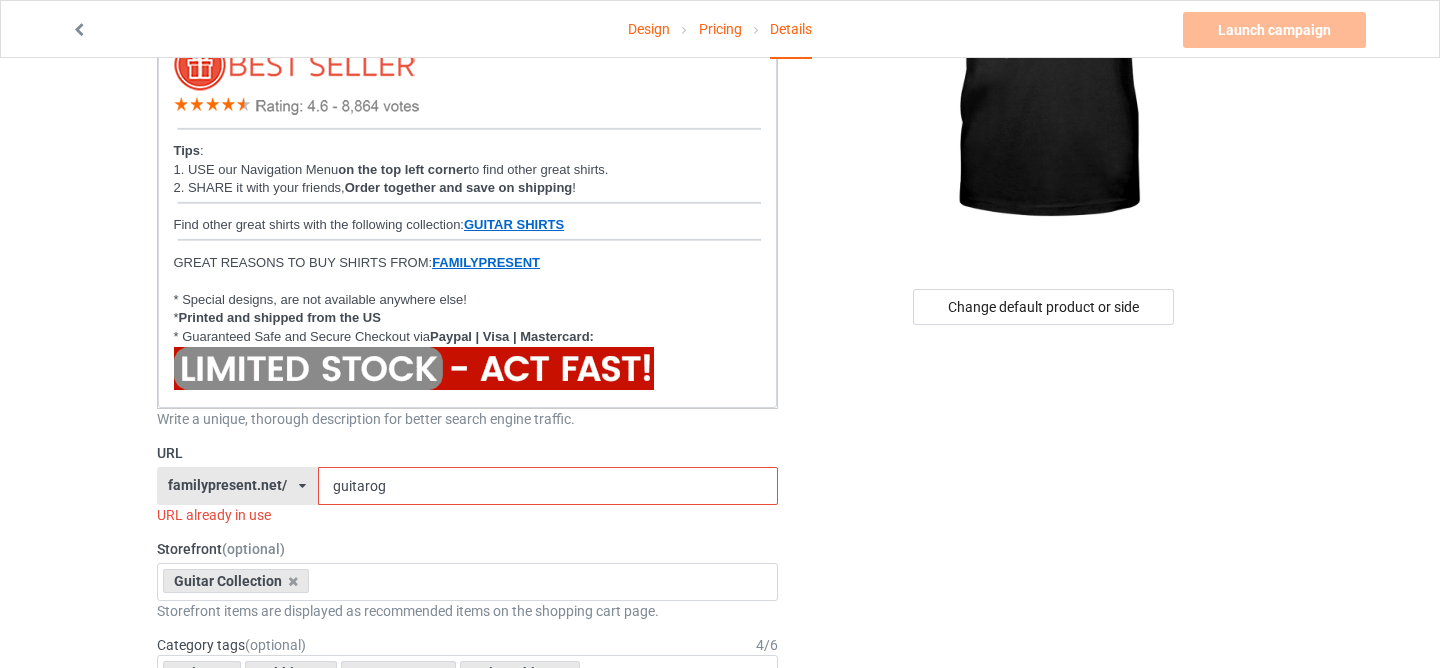 click on "guitarog" at bounding box center [548, 486] 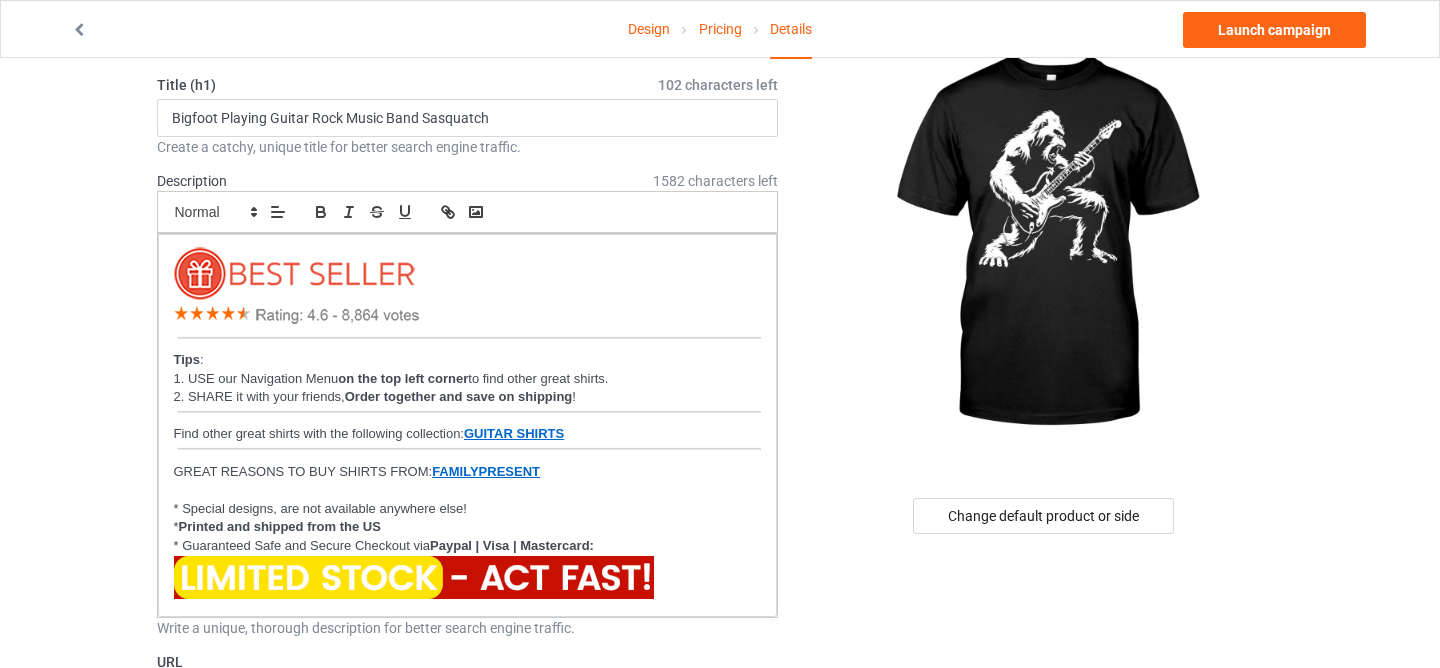 scroll, scrollTop: 0, scrollLeft: 0, axis: both 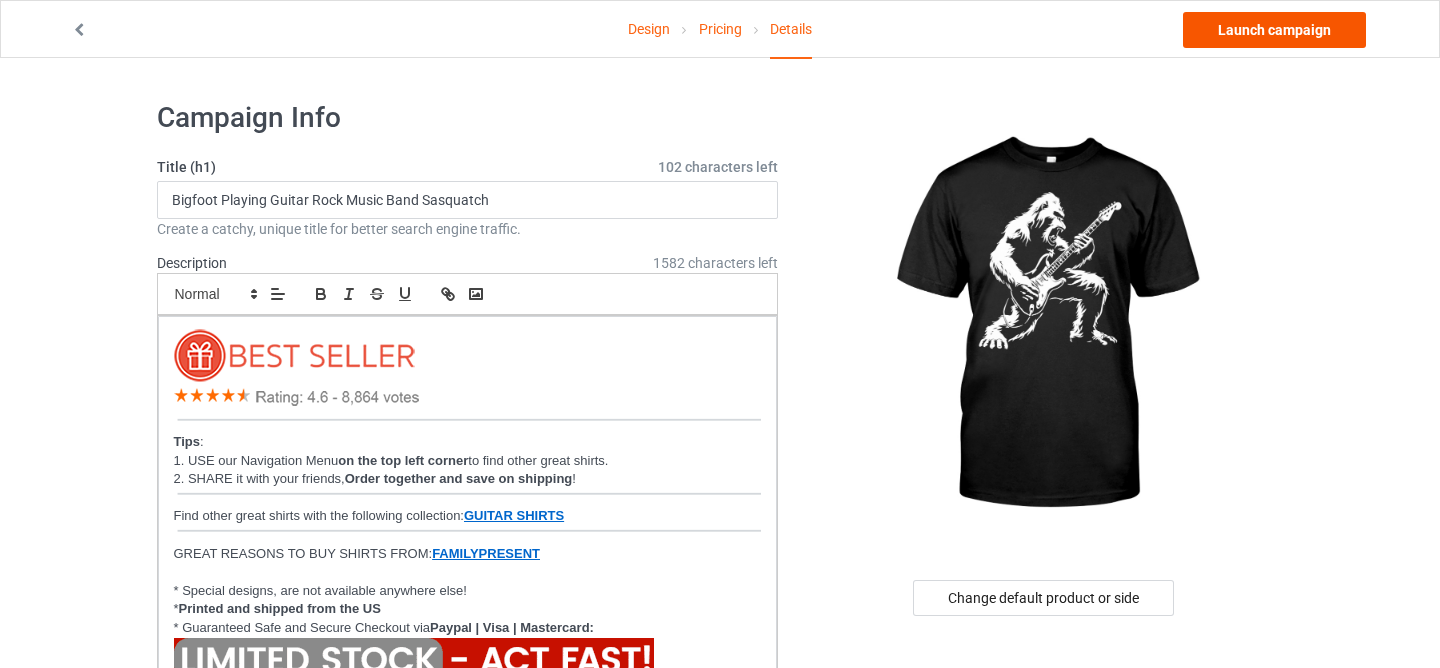 type on "guitar-bfplg" 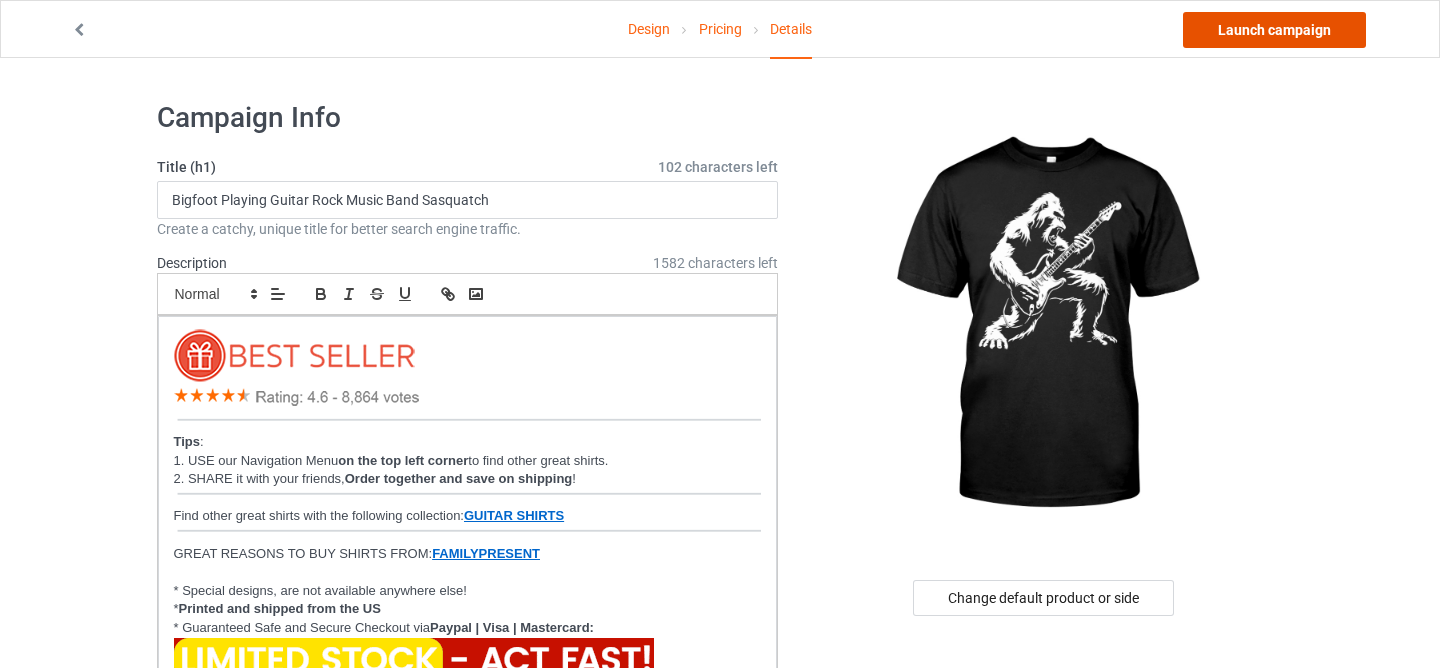 click on "Launch campaign" at bounding box center (1274, 30) 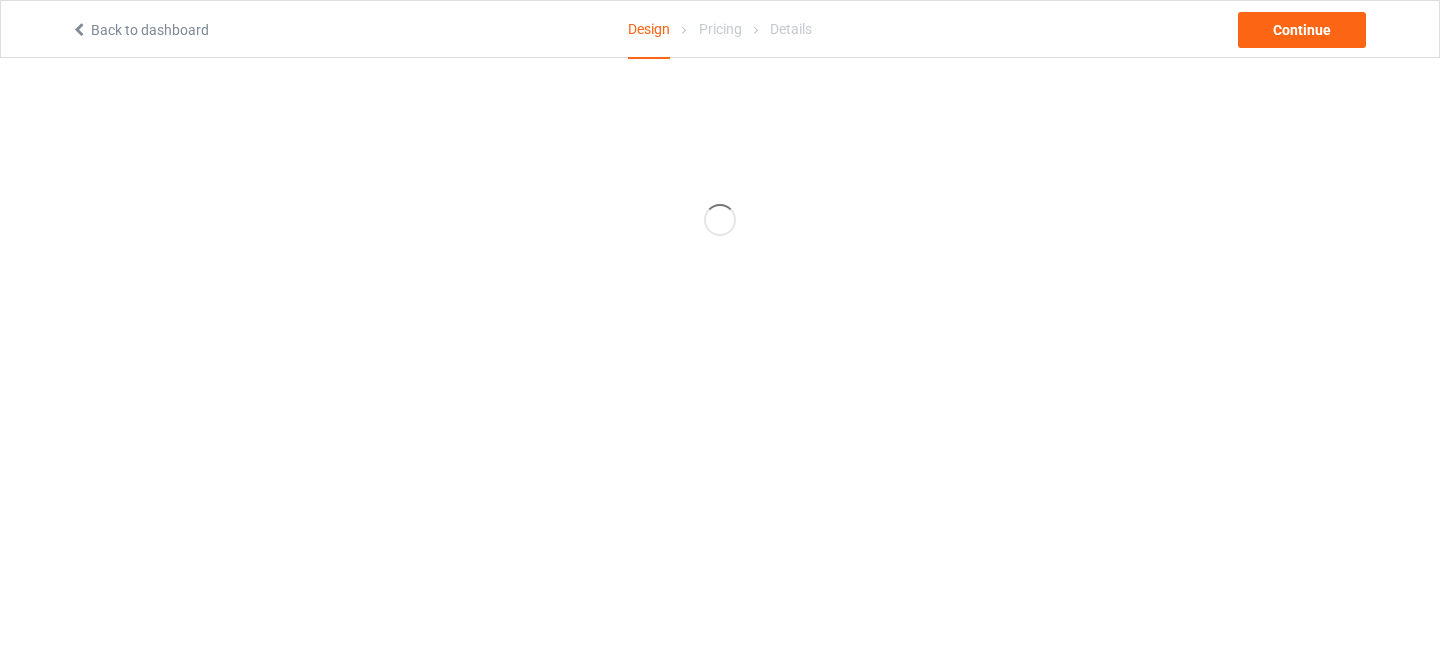 scroll, scrollTop: 0, scrollLeft: 0, axis: both 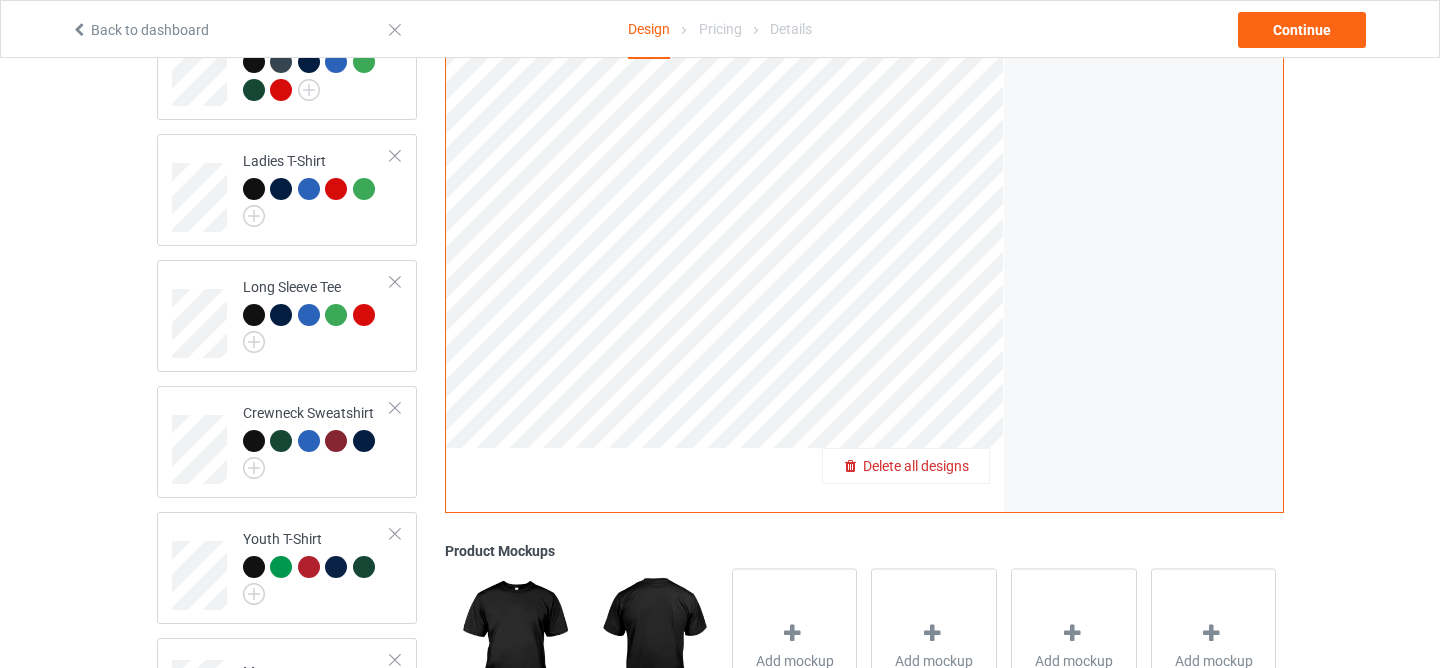 click on "Delete all designs" at bounding box center (906, 466) 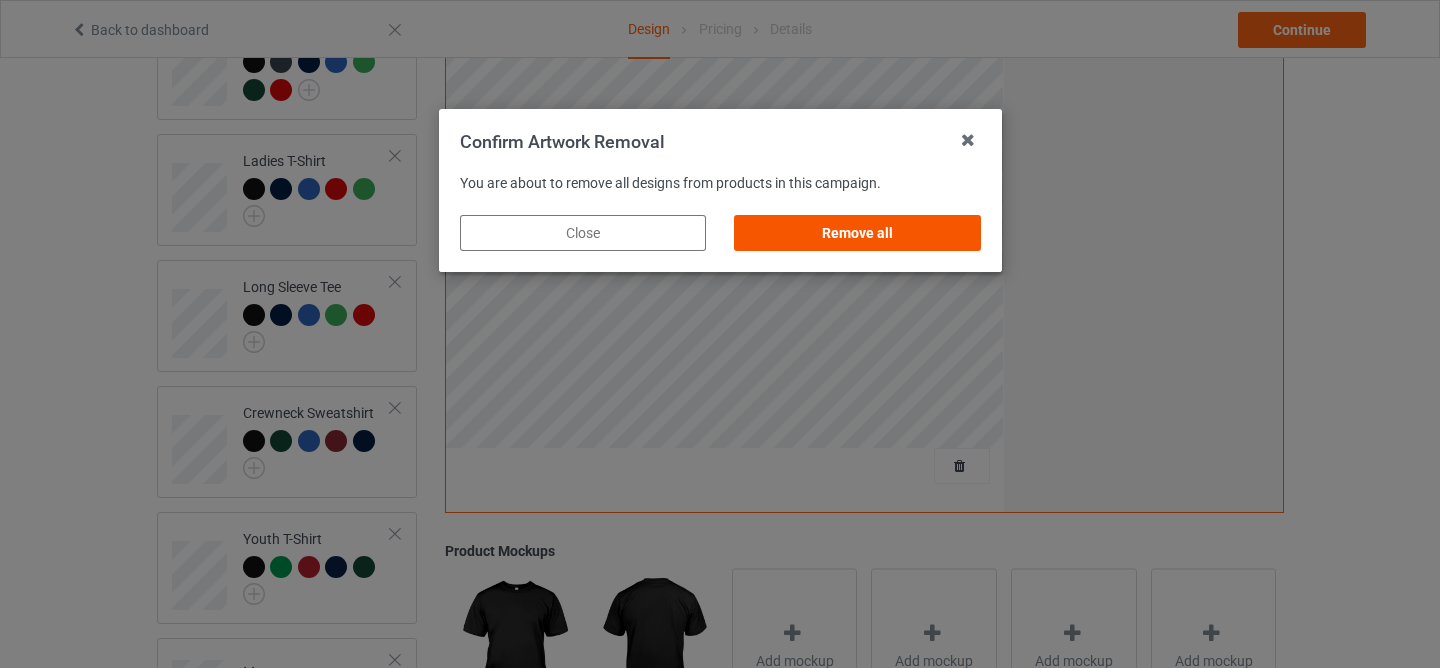 click on "Remove all" at bounding box center [857, 233] 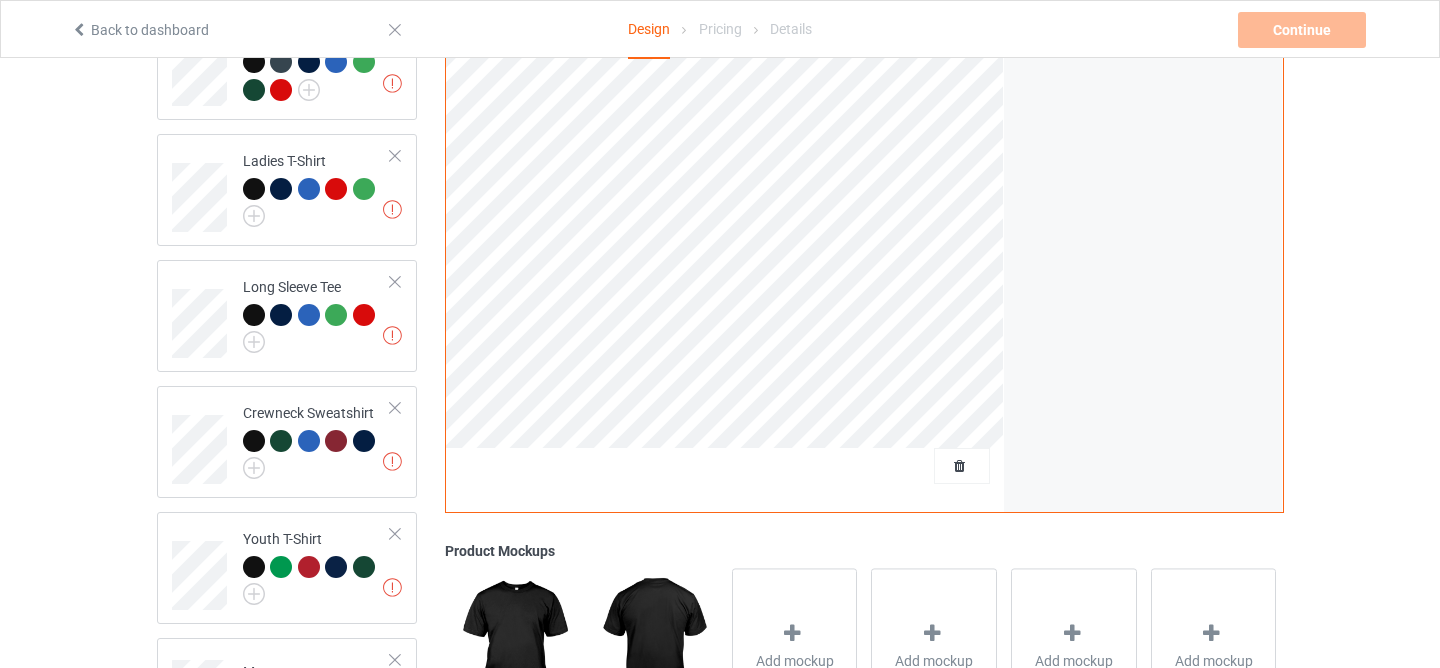 scroll, scrollTop: 0, scrollLeft: 0, axis: both 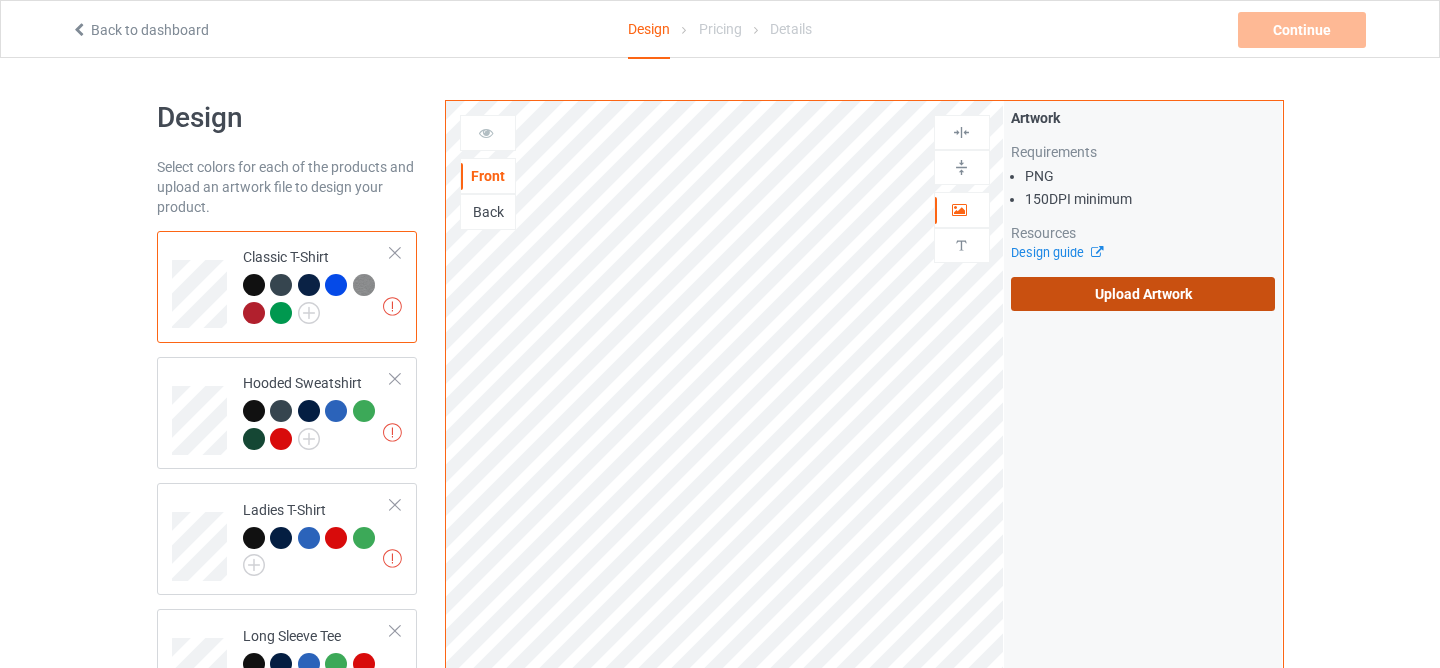 click on "Upload Artwork" at bounding box center [1143, 294] 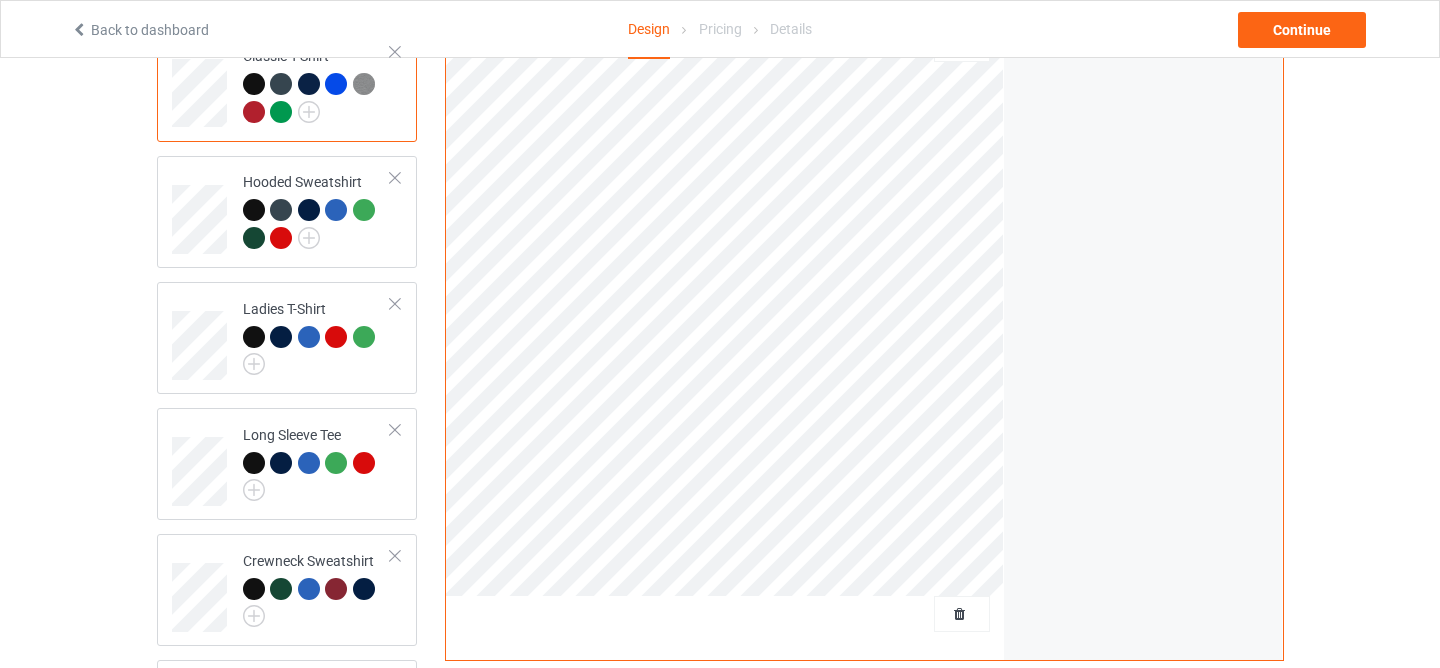 scroll, scrollTop: 422, scrollLeft: 0, axis: vertical 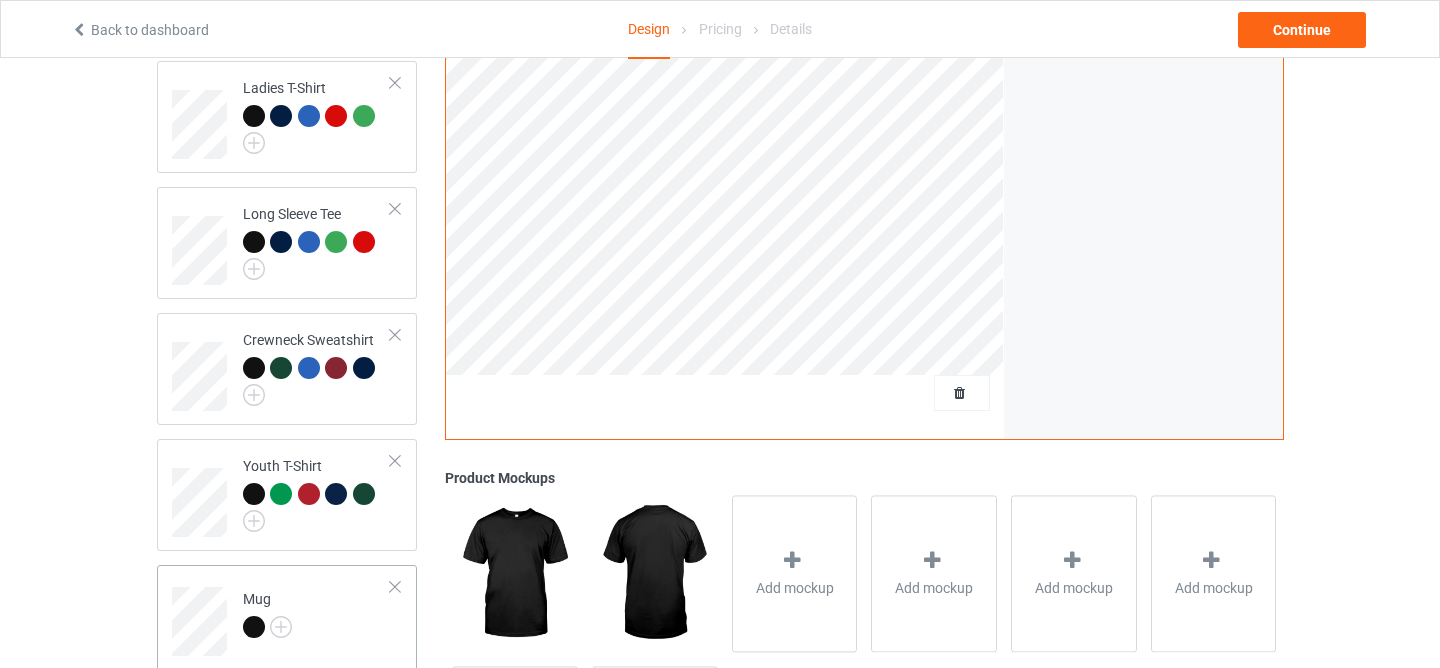 click at bounding box center [254, 627] 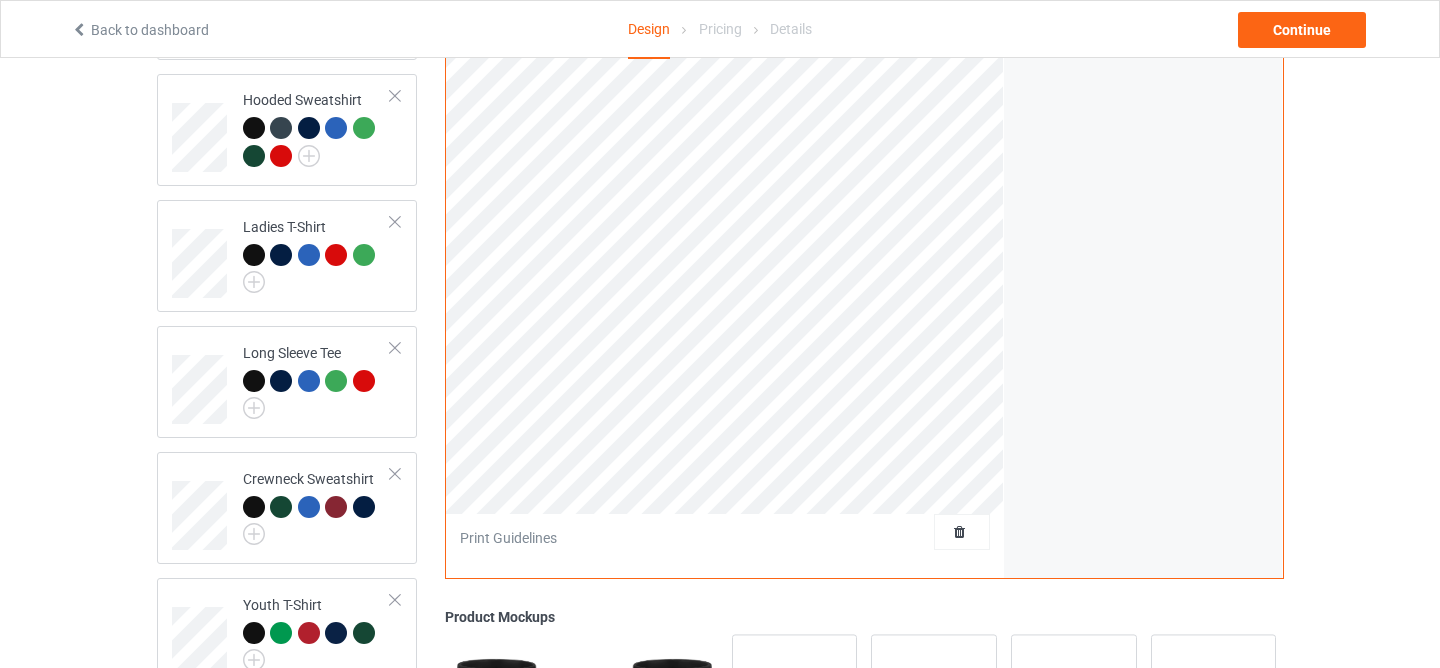 scroll, scrollTop: 232, scrollLeft: 0, axis: vertical 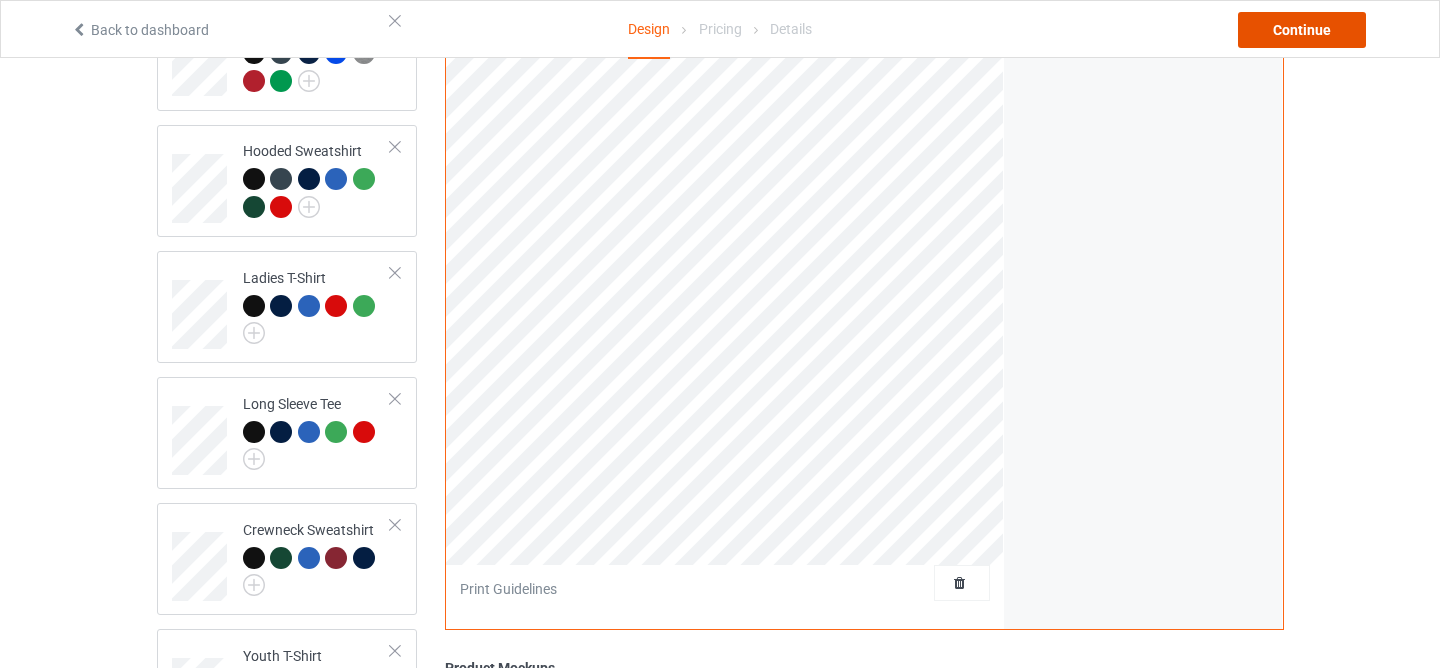 click on "Continue" at bounding box center (1302, 30) 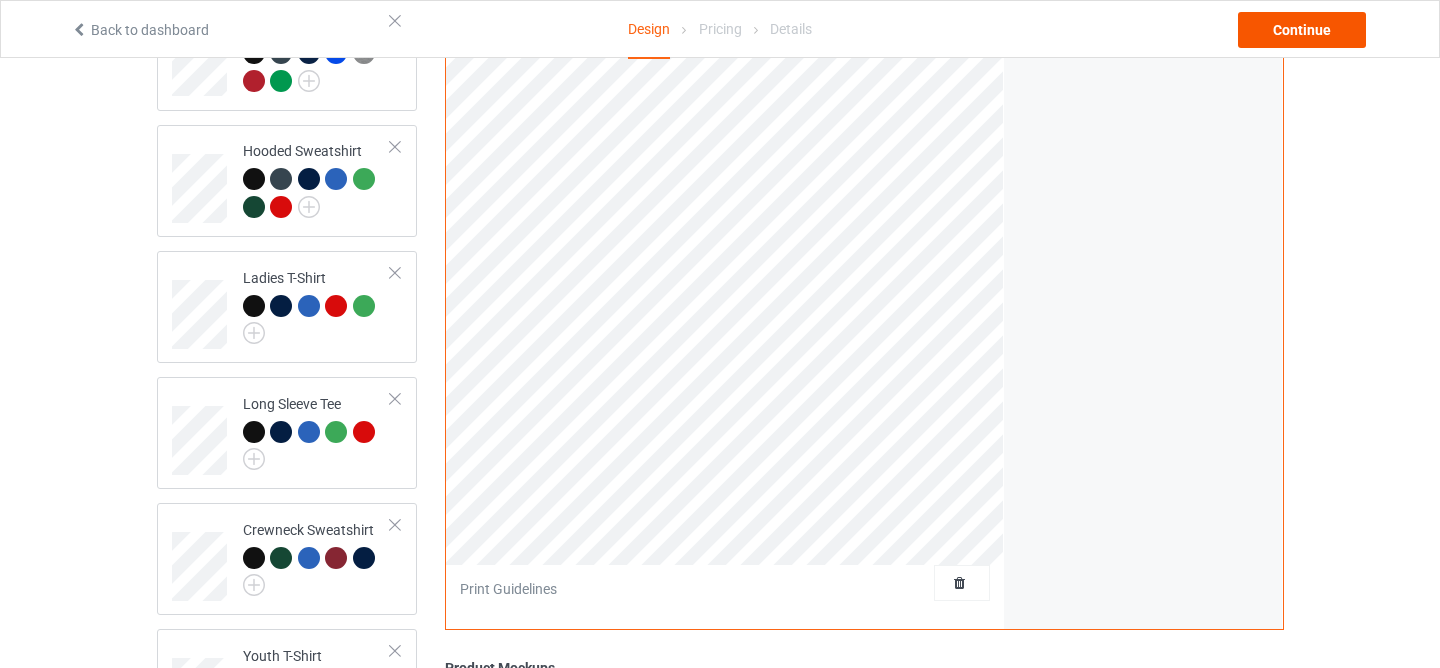 scroll, scrollTop: 0, scrollLeft: 0, axis: both 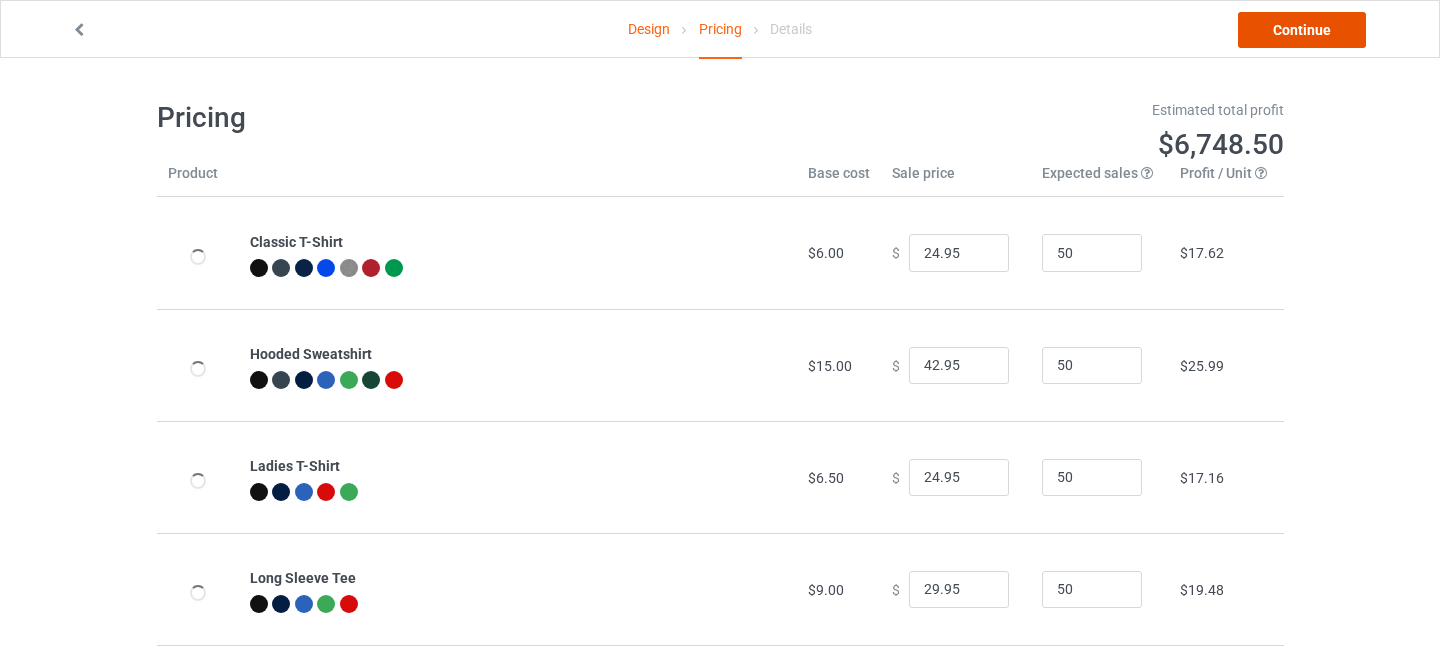 click on "Continue" at bounding box center (1302, 30) 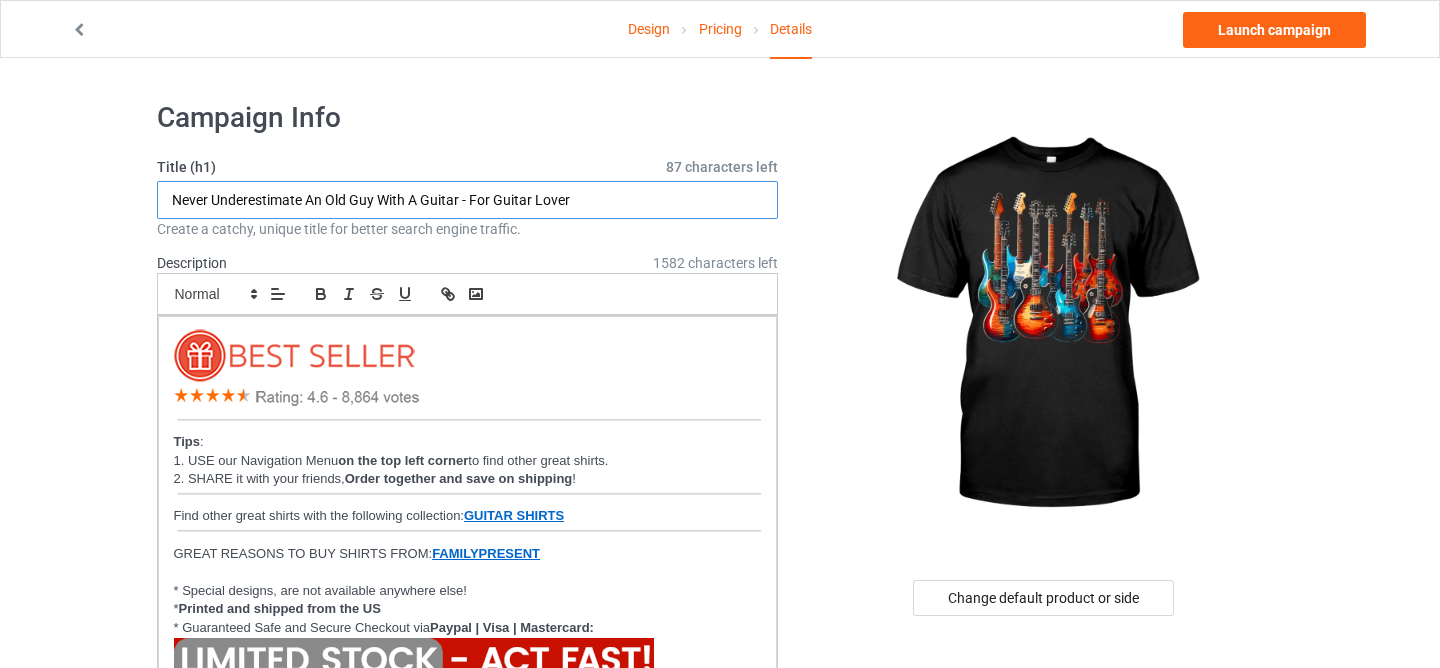 click on "Never Underestimate An Old Guy With A Guitar - For Guitar Lover" at bounding box center (468, 200) 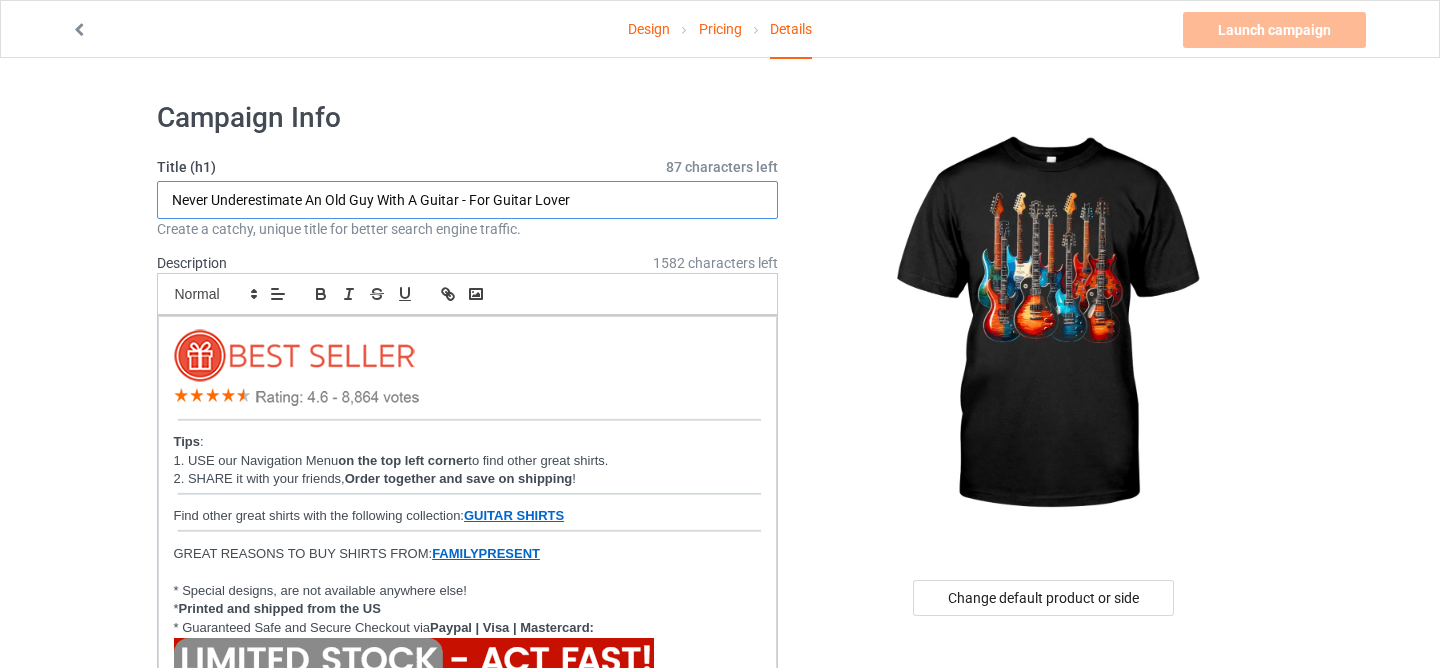 click on "Never Underestimate An Old Guy With A Guitar - For Guitar Lover" at bounding box center (468, 200) 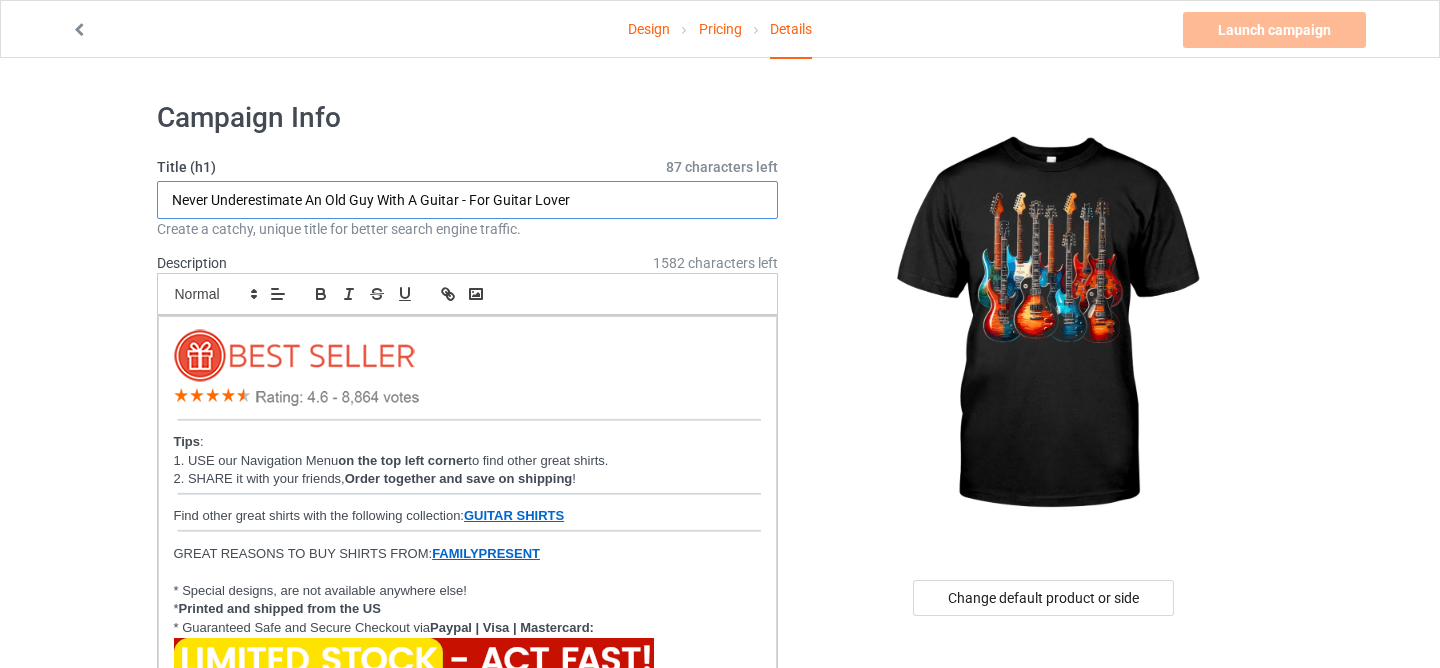 click on "Never Underestimate An Old Guy With A Guitar - For Guitar Lover" at bounding box center (468, 200) 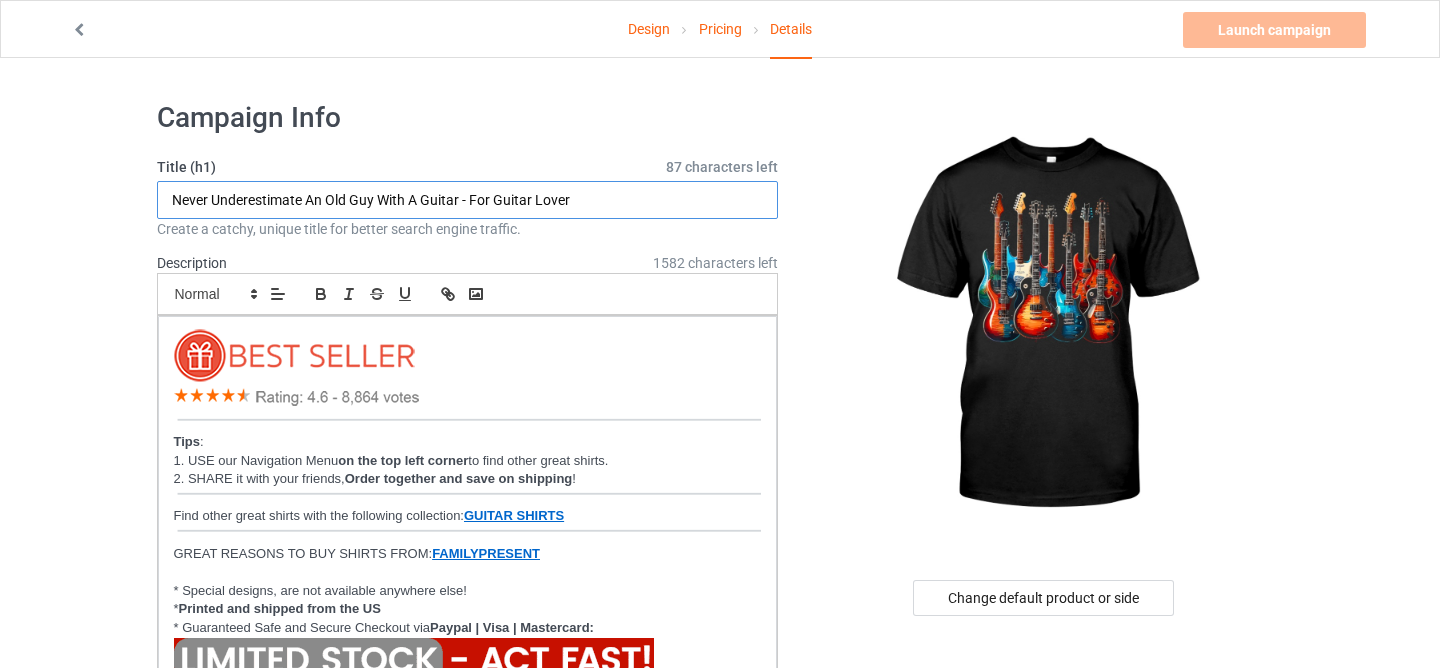 paste on "Guitars Guitarists Music" 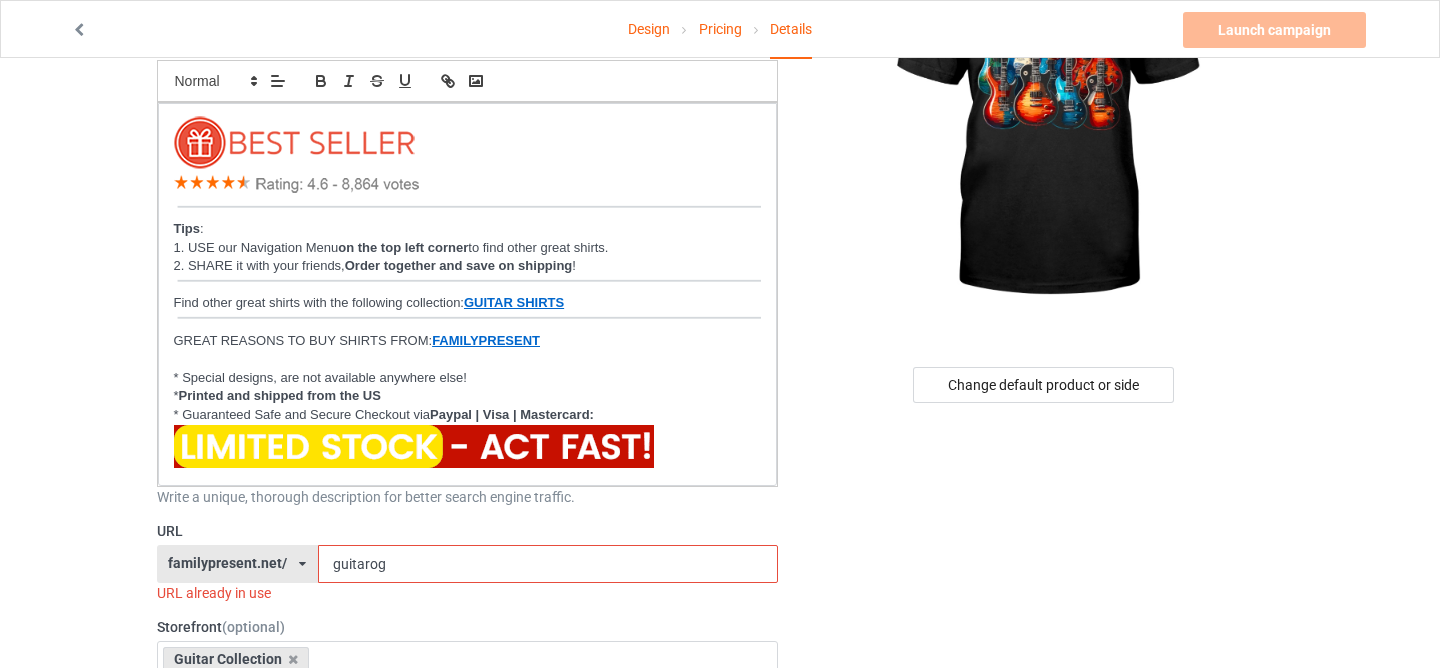 scroll, scrollTop: 241, scrollLeft: 0, axis: vertical 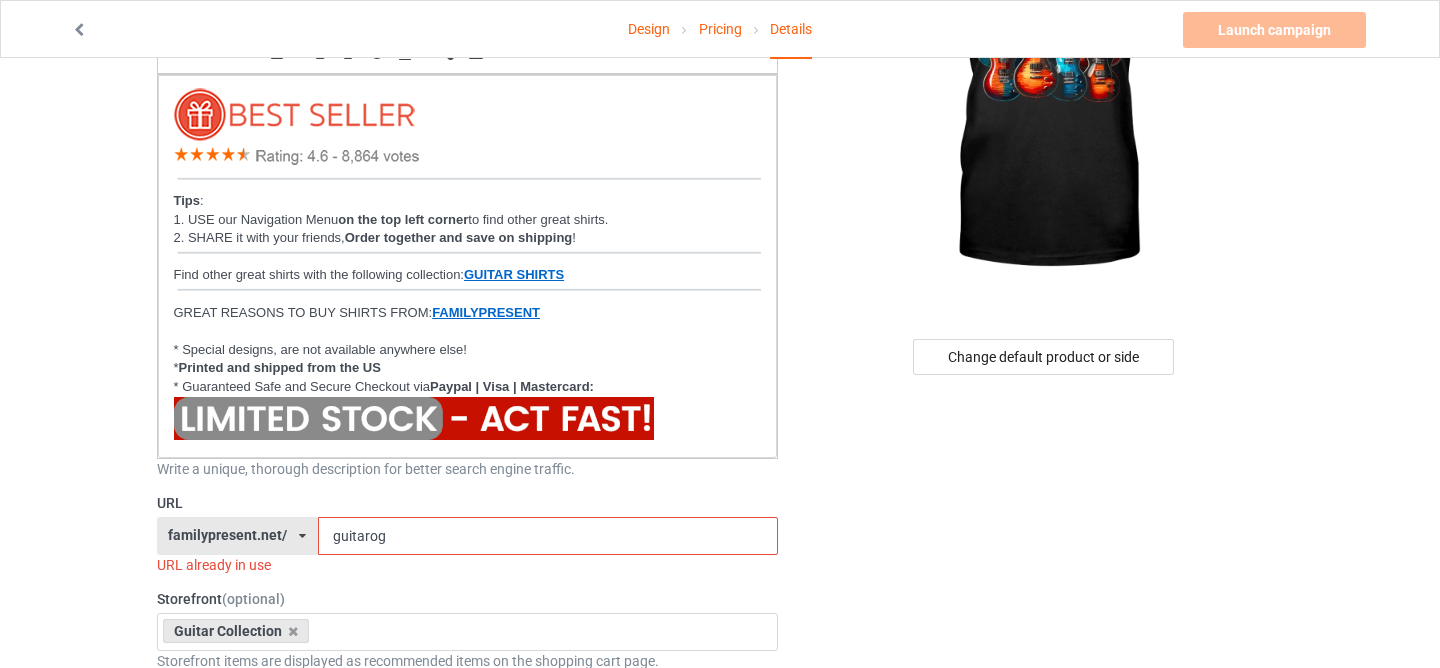 type on "Guitars Guitarists Music" 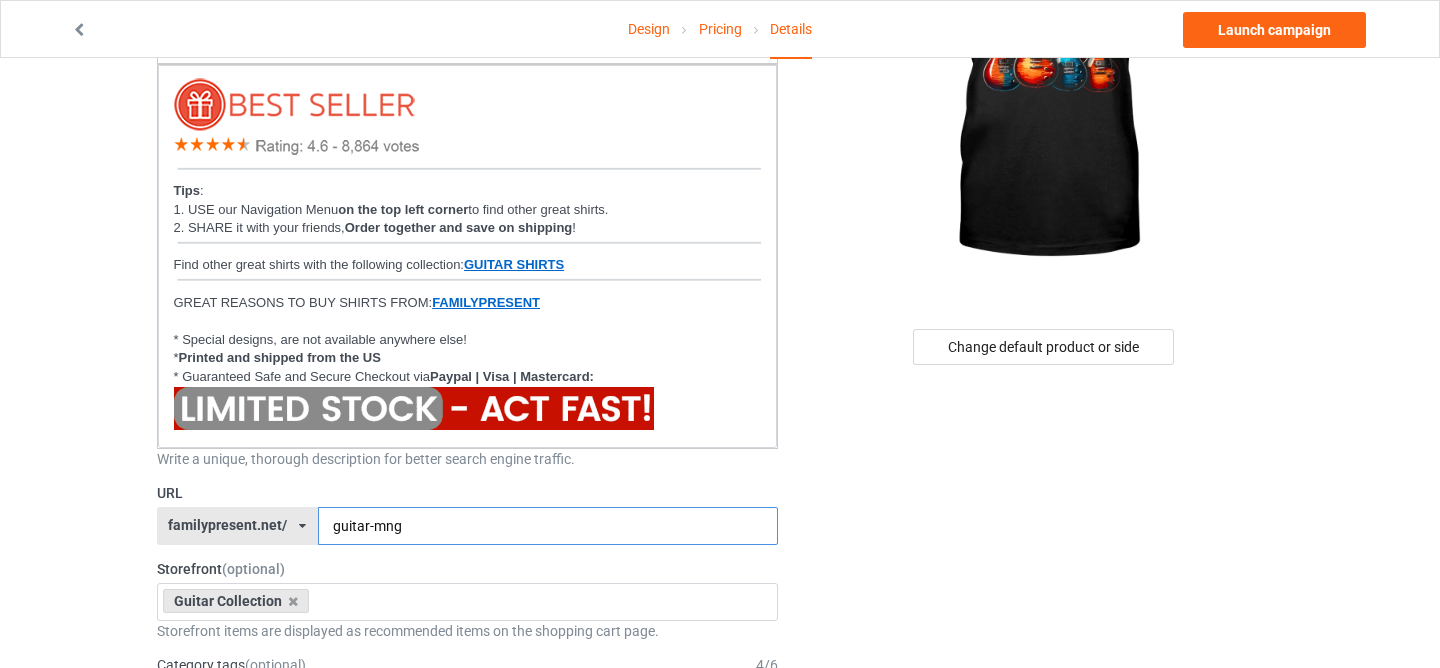 scroll, scrollTop: 3, scrollLeft: 0, axis: vertical 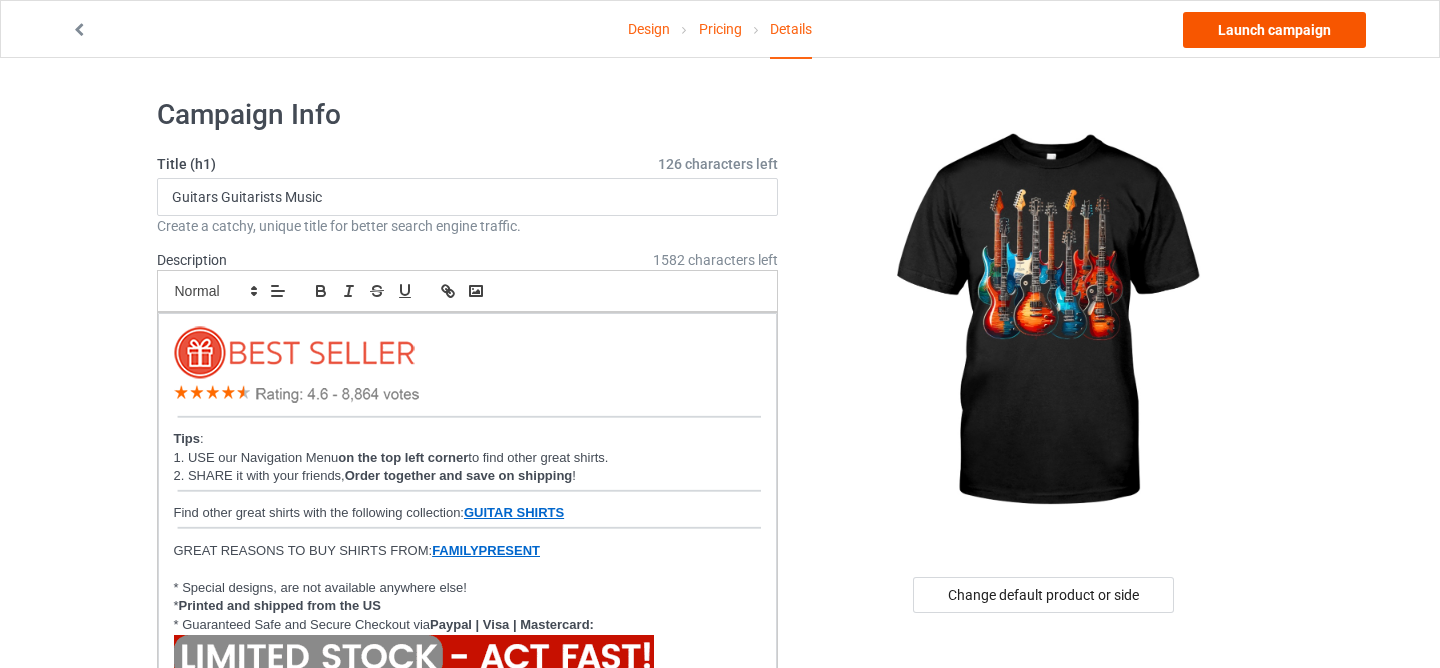 type on "guitar-mng" 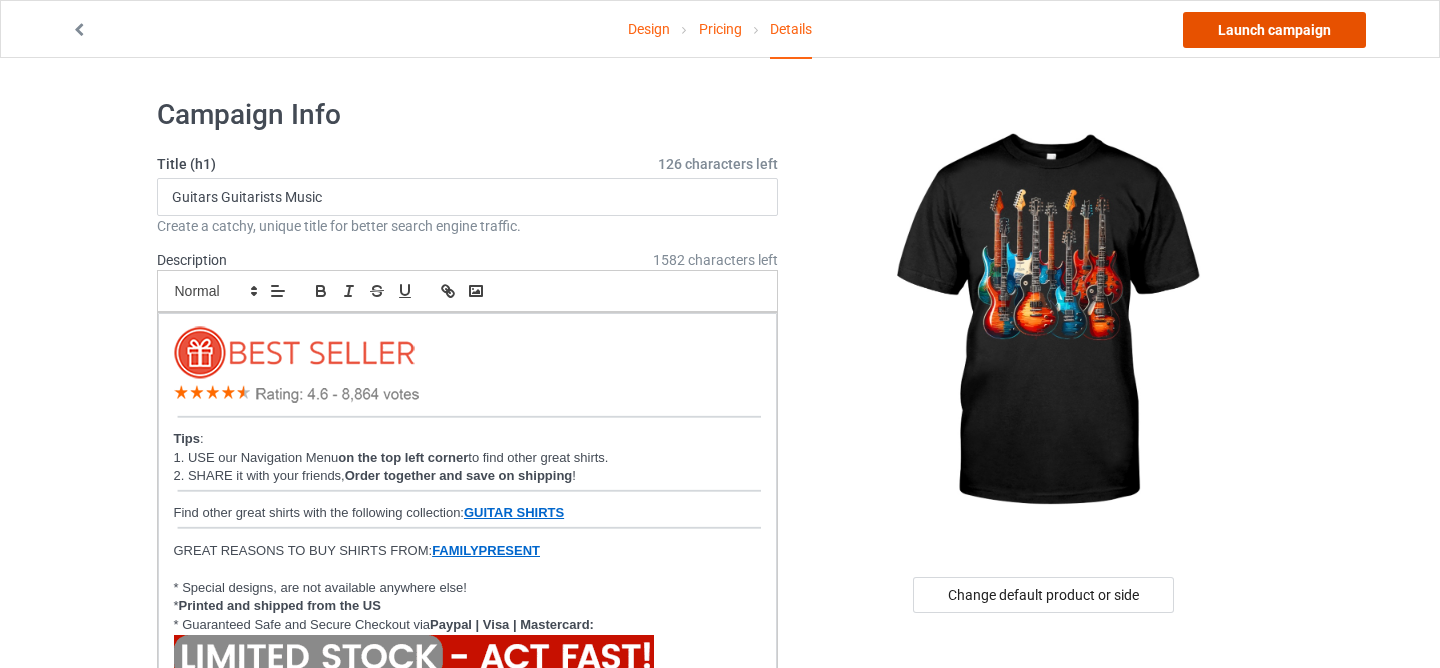 click on "Launch campaign" at bounding box center (1274, 30) 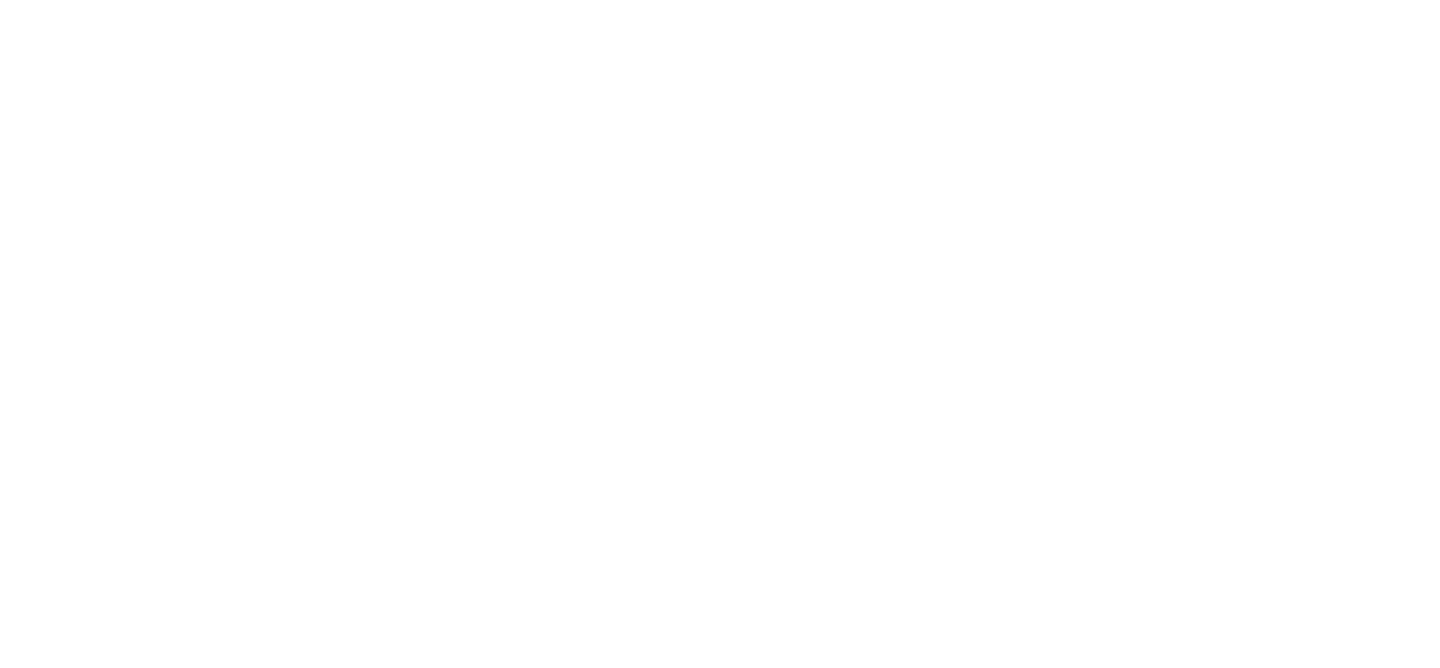 scroll, scrollTop: 0, scrollLeft: 0, axis: both 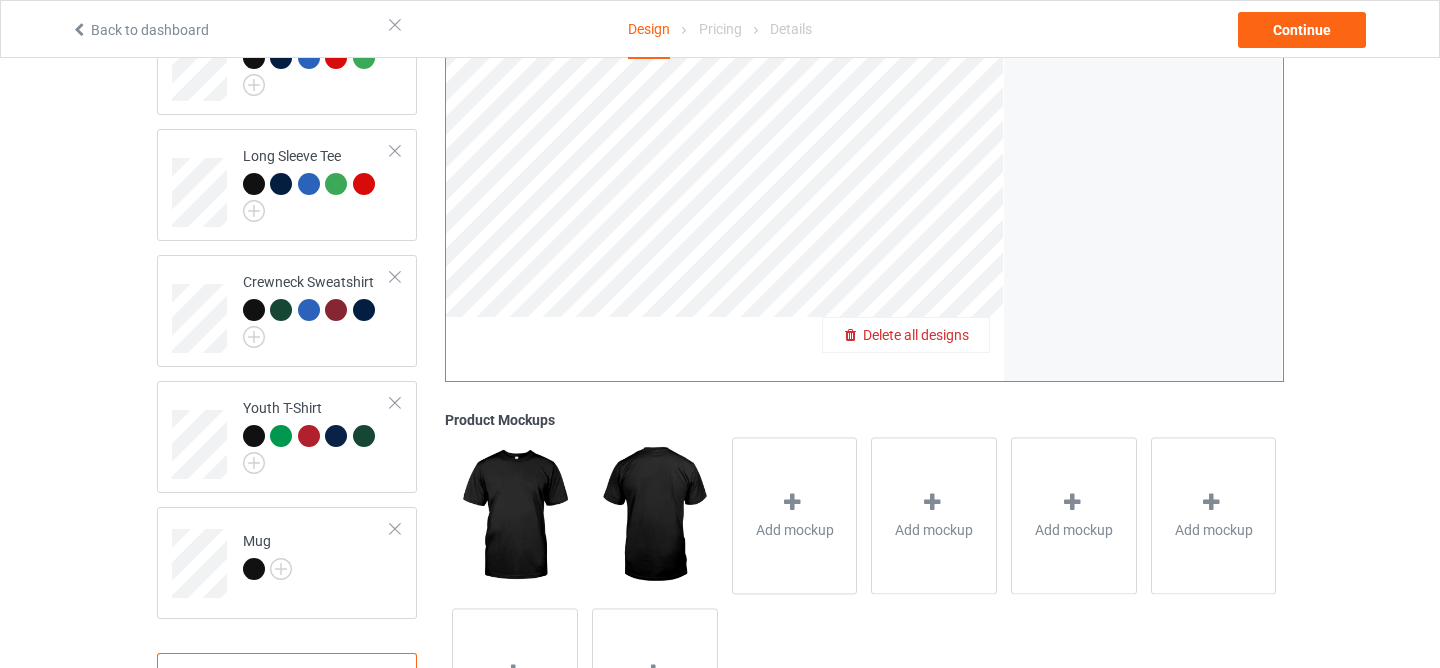 click on "Delete all designs" at bounding box center (916, 335) 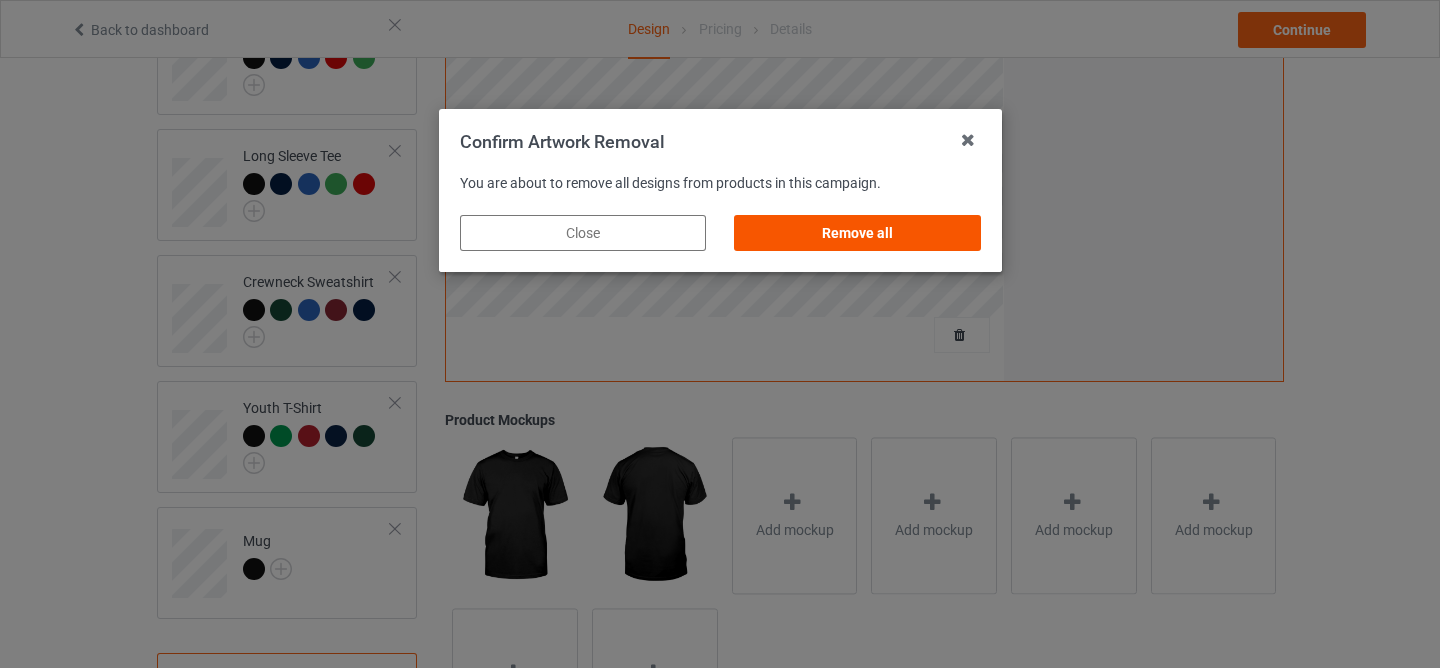 click on "Remove all" at bounding box center [857, 233] 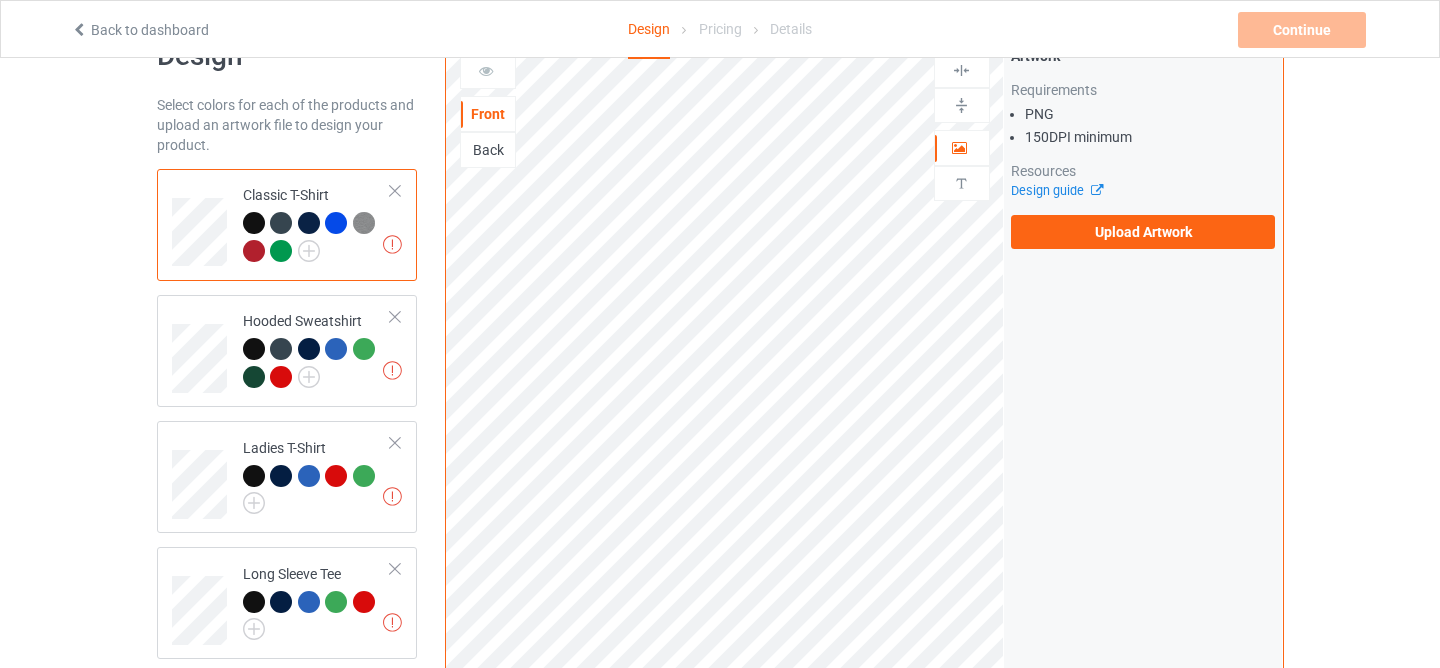 scroll, scrollTop: 0, scrollLeft: 0, axis: both 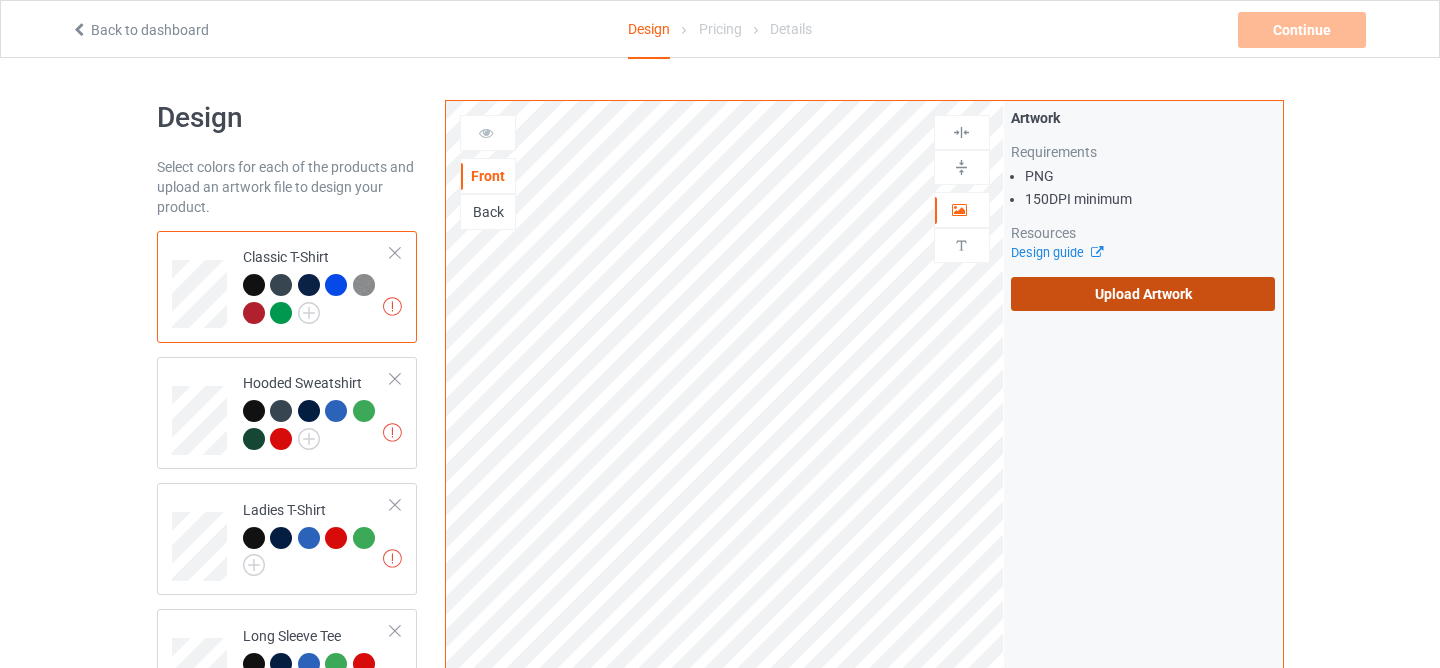 click on "Upload Artwork" at bounding box center (1143, 294) 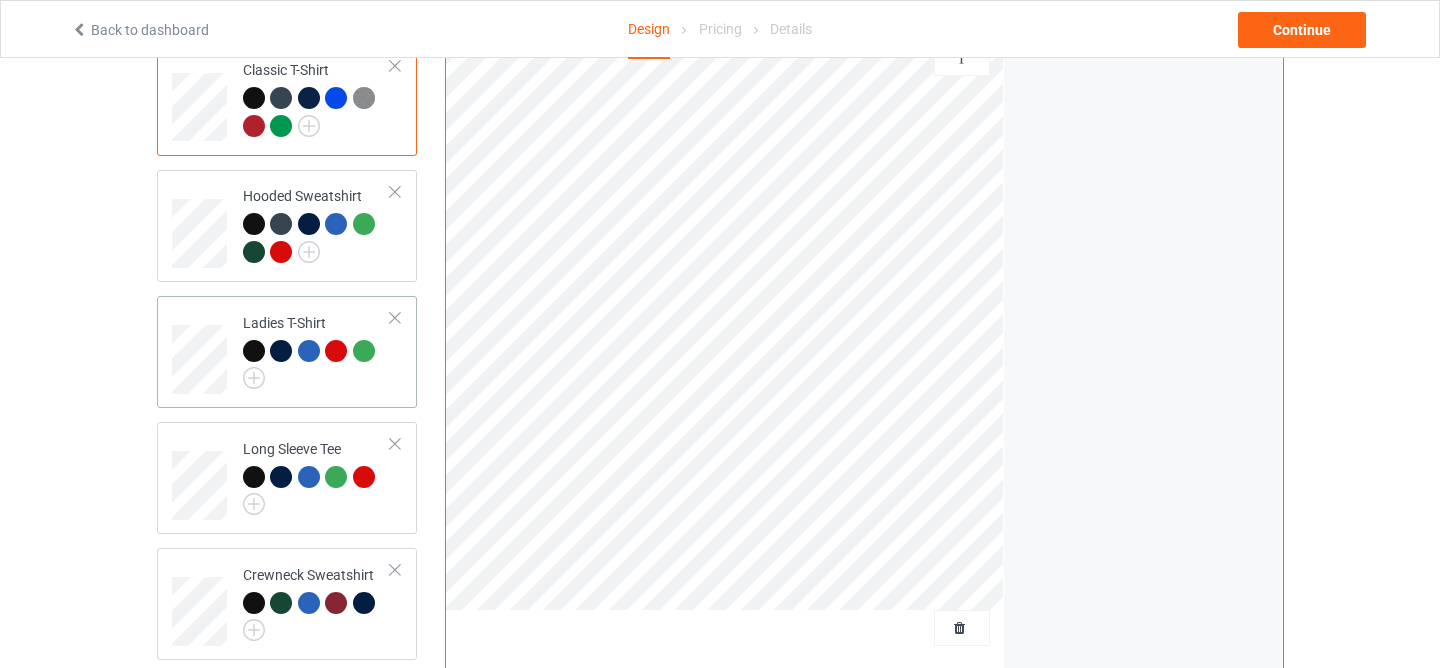 scroll, scrollTop: 449, scrollLeft: 0, axis: vertical 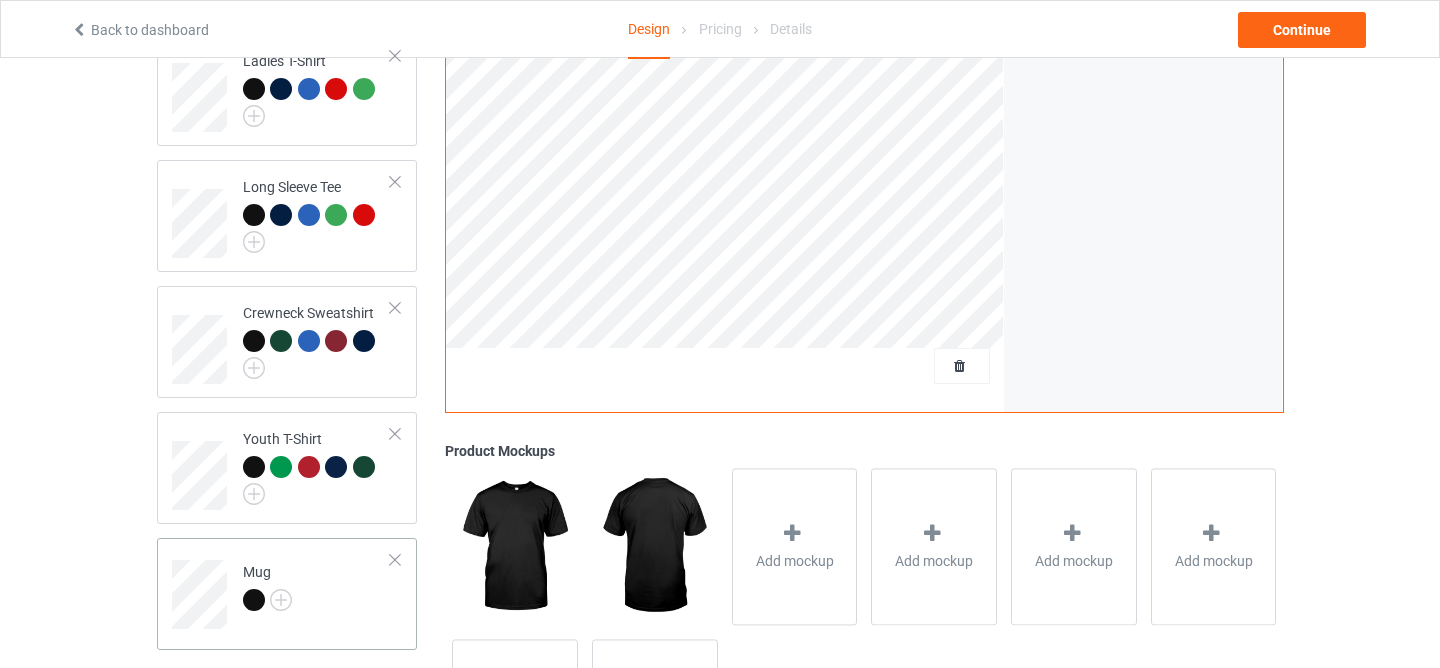 click at bounding box center (254, 600) 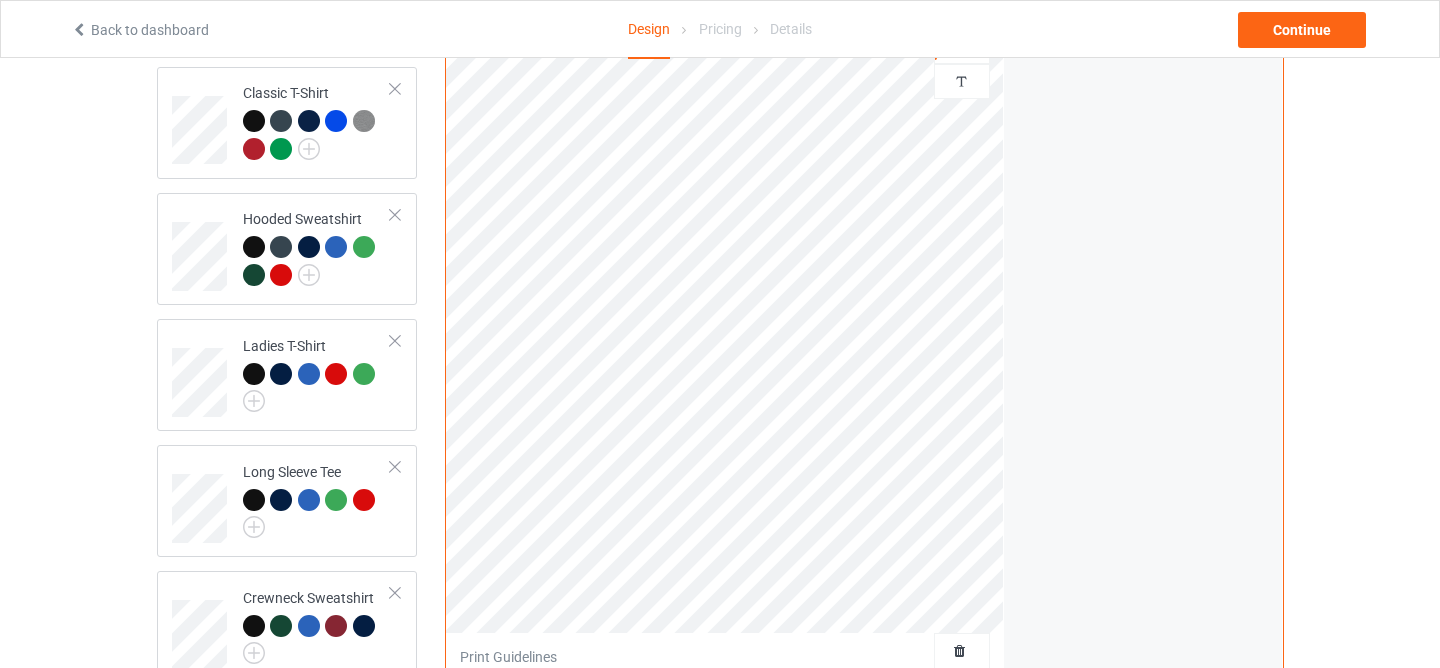 scroll, scrollTop: 92, scrollLeft: 0, axis: vertical 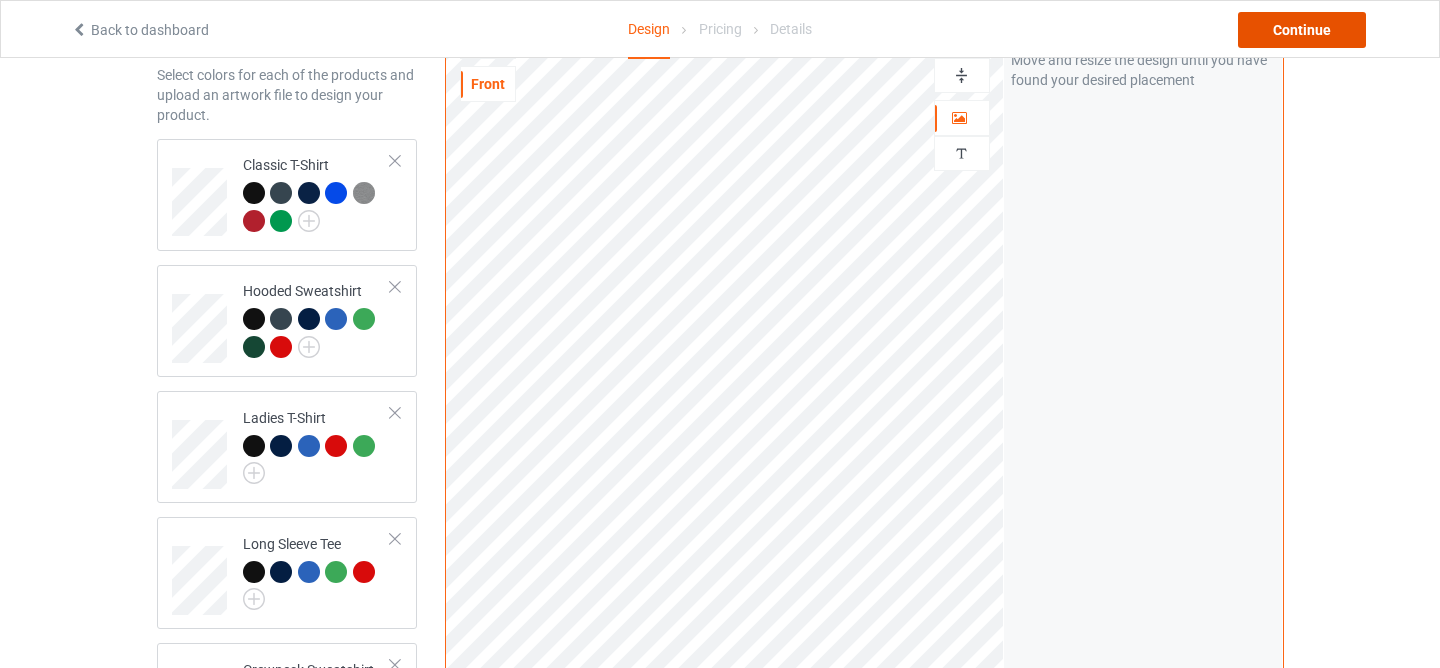 click on "Continue" at bounding box center [1302, 30] 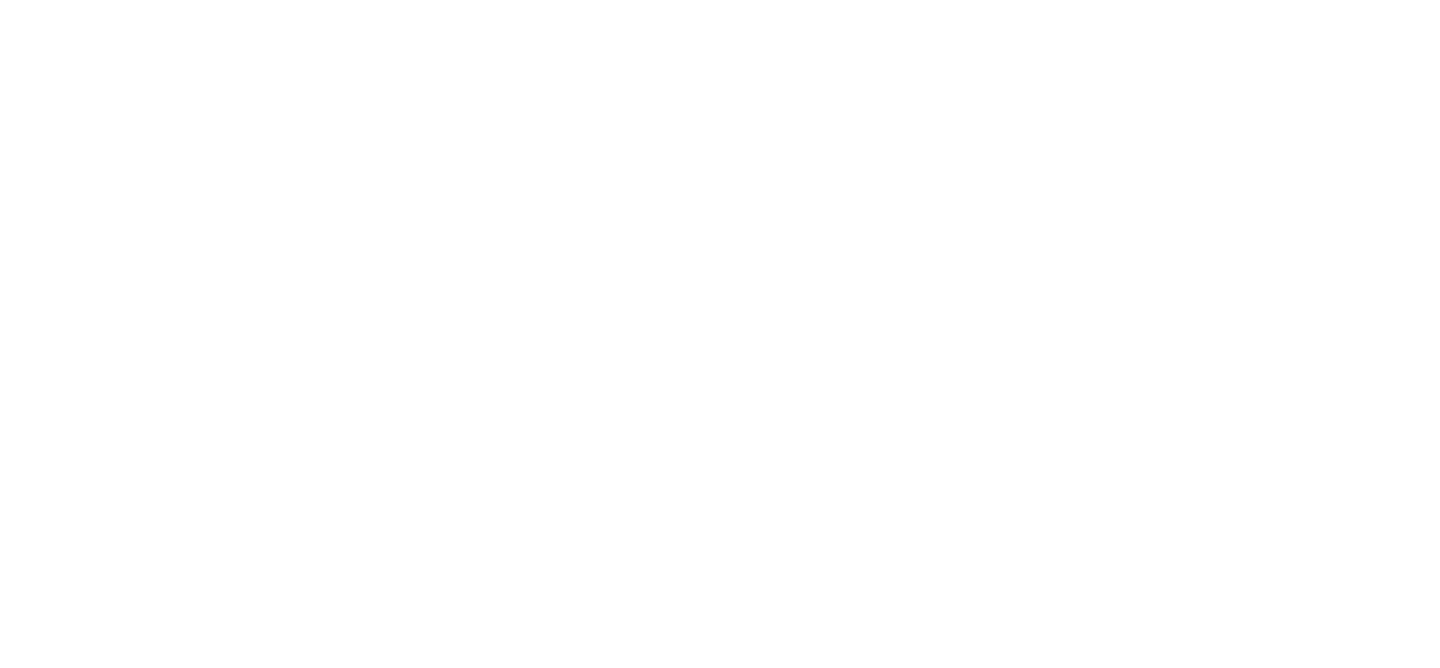 scroll, scrollTop: 0, scrollLeft: 0, axis: both 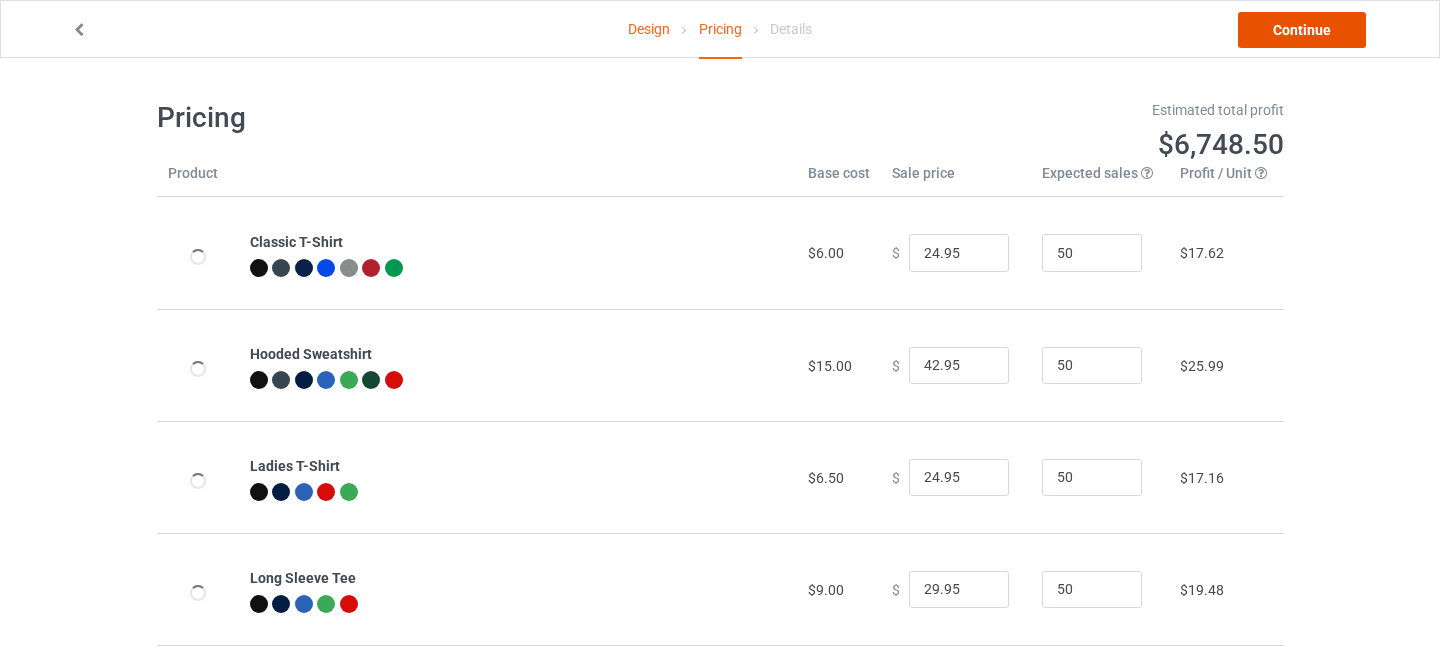 click on "Continue" at bounding box center [1302, 30] 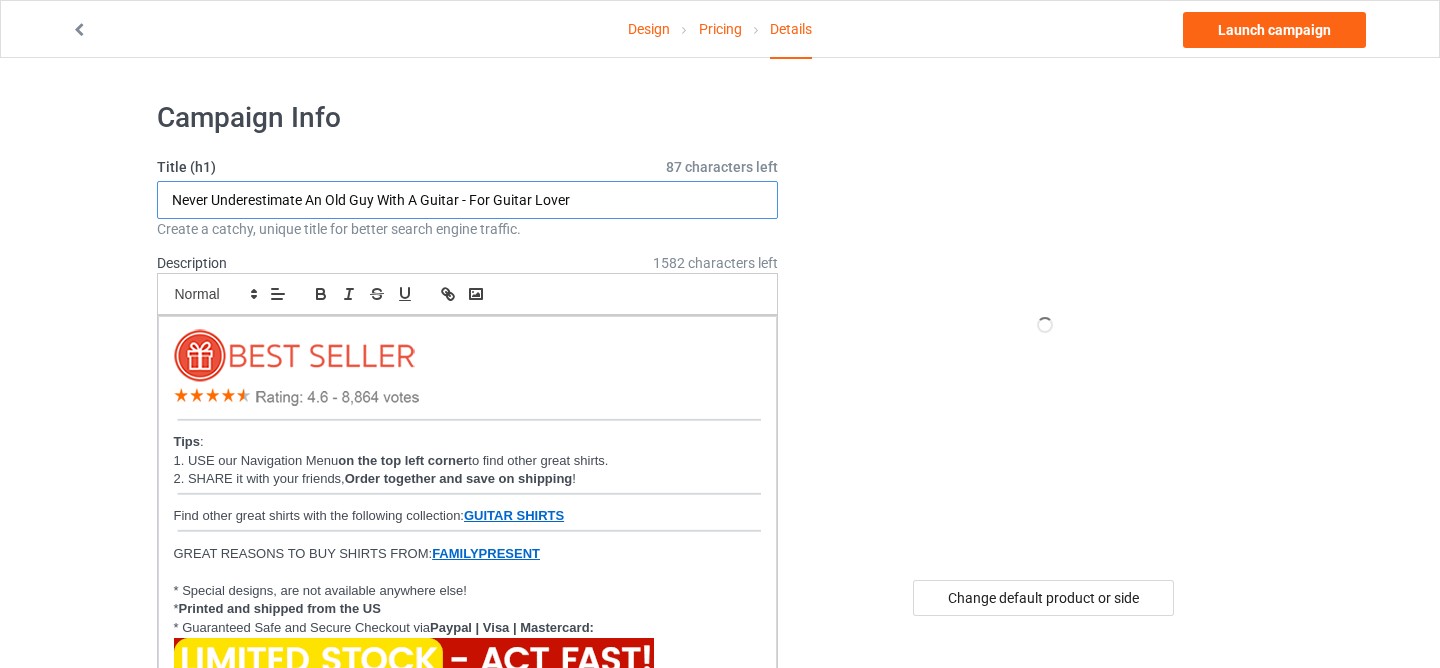 click on "Never Underestimate An Old Guy With A Guitar - For Guitar Lover" at bounding box center (468, 200) 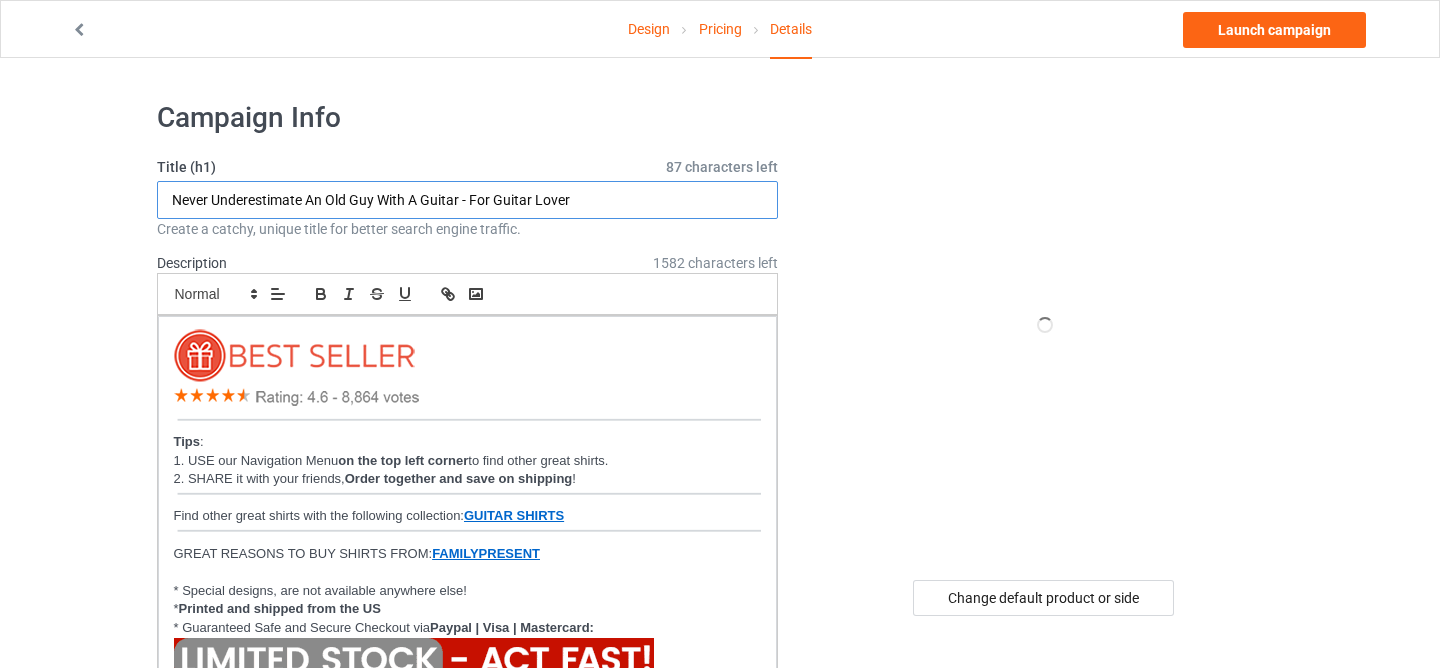 click on "Never Underestimate An Old Guy With A Guitar - For Guitar Lover" at bounding box center (468, 200) 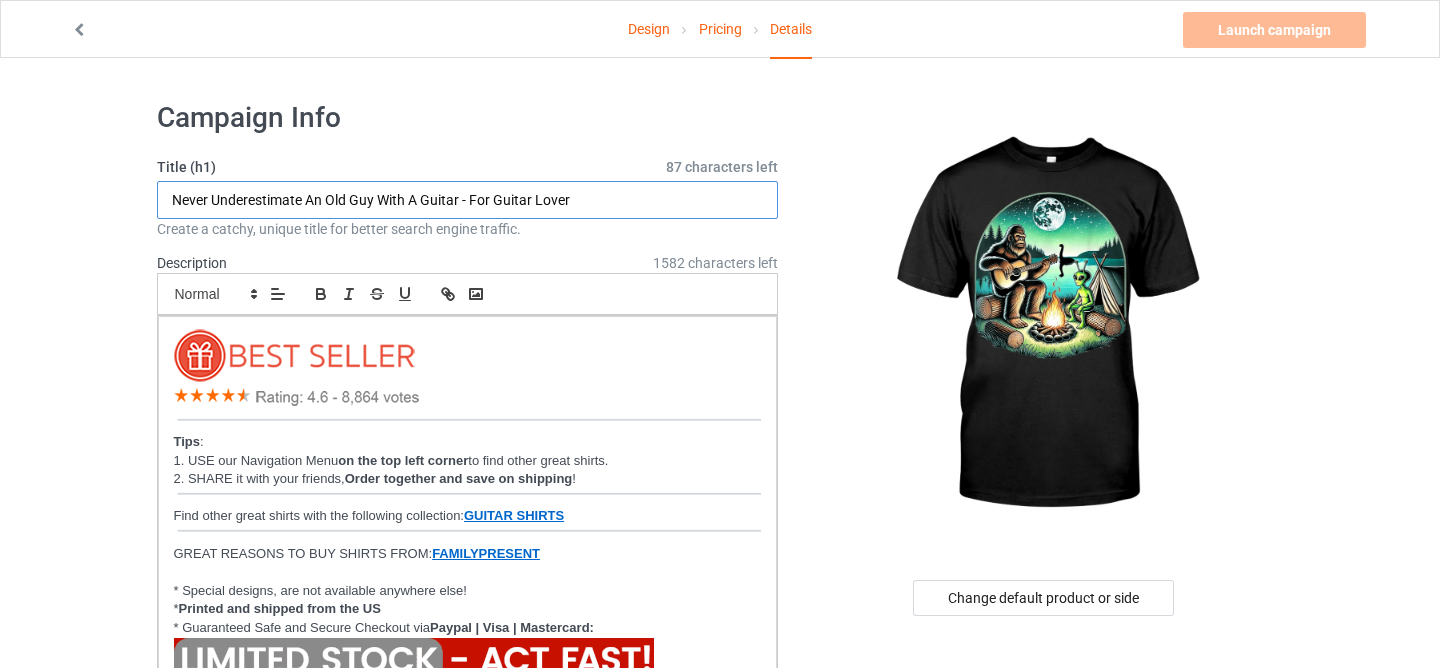 paste on "Alien and Bigfoot Loch Ness Campfire Sasquatch" 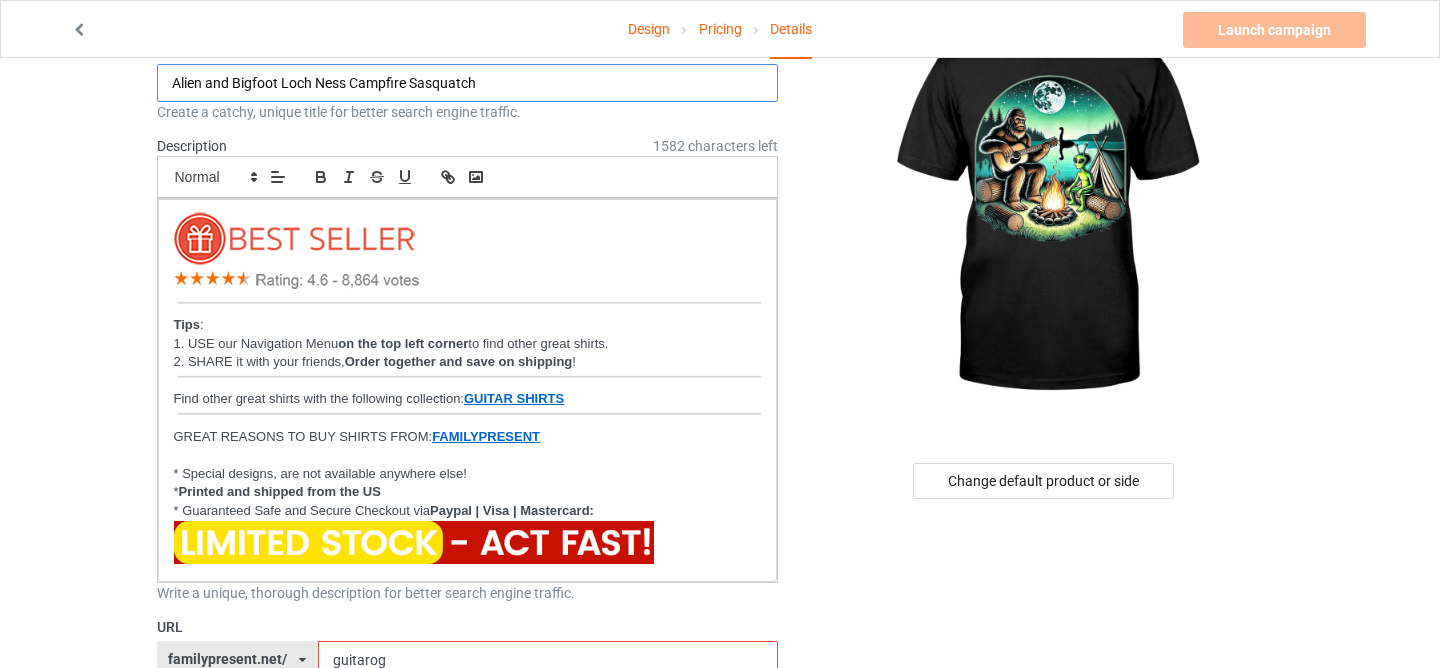 scroll, scrollTop: 306, scrollLeft: 0, axis: vertical 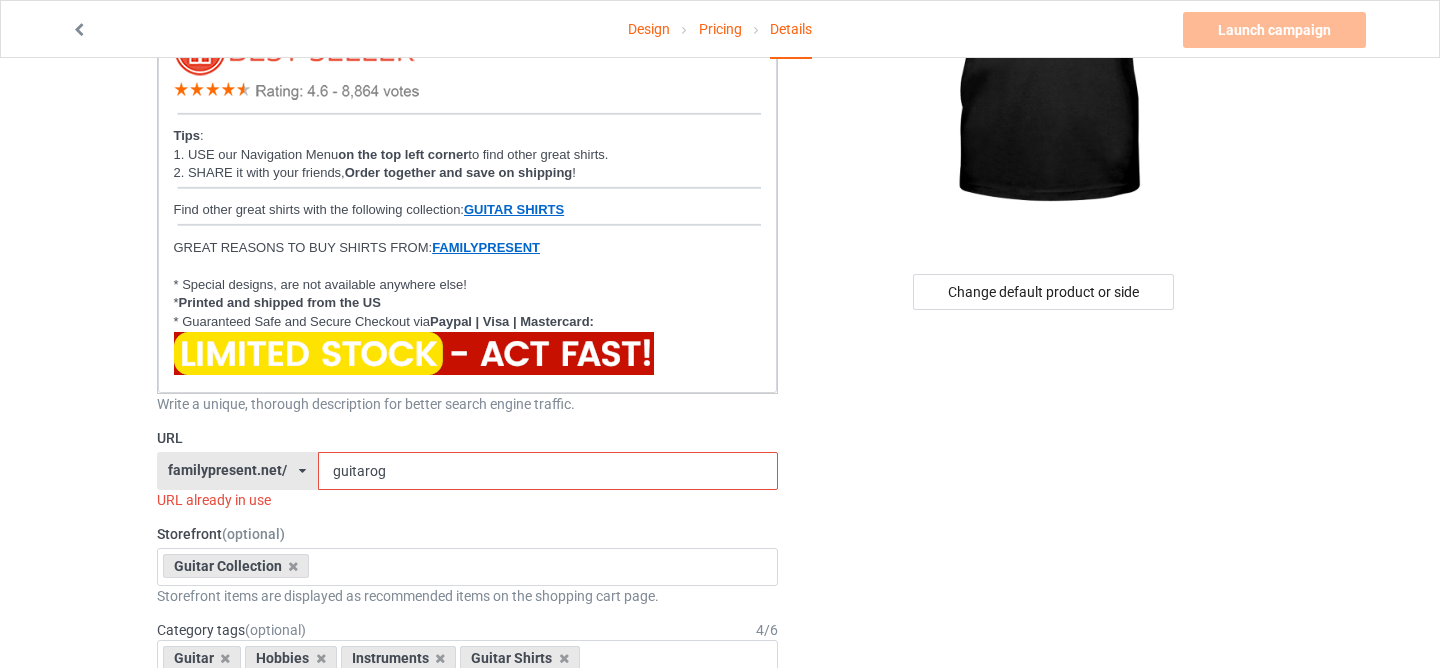 type on "Alien and Bigfoot Loch Ness Campfire Sasquatch" 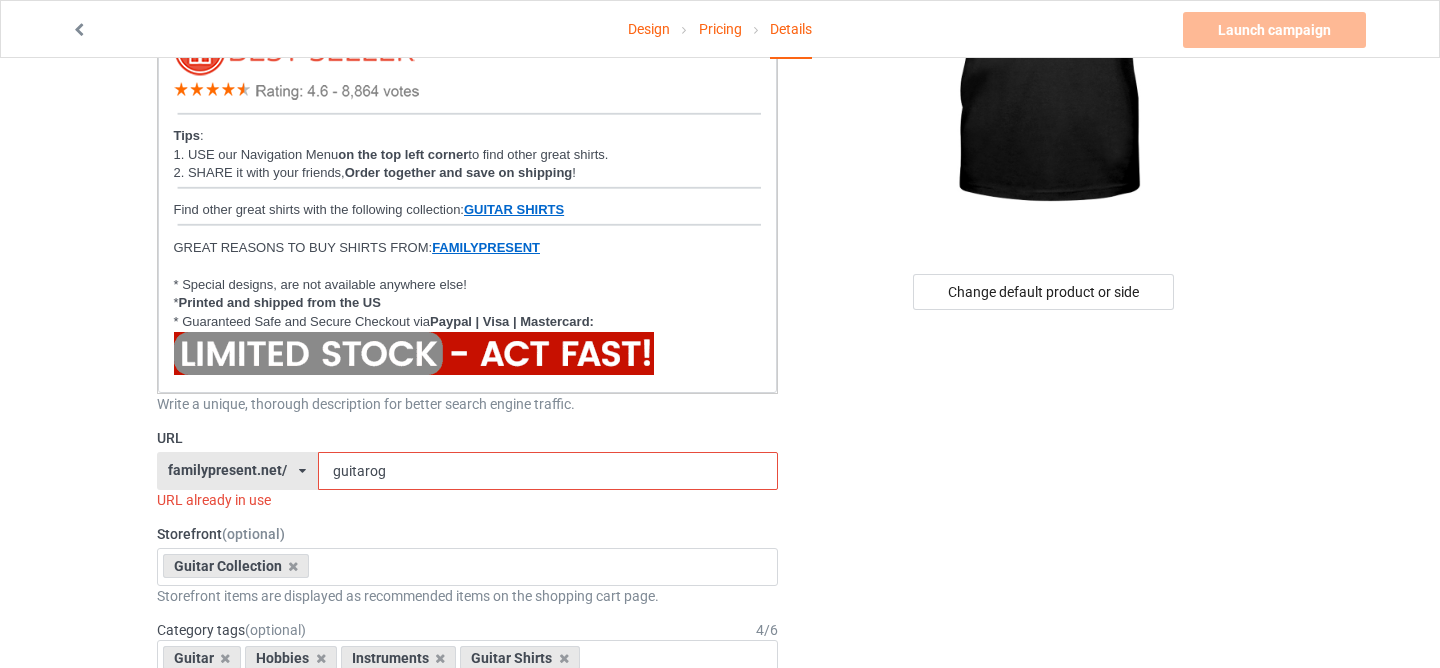 drag, startPoint x: 367, startPoint y: 473, endPoint x: 470, endPoint y: 479, distance: 103.17461 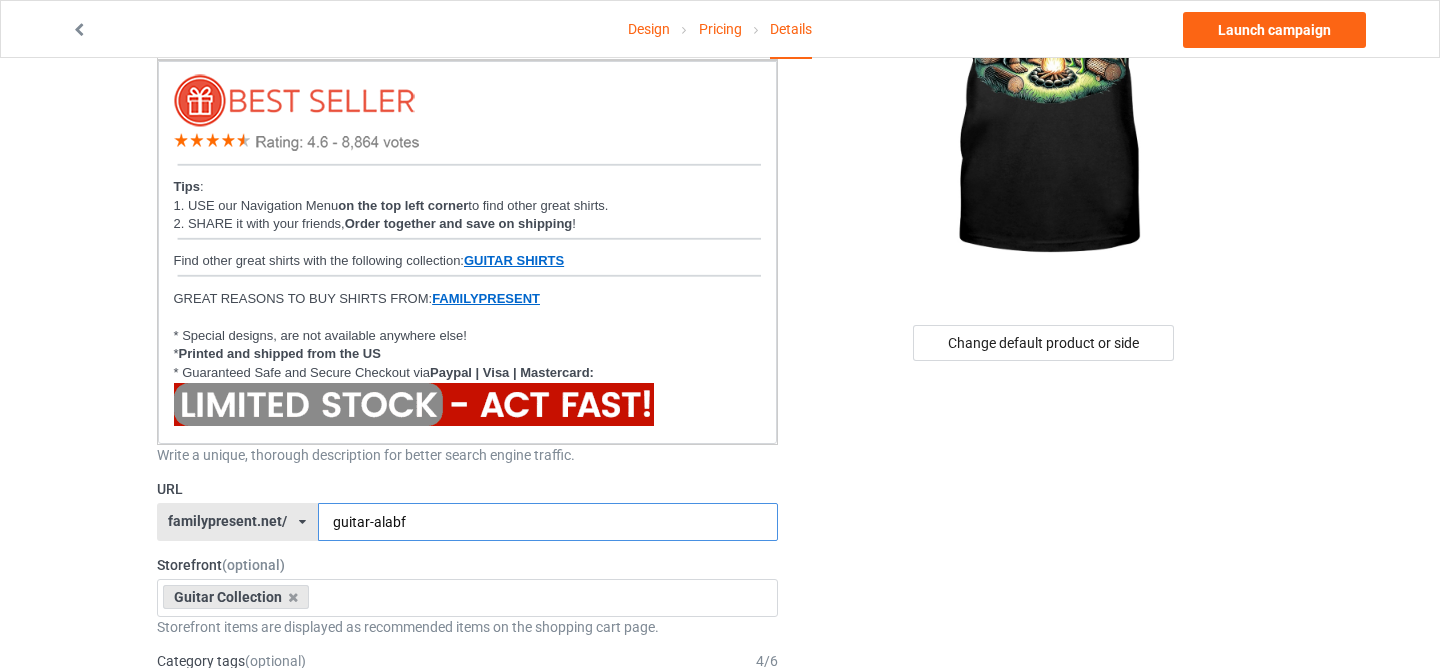 scroll, scrollTop: 117, scrollLeft: 0, axis: vertical 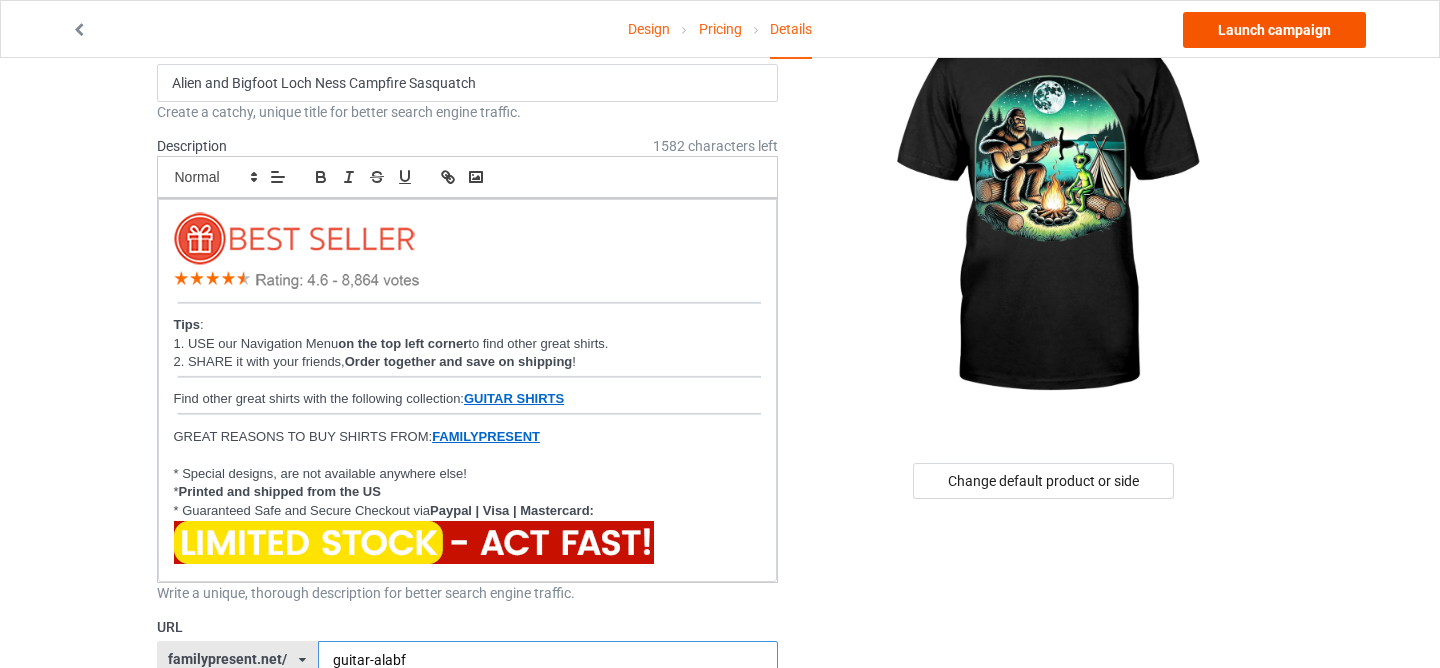 type on "guitar-alabf" 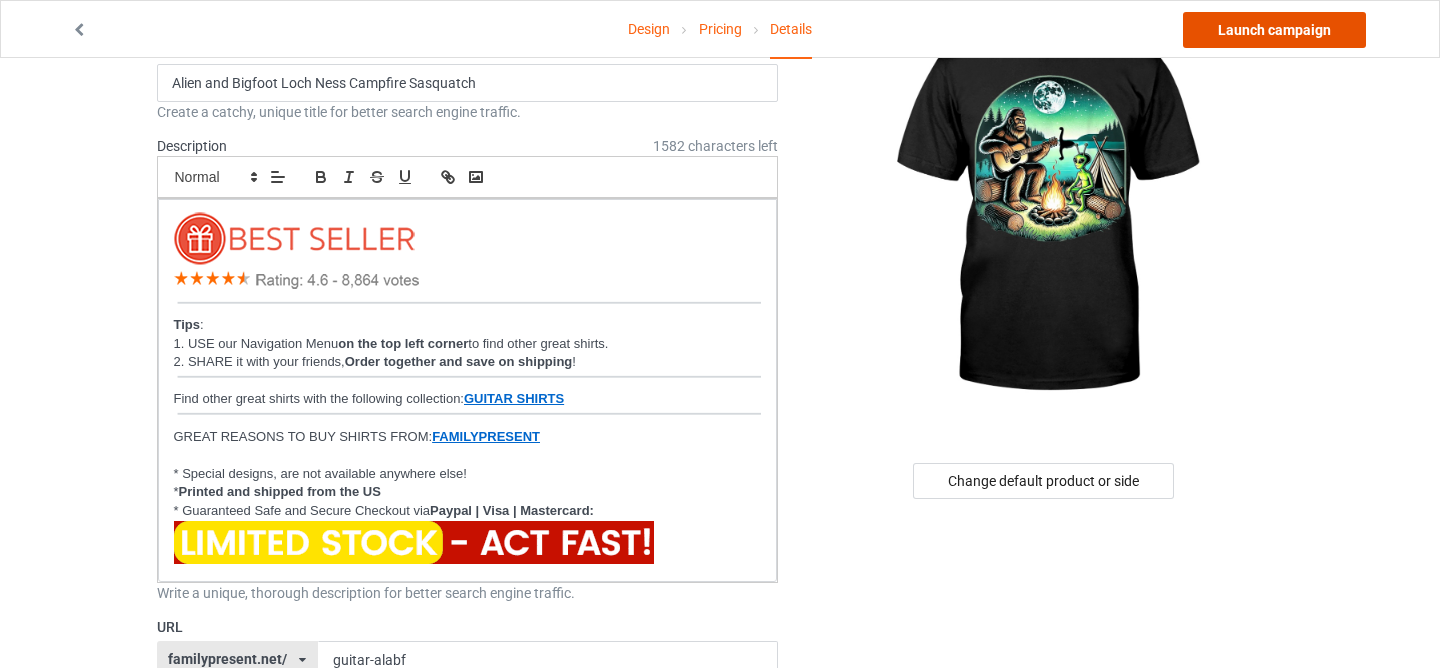 click on "Launch campaign" at bounding box center (1274, 30) 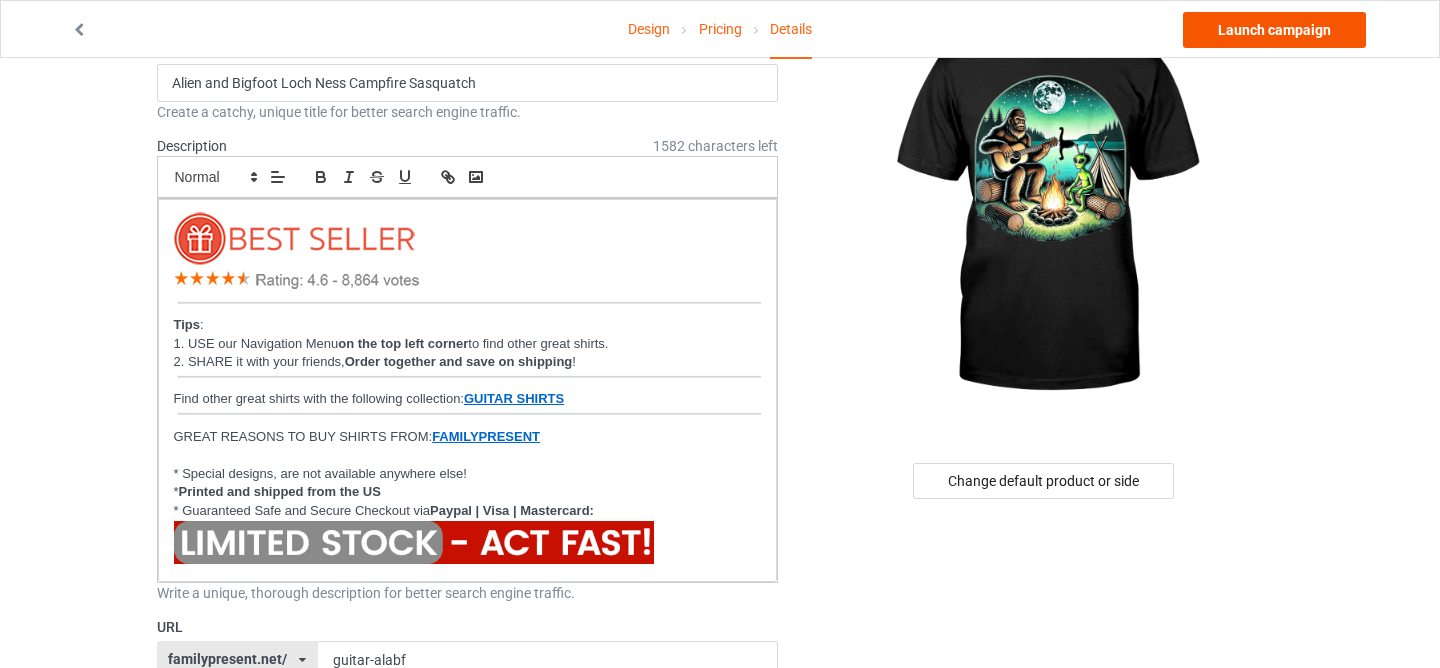scroll, scrollTop: 0, scrollLeft: 0, axis: both 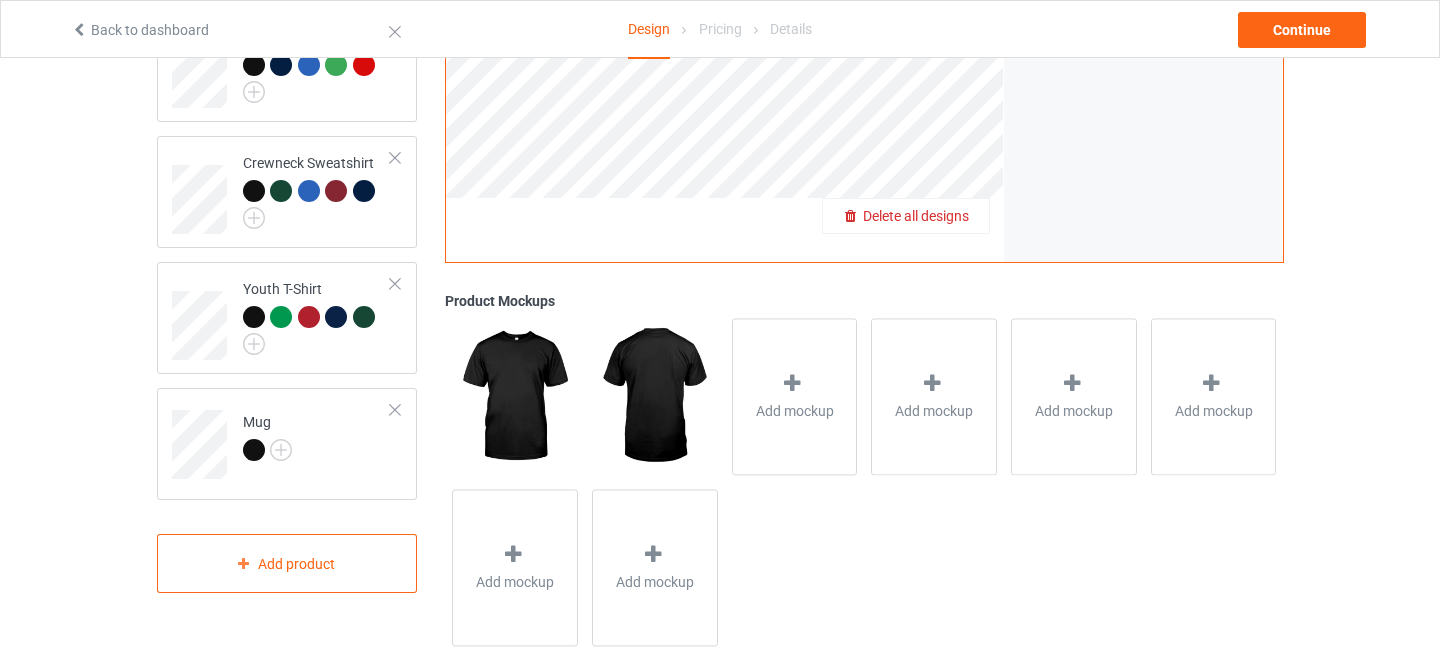 click on "Delete all designs" at bounding box center (916, 216) 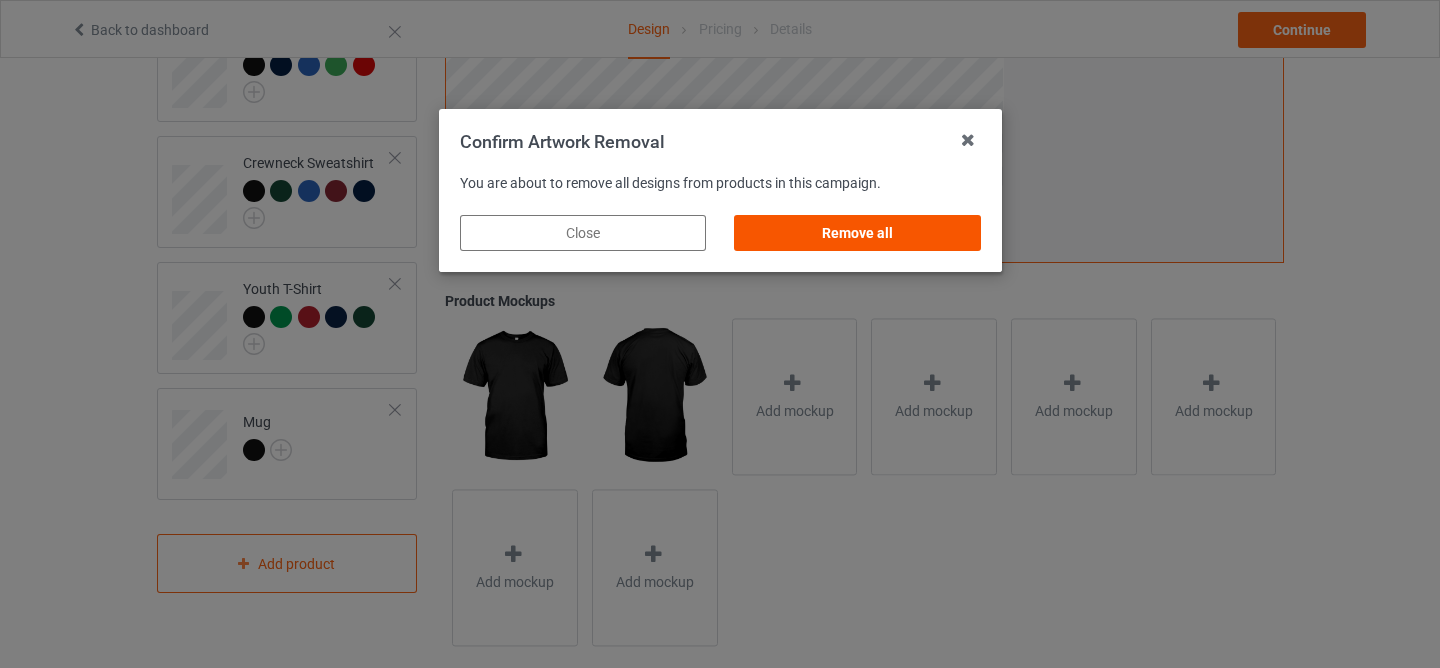 click on "Remove all" at bounding box center [857, 233] 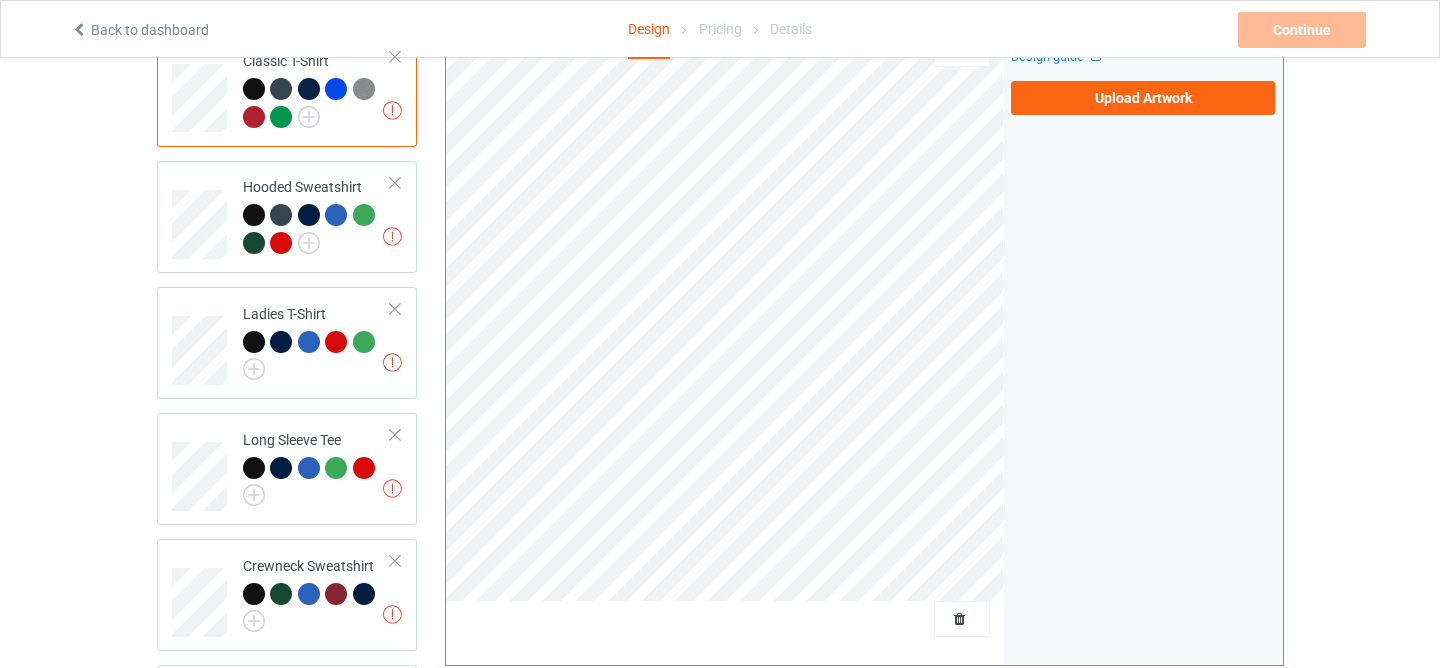 scroll, scrollTop: 54, scrollLeft: 0, axis: vertical 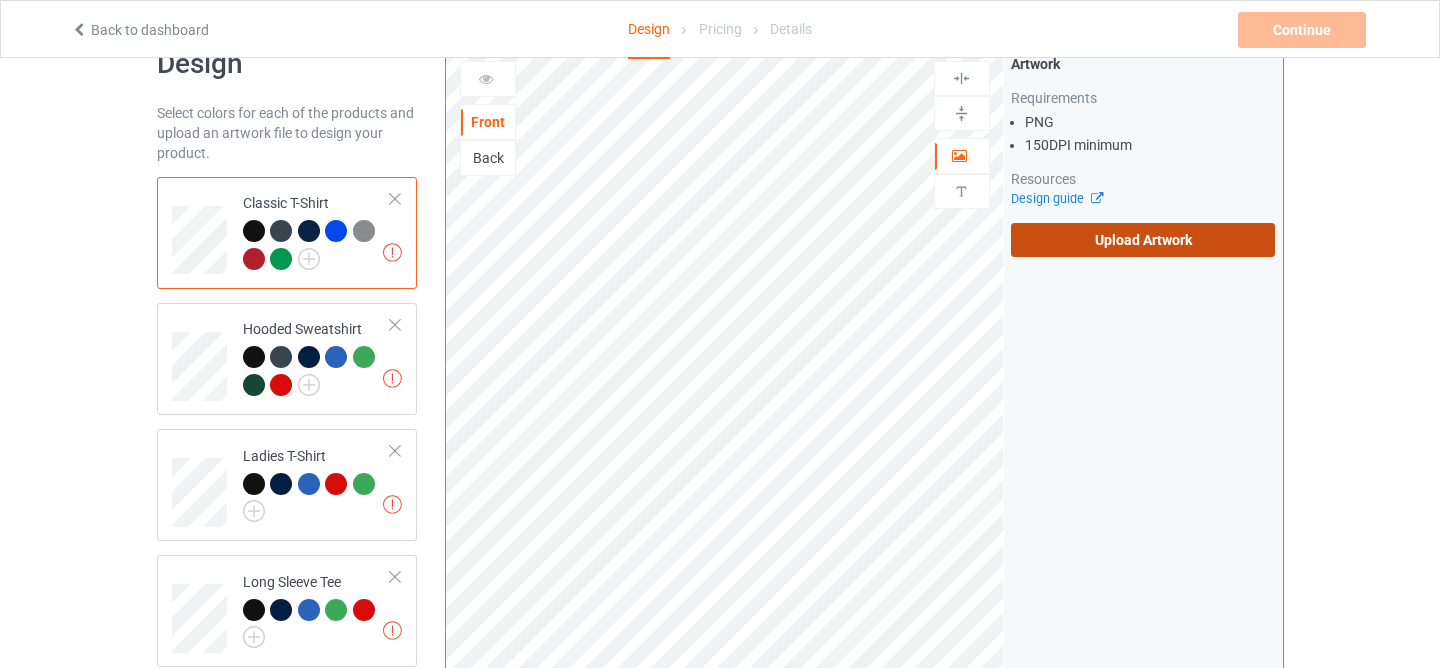 click on "Upload Artwork" at bounding box center (1143, 240) 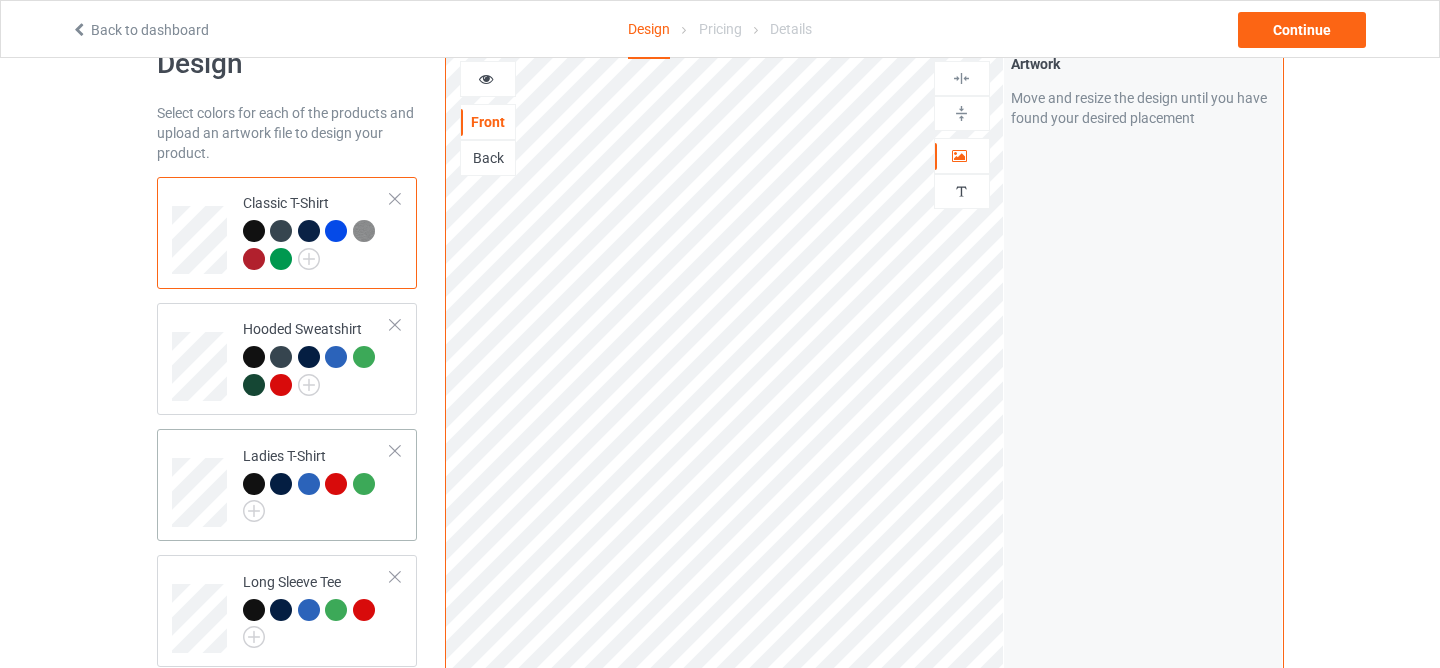 scroll, scrollTop: 627, scrollLeft: 0, axis: vertical 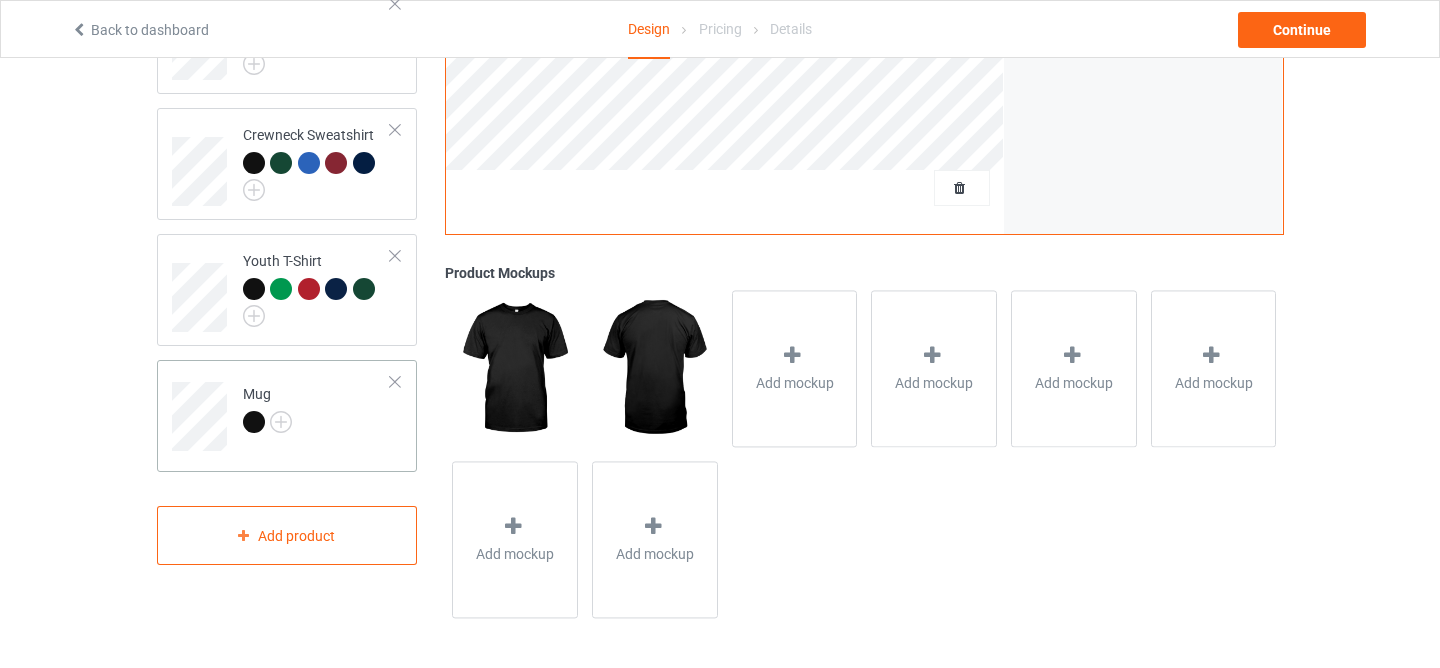 click at bounding box center (254, 422) 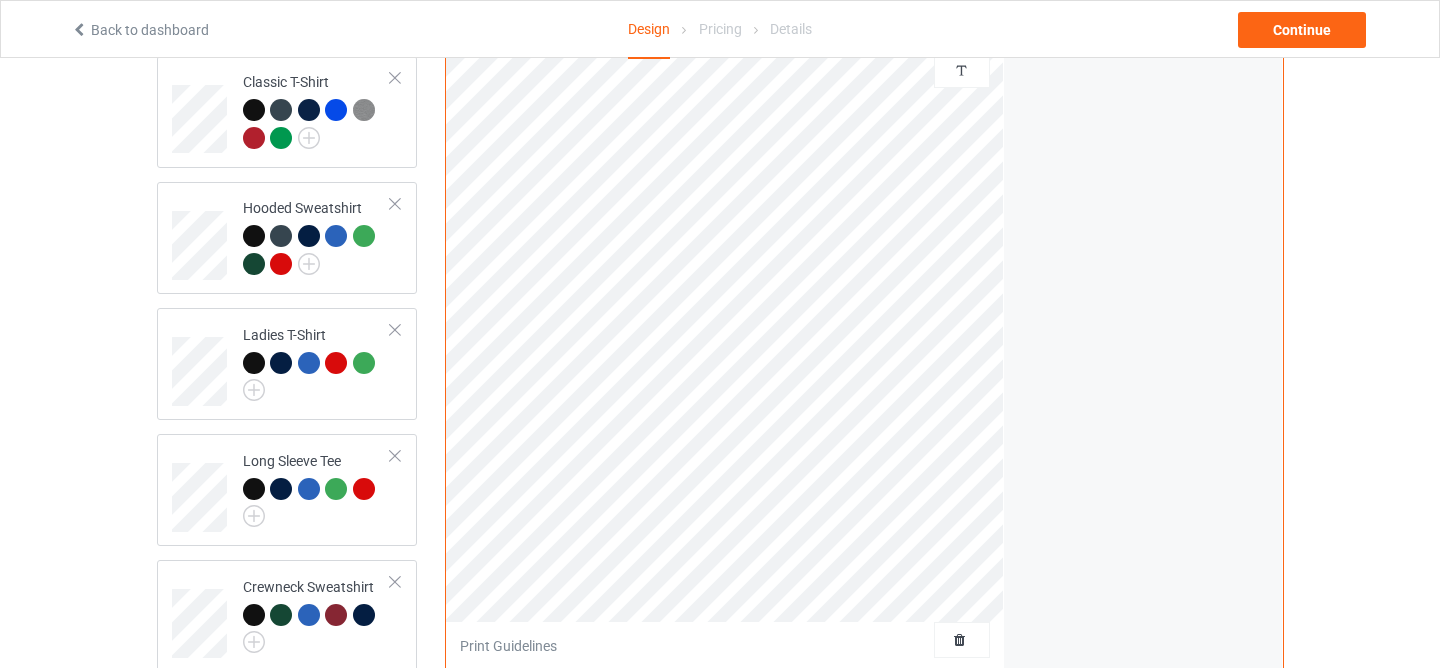 scroll, scrollTop: 124, scrollLeft: 0, axis: vertical 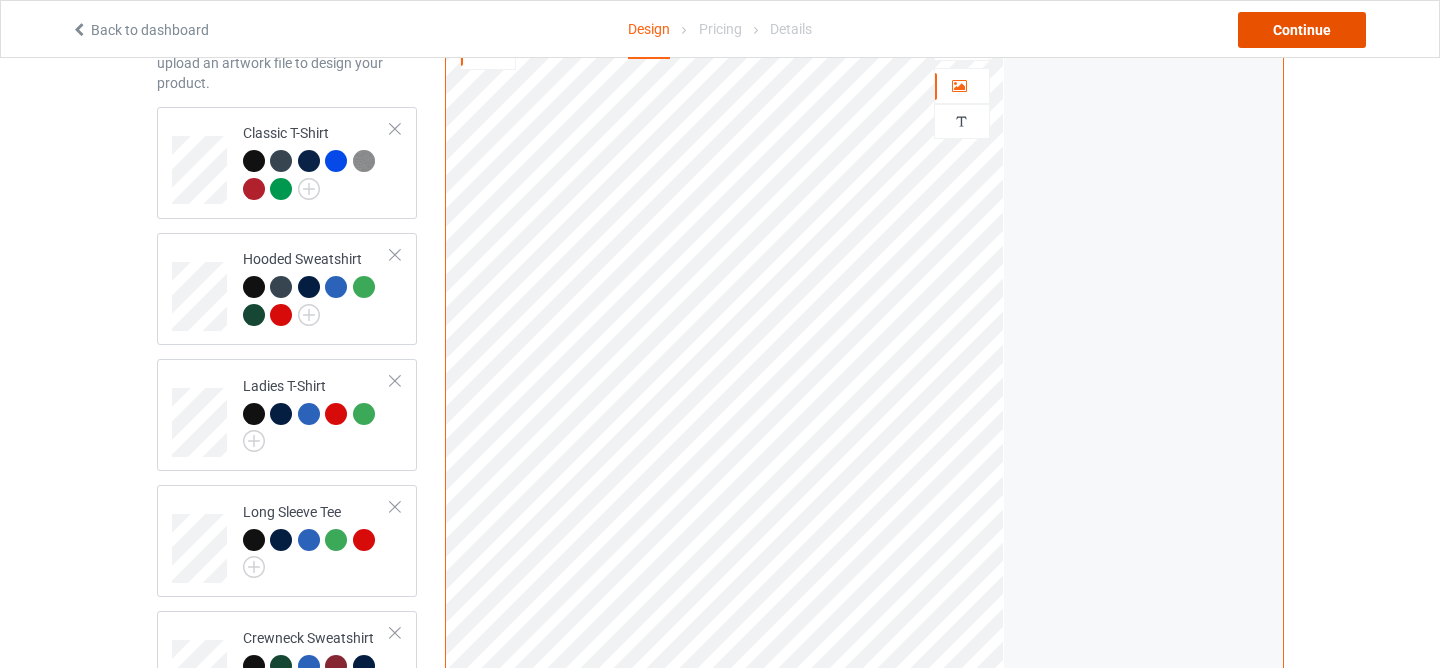 click on "Continue" at bounding box center [1302, 30] 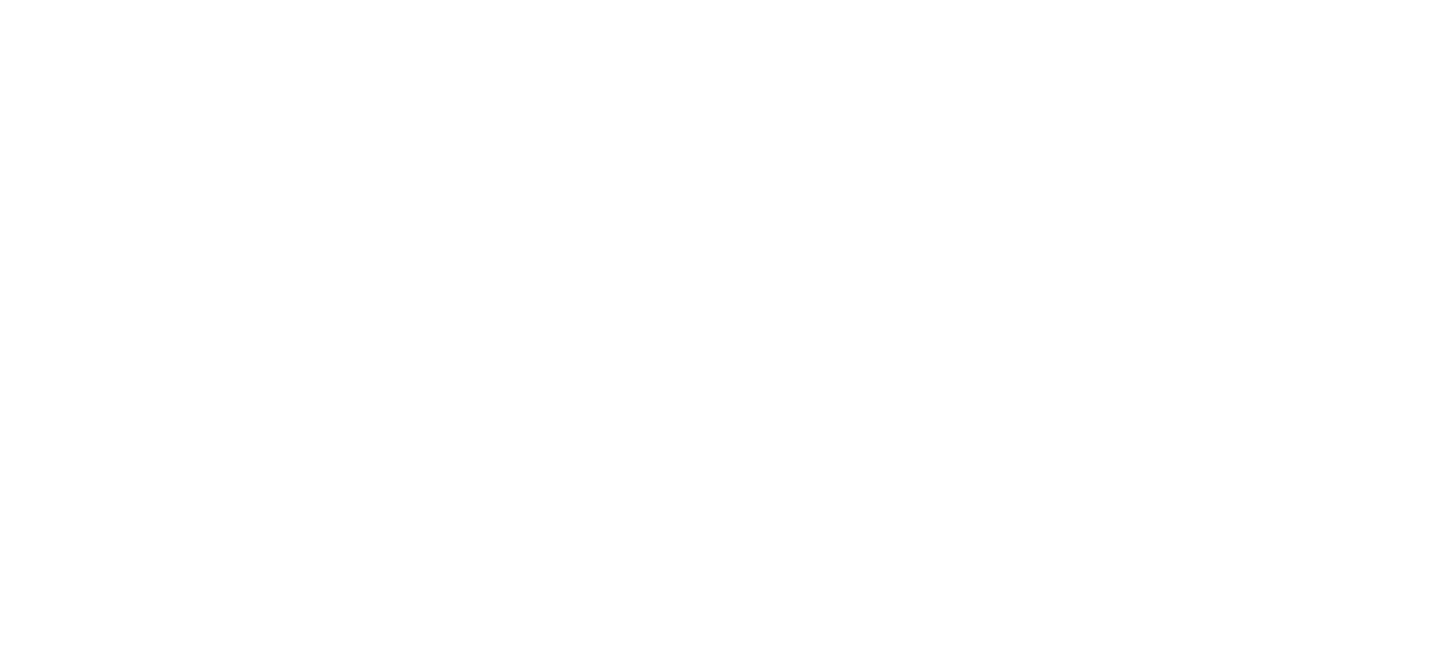 scroll, scrollTop: 0, scrollLeft: 0, axis: both 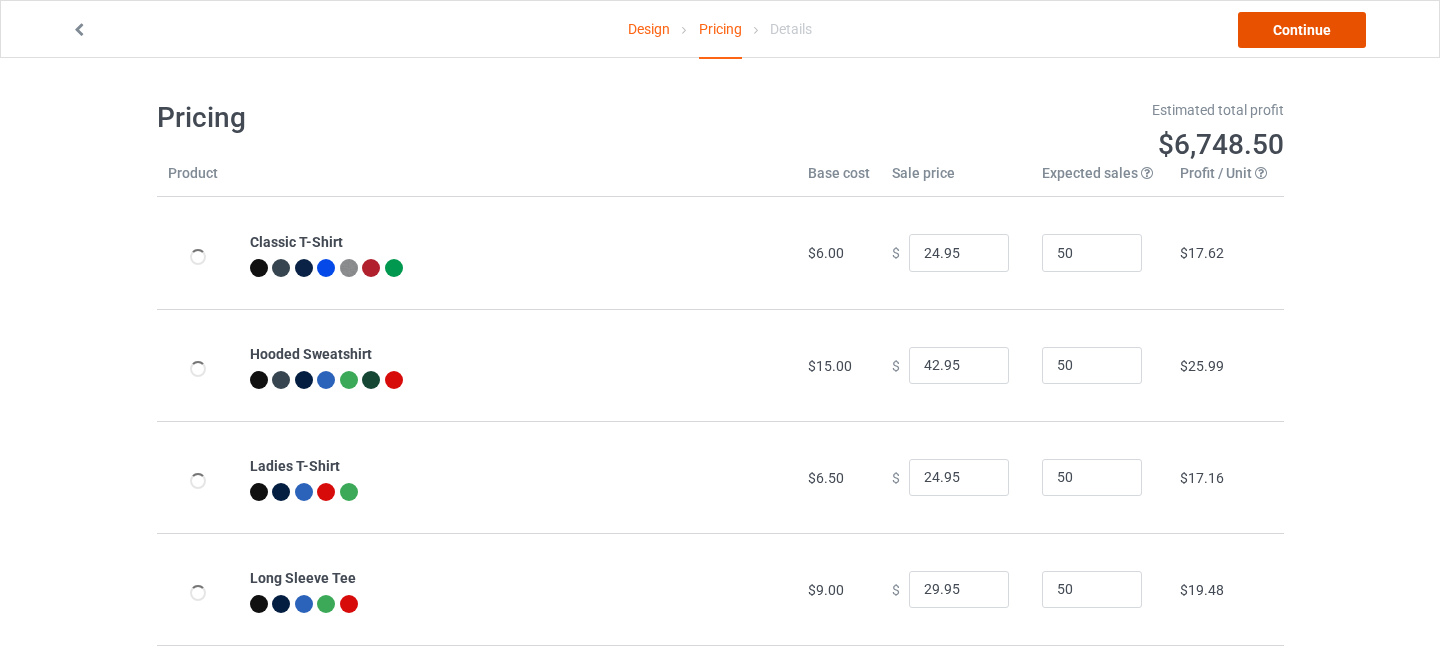 click on "Continue" at bounding box center [1302, 30] 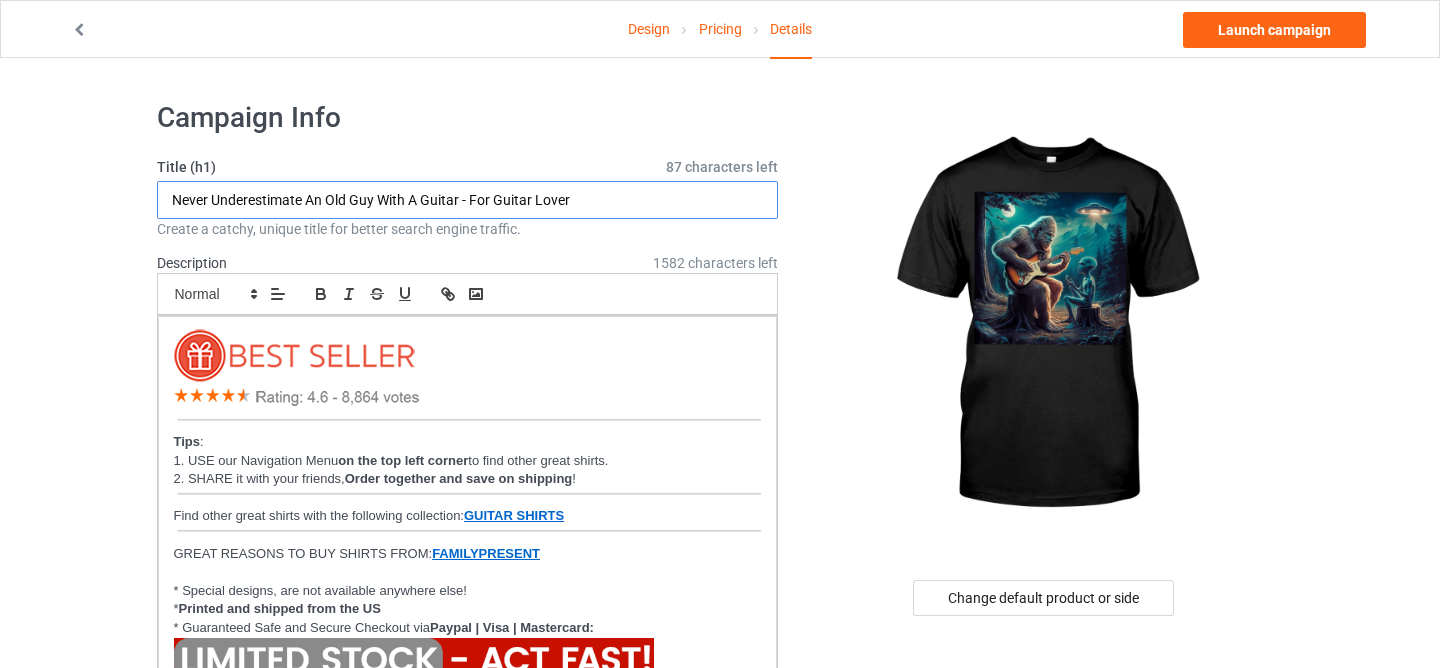 click on "Never Underestimate An Old Guy With A Guitar - For Guitar Lover" at bounding box center (468, 200) 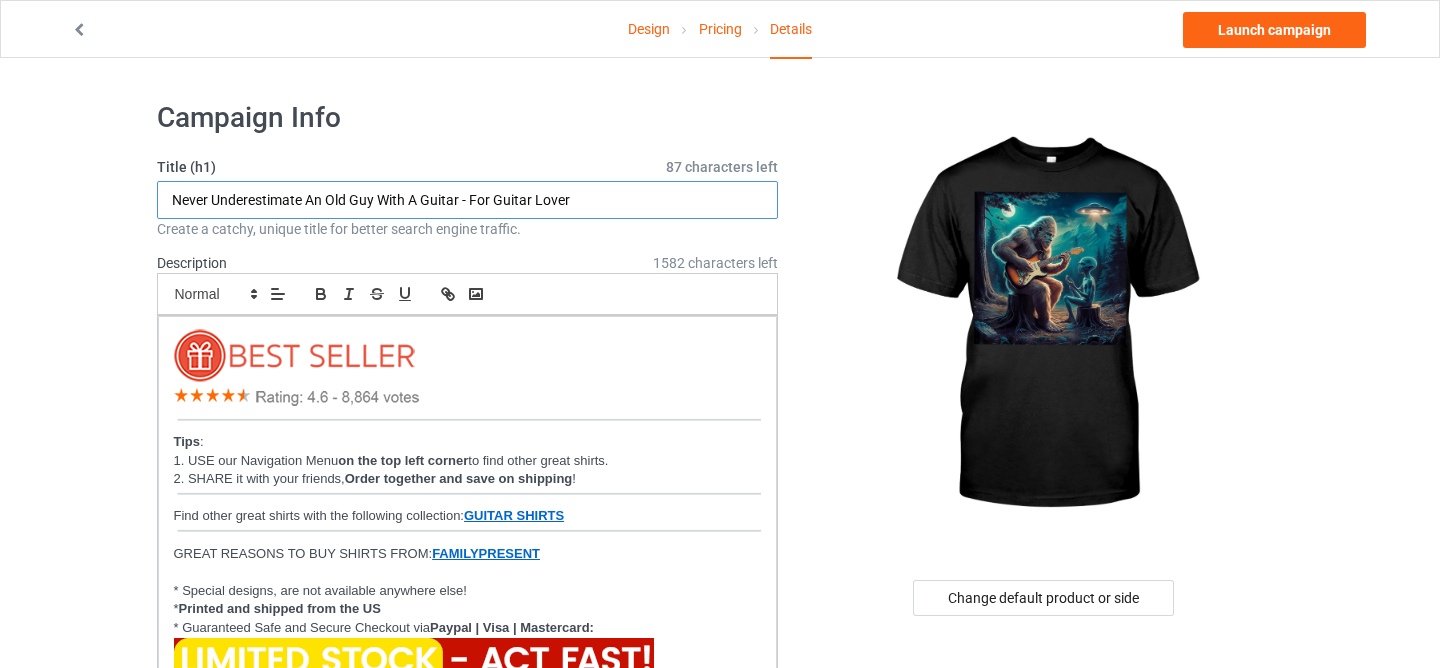 click on "Never Underestimate An Old Guy With A Guitar - For Guitar Lover" at bounding box center (468, 200) 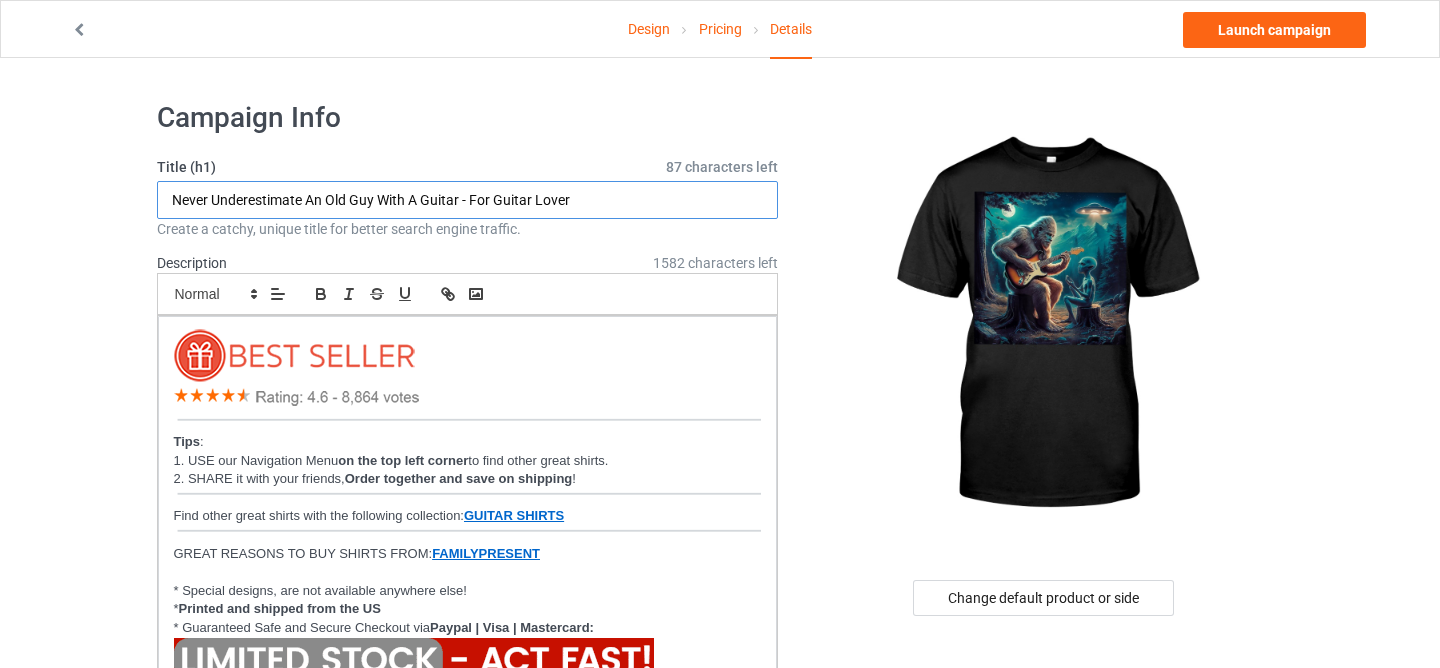 click on "Never Underestimate An Old Guy With A Guitar - For Guitar Lover" at bounding box center [468, 200] 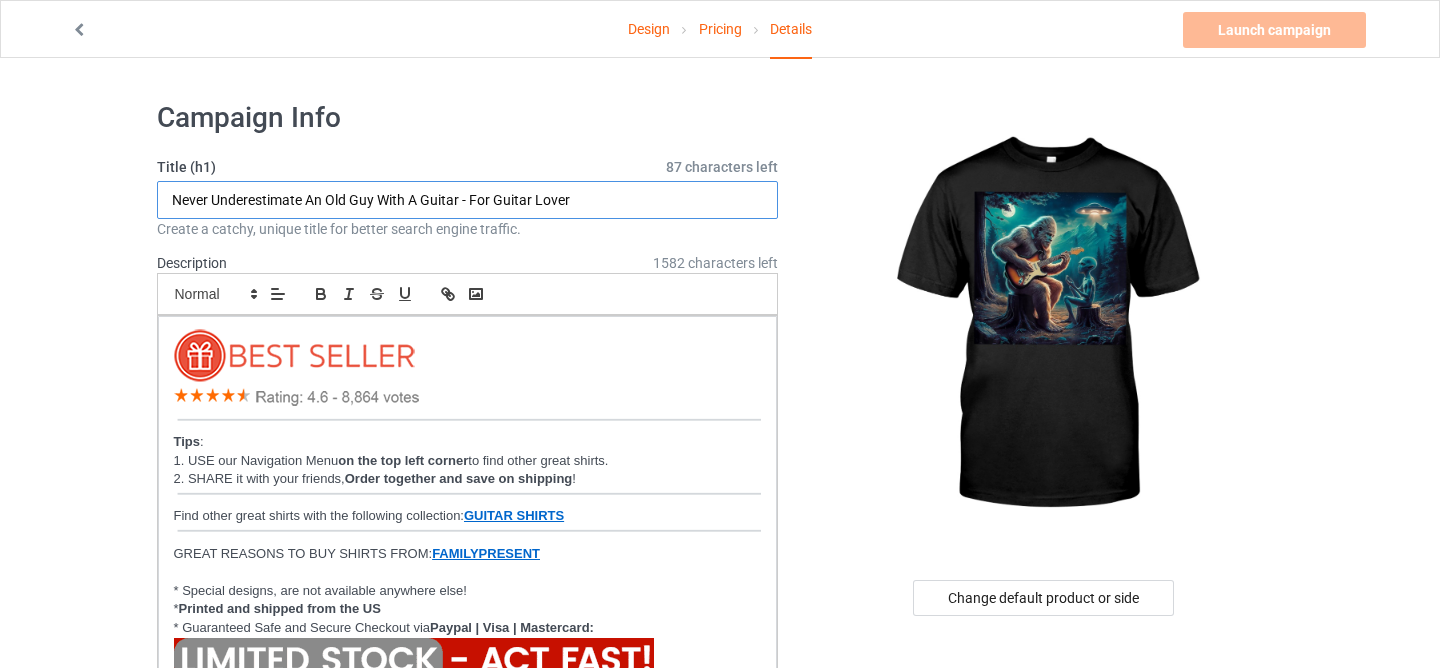 paste on "Alien Bigfoot Guitar Sasquatch UFO Gifts For Men" 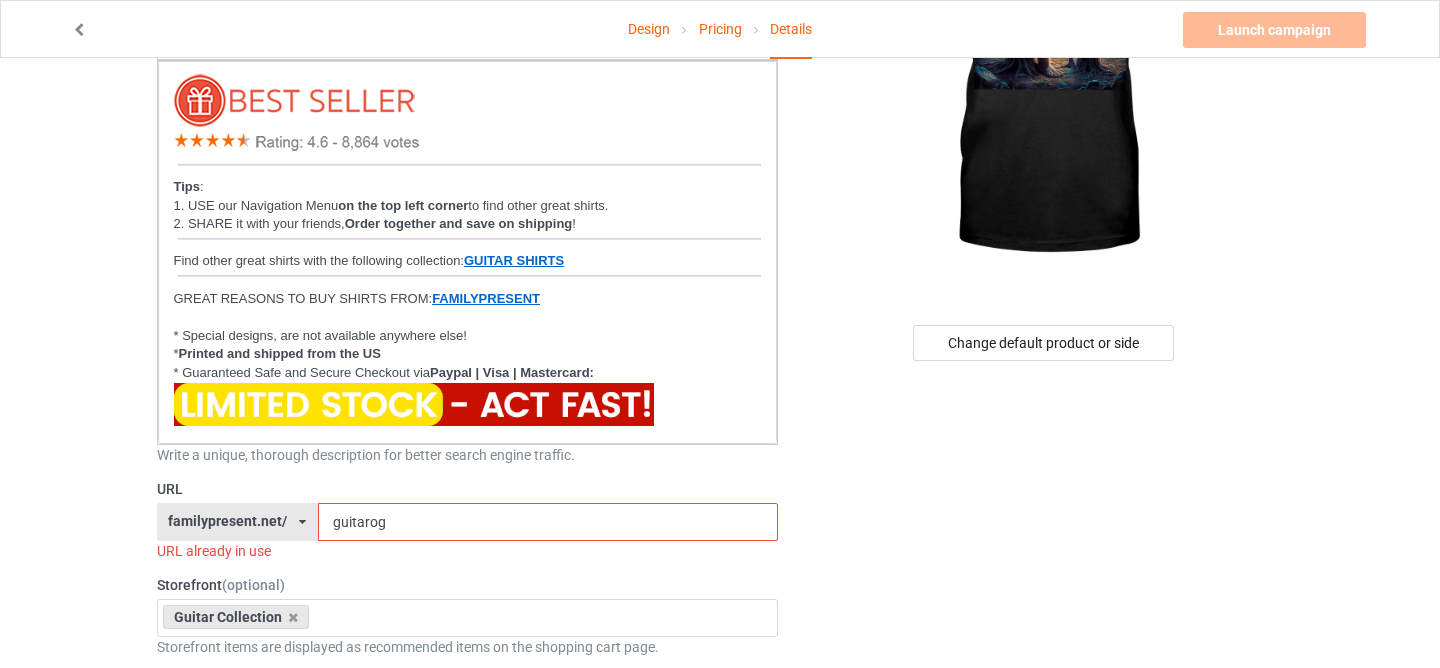 scroll, scrollTop: 432, scrollLeft: 0, axis: vertical 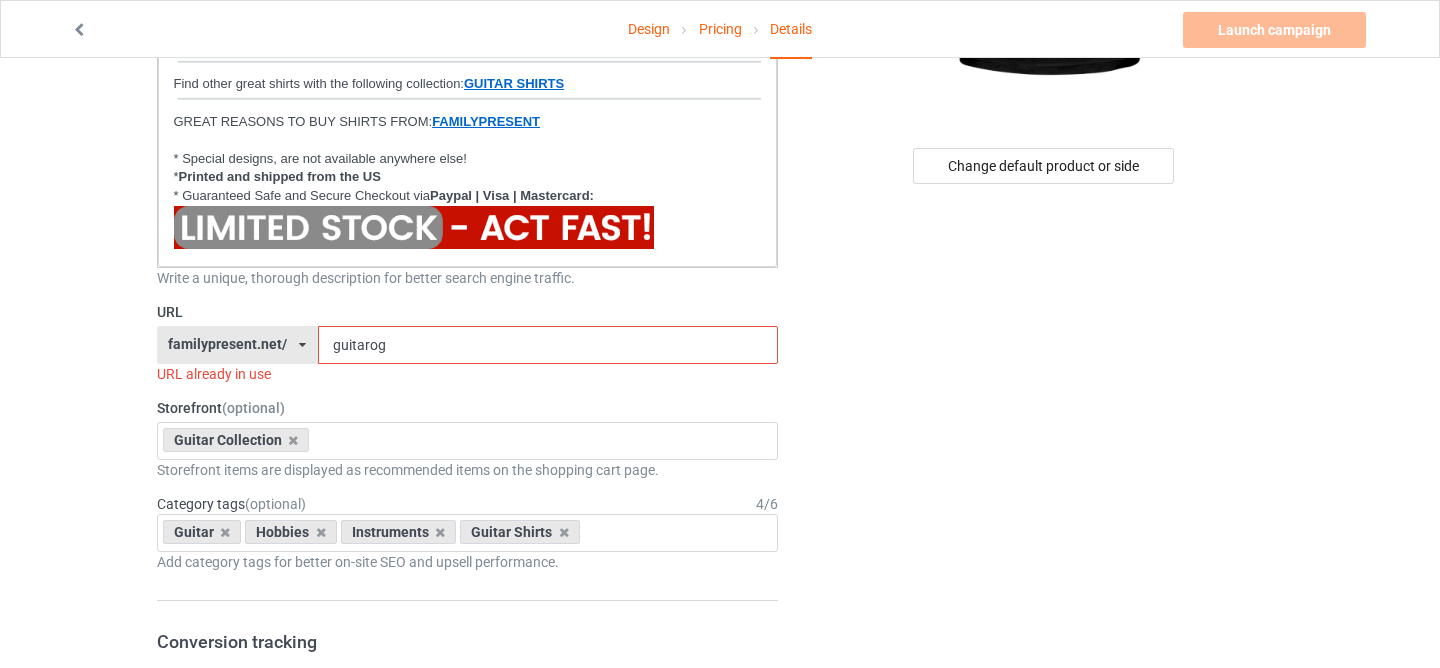 type on "Alien Bigfoot Guitar Sasquatch UFO Gifts For Men" 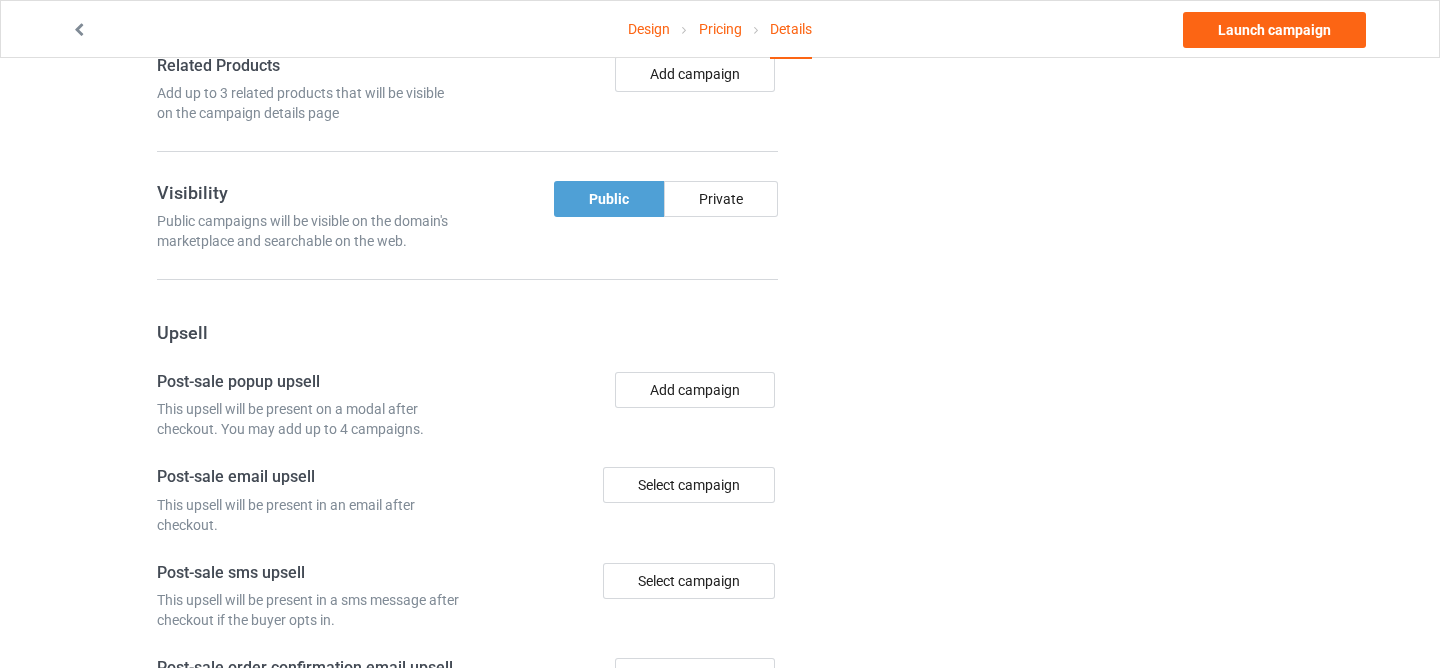 scroll, scrollTop: 0, scrollLeft: 0, axis: both 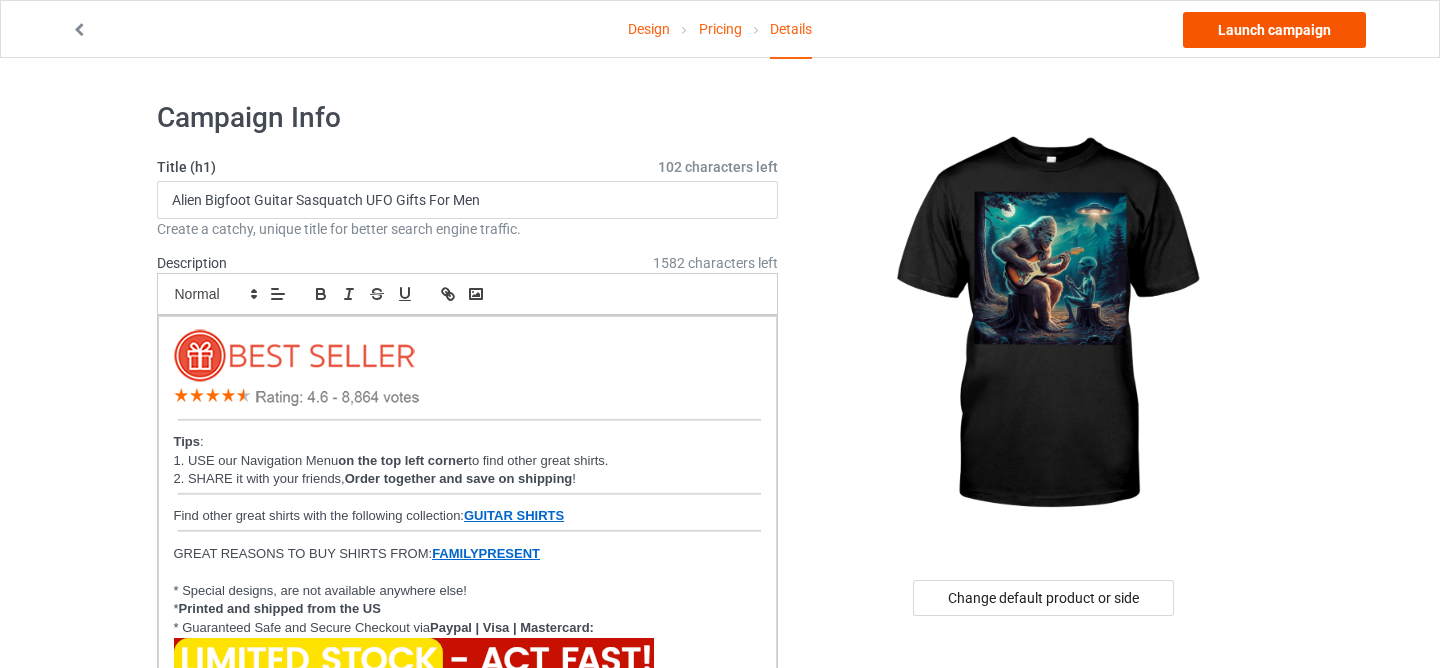 type on "guitar-ufobf" 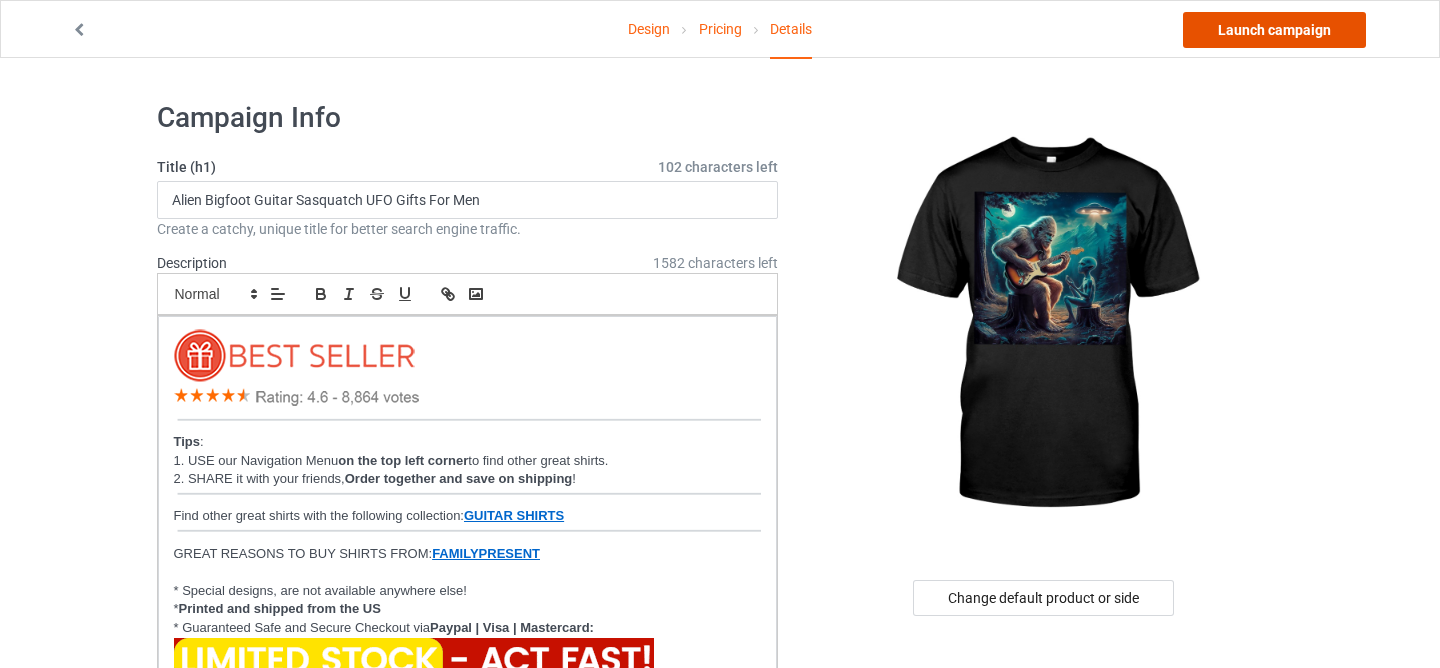 click on "Launch campaign" at bounding box center (1274, 30) 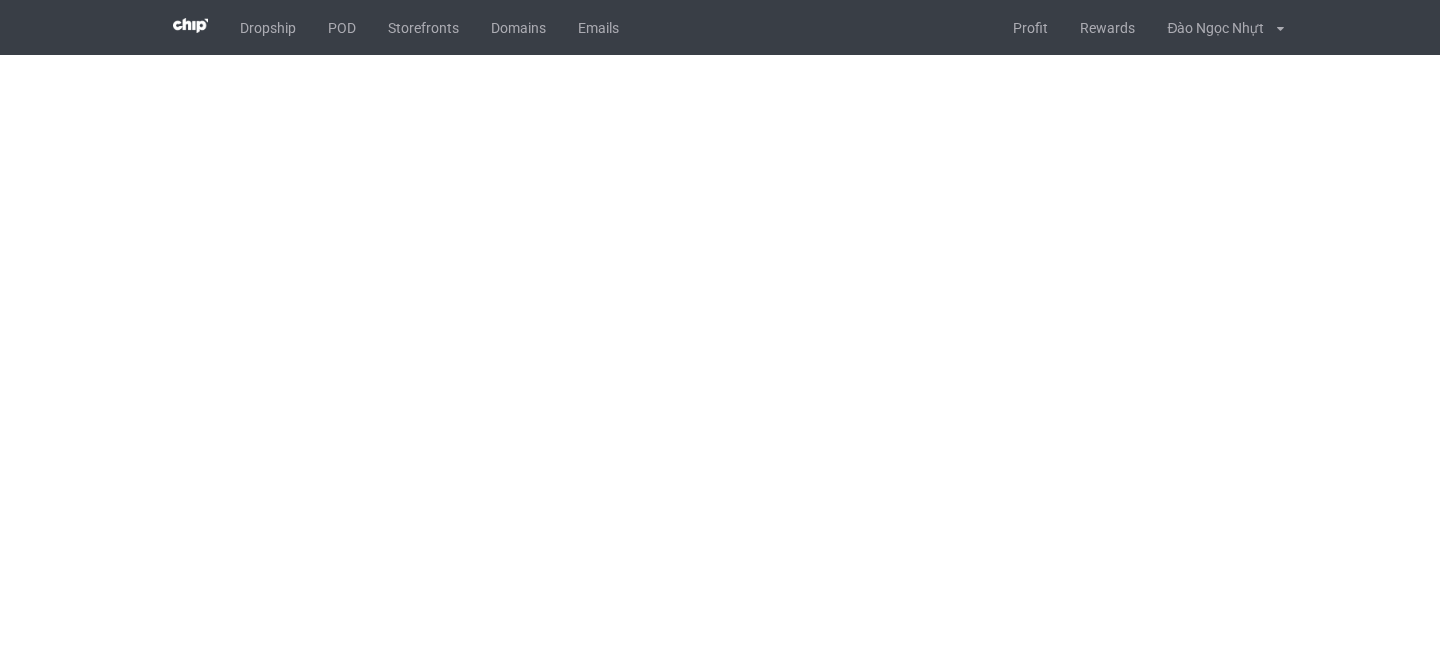 scroll, scrollTop: 0, scrollLeft: 0, axis: both 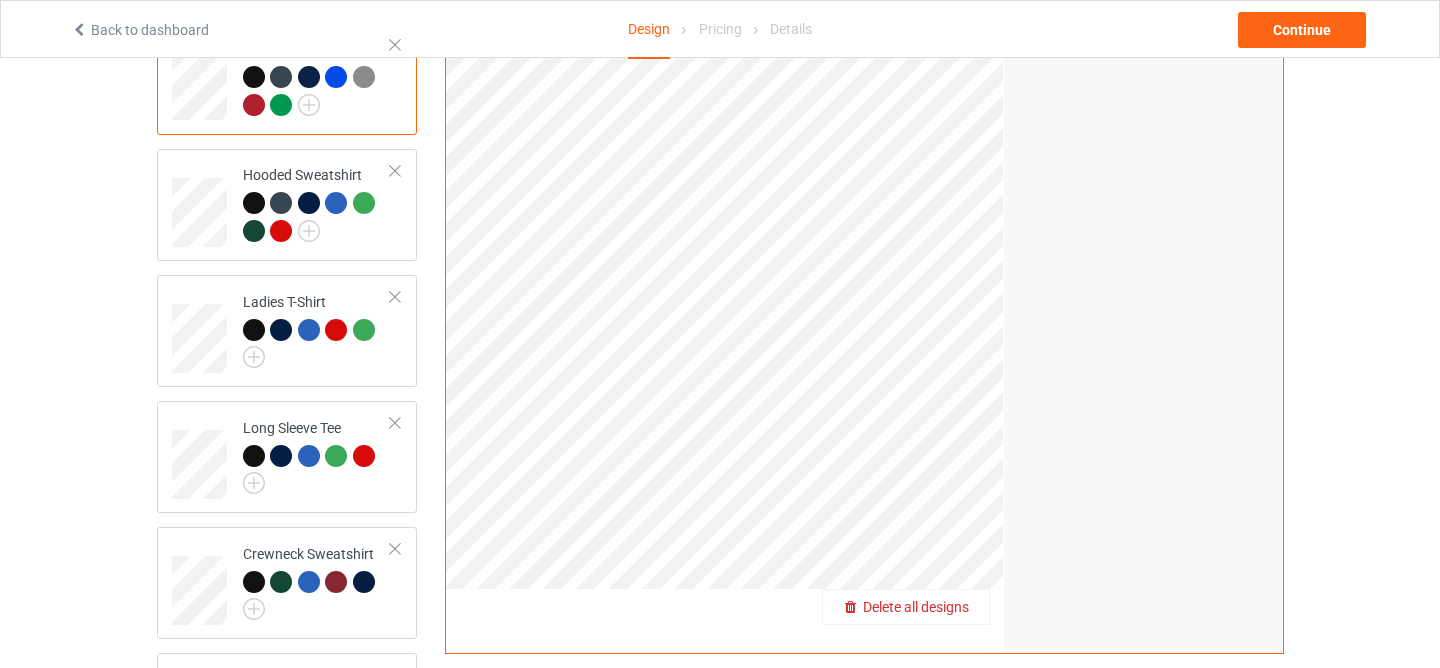 click on "Delete all designs" at bounding box center (916, 607) 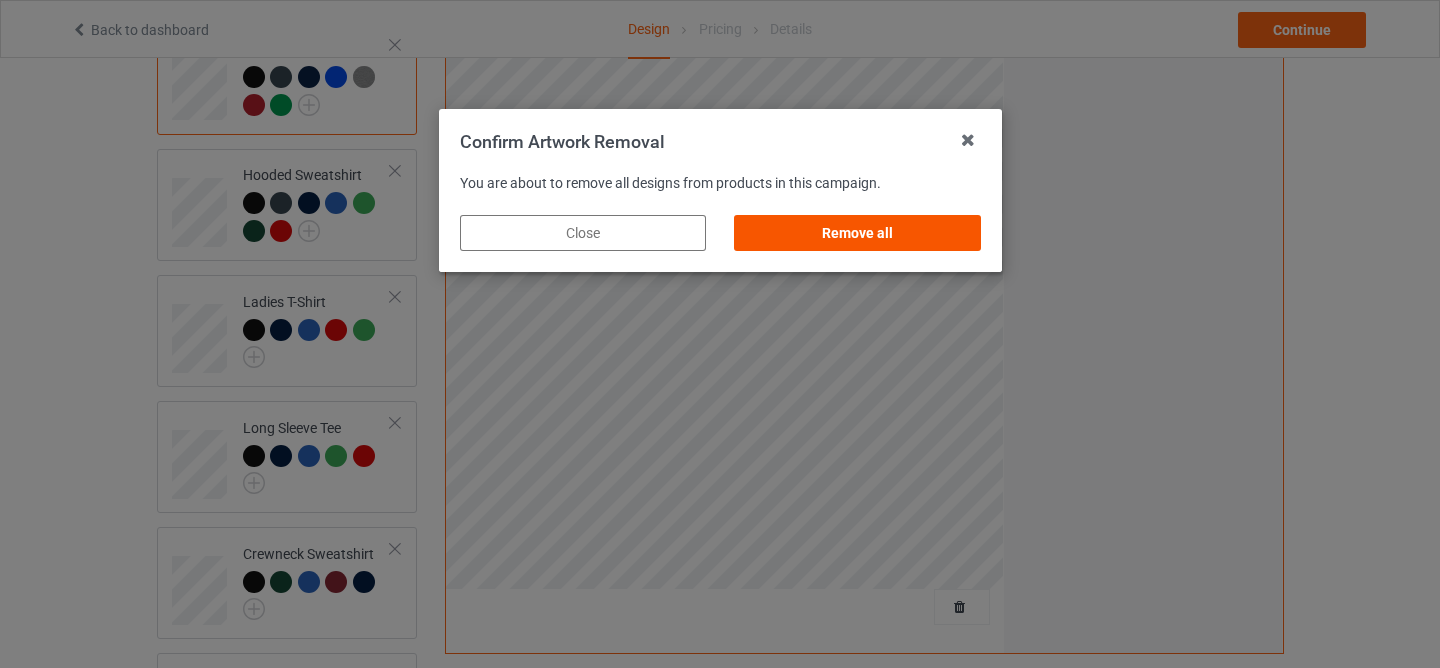 click on "Remove all" at bounding box center (857, 233) 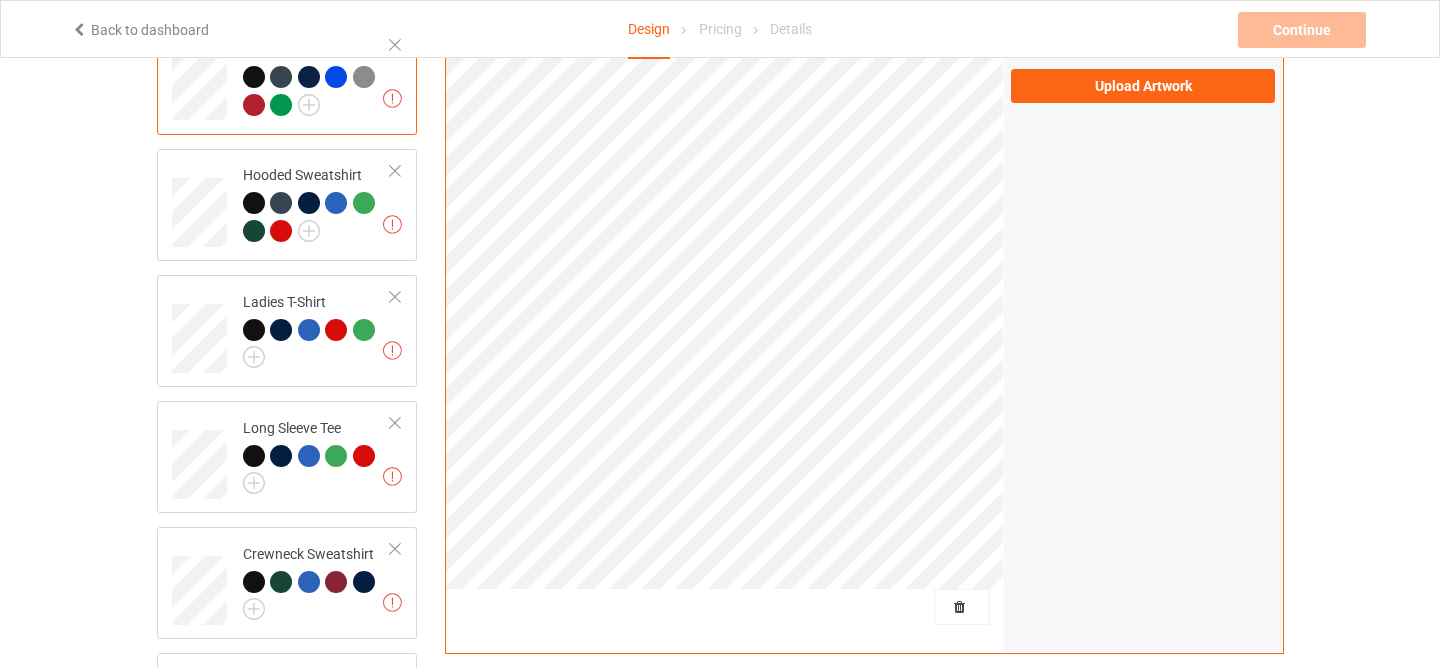 scroll, scrollTop: 0, scrollLeft: 0, axis: both 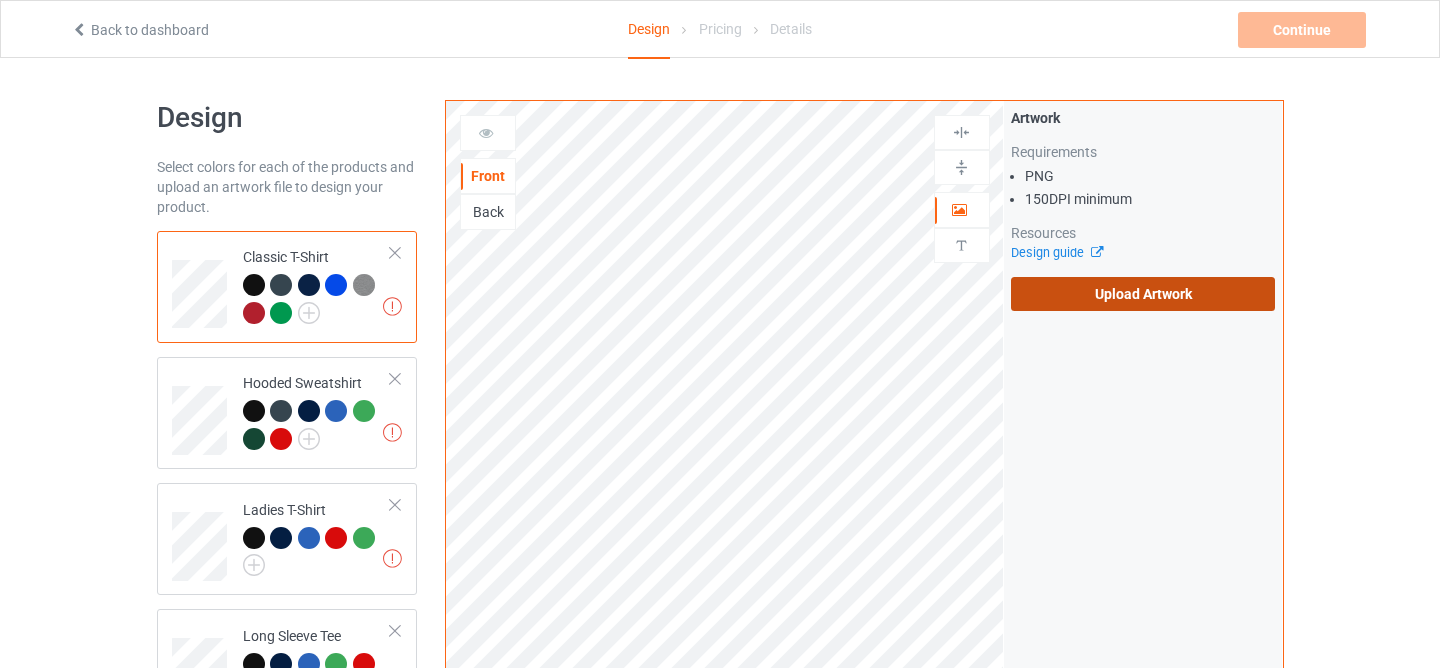 click on "Upload Artwork" at bounding box center (1143, 294) 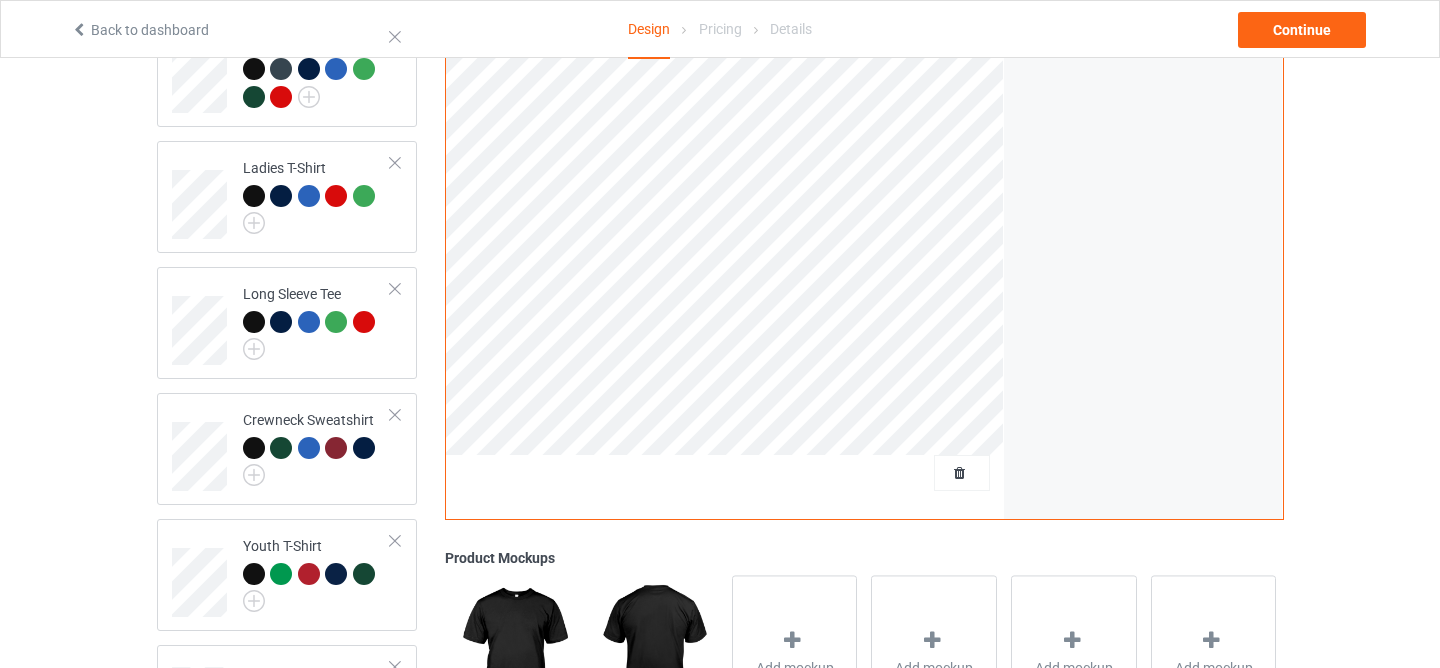 scroll, scrollTop: 627, scrollLeft: 0, axis: vertical 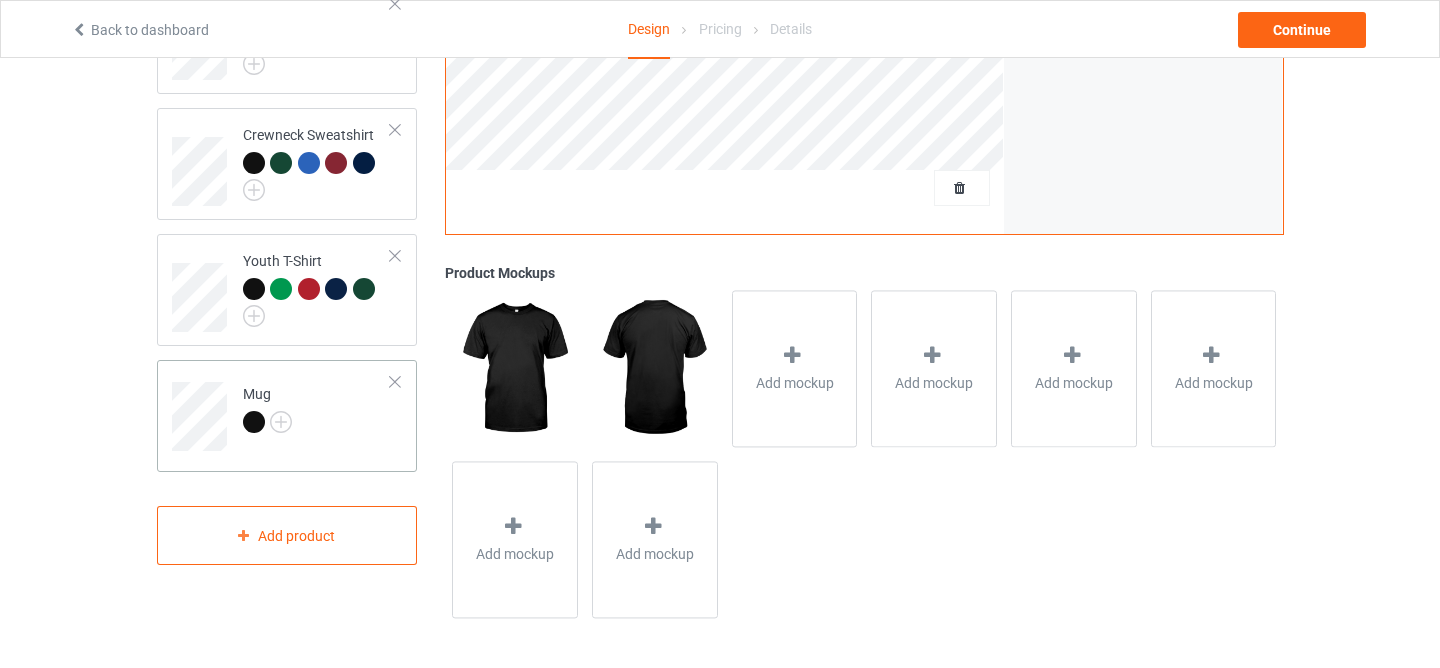 click on "Mug" at bounding box center (317, 409) 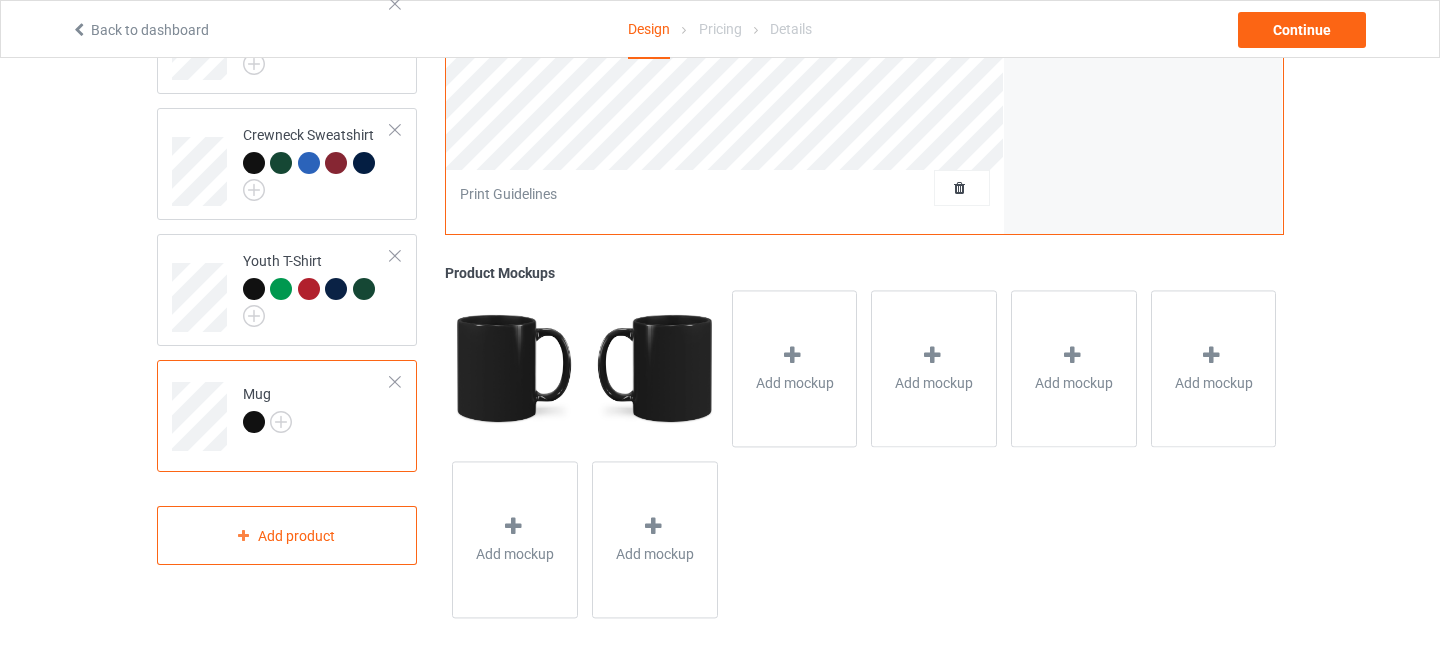 scroll, scrollTop: 224, scrollLeft: 0, axis: vertical 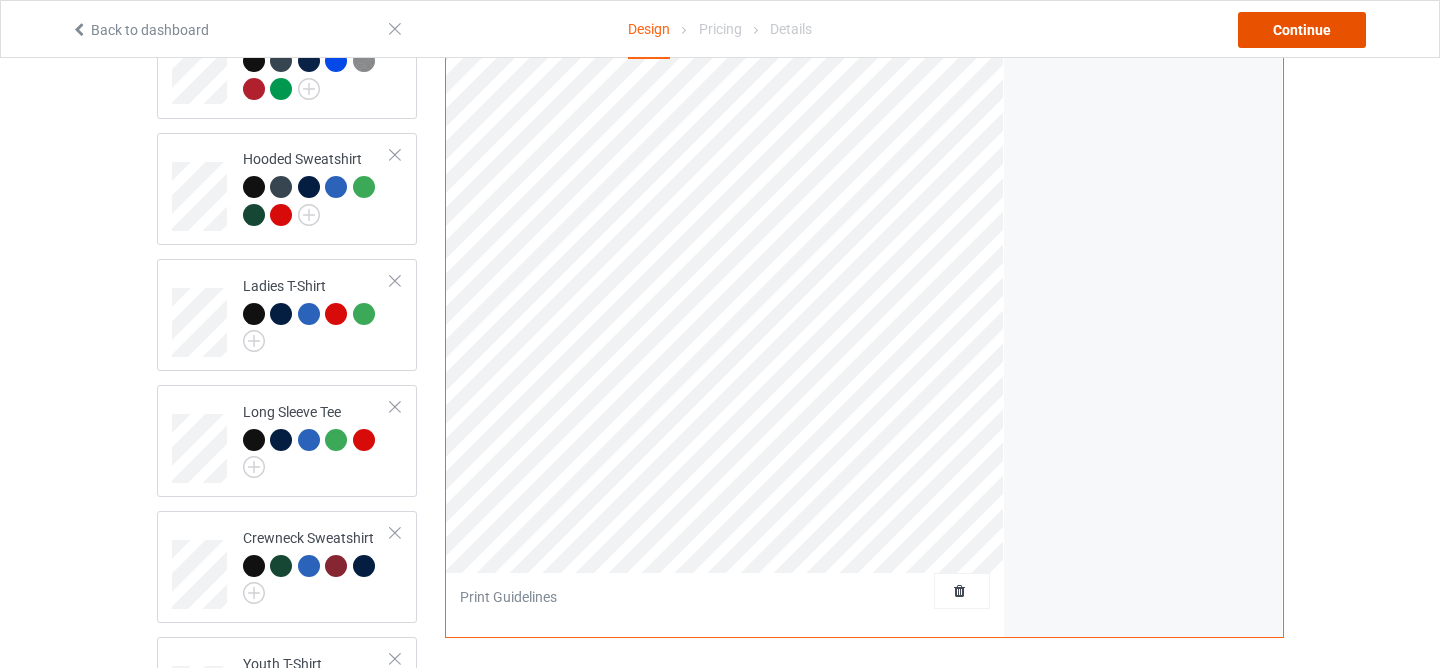 click on "Continue" at bounding box center [1302, 30] 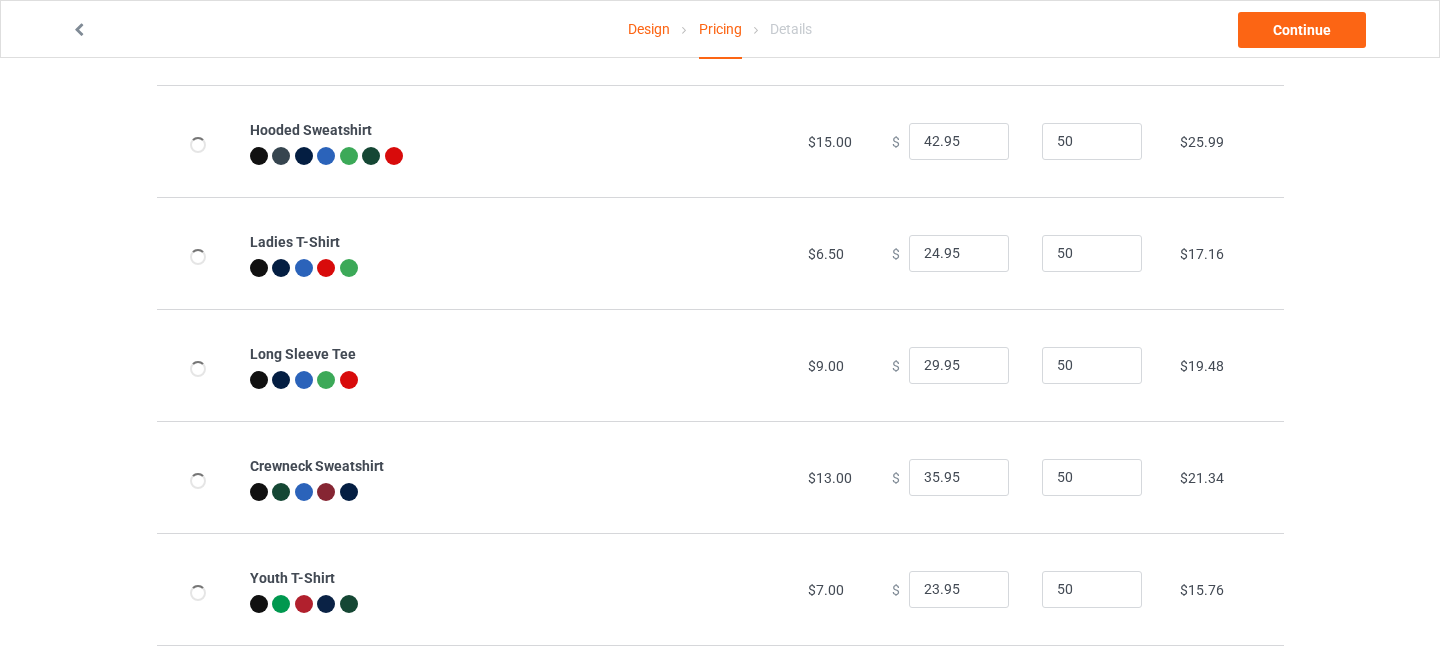 scroll, scrollTop: 0, scrollLeft: 0, axis: both 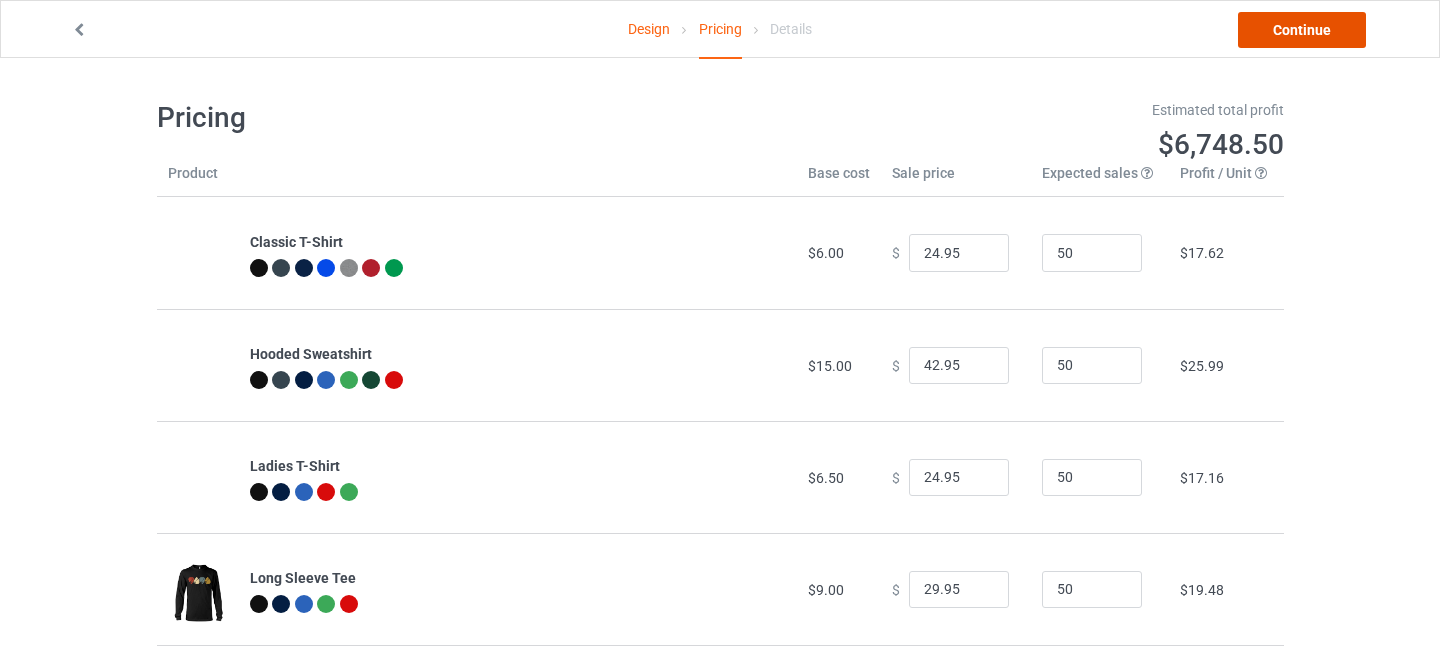 click on "Continue" at bounding box center [1302, 30] 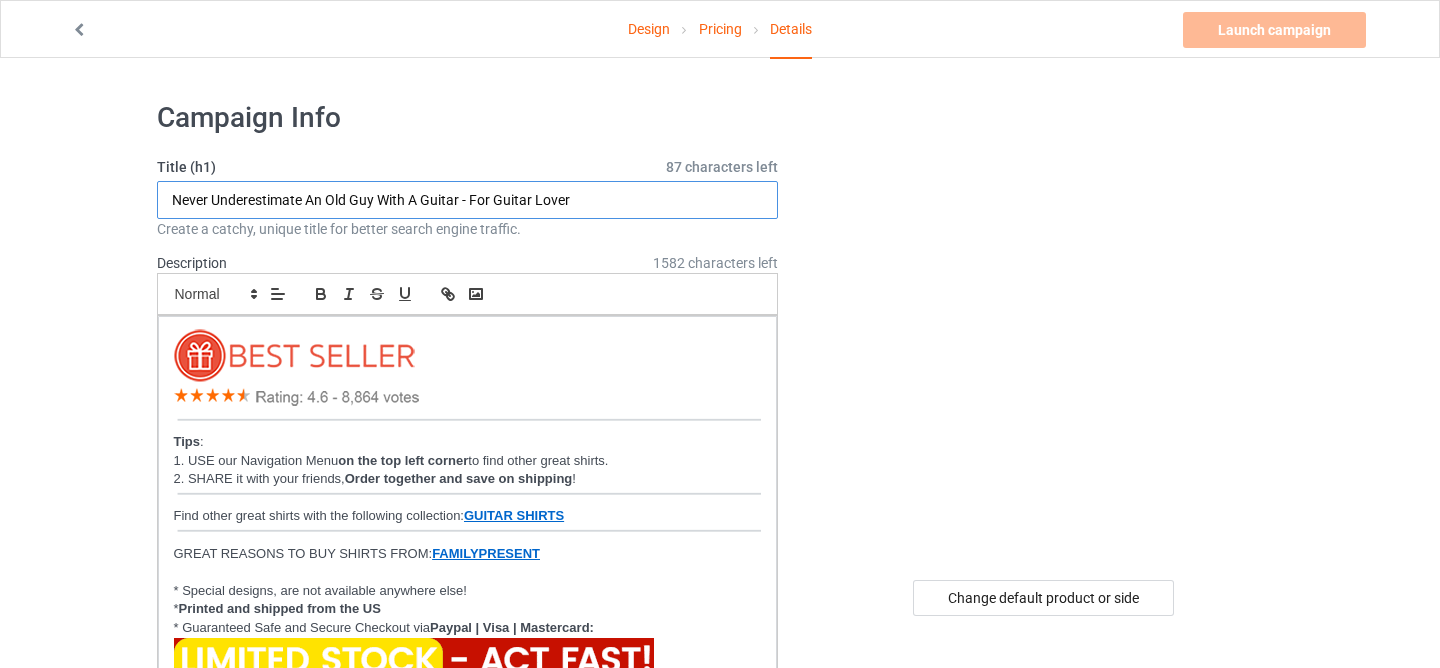 click on "Never Underestimate An Old Guy With A Guitar - For Guitar Lover" at bounding box center [468, 200] 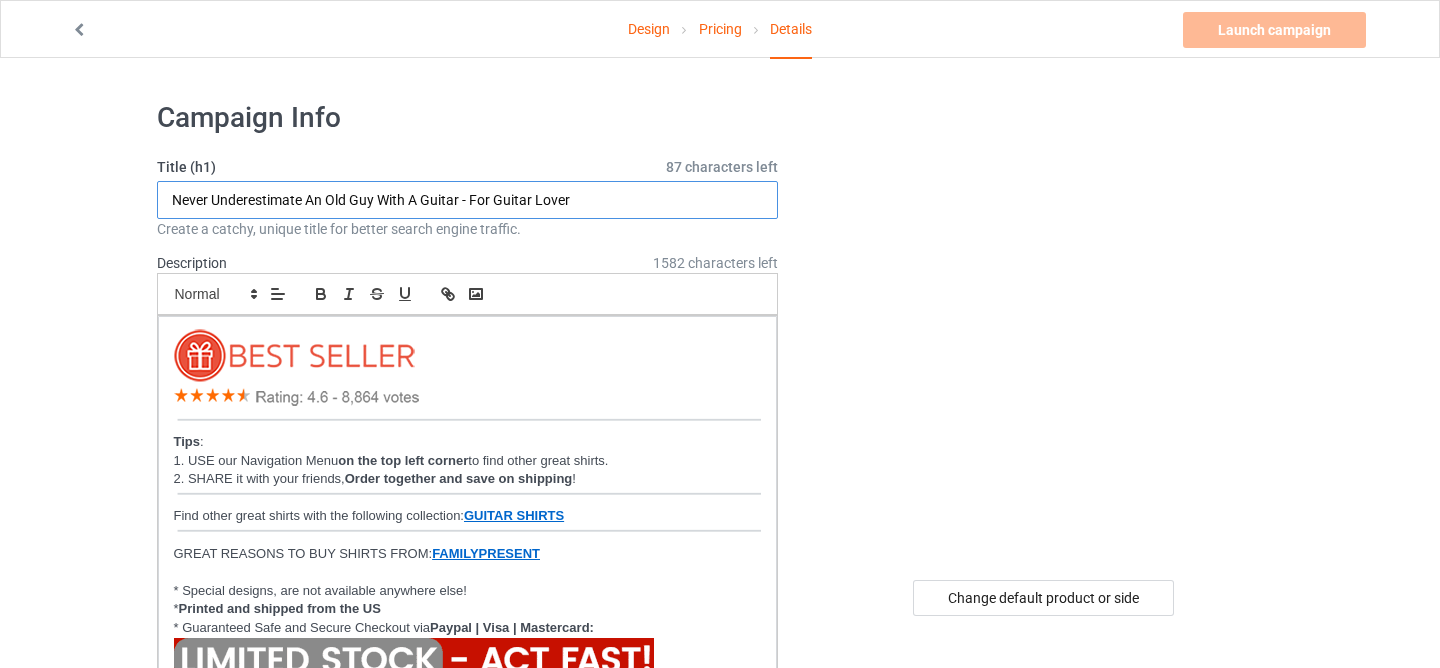 click on "Never Underestimate An Old Guy With A Guitar - For Guitar Lover" at bounding box center [468, 200] 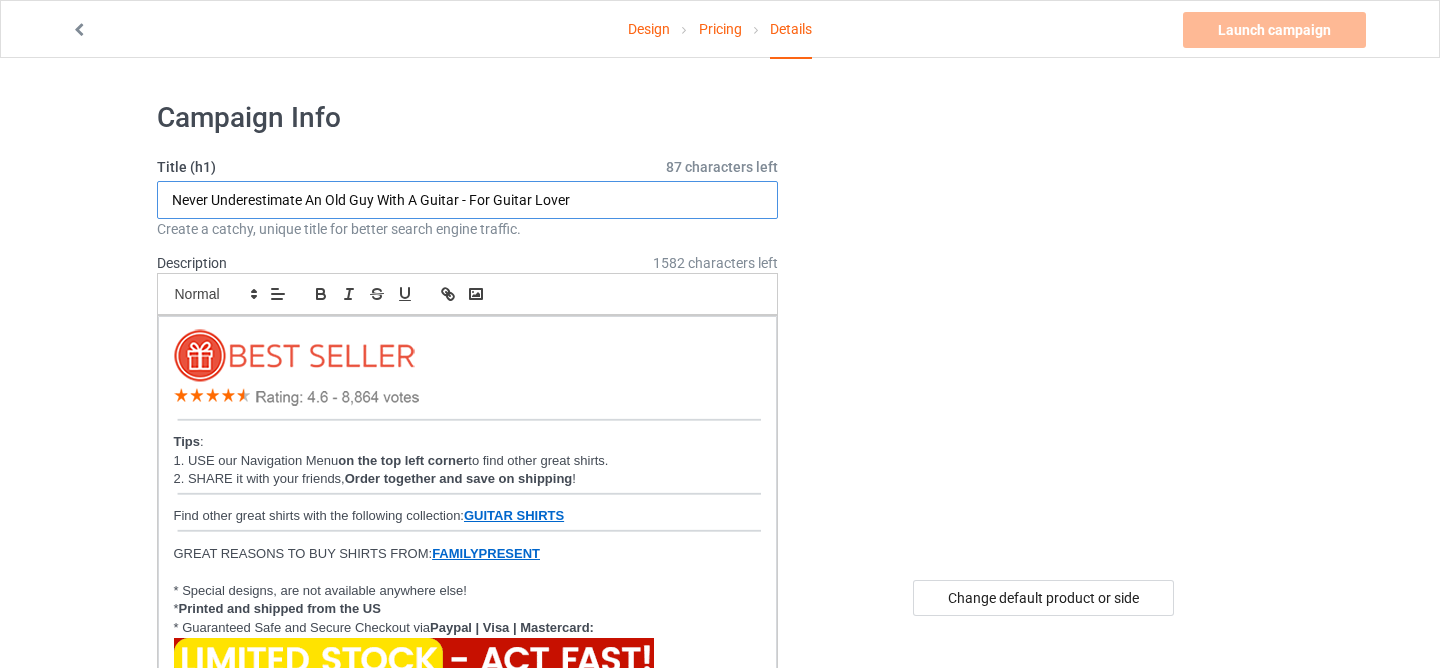 click on "Never Underestimate An Old Guy With A Guitar - For Guitar Lover" at bounding box center [468, 200] 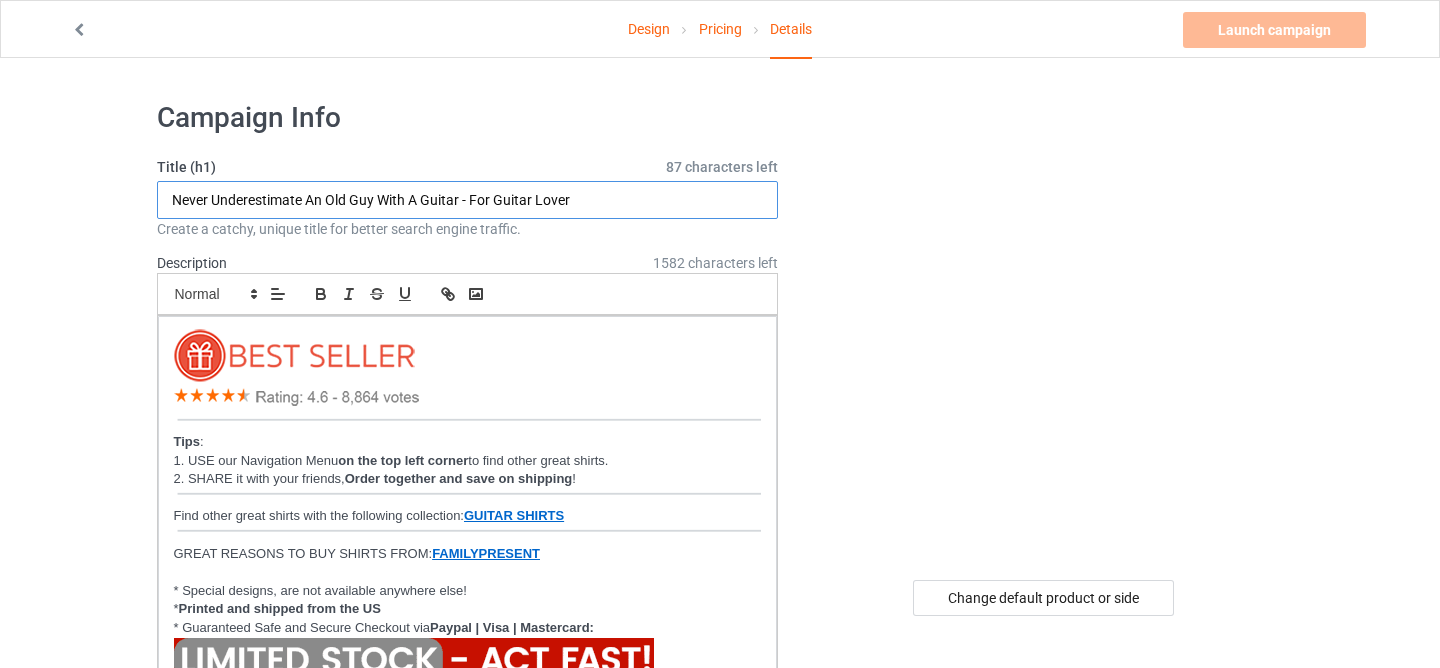 paste on "Guitar Pick Vintage Design" 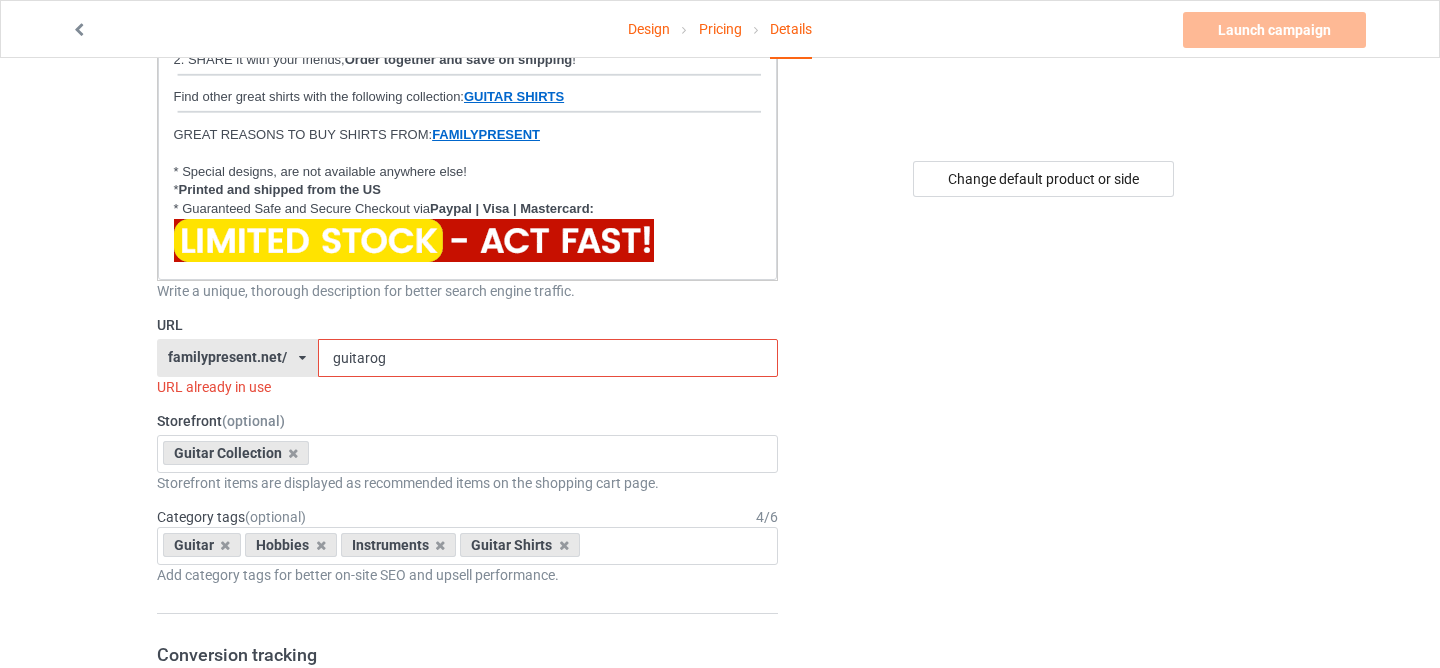 scroll, scrollTop: 486, scrollLeft: 0, axis: vertical 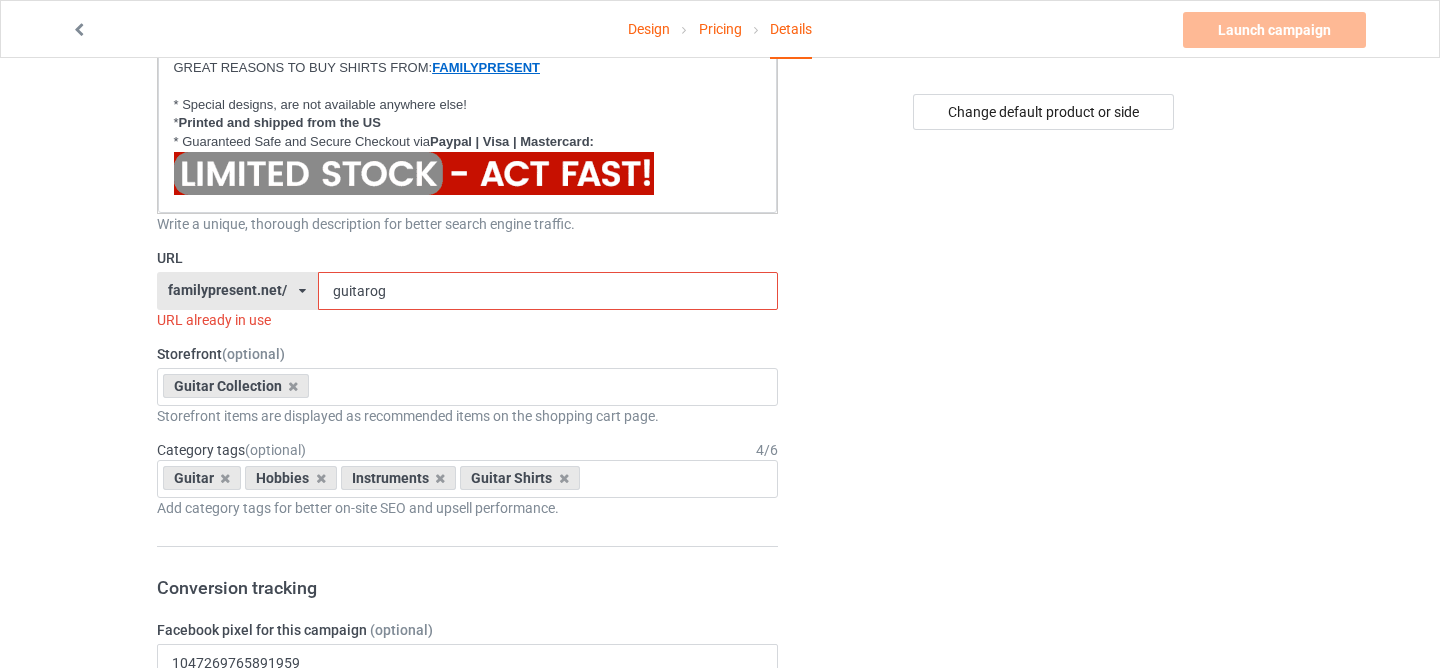 type on "Guitar Pick Vintage Design" 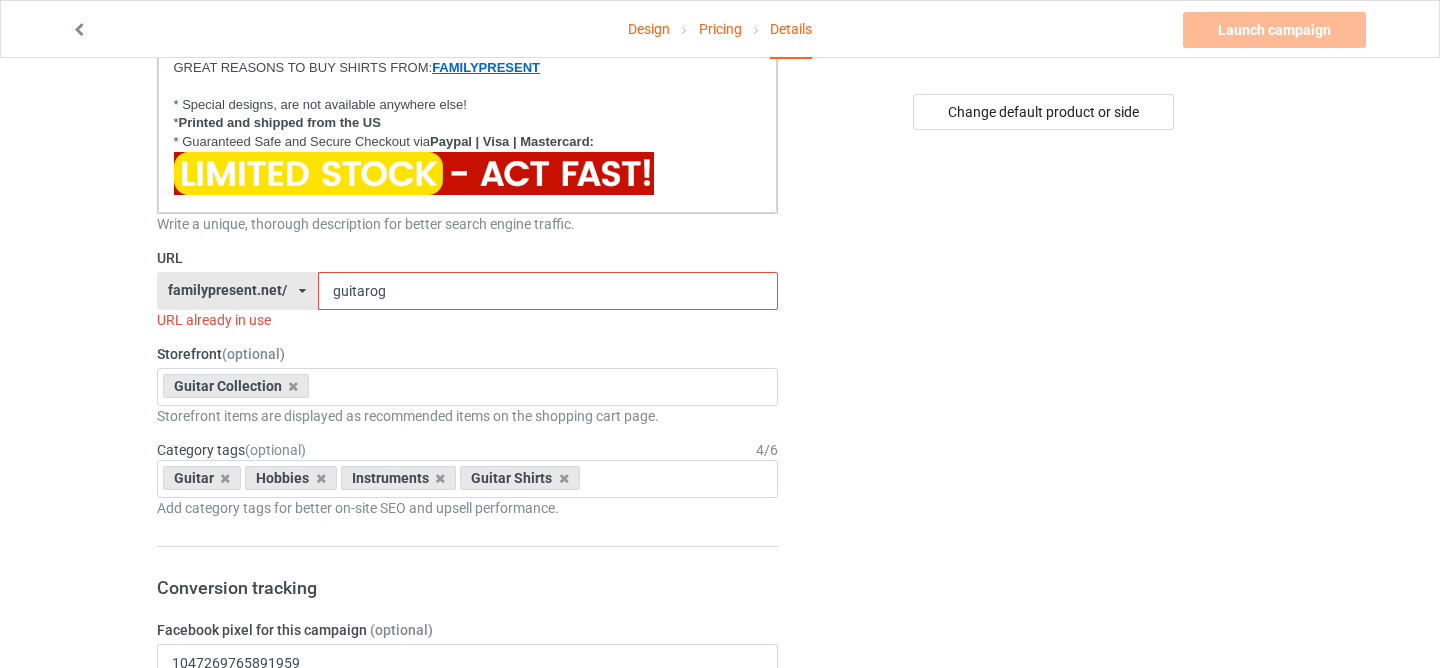 drag, startPoint x: 366, startPoint y: 295, endPoint x: 615, endPoint y: 359, distance: 257.09335 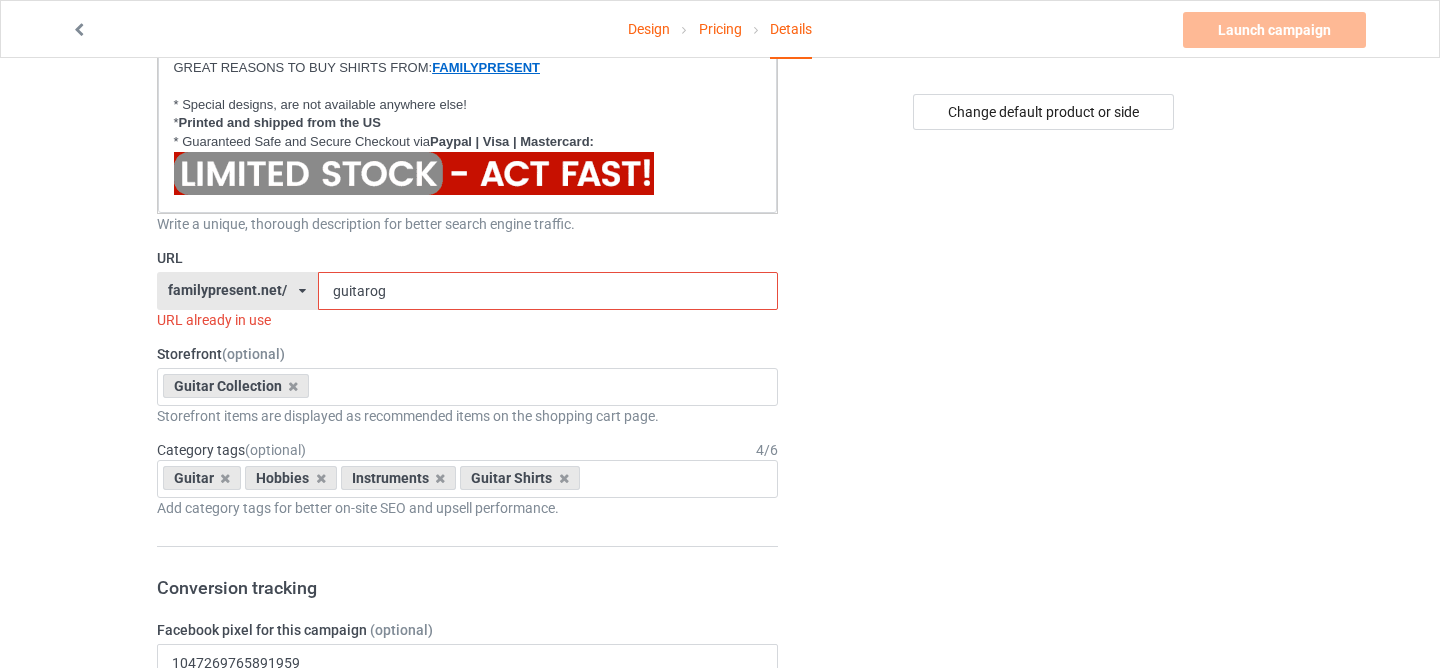 click on "Title (h1) 124   characters left Guitar Pick Vintage Design Create a catchy, unique title for better search engine traffic. Description 1582   characters left       Small Normal Large Big Huge                                                                                     Tips :  1. USE our Navigation Menu  on the top left corner  to find other great shirts. 2. SHARE it with your friends,  Order together and save on shipping ! Find other great shirts with the following collection:  GUITAR SHIRTS GREAT REASONS TO BUY SHIRTS FROM:  FAMILYPRESENT * Special designs, are not available anywhere else! *  Printed and shipped from the US * Guaranteed Safe and Secure Checkout via  Paypal | Visa | Mastercard: Write a unique, thorough description for better search engine traffic. URL familypresent.net/ epicprints.co/ familypresent.net/ giftprints.co/ golfpodstore.com/ izgears.com/ teechip.com/ 680113b65f99e2002f5a477c 5fb505ab207a910e130998fe 680756f173a07400312b9210 61728a4fc394c000356691d9 guitarog Storefront" at bounding box center [468, 737] 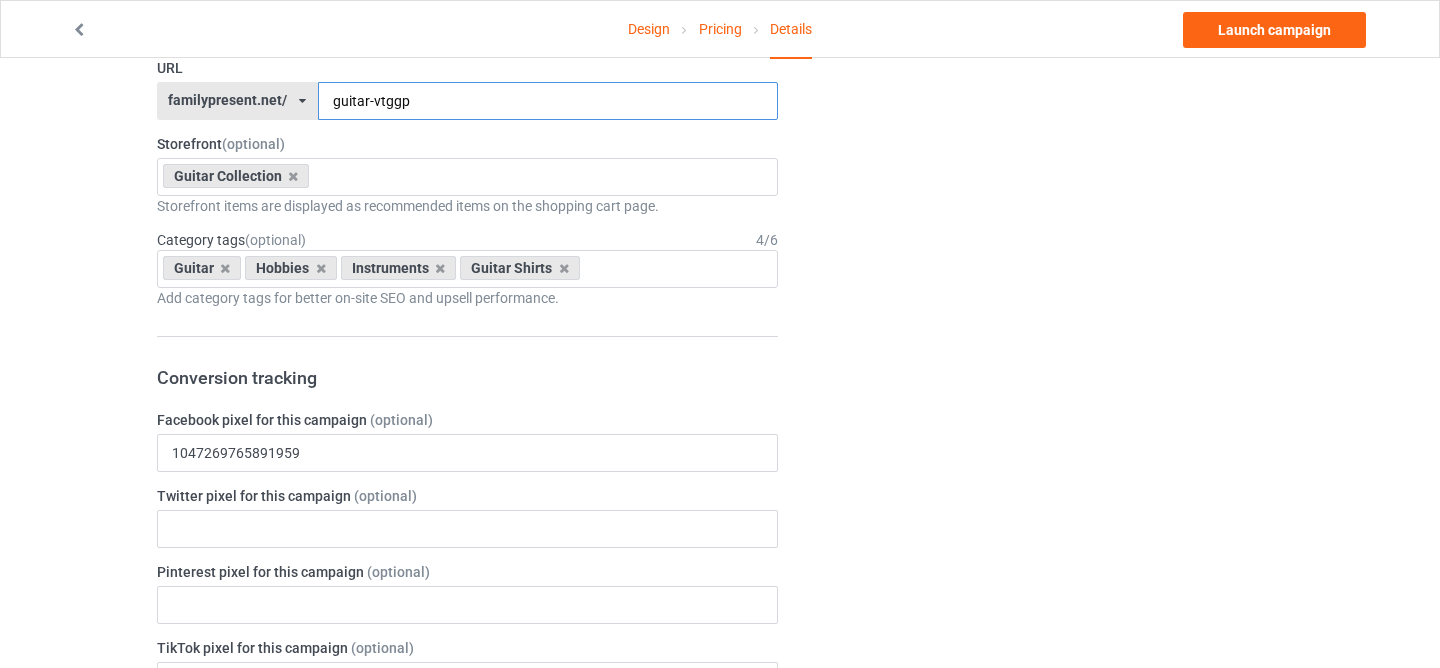 scroll, scrollTop: 454, scrollLeft: 0, axis: vertical 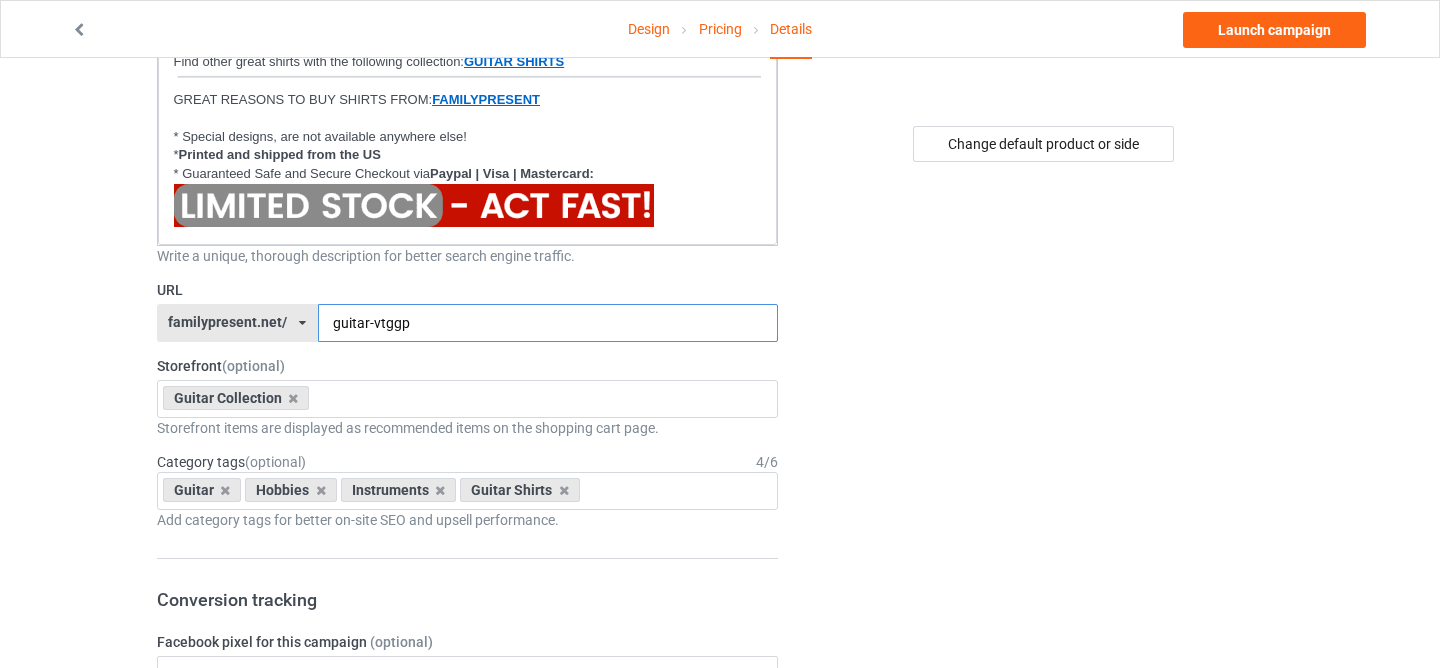 click on "guitar-vtggp" at bounding box center (548, 323) 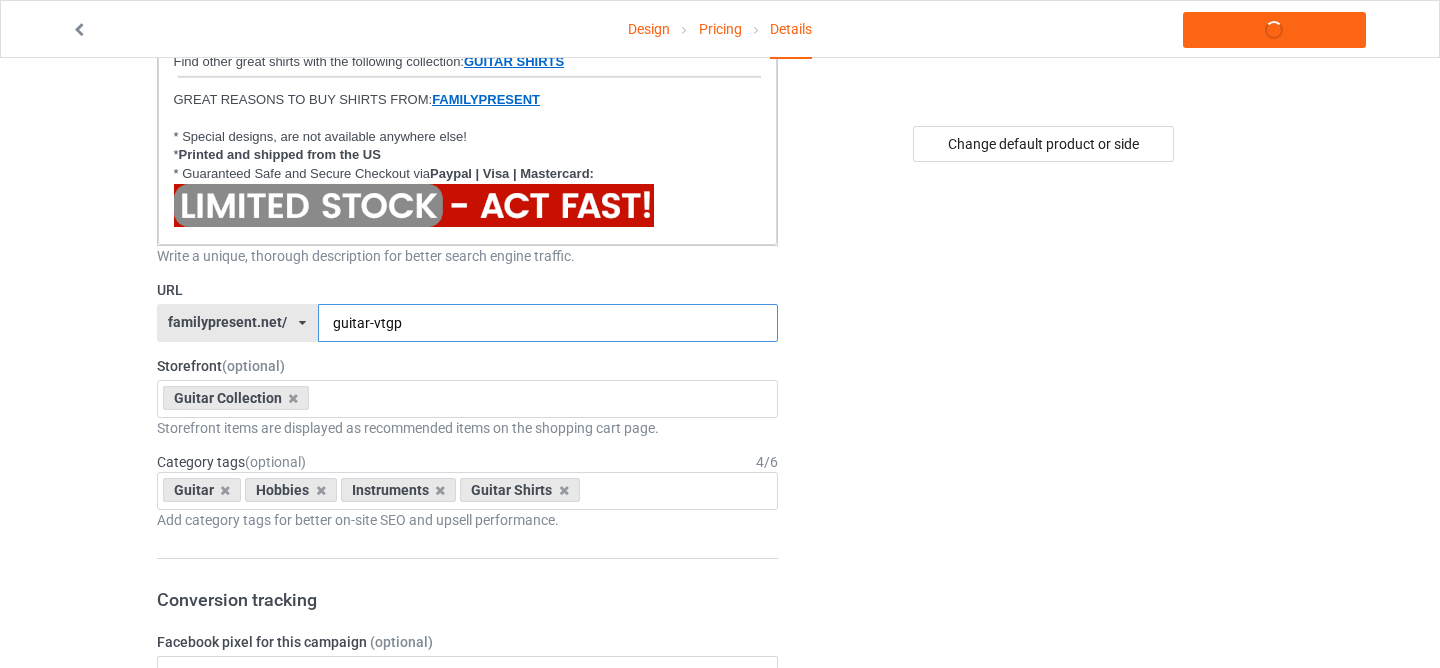 type on "guitar-vtgp" 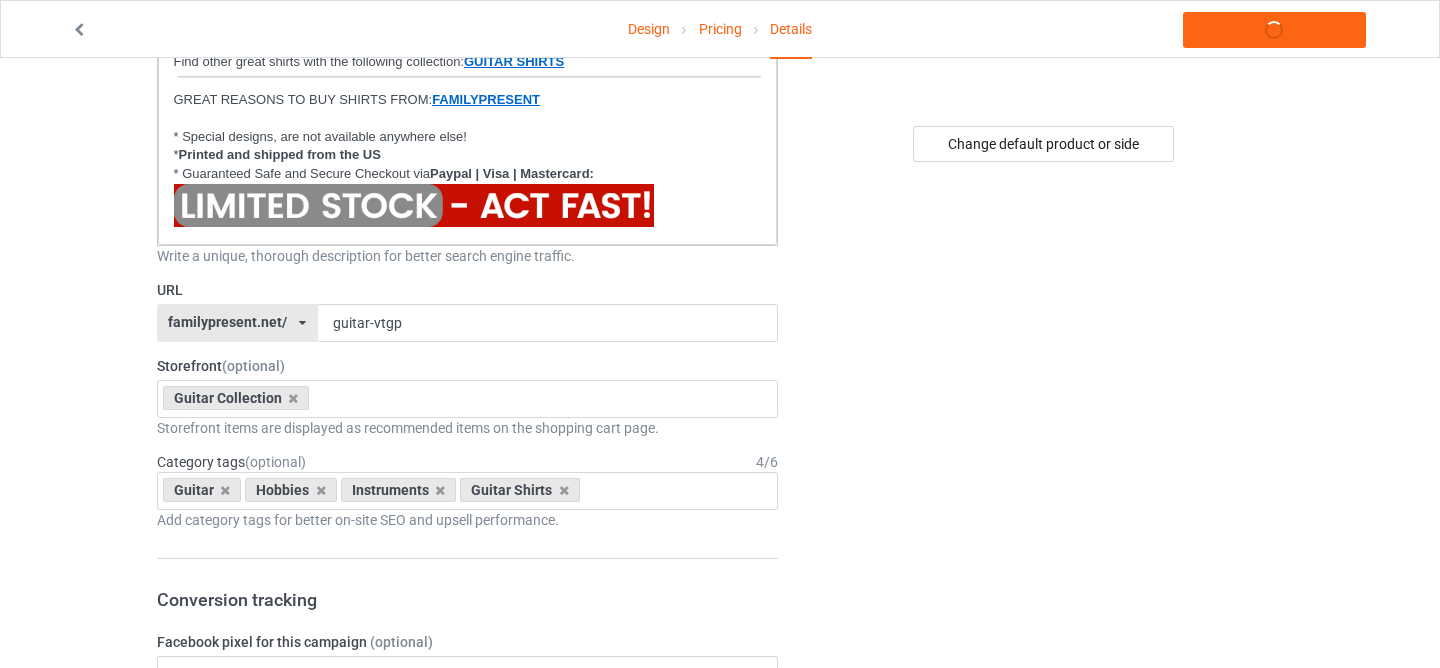 click on "Change default product or side" at bounding box center (1044, 790) 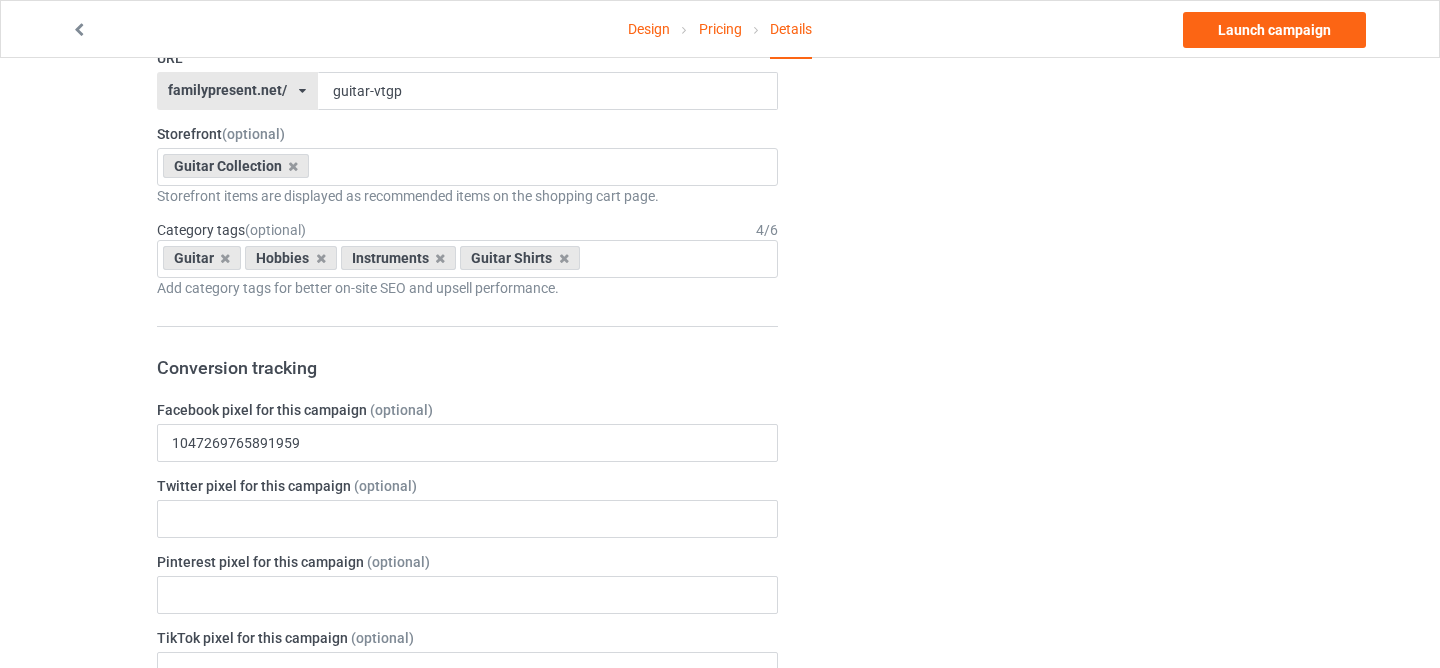 scroll, scrollTop: 374, scrollLeft: 0, axis: vertical 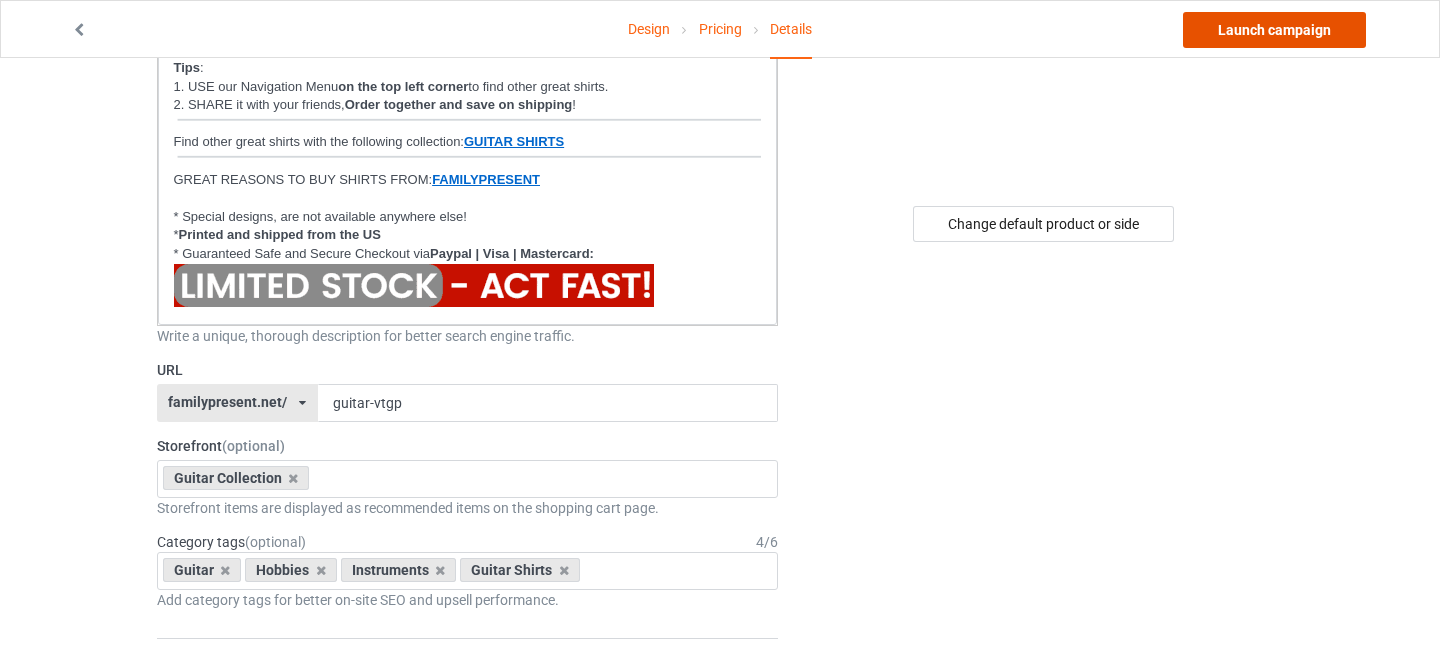 click on "Launch campaign" at bounding box center [1274, 30] 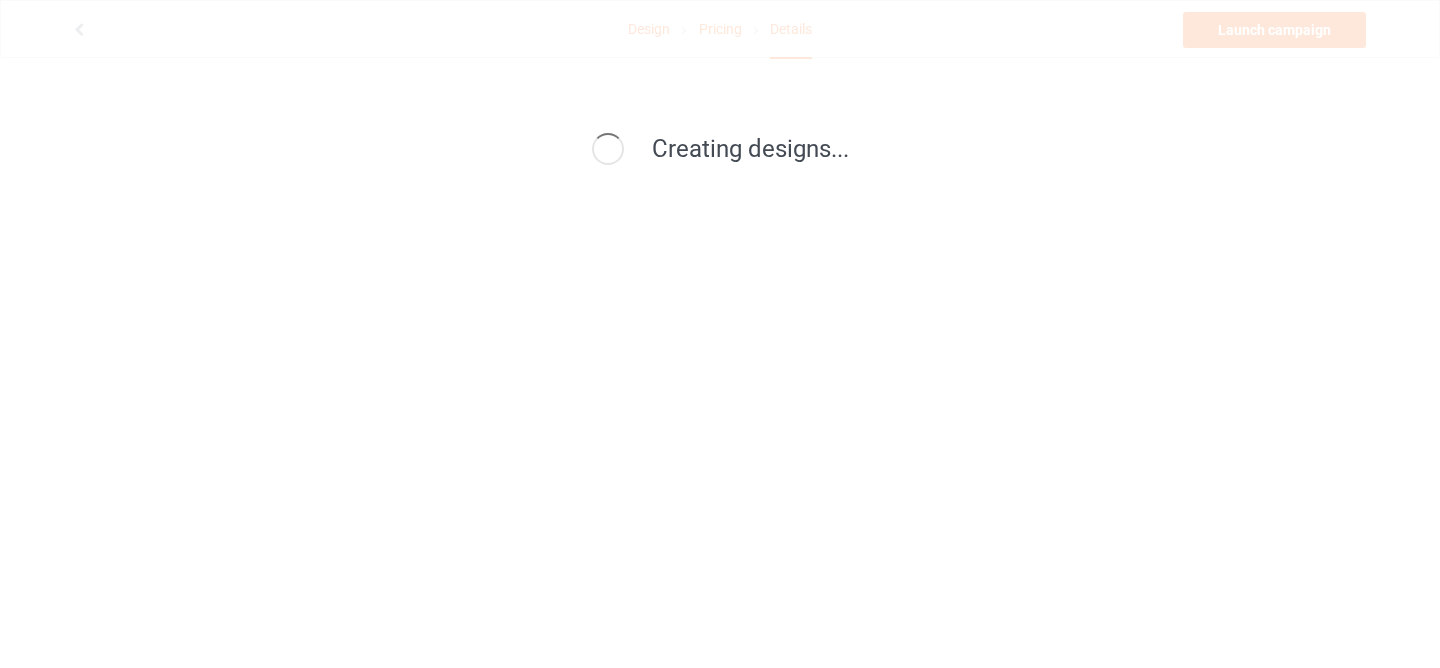 scroll, scrollTop: 0, scrollLeft: 0, axis: both 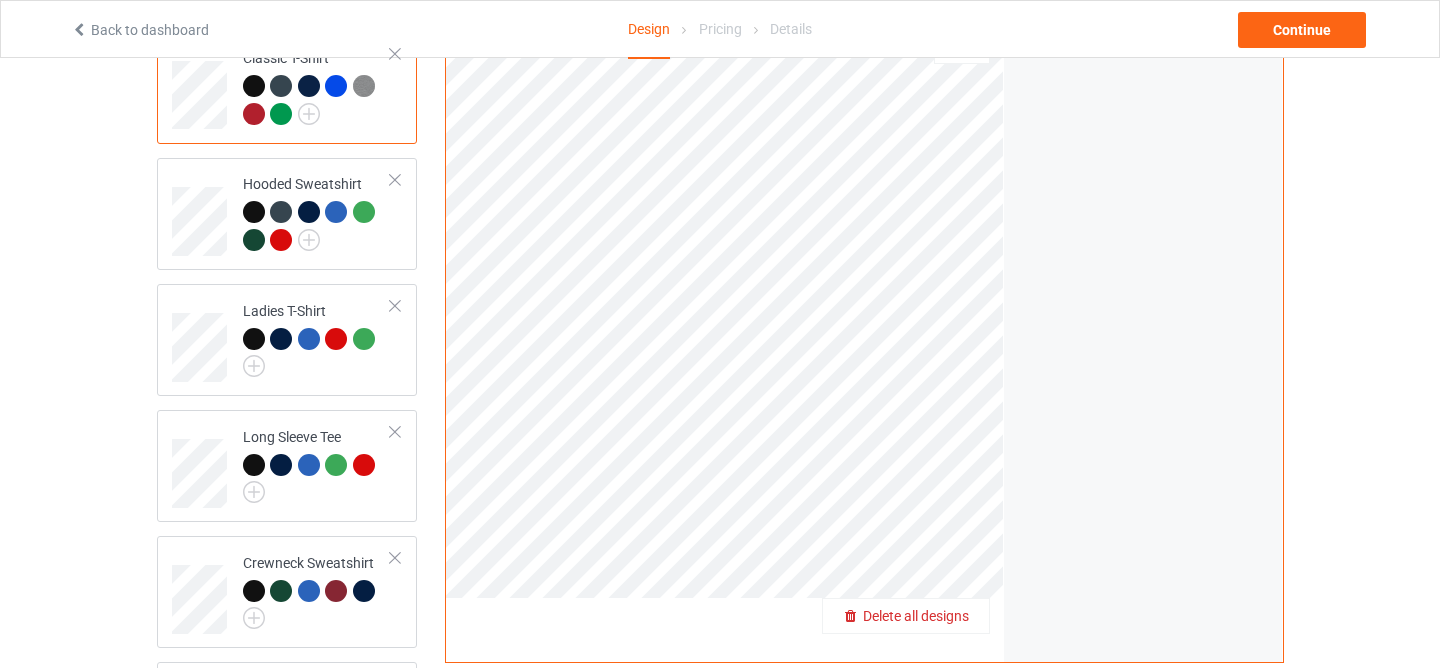 click on "Delete all designs" at bounding box center [916, 616] 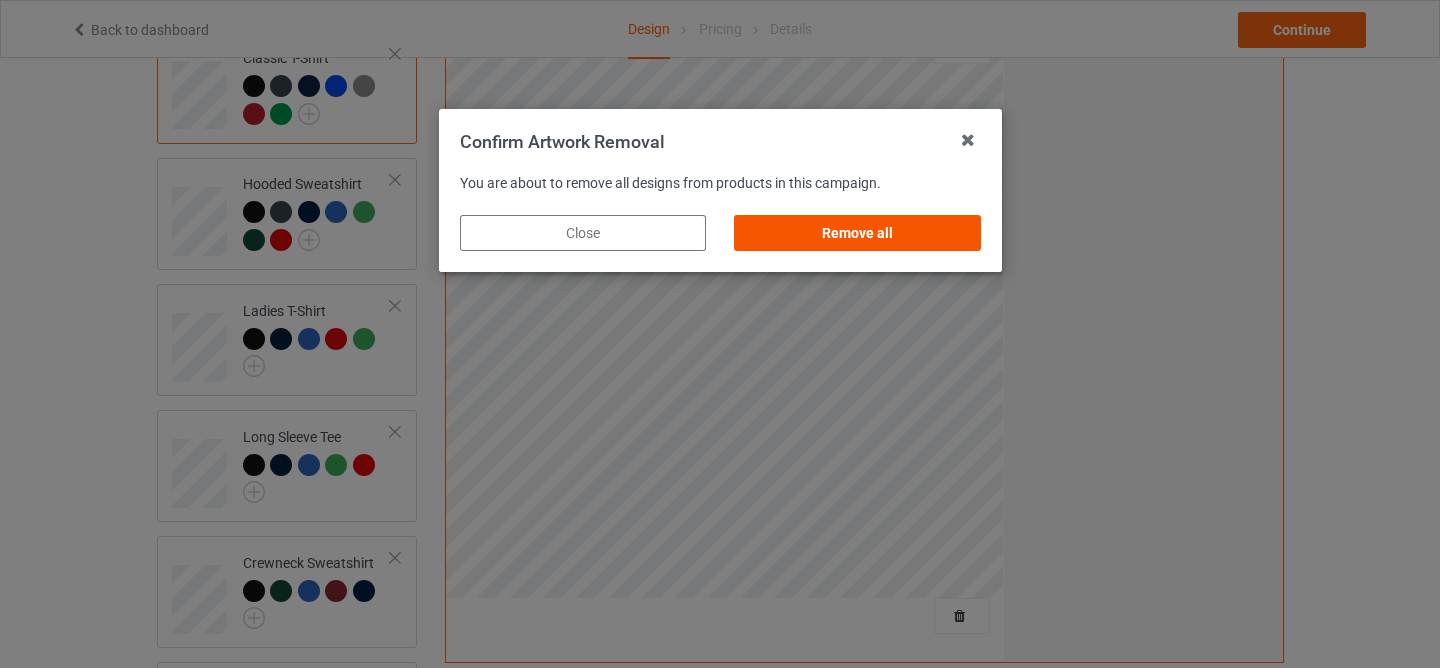 click on "Remove all" at bounding box center [857, 233] 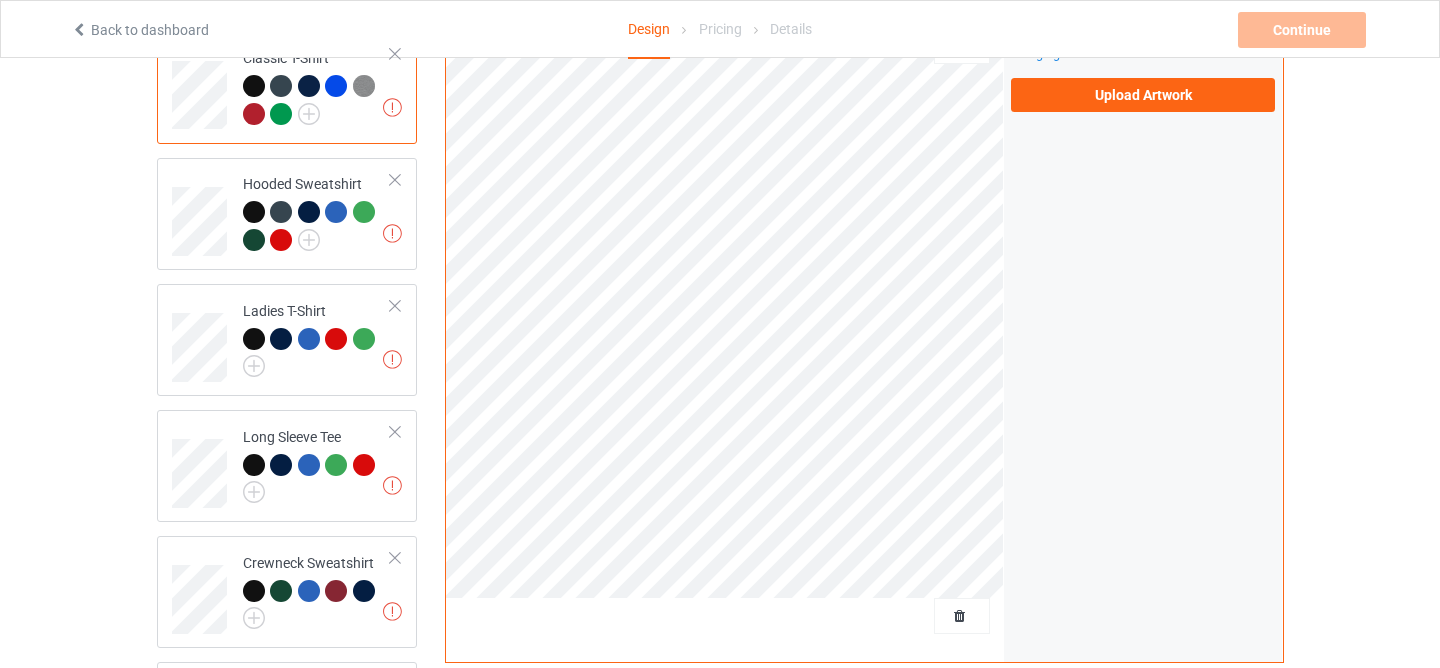 scroll, scrollTop: 0, scrollLeft: 0, axis: both 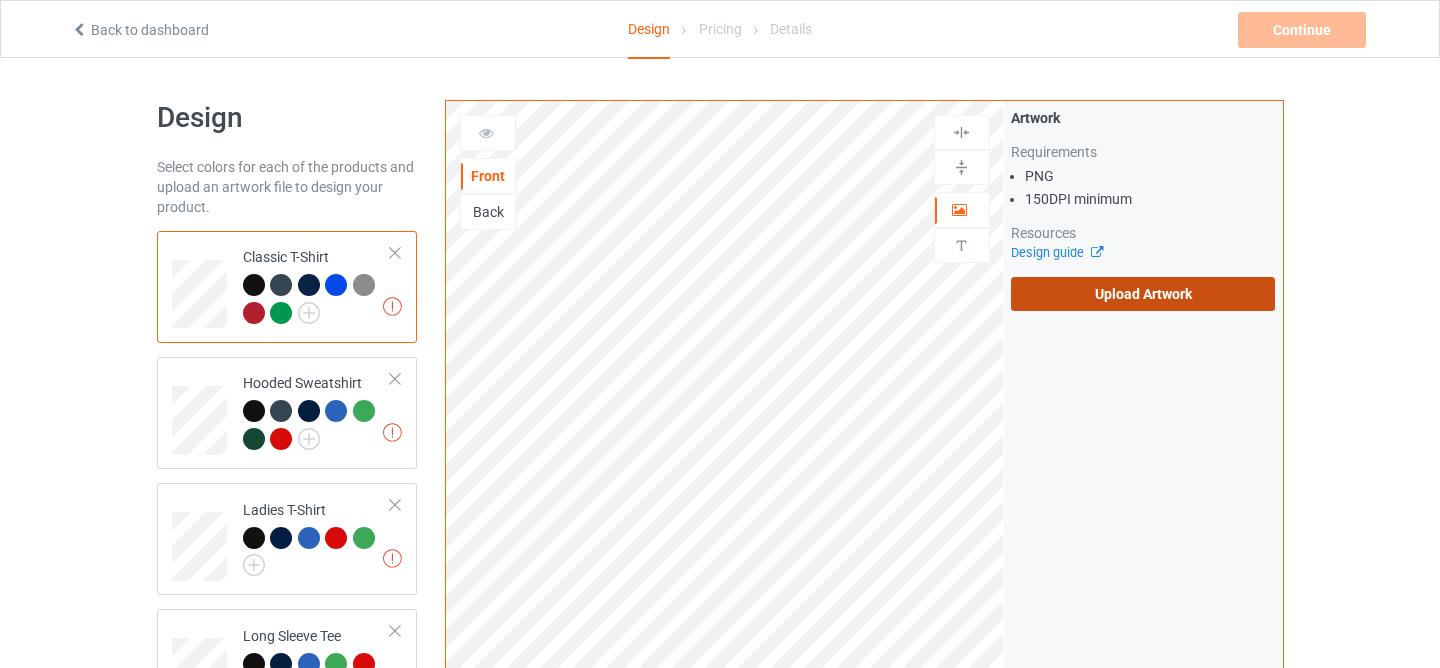 click on "Upload Artwork" at bounding box center [1143, 294] 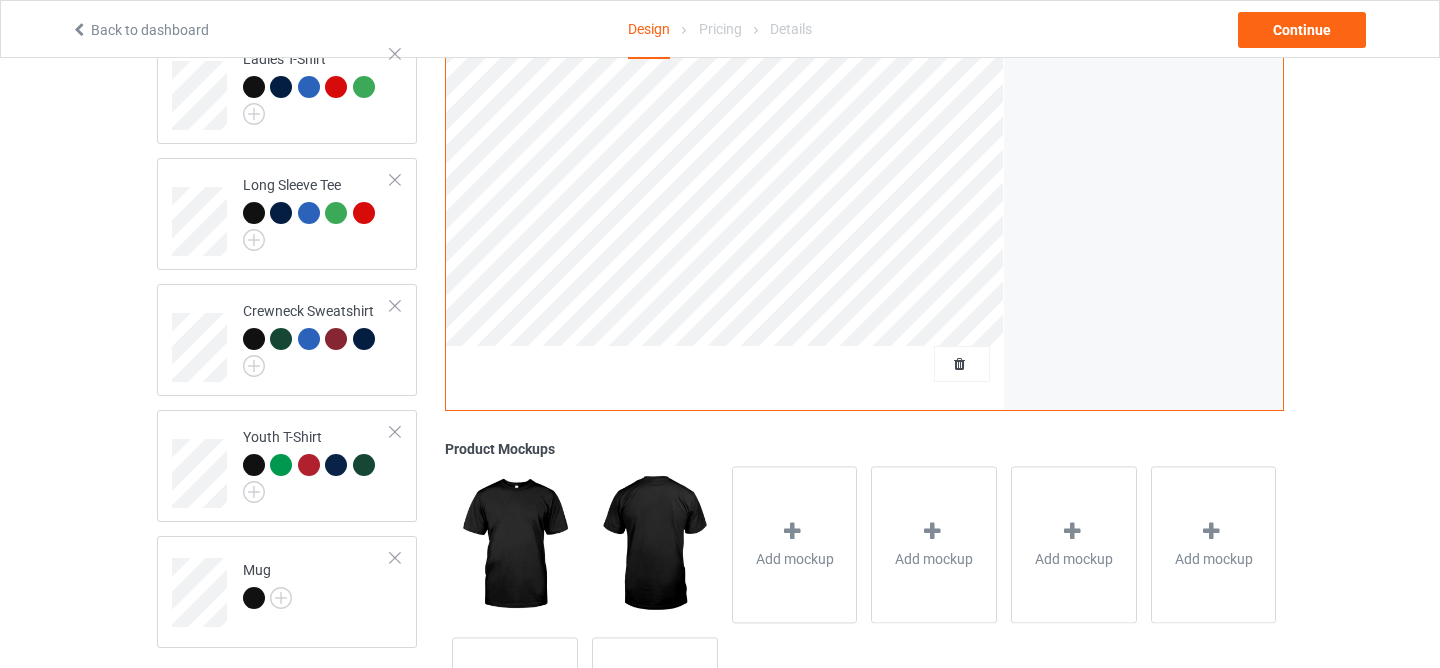 scroll, scrollTop: 627, scrollLeft: 0, axis: vertical 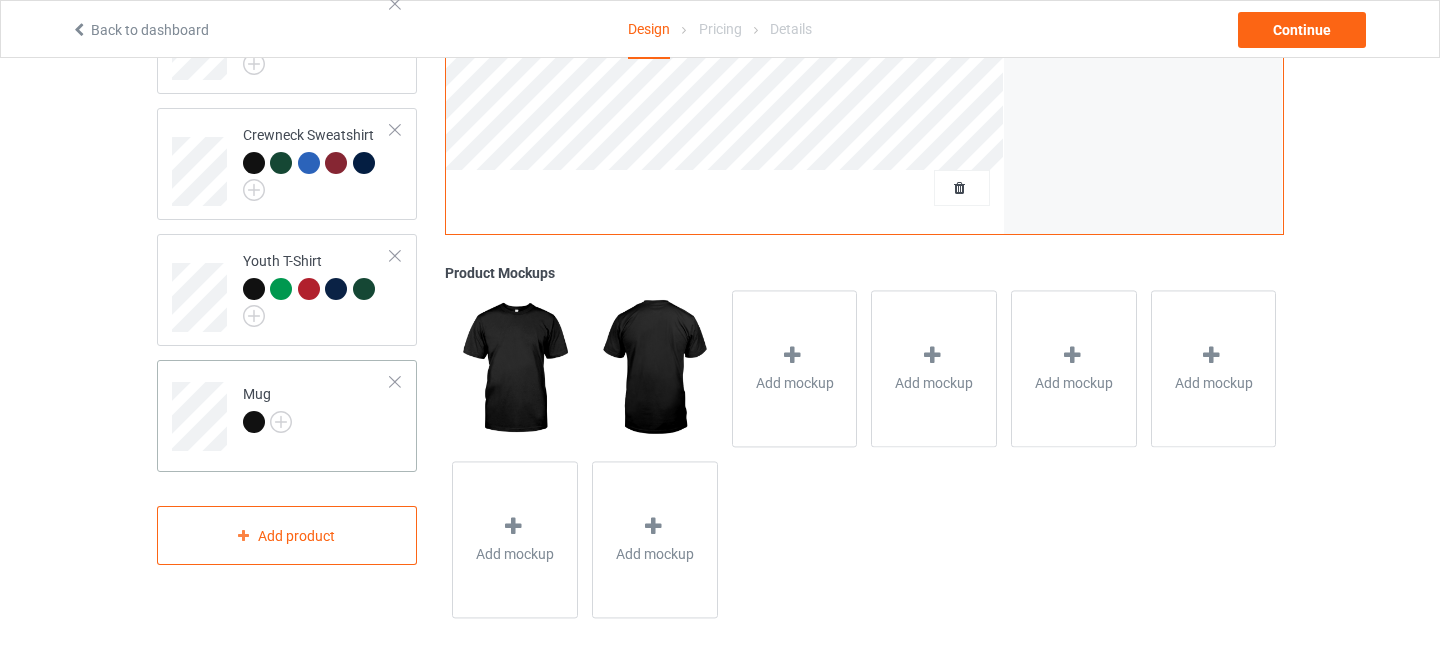click at bounding box center (254, 422) 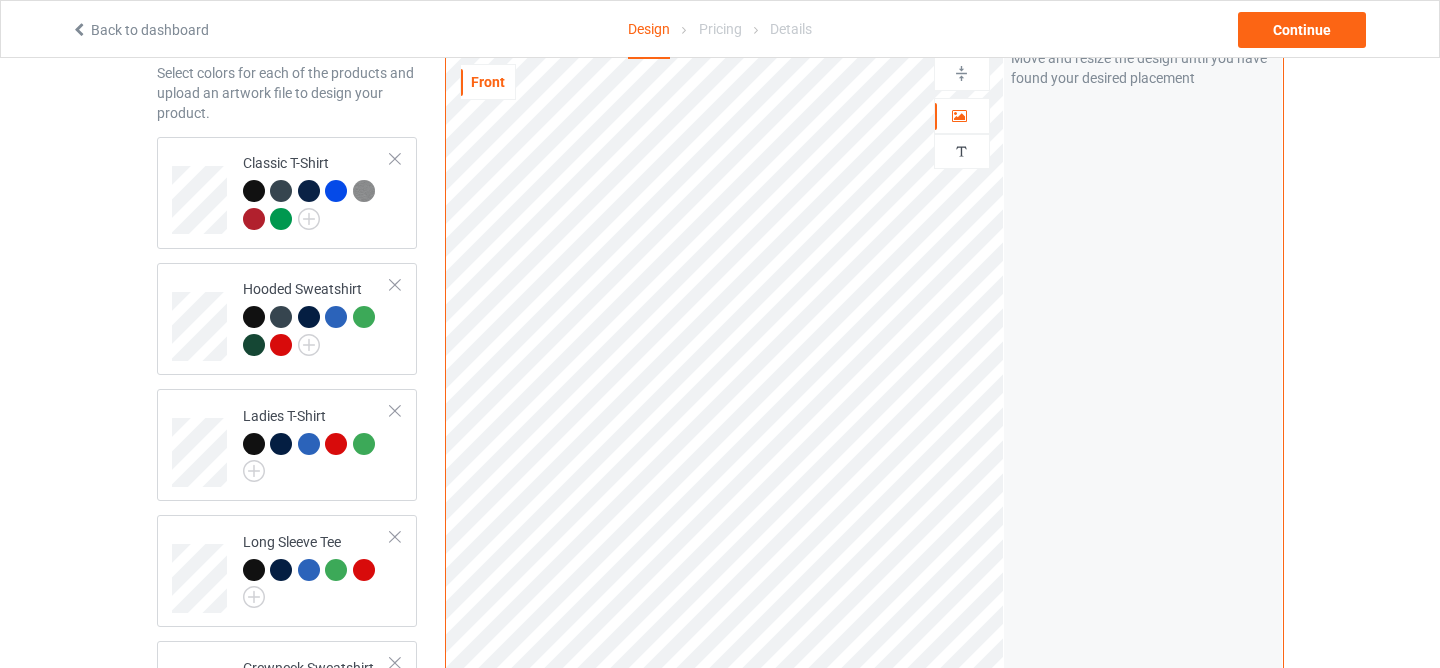 scroll, scrollTop: 0, scrollLeft: 0, axis: both 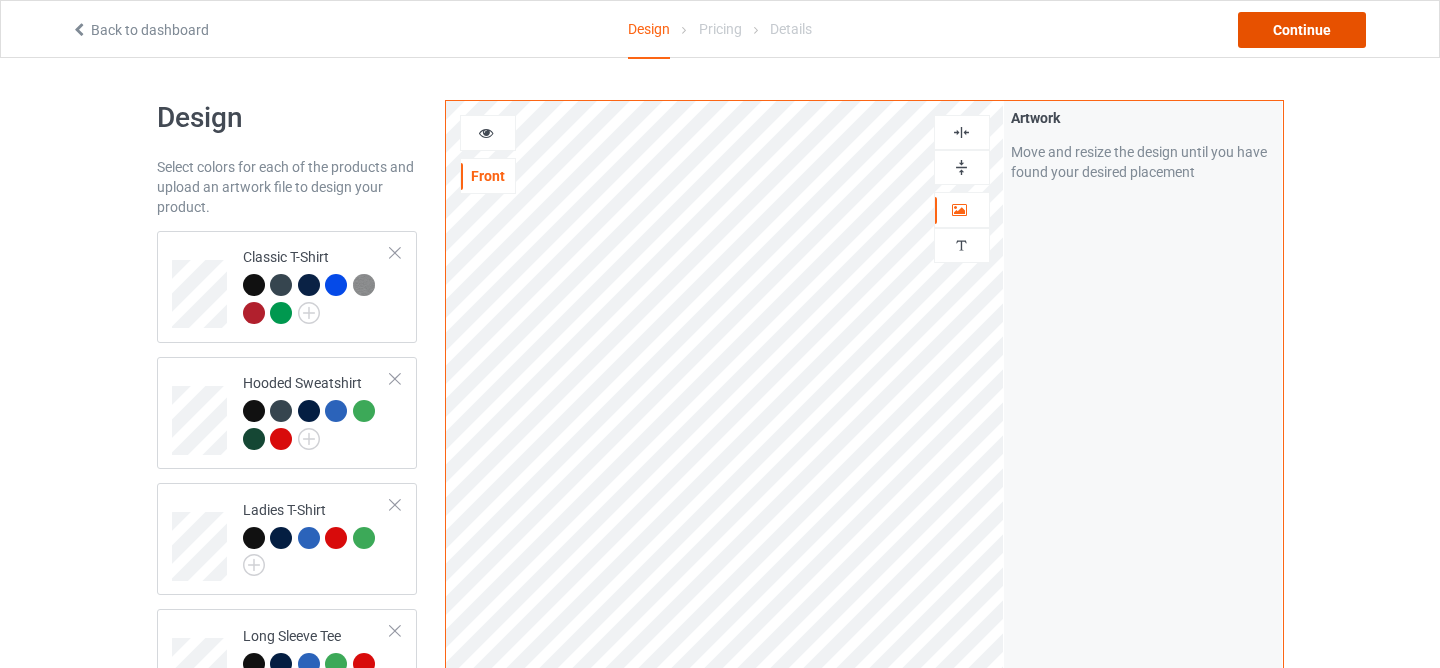 click on "Continue" at bounding box center (1302, 30) 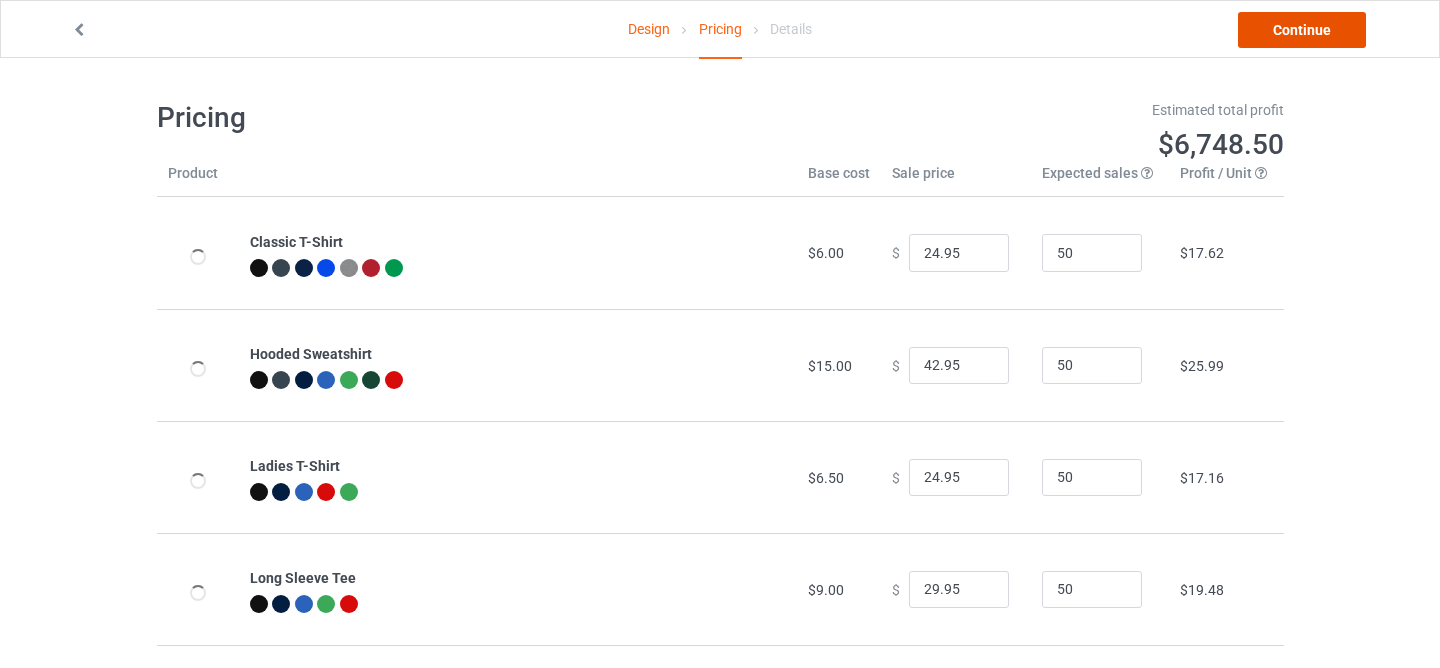 click on "Continue" at bounding box center [1302, 30] 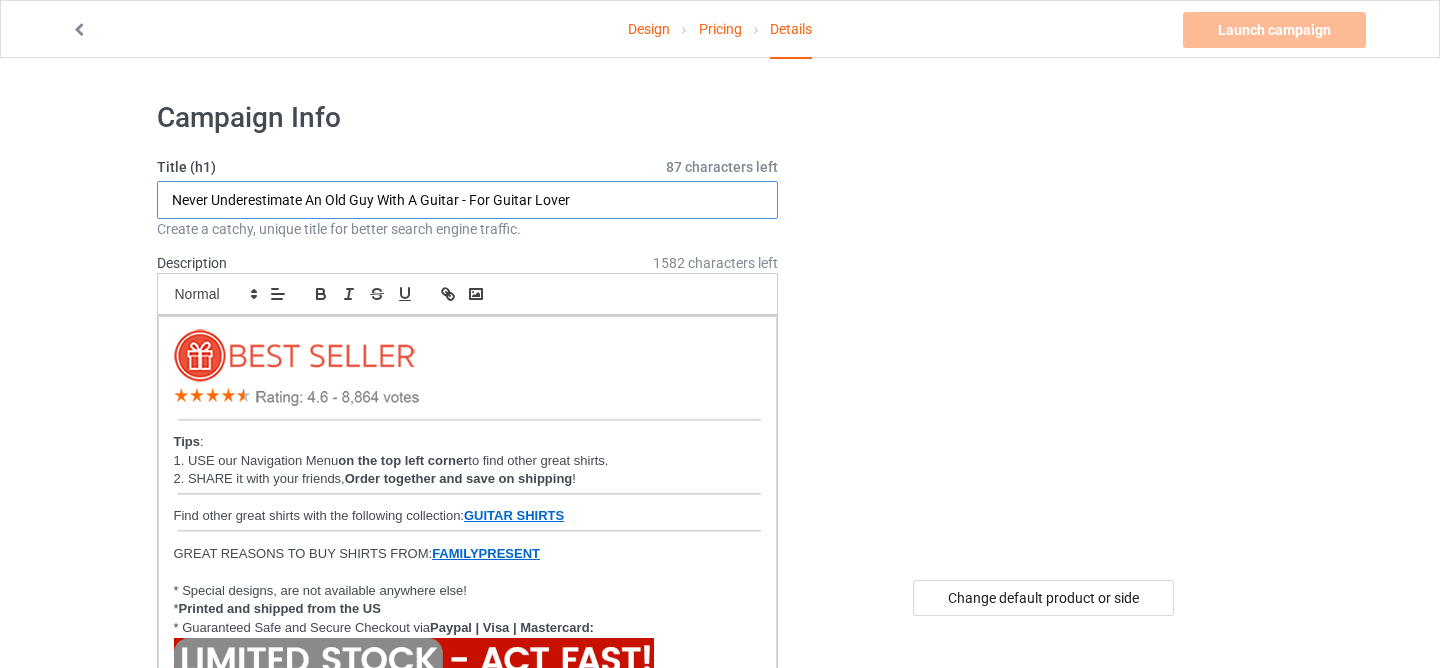 click on "Never Underestimate An Old Guy With A Guitar - For Guitar Lover" at bounding box center [468, 200] 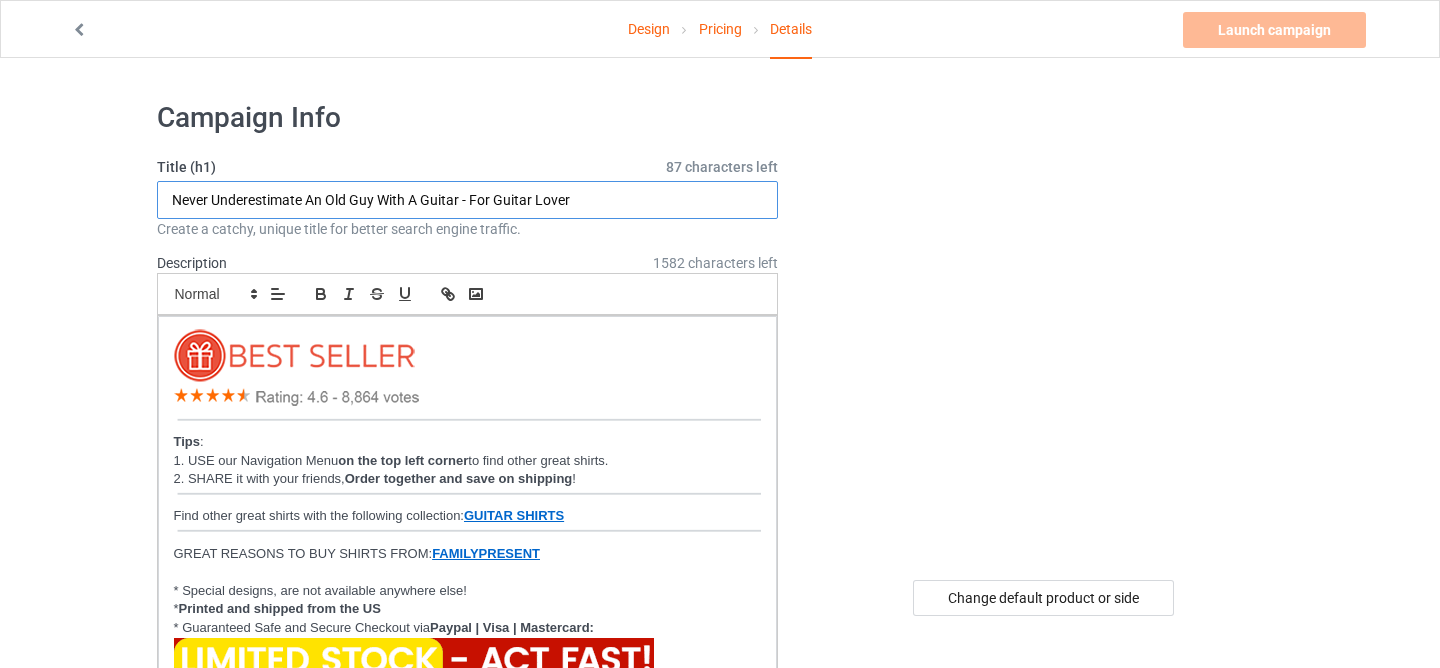 click on "Never Underestimate An Old Guy With A Guitar - For Guitar Lover" at bounding box center (468, 200) 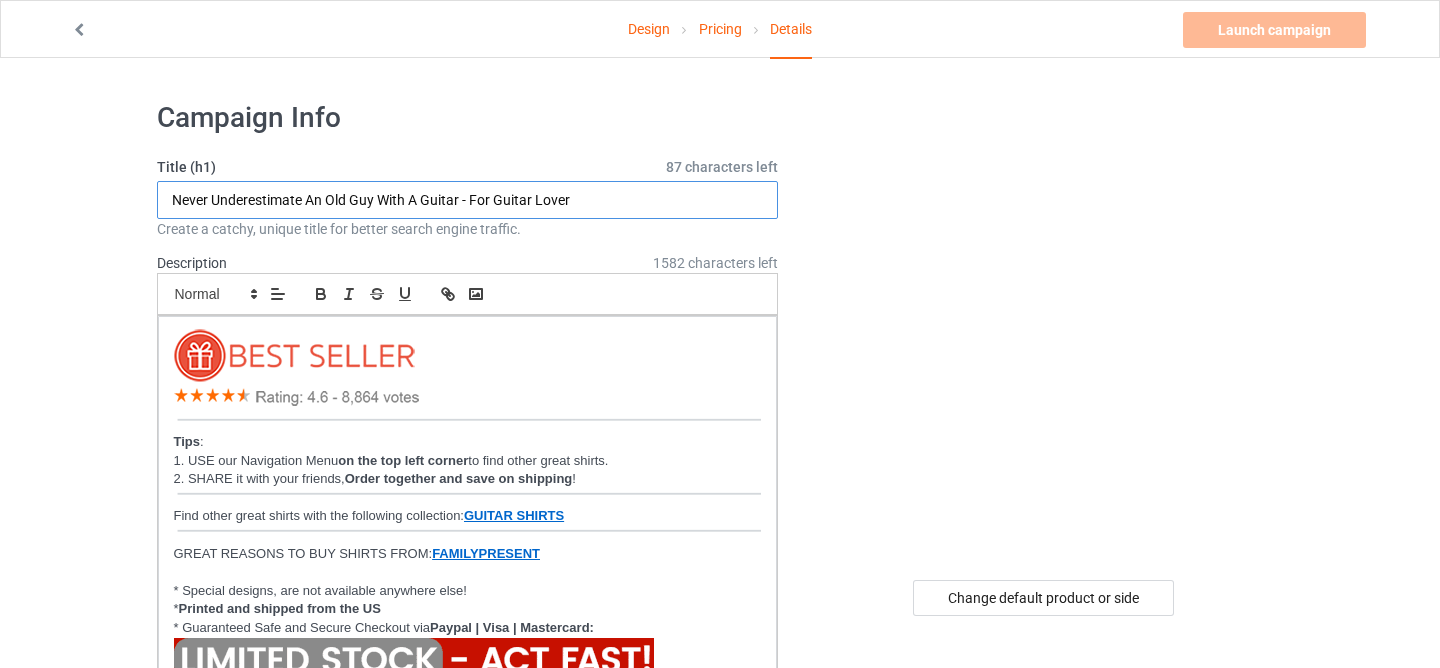 paste on "Skeleton Playing Guitar Music Gifts For Men Women Rock Band" 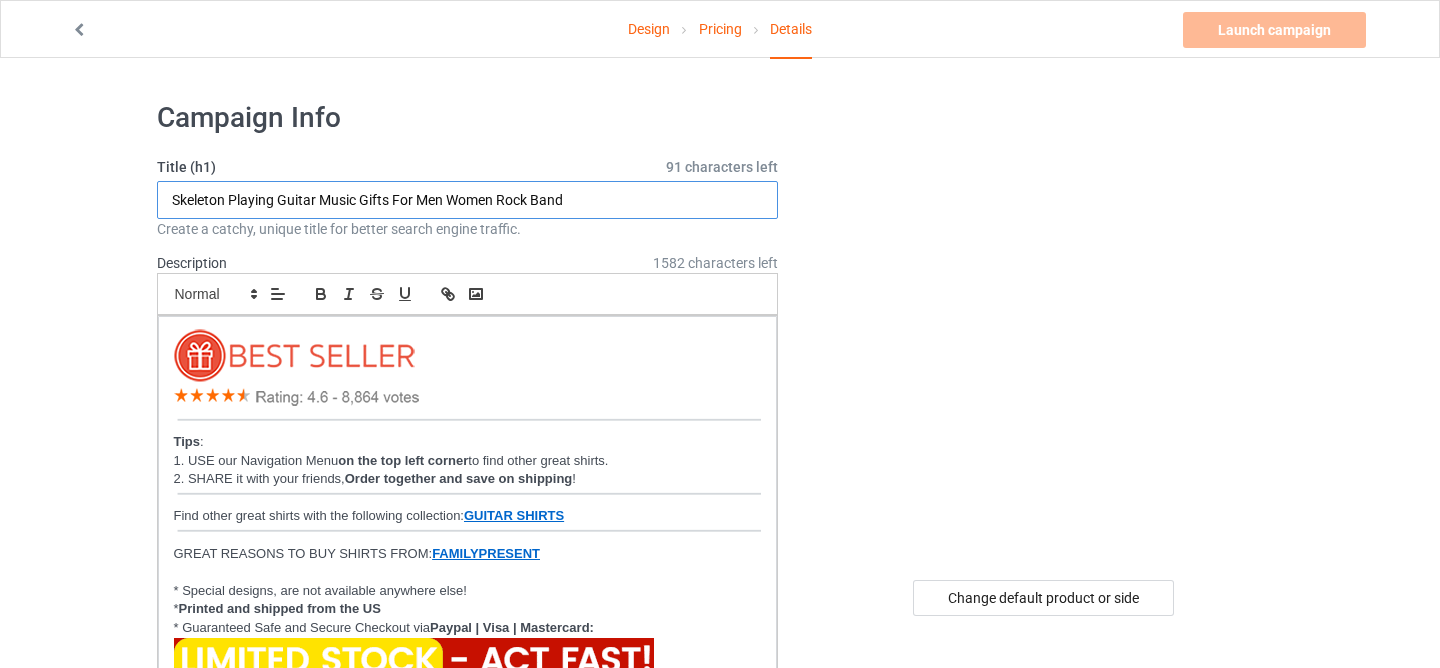 type on "Skeleton Playing Guitar Music Gifts For Men Women Rock Band" 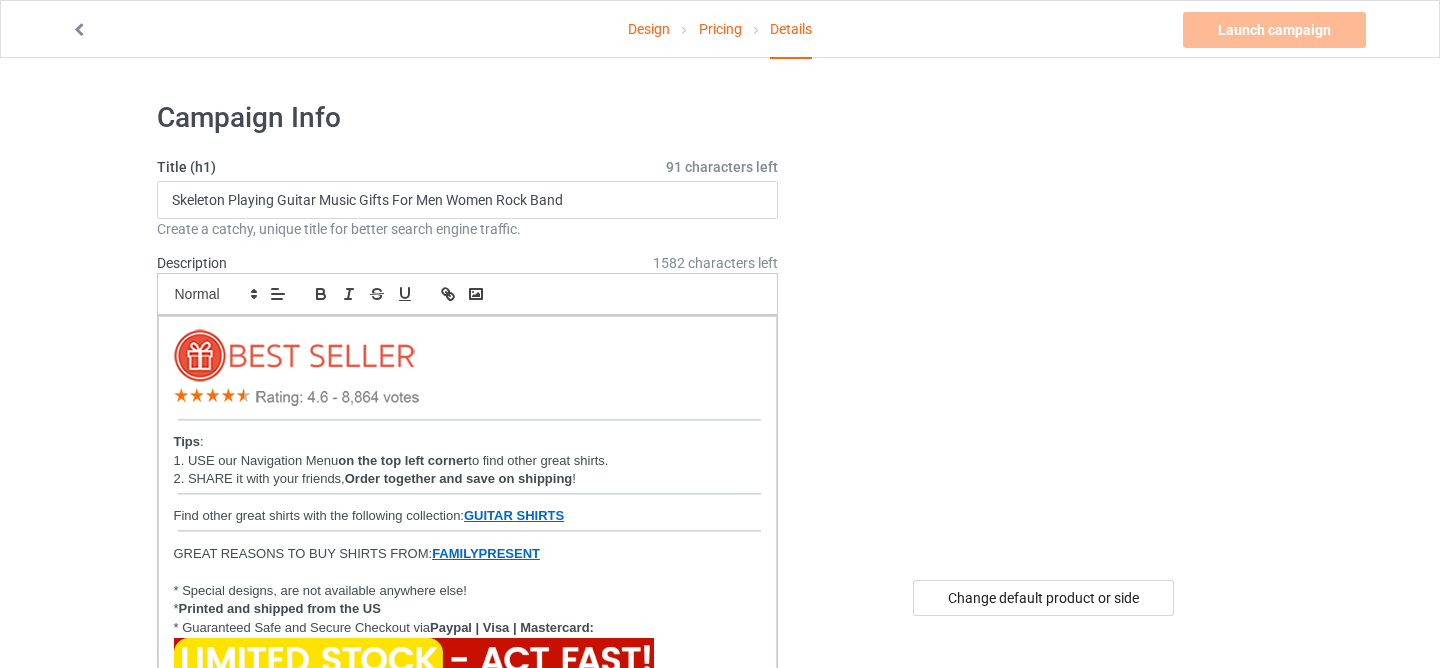 click on "Design Pricing Details Launch campaign Invalid campaign URL Campaign Info Title (h1) 91   characters left Skeleton Playing Guitar Music Gifts For Men Women Rock Band Create a catchy, unique title for better search engine traffic. Description 1582   characters left       Small Normal Large Big Huge                                                                                     Tips :  1. USE our Navigation Menu  on the top left corner  to find other great shirts. 2. SHARE it with your friends,  Order together and save on shipping ! Find other great shirts with the following collection:  GUITAR SHIRTS GREAT REASONS TO BUY SHIRTS FROM:  FAMILYPRESENT * Special designs, are not available anywhere else! *  Printed and shipped from the US * Guaranteed Safe and Secure Checkout via  Paypal | Visa | Mastercard: Write a unique, thorough description for better search engine traffic. URL [DOMAIN] | [DOMAIN] | [DOMAIN] | [DOMAIN] | [DOMAIN] | [DOMAIN] | [DOMAIN] 4 /" at bounding box center [720, 1254] 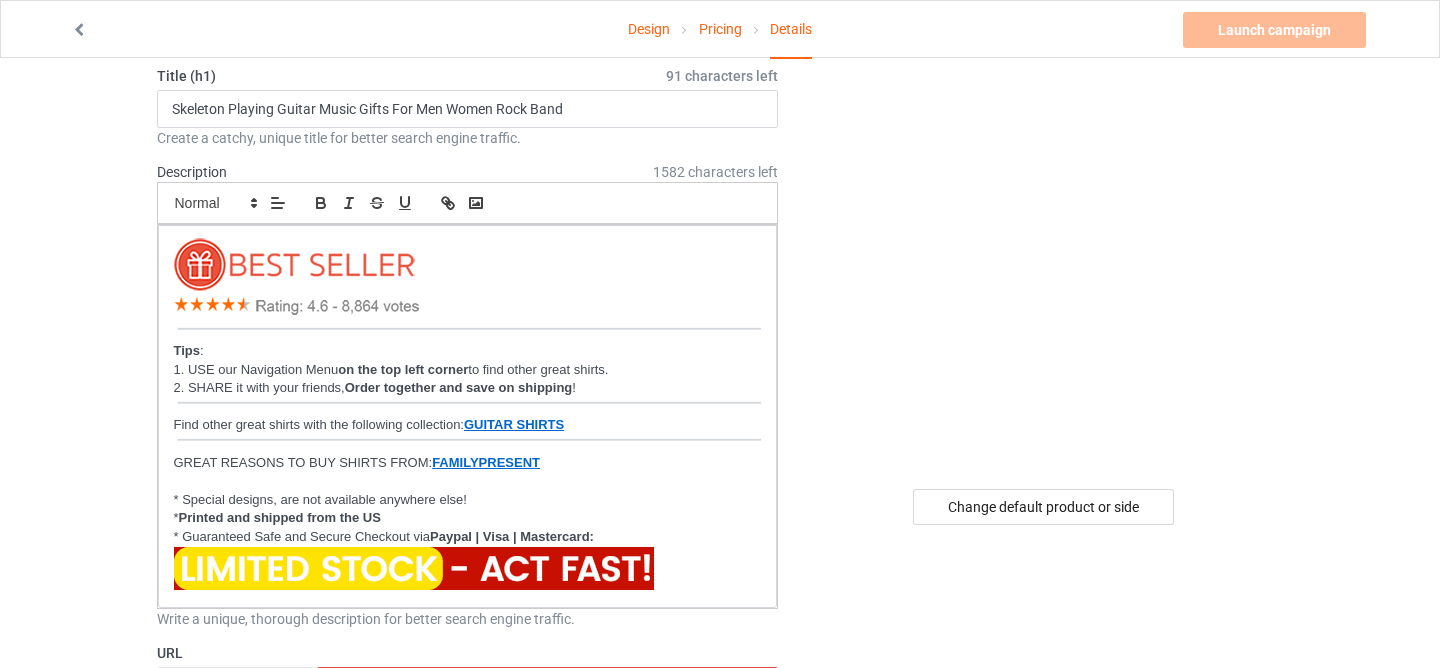 scroll, scrollTop: 400, scrollLeft: 0, axis: vertical 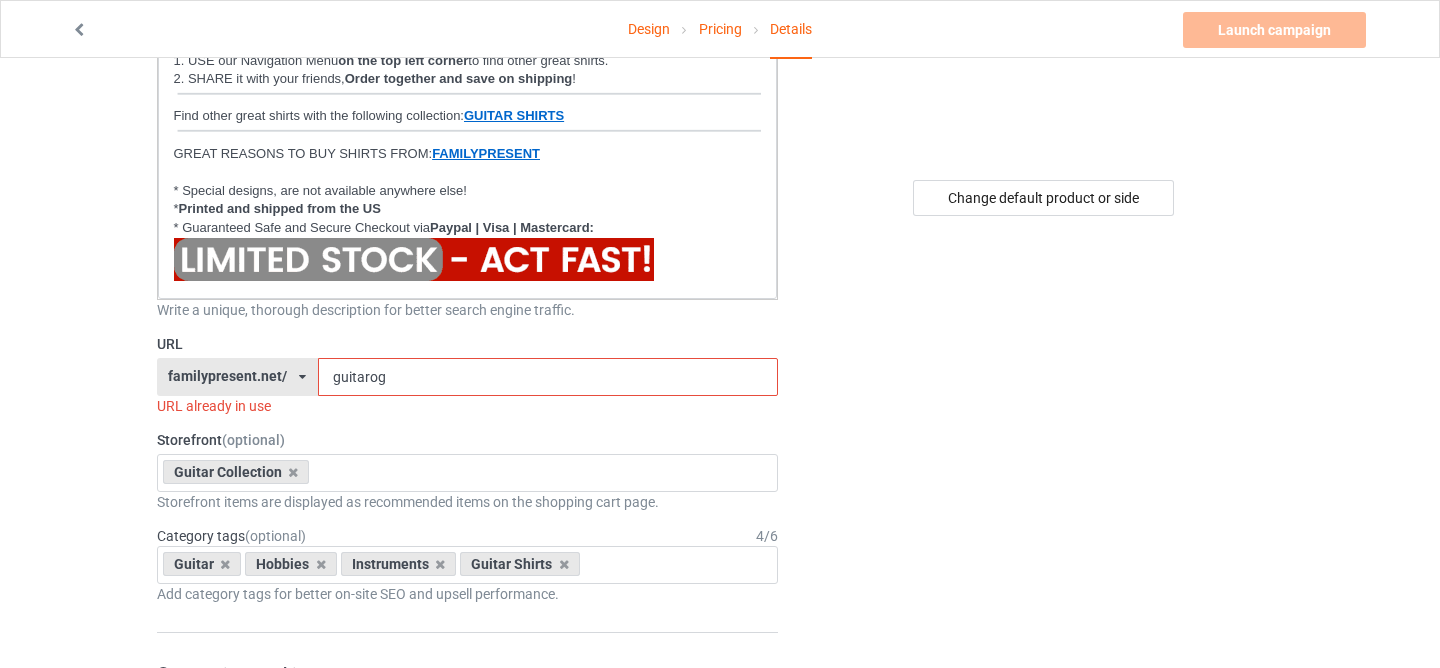 drag, startPoint x: 365, startPoint y: 374, endPoint x: 507, endPoint y: 402, distance: 144.73424 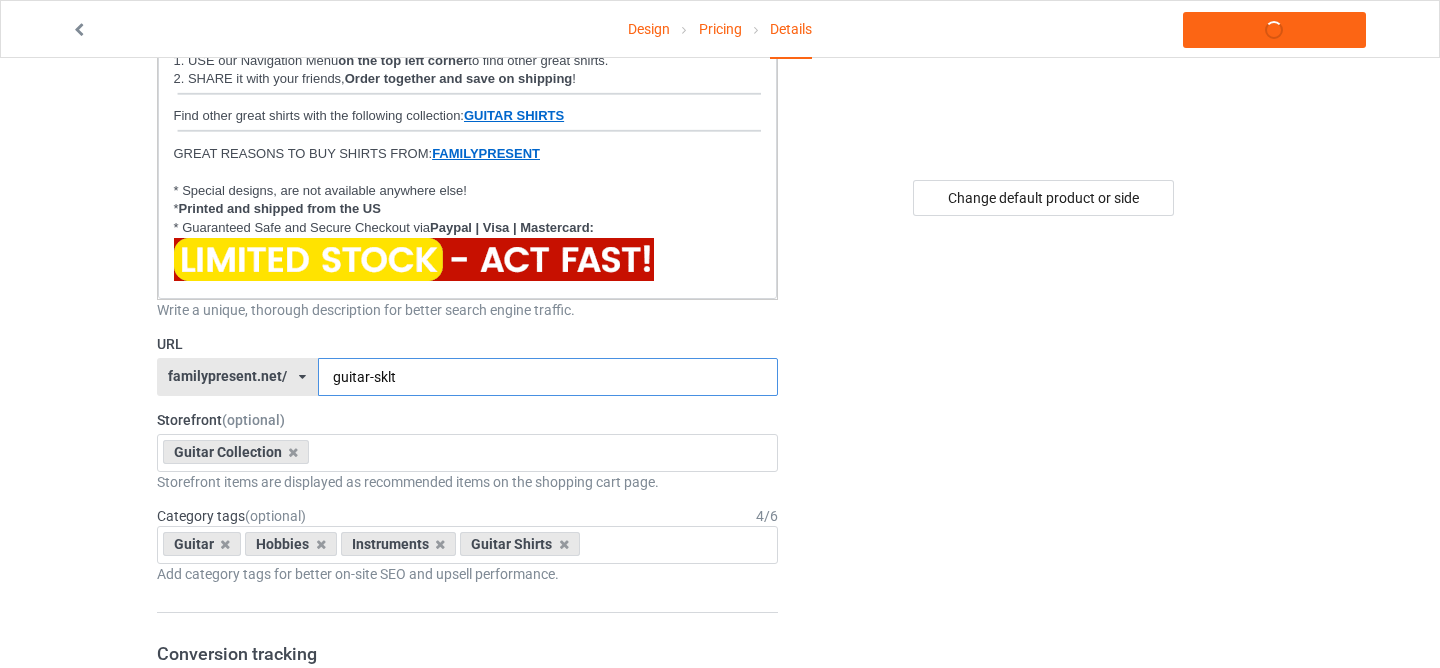 type on "guitar-sklt" 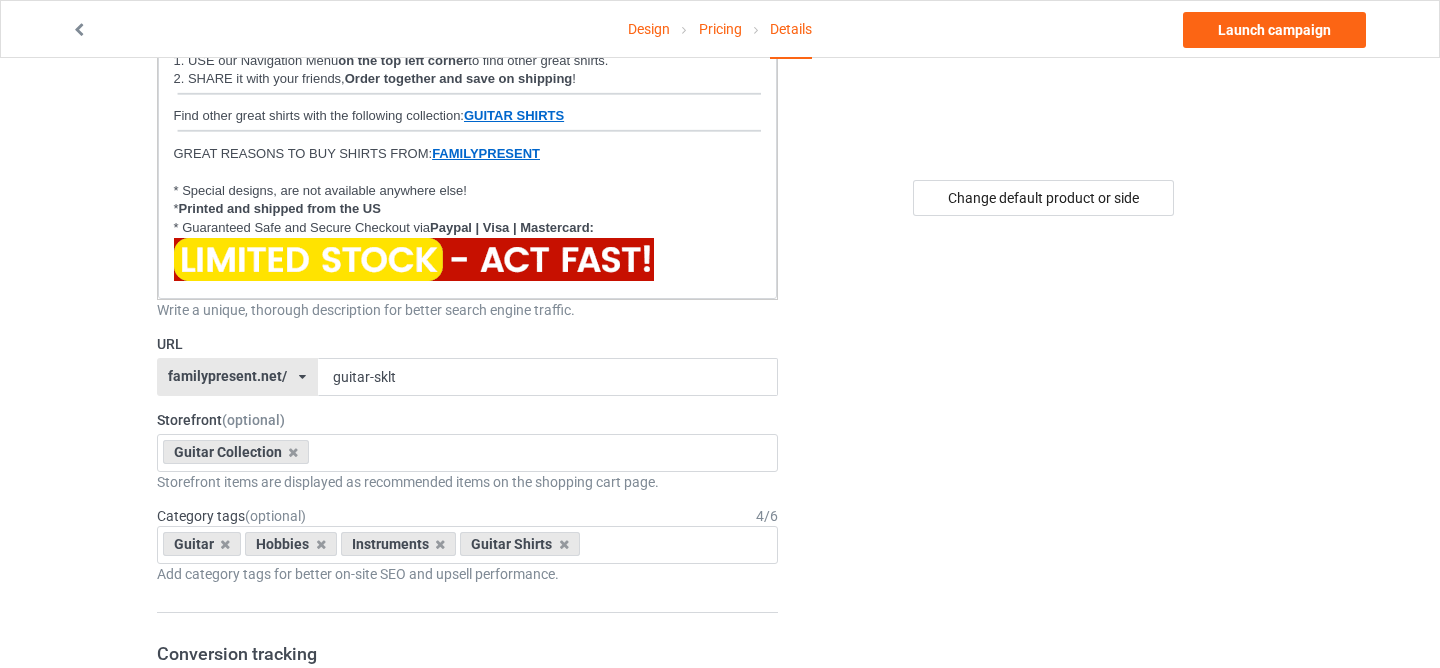click on "Design Pricing Details Launch campaign Campaign Info Title (h1) 91   characters left Skeleton Playing Guitar Music Gifts For Men Women Rock Band Create a catchy, unique title for better search engine traffic. Description 1582   characters left       Small Normal Large Big Huge                                                                                     Tips :  1. USE our Navigation Menu  on the top left corner  to find other great shirts. 2. SHARE it with your friends,  Order together and save on shipping ! Find other great shirts with the following collection:  GUITAR SHIRTS GREAT REASONS TO BUY SHIRTS FROM:  FAMILYPRESENT * Special designs, are not available anywhere else! *  Printed and shipped from the US * Guaranteed Safe and Secure Checkout via  Paypal | Visa | Mastercard: Write a unique, thorough description for better search engine traffic. URL [DOMAIN] | [DOMAIN] | [DOMAIN] | [DOMAIN] | [DOMAIN] | [DOMAIN] | [DOMAIN] 680113b65f99e2002f5a477c Camping 4" at bounding box center [720, 844] 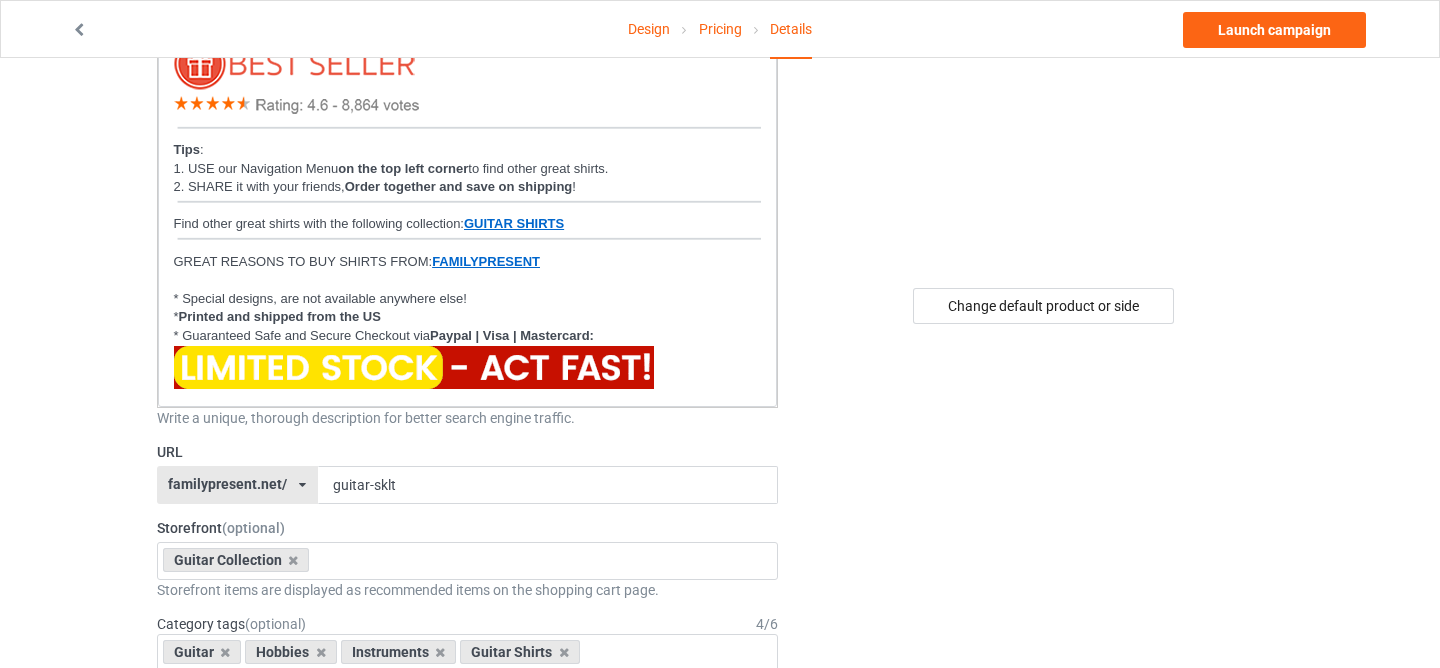 scroll, scrollTop: 0, scrollLeft: 0, axis: both 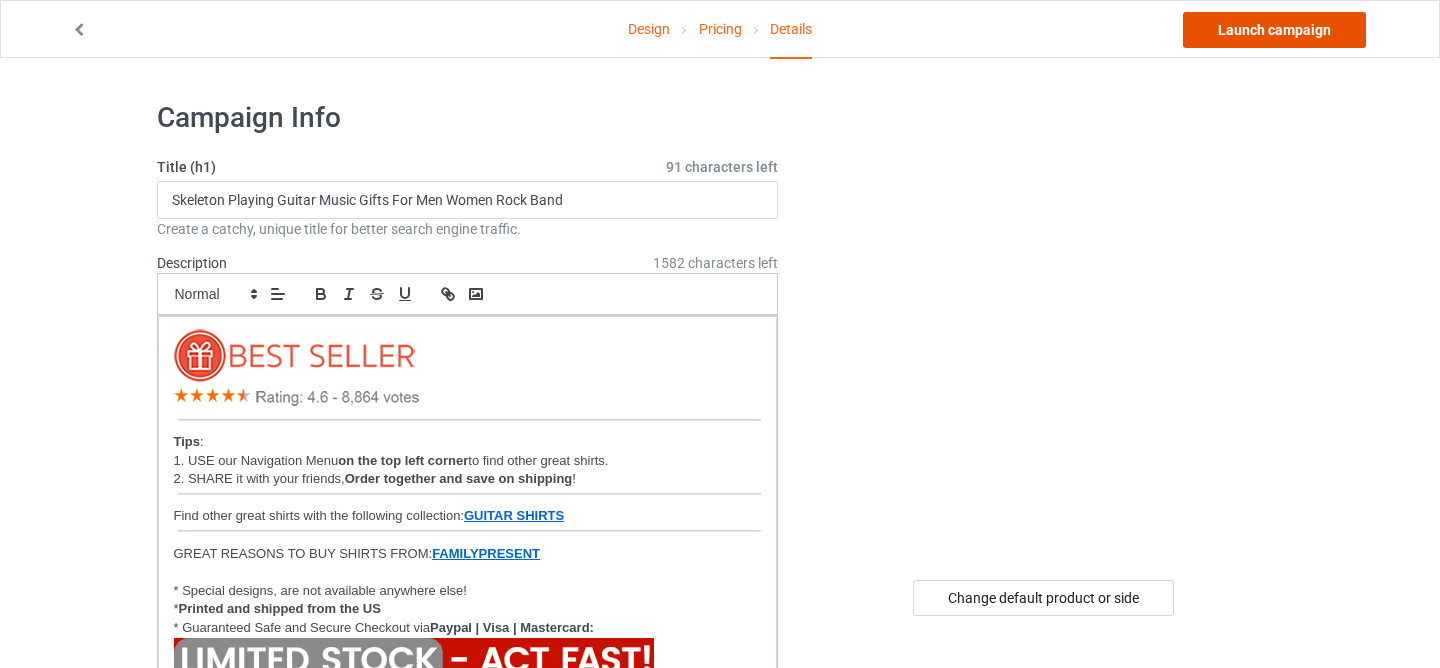 click on "Launch campaign" at bounding box center [1274, 30] 